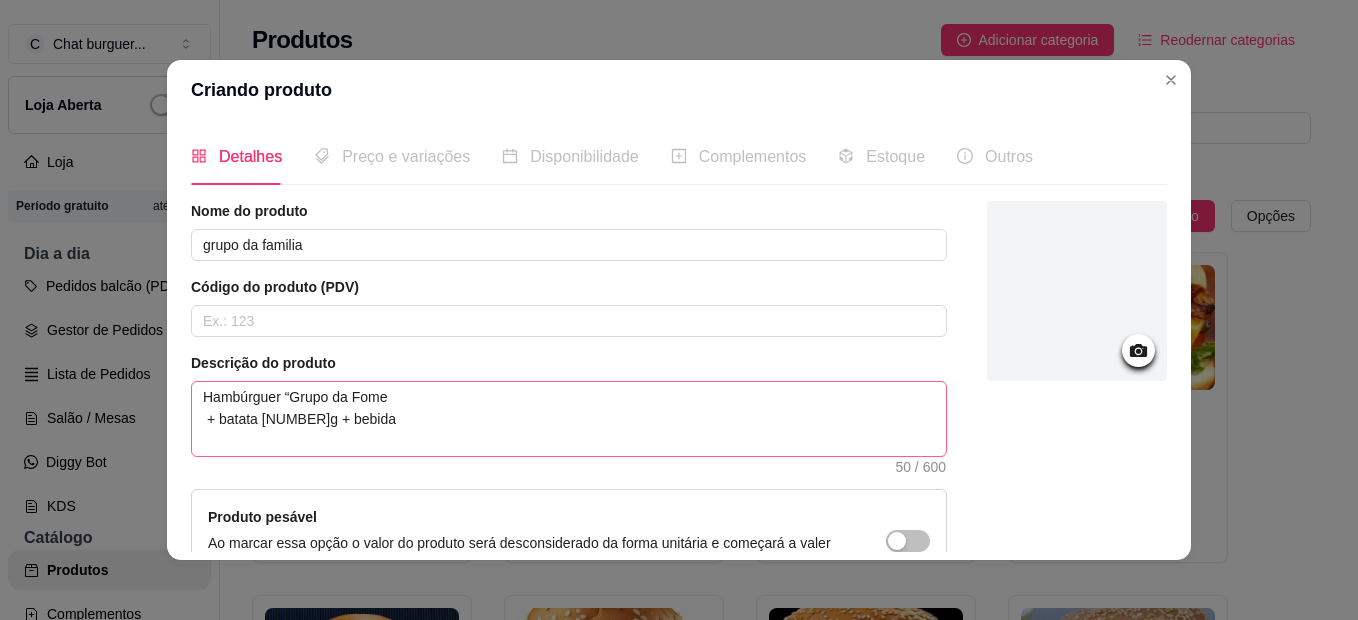 scroll, scrollTop: 0, scrollLeft: 0, axis: both 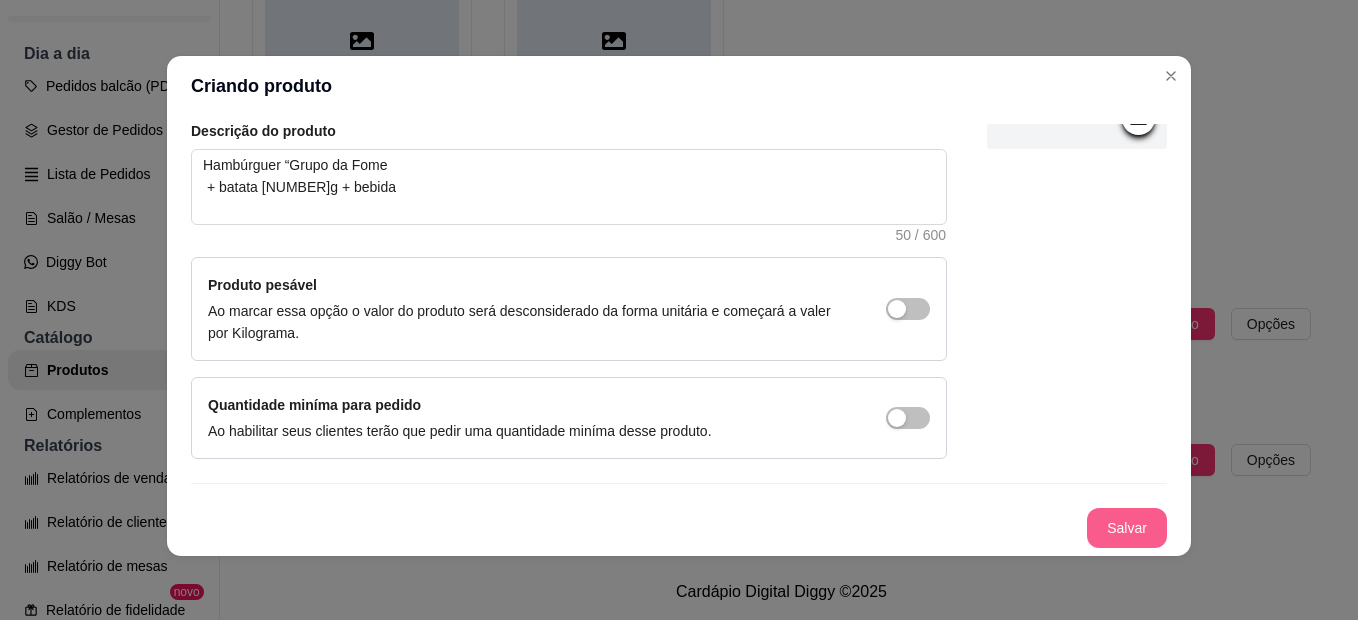 click on "Salvar" at bounding box center [1127, 528] 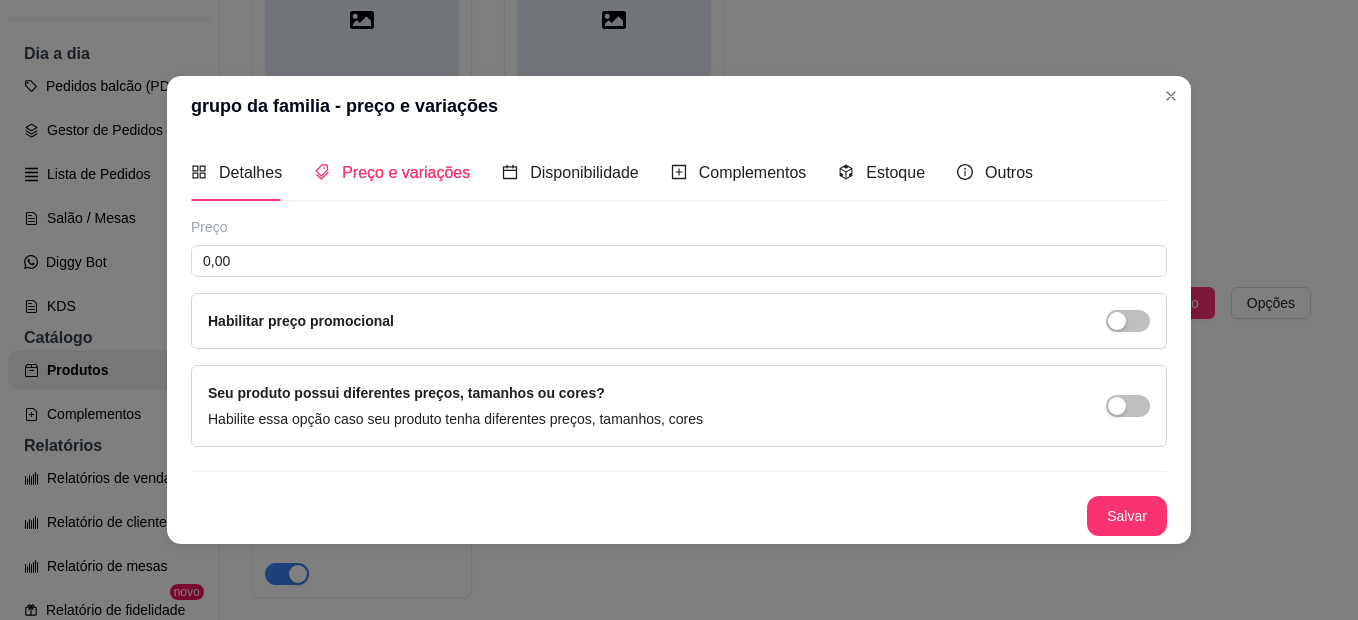type 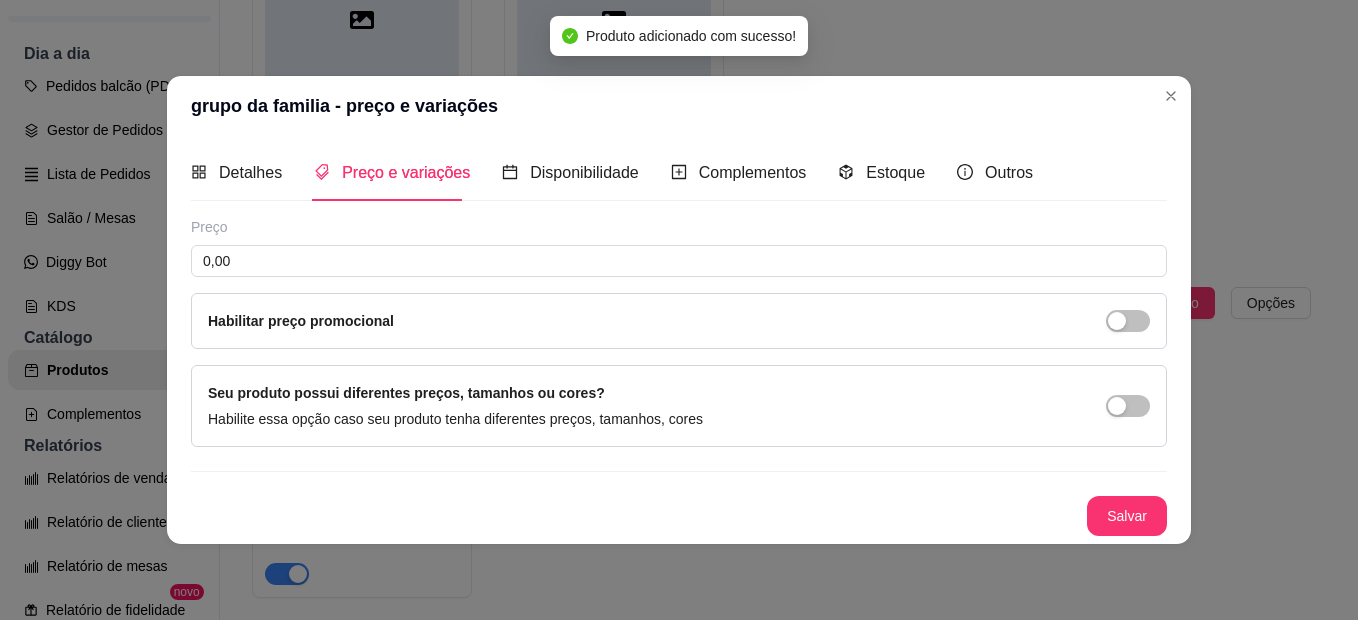 scroll, scrollTop: 0, scrollLeft: 0, axis: both 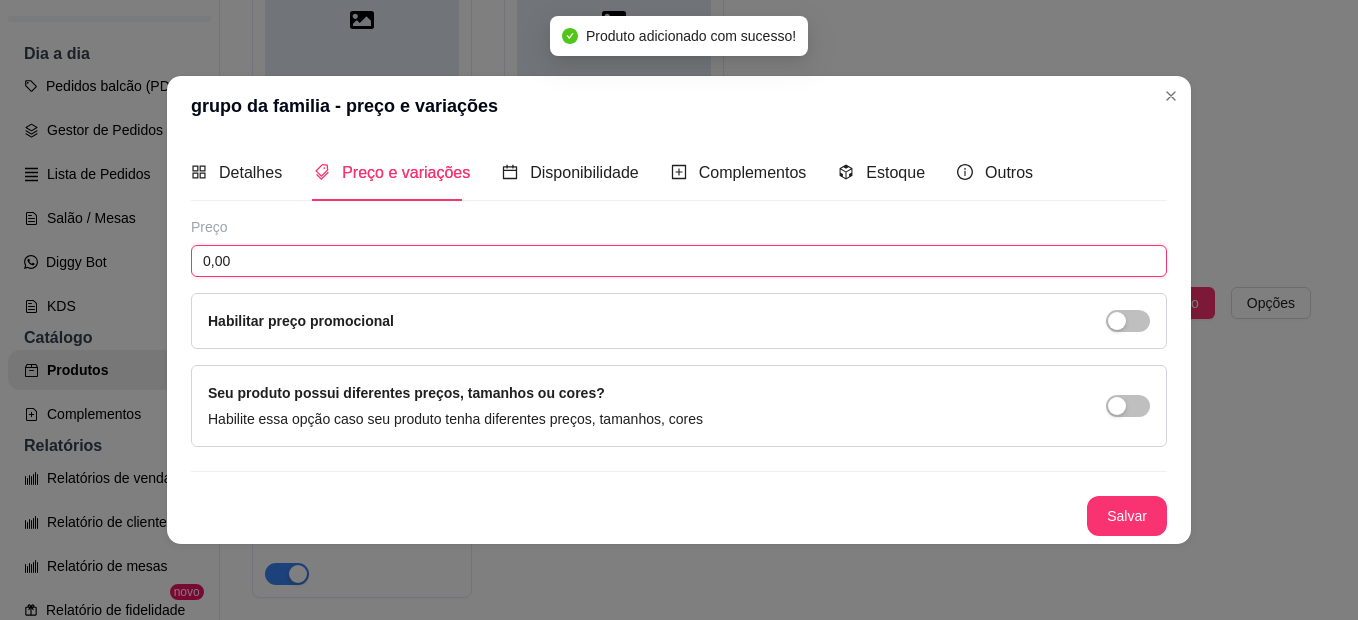 click on "0,00" at bounding box center (679, 261) 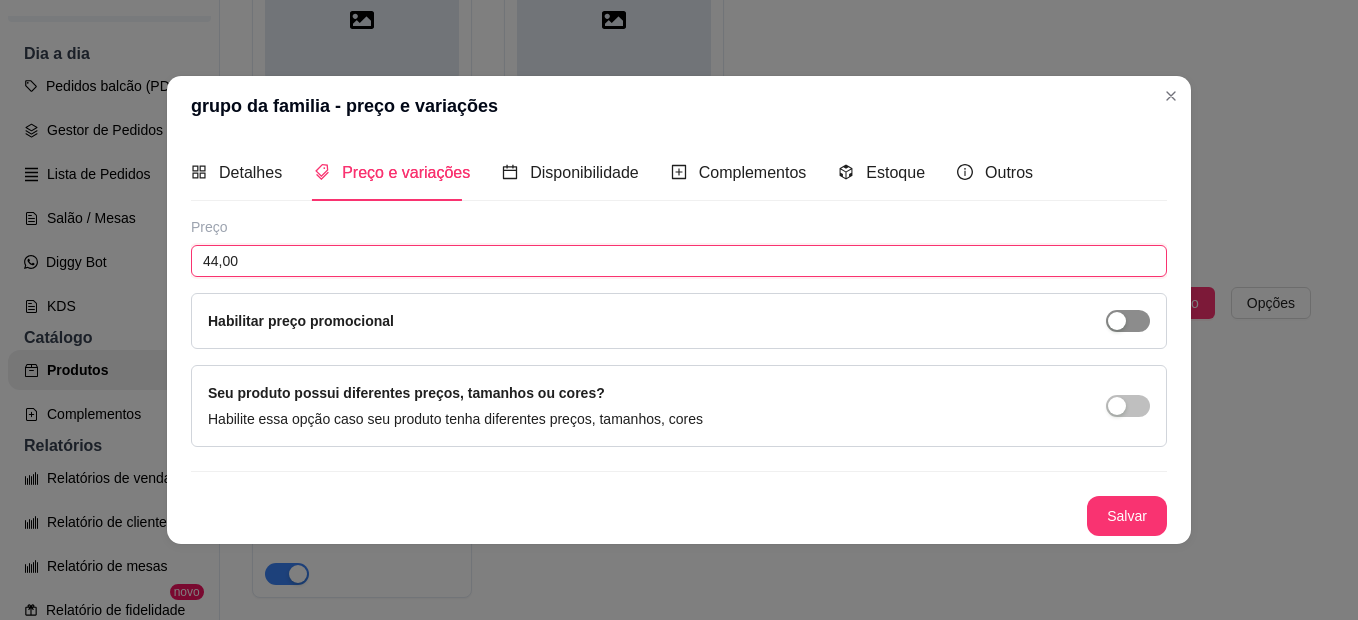 type on "44,00" 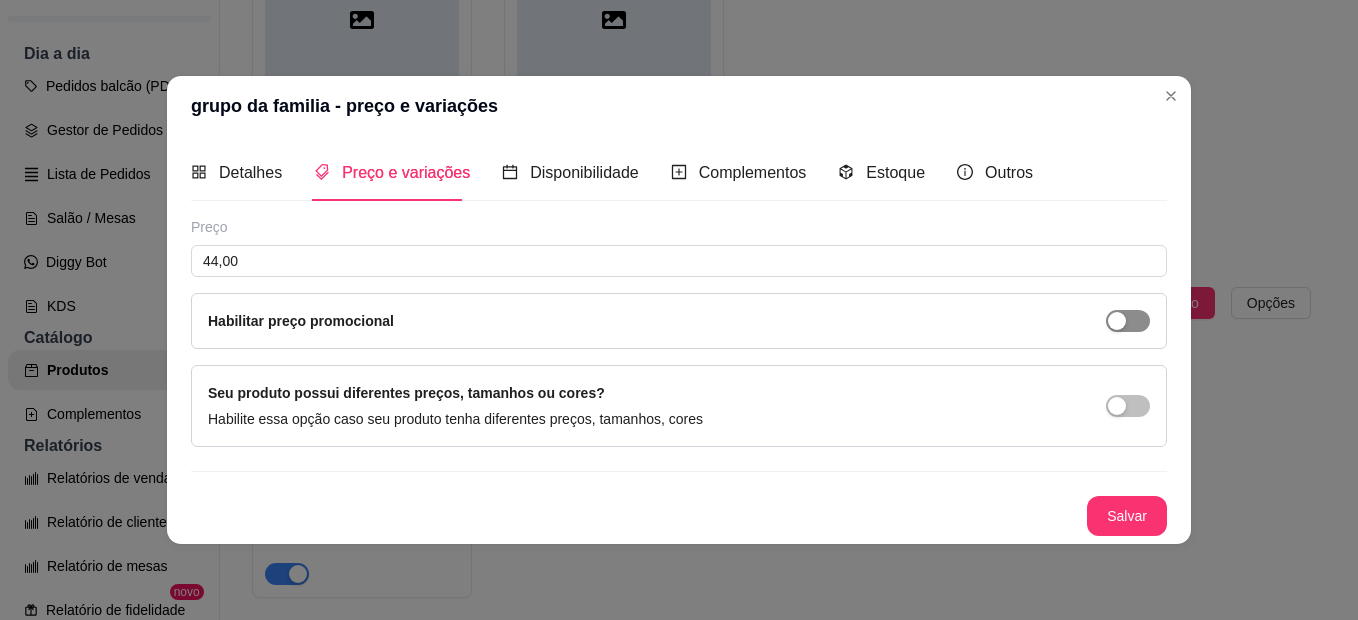 click at bounding box center (1117, 321) 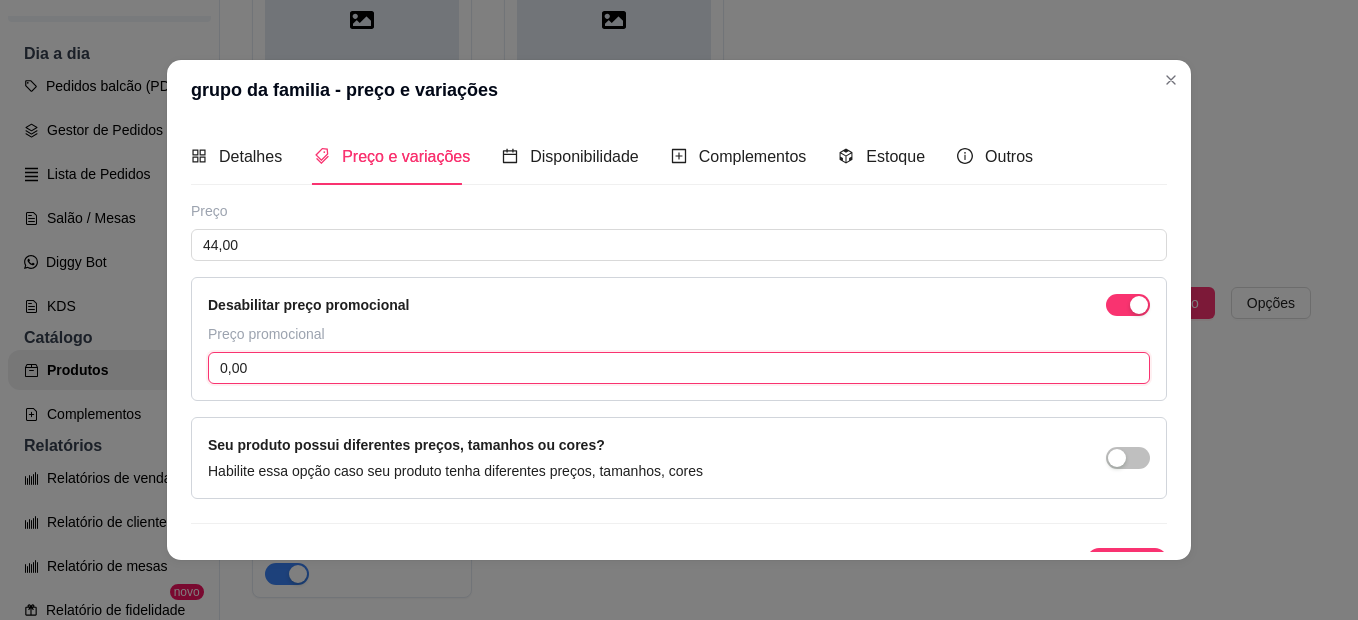 click on "0,00" at bounding box center [679, 368] 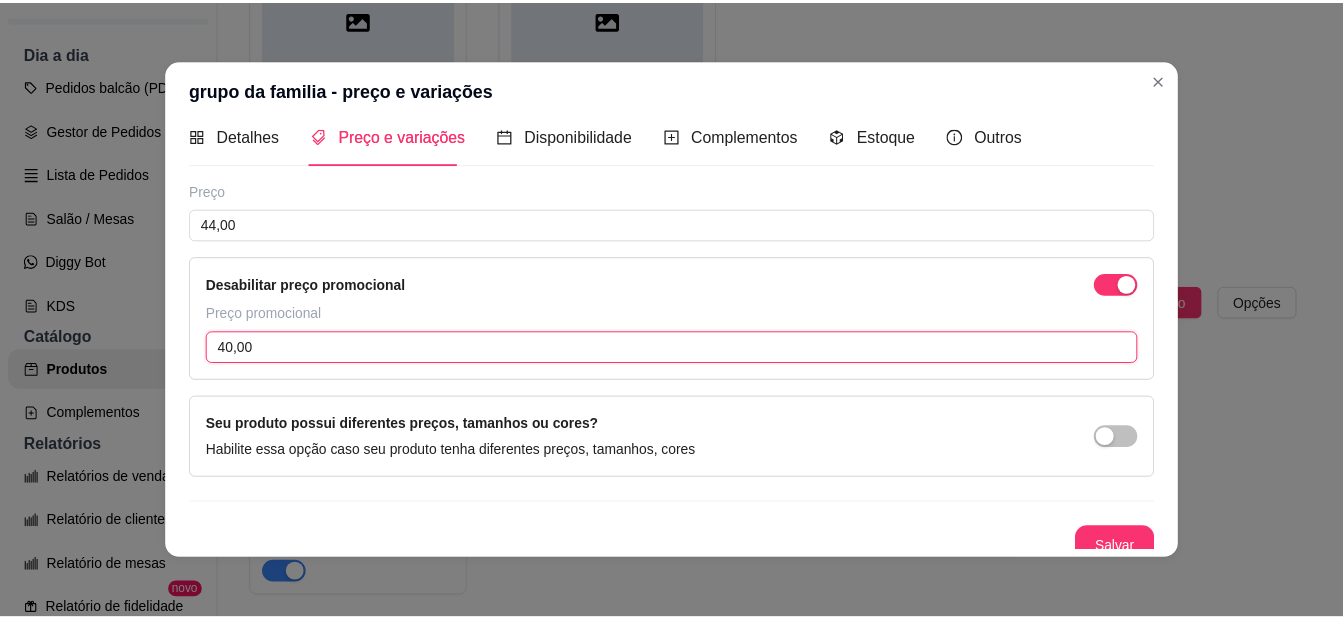 scroll, scrollTop: 36, scrollLeft: 0, axis: vertical 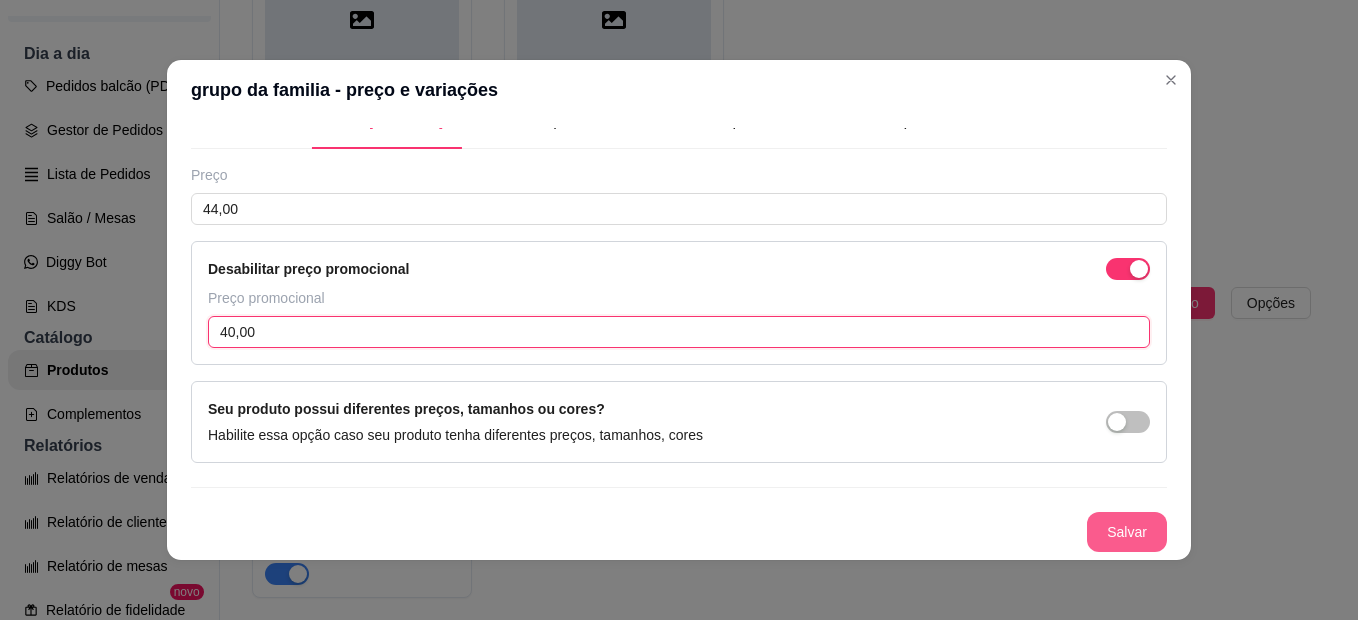 type on "40,00" 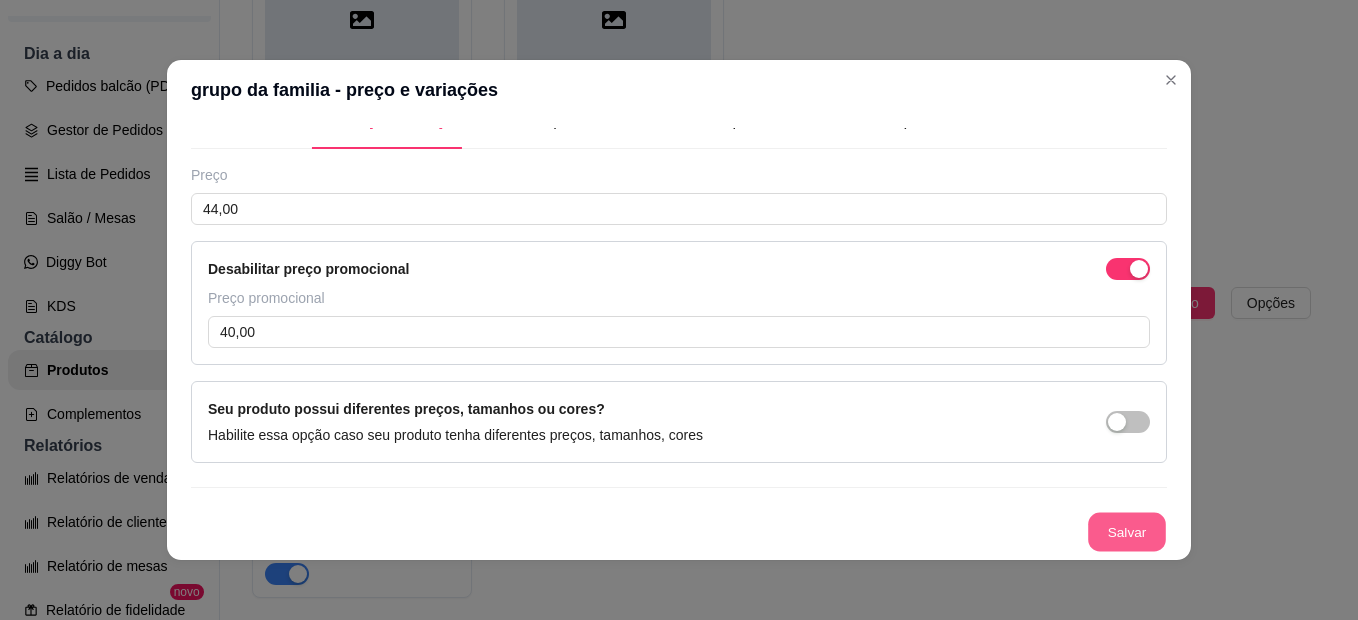 click on "Salvar" at bounding box center (1127, 532) 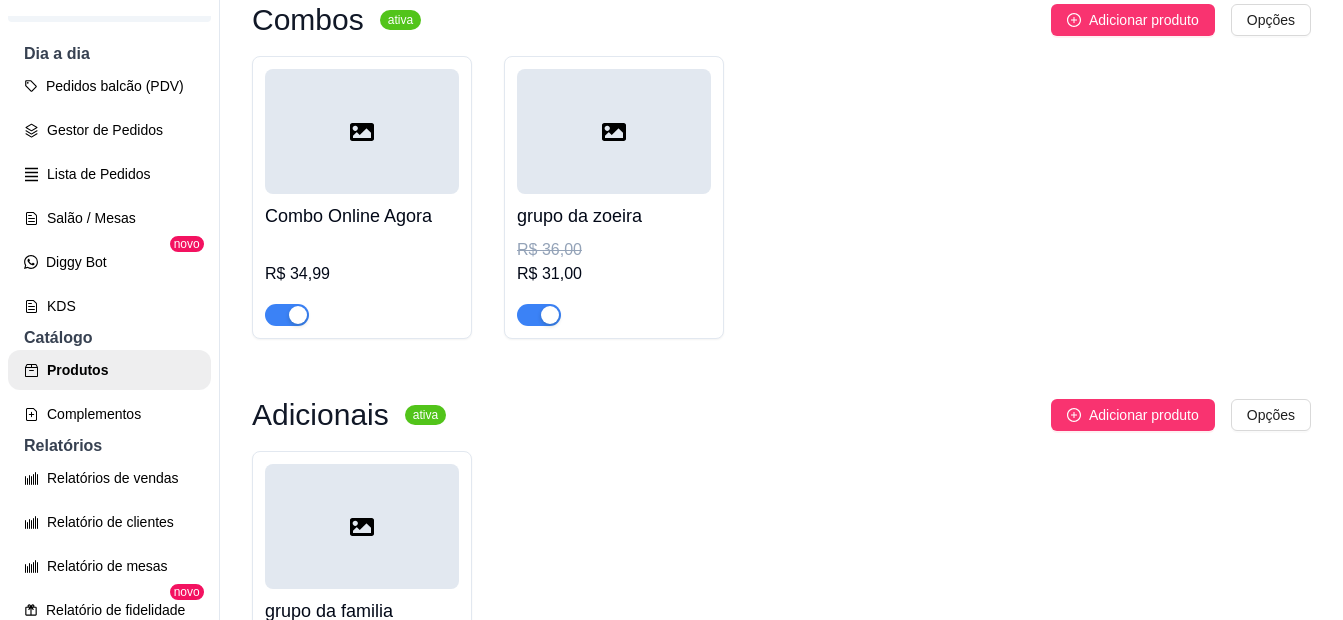 scroll, scrollTop: 2343, scrollLeft: 0, axis: vertical 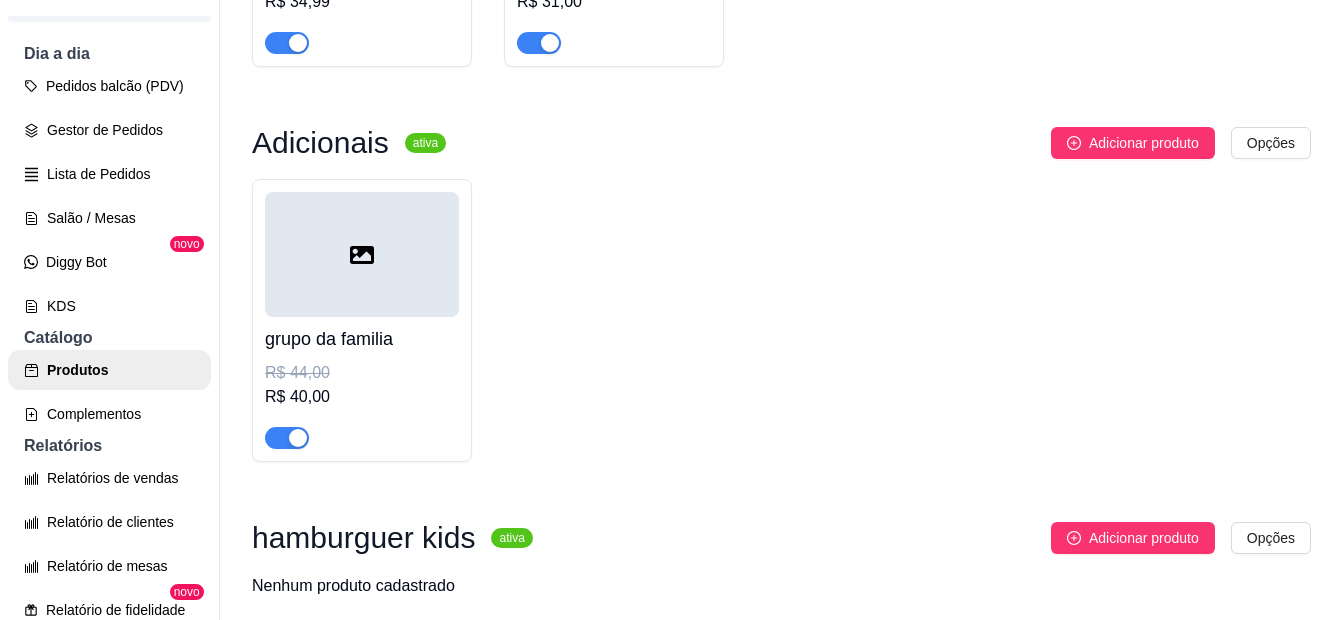click at bounding box center [362, 254] 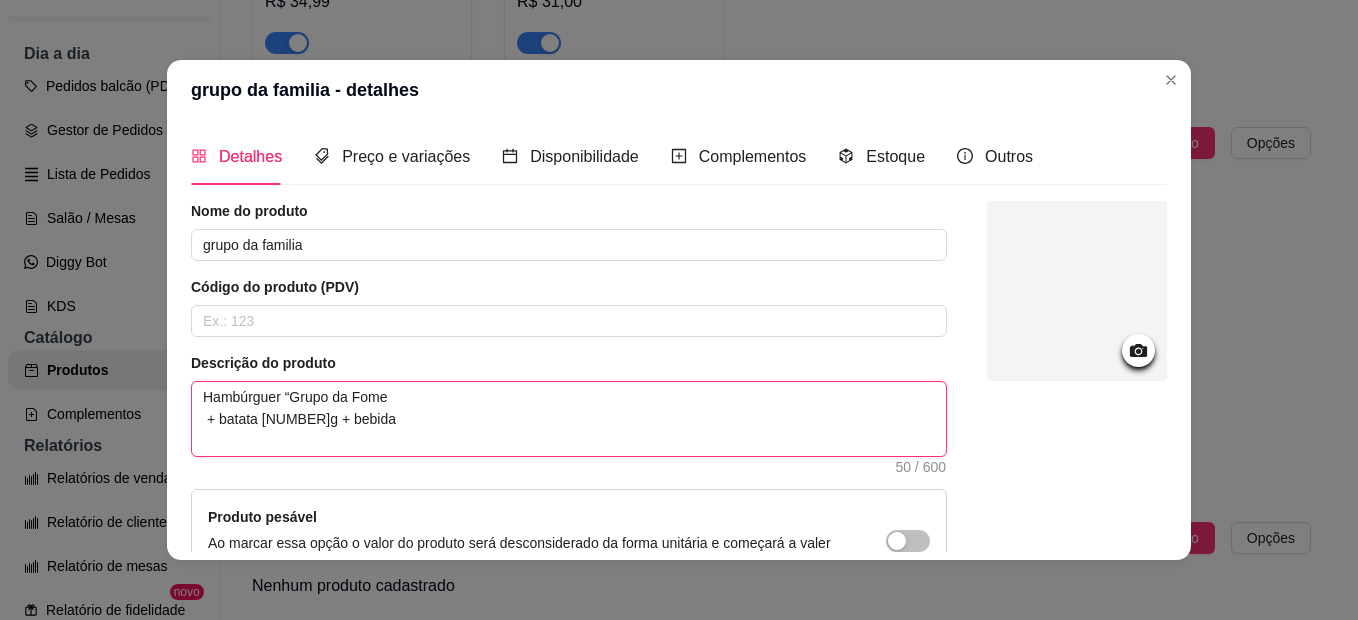 click on "Hambúrguer “Grupo da Fome
+ batata 300g + bebida" at bounding box center (569, 419) 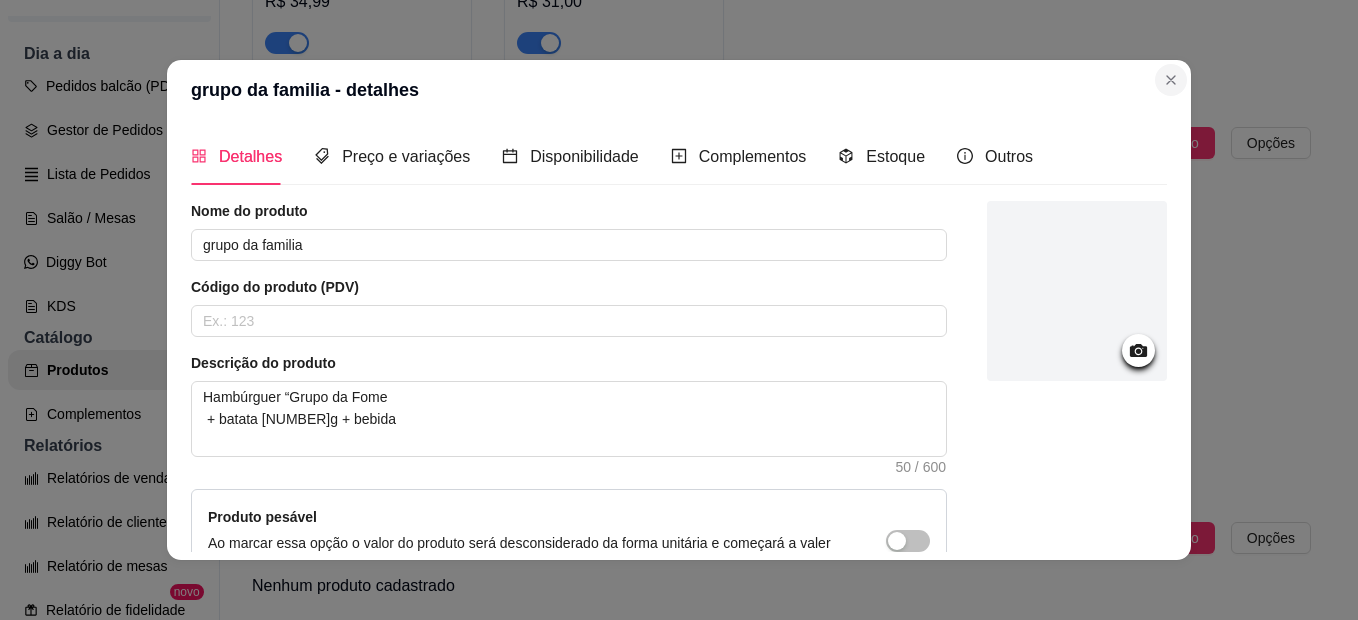 click on "Combos  ativa Adicionar produto Opções Combo Online Agora   R$ 34,99 grupo da zoeira    R$ 36,00 R$ 31,00" at bounding box center (781, -91) 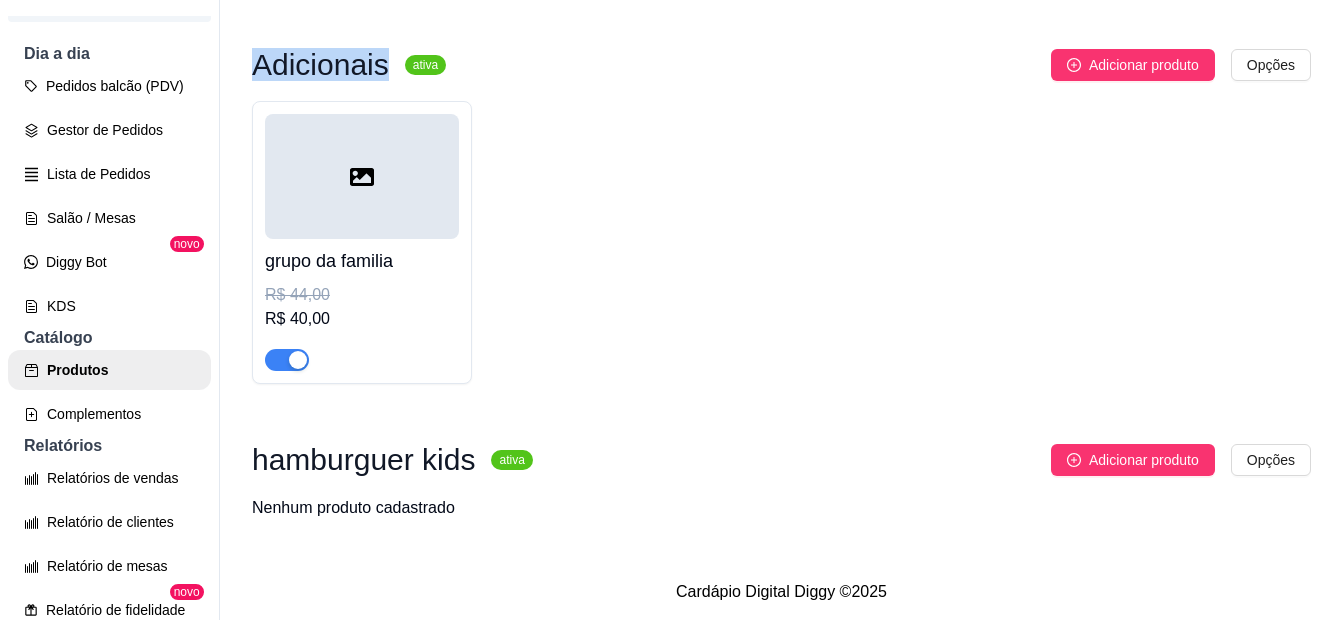 scroll, scrollTop: 2443, scrollLeft: 0, axis: vertical 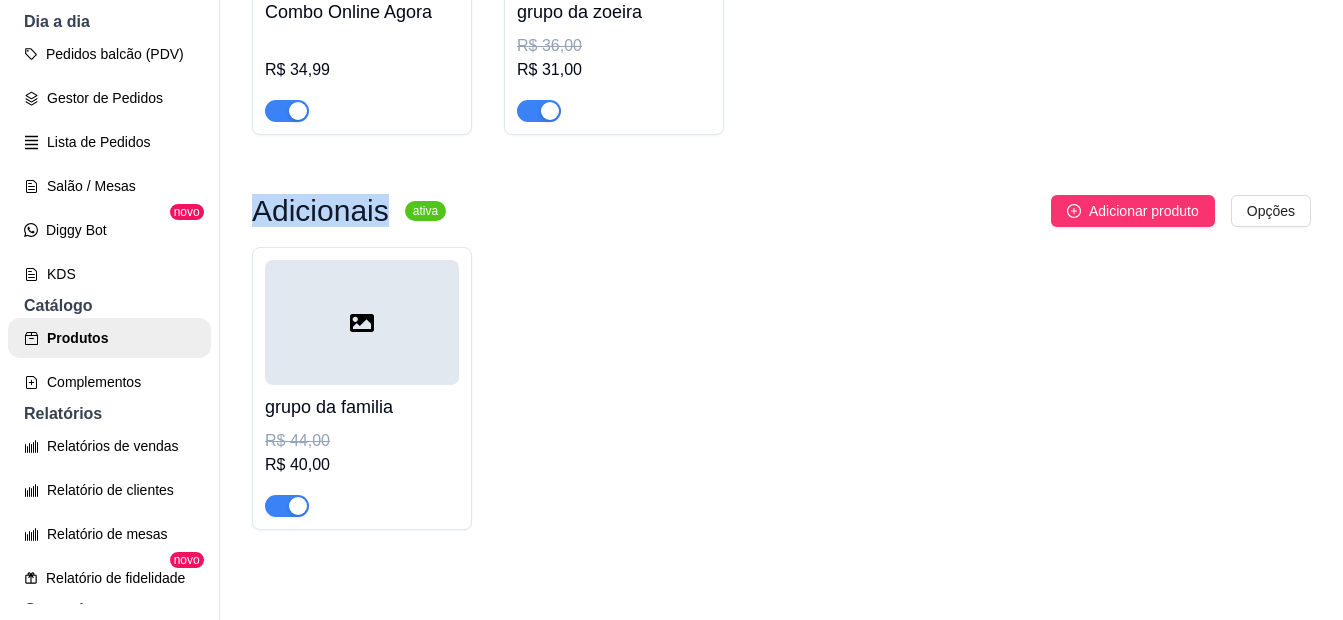 click on "C Chat burguer  ... Loja Aberta Loja Período gratuito até 01/09   Dia a dia Pedidos balcão (PDV) Gestor de Pedidos Lista de Pedidos Salão / Mesas Diggy Bot novo KDS Catálogo Produtos Complementos Relatórios Relatórios de vendas Relatório de clientes Relatório de mesas Relatório de fidelidade novo Gerenciar Entregadores novo Nota Fiscal (NFC-e) Controle de caixa Controle de fiado Cupons Clientes Estoque Configurações Diggy Planos Precisa de ajuda? Sair Produtos Adicionar categoria Reodernar categorias Aqui você cadastra e gerencia seu produtos e categorias Hambúrguer  ativa Adicionar produto Opções Visualização única    R$ 17,00 R$ 15,00 Encaminhado com amor    R$ 18,00 R$ 16,00 mensagem apagada    R$ 15,00 Digitando   R$ 20,00 21 - Online Agora   R$ 21,00 Visto por Último    R$ 21,00 R$ 19,00 Grupo da Fome   R$ 29,00 contatinhos    R$ 15,00 Arquivado   R$ 25,00 Porções  ativa Adicionar produto Opções Batata  palito frita    R$ 11,00 R$ 9,00   R$ 13,00 R$ 11,00 Bebidas" at bounding box center (671, 278) 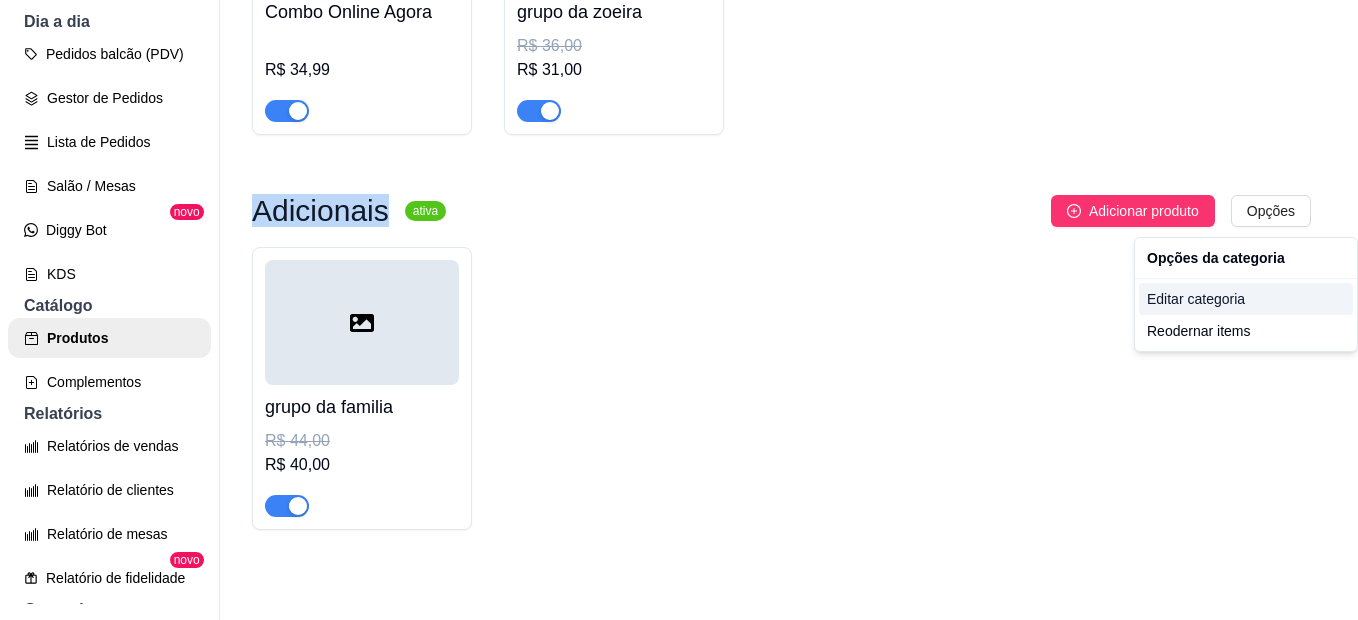 click on "Editar categoria" at bounding box center (1246, 299) 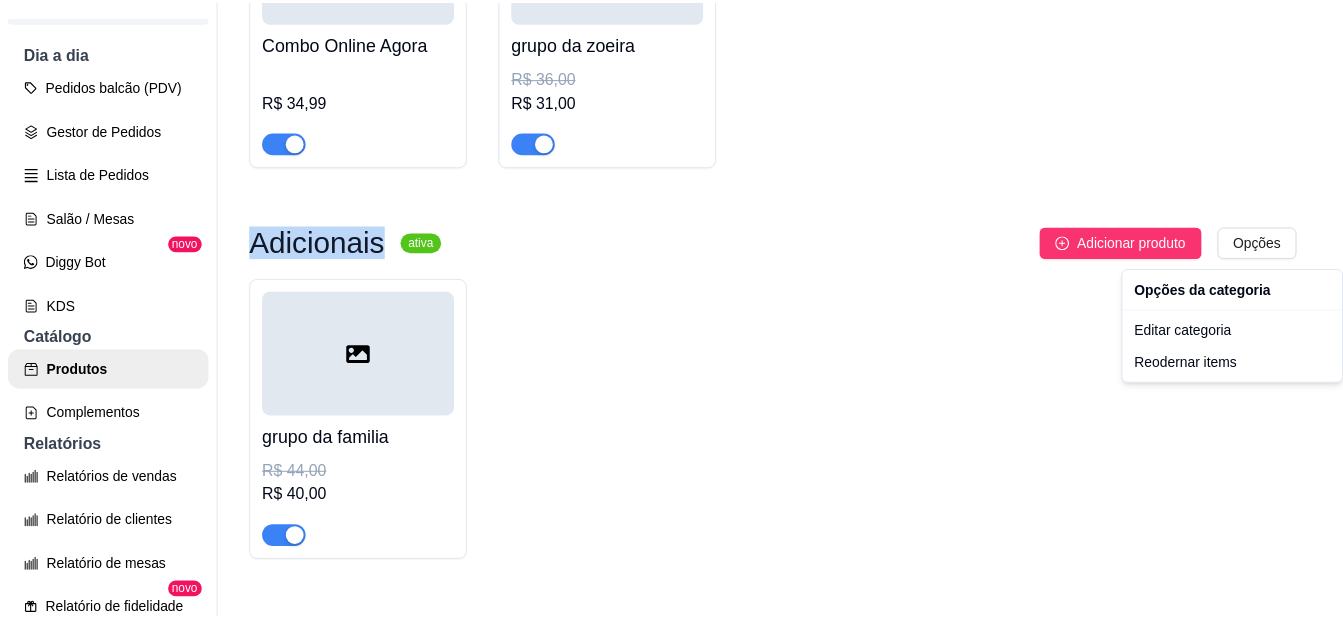scroll, scrollTop: 0, scrollLeft: 0, axis: both 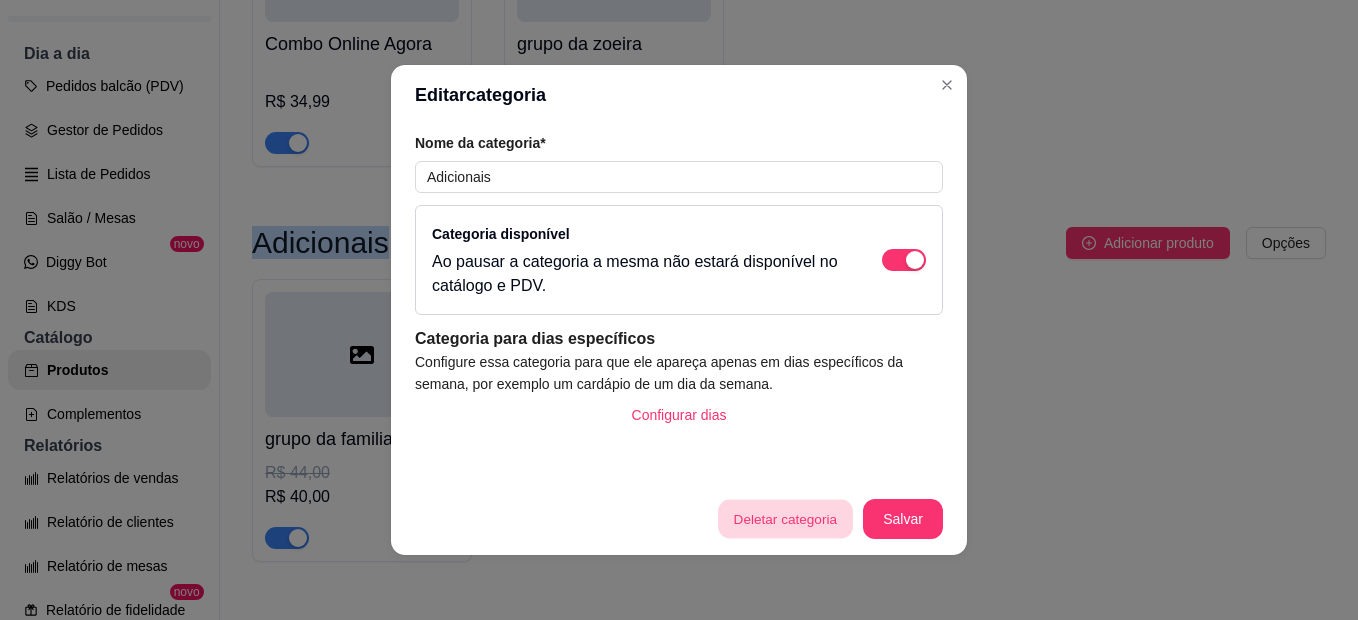 click on "Deletar categoria" at bounding box center [785, 519] 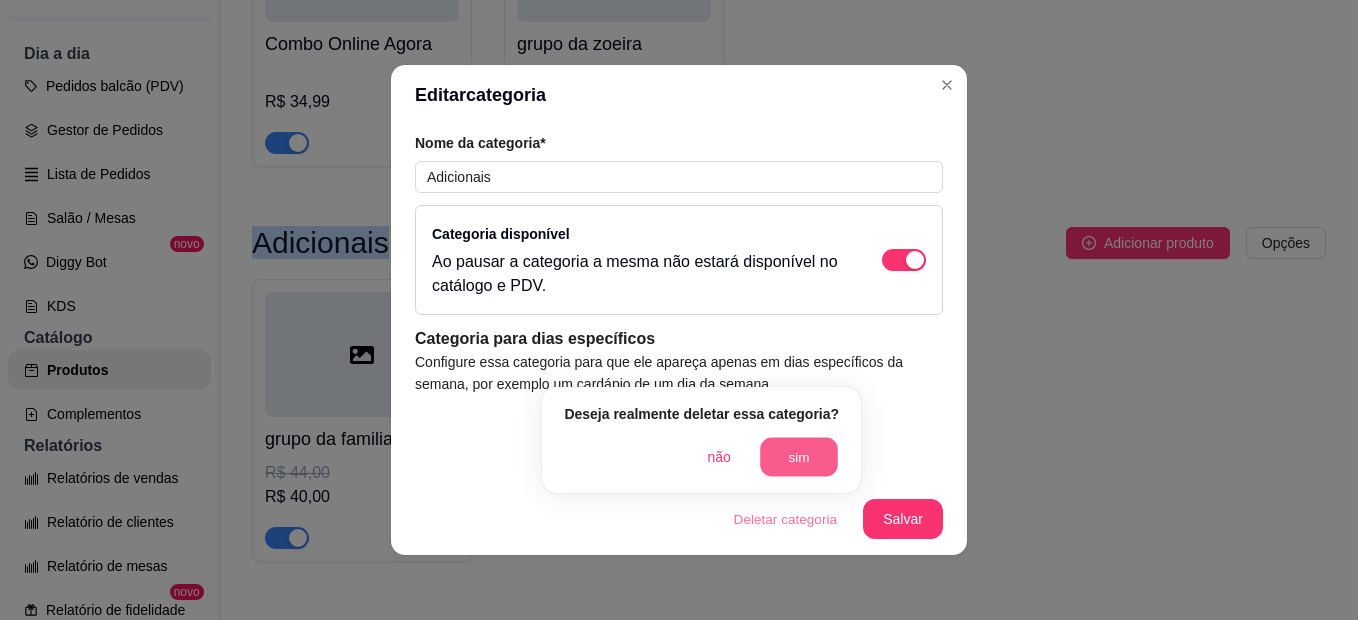 click on "sim" at bounding box center [799, 457] 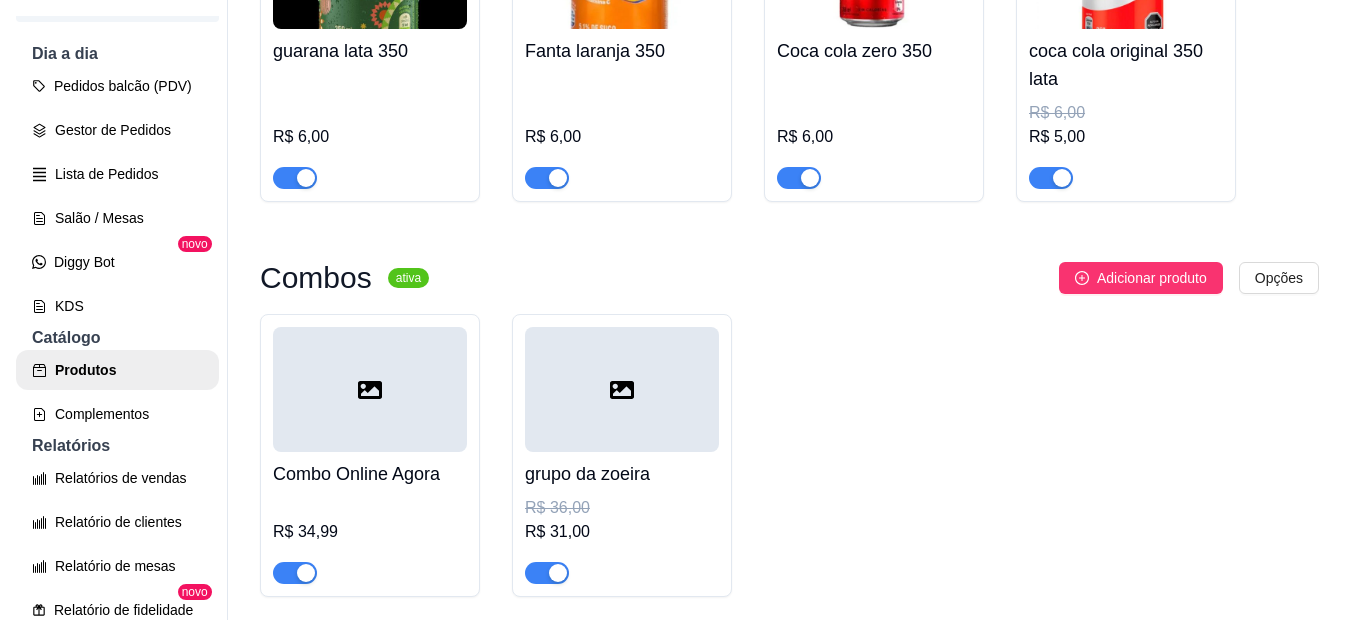 scroll, scrollTop: 1847, scrollLeft: 0, axis: vertical 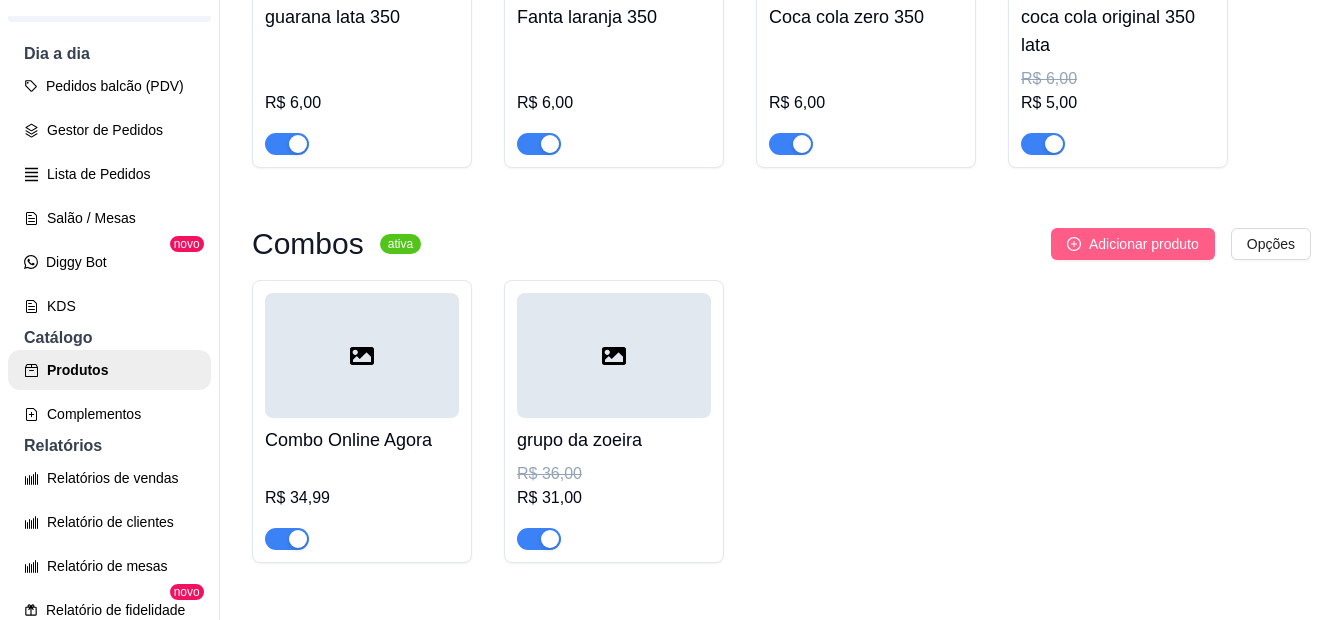 click on "Adicionar produto" at bounding box center (1144, 244) 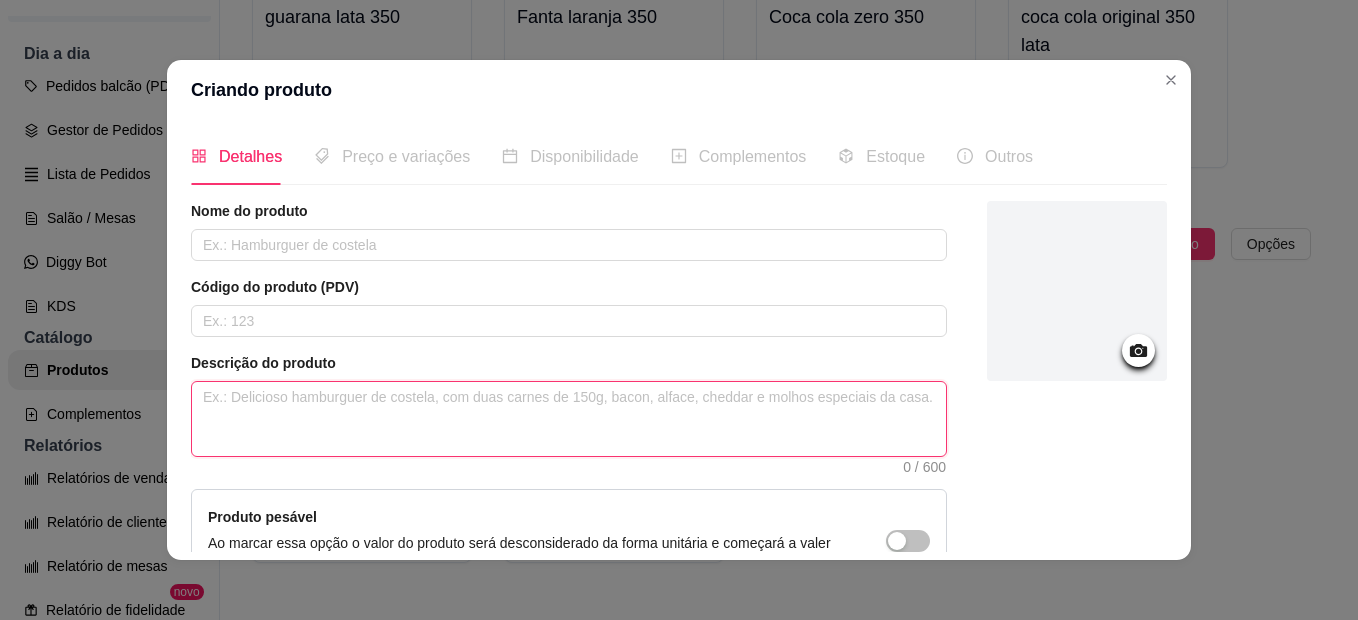 paste on "Hambúrguer “Grupo da Fome
+ batata 300g + bebida" 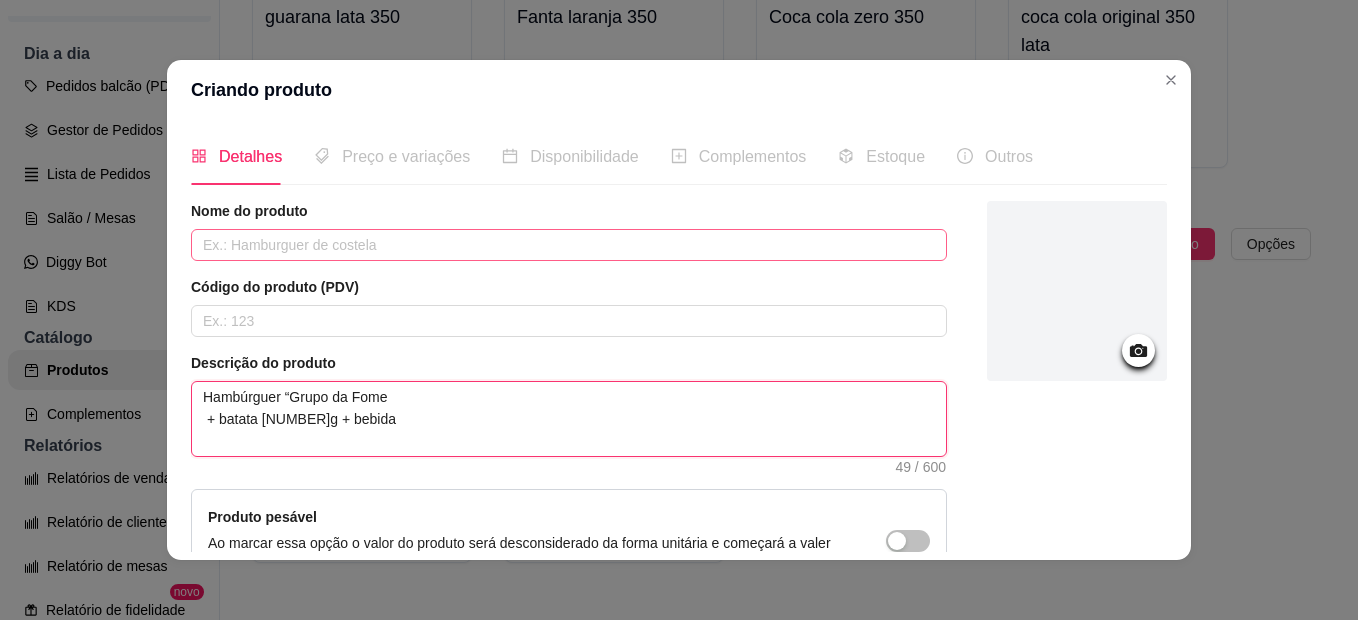 type on "Hambúrguer “Grupo da Fome
+ batata 300g + bebida" 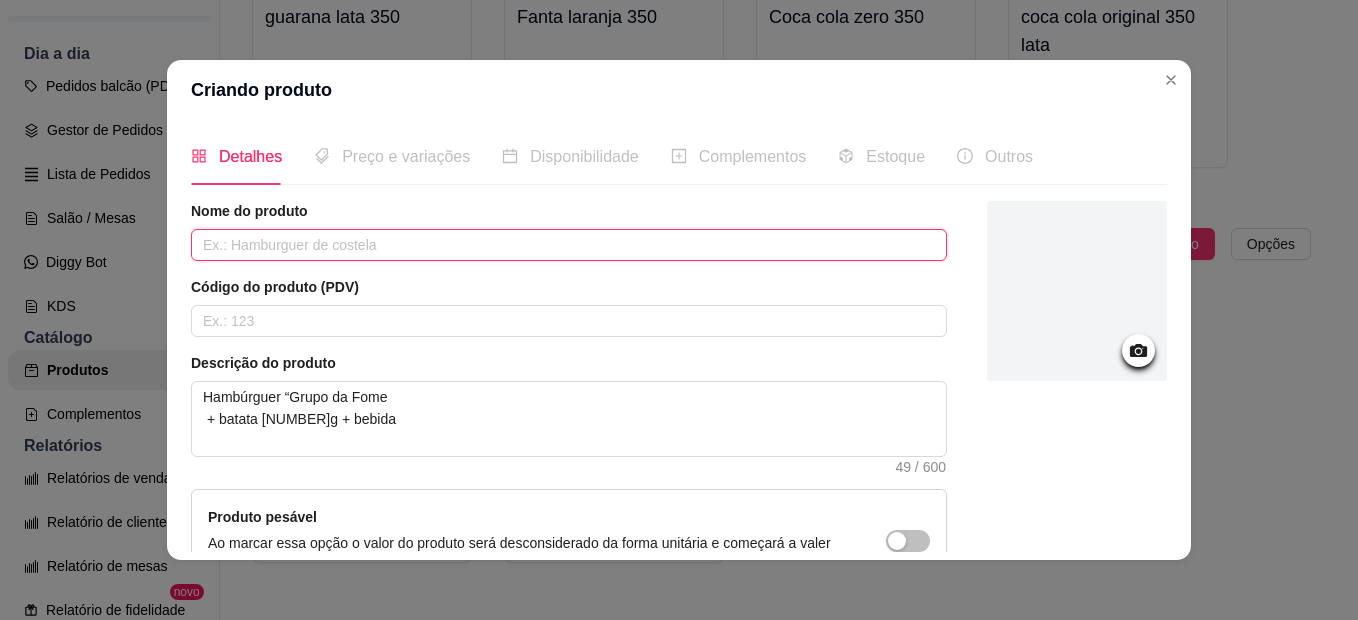 click at bounding box center [569, 245] 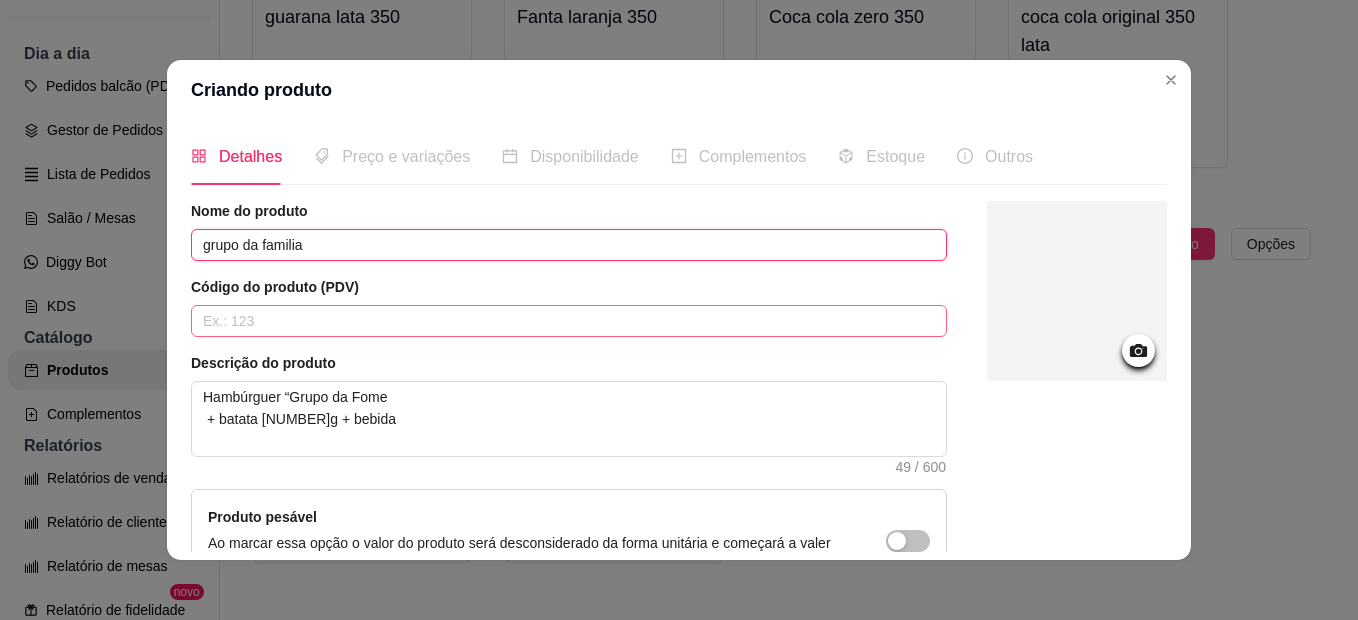 type on "grupo da familia" 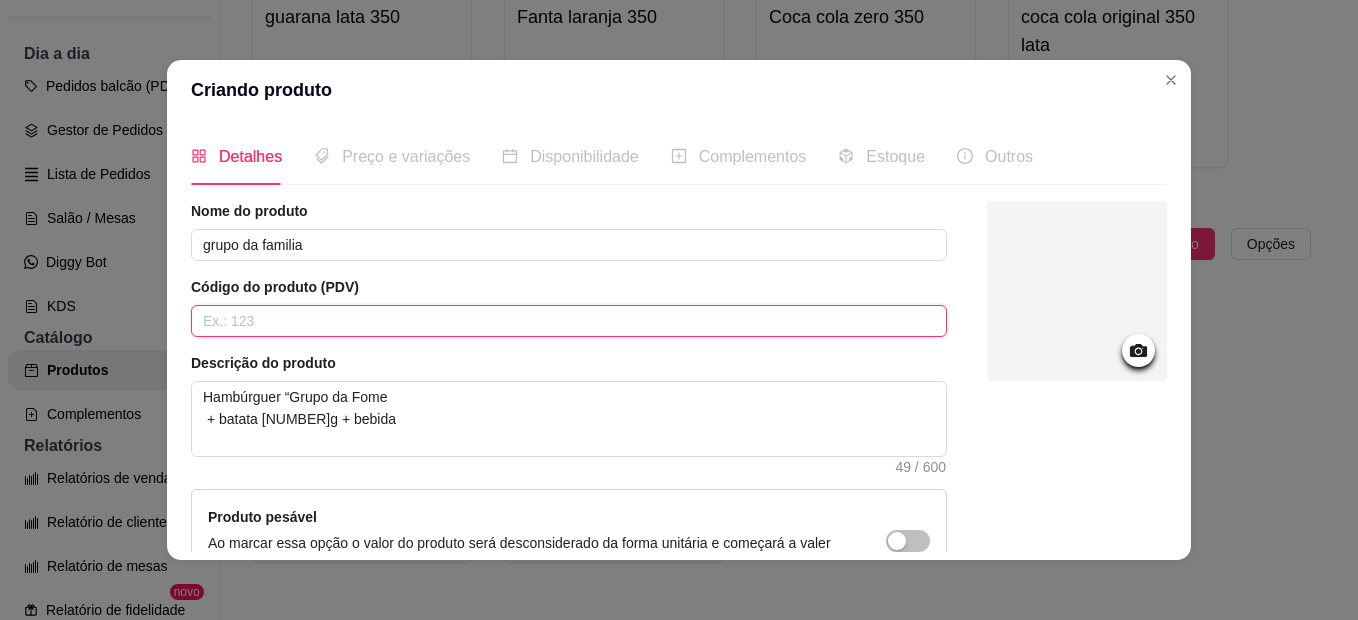 click at bounding box center [569, 321] 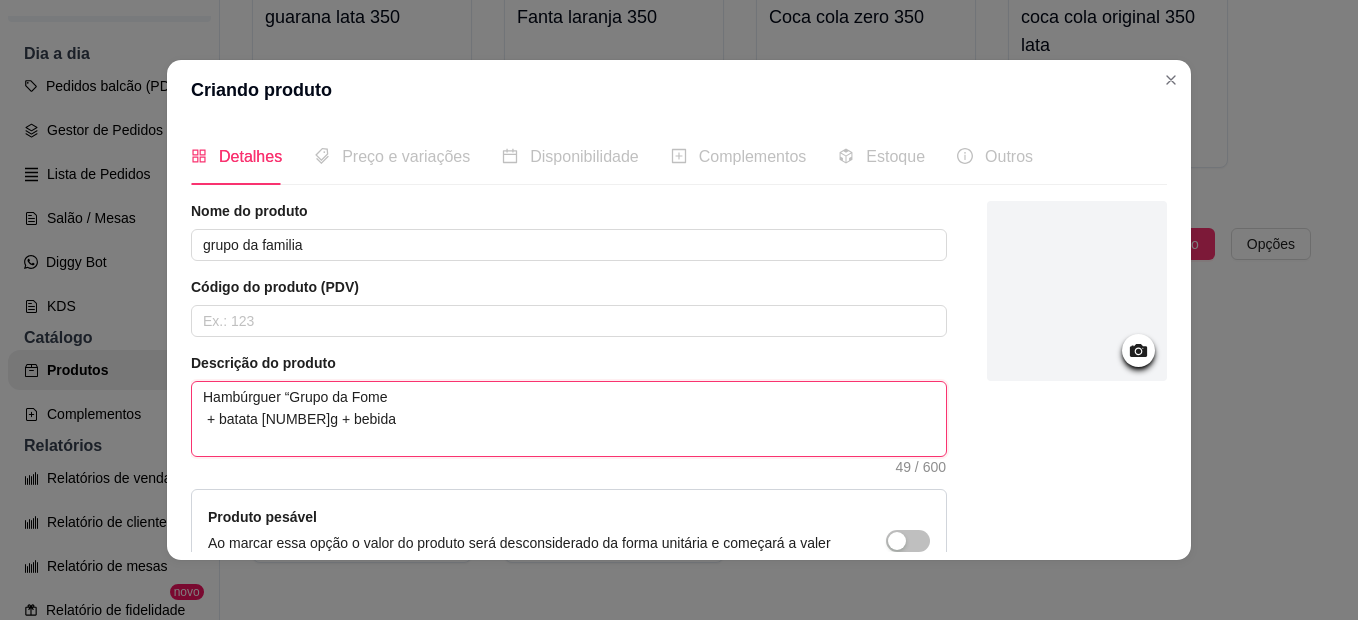 click on "Hambúrguer “Grupo da Fome
+ batata 300g + bebida" at bounding box center (569, 419) 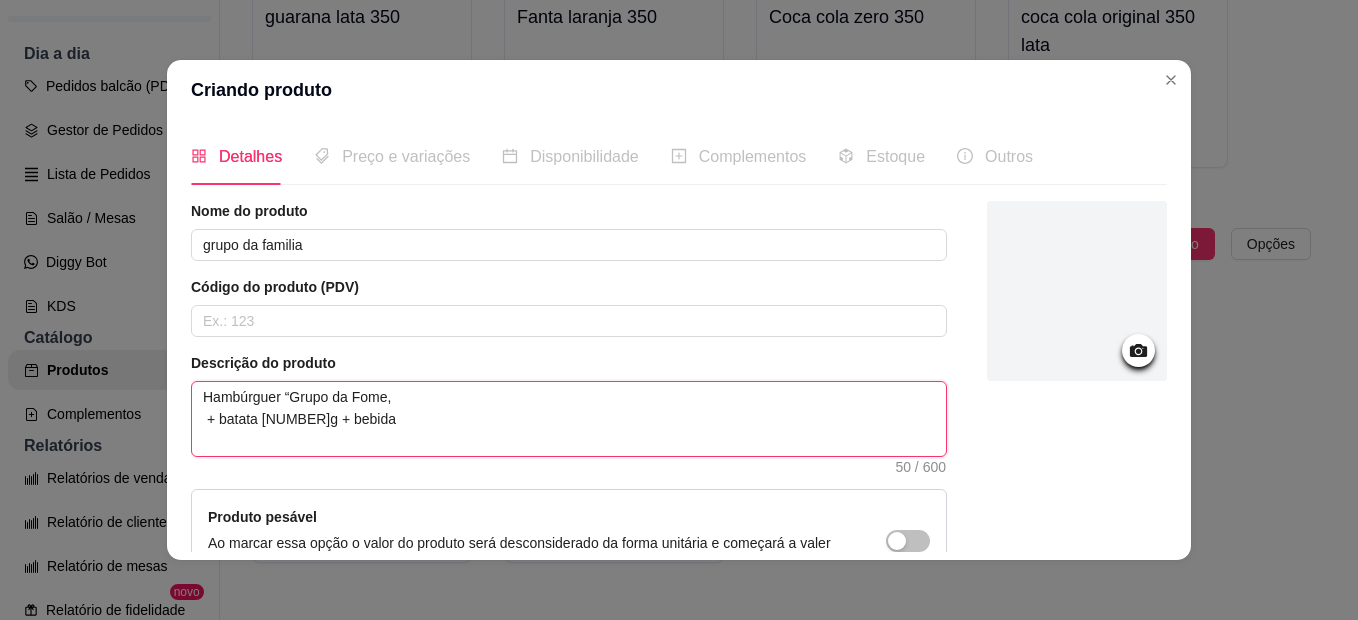 type 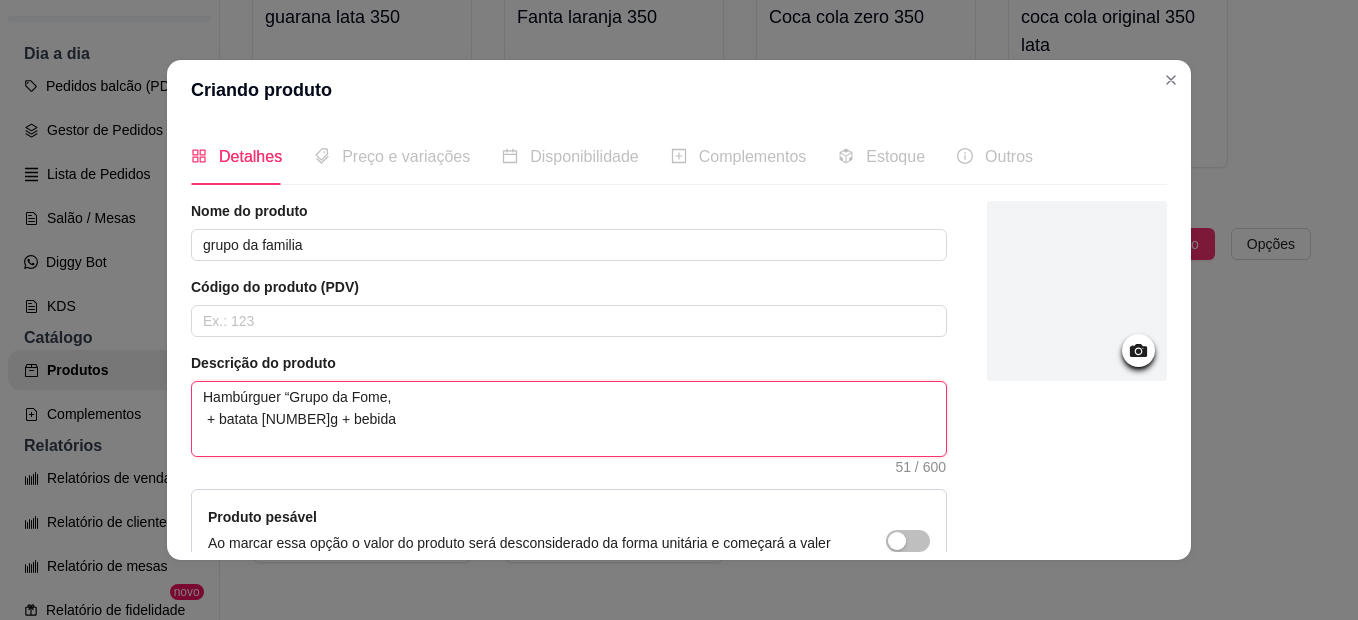 type 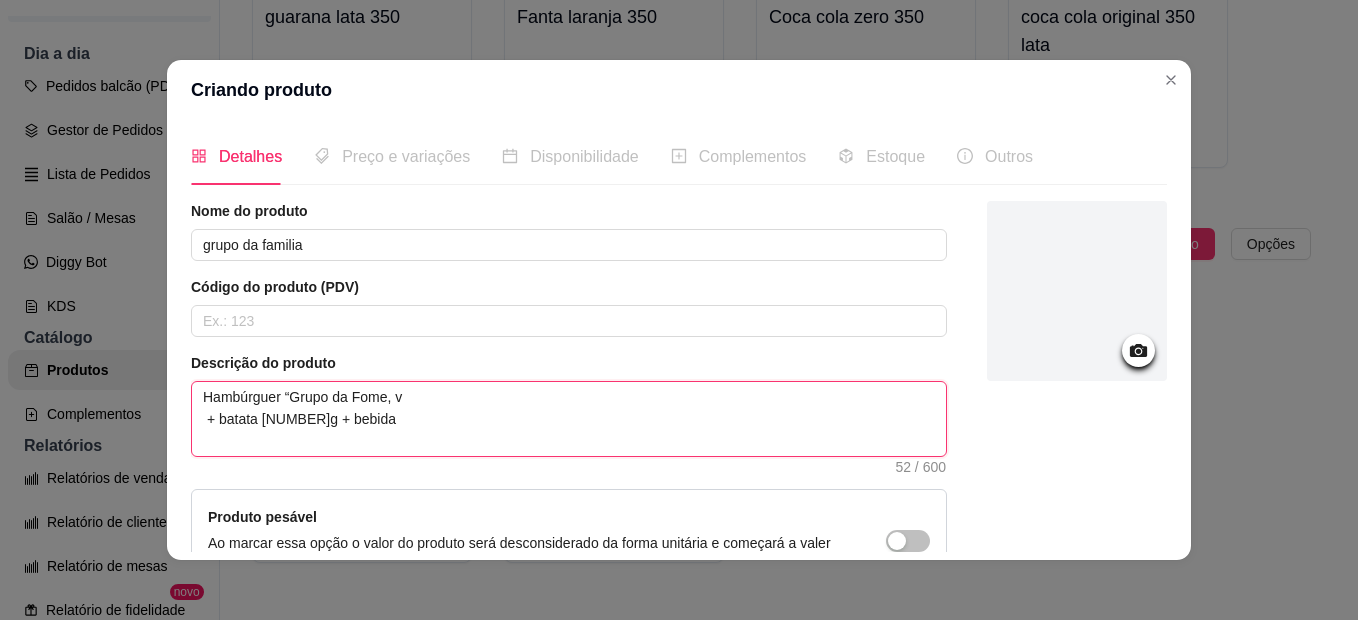 type 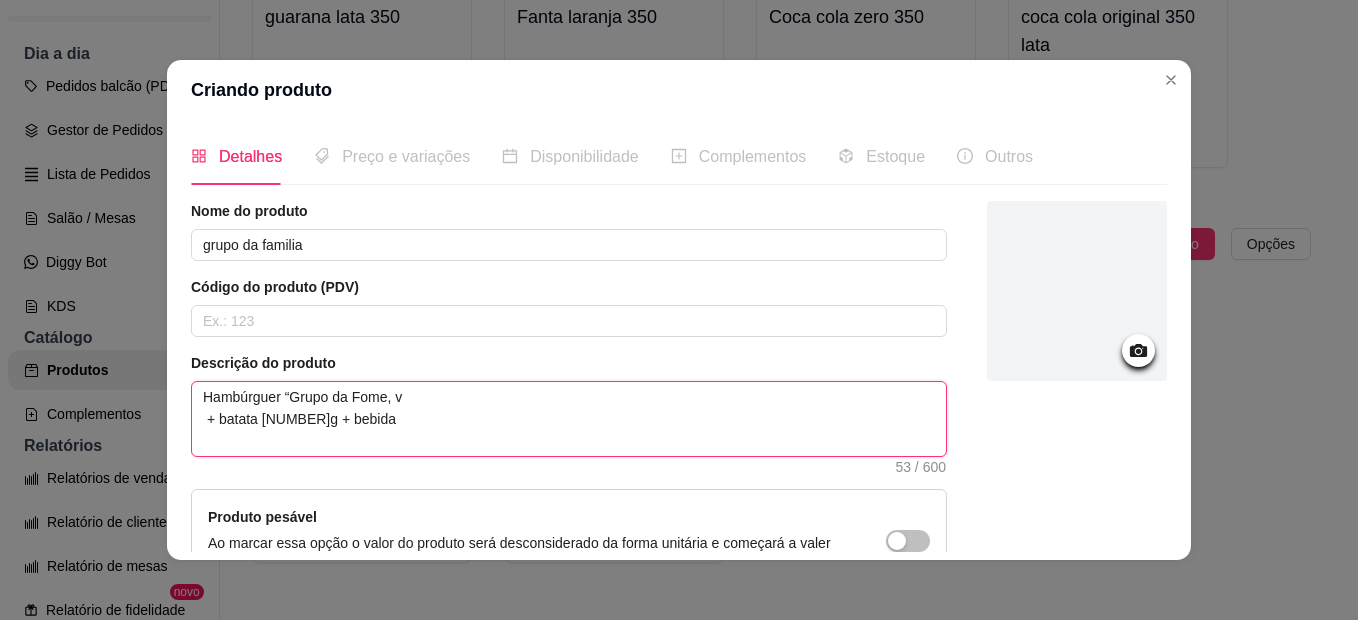 type 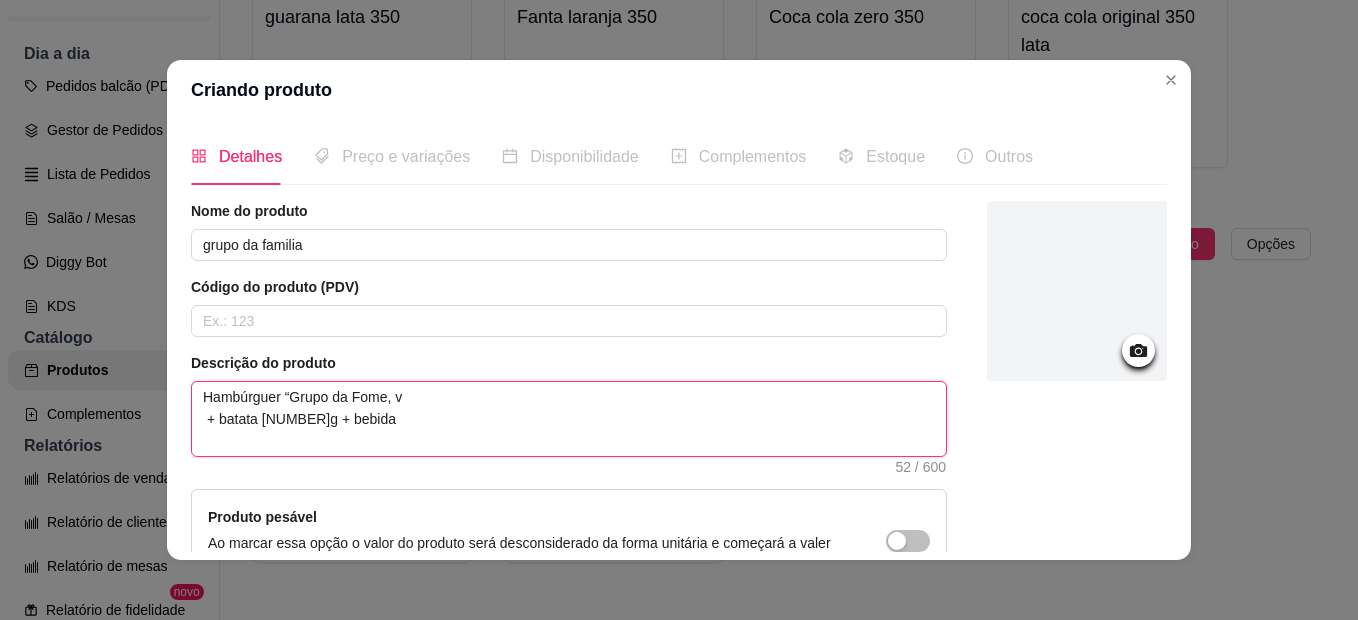 type 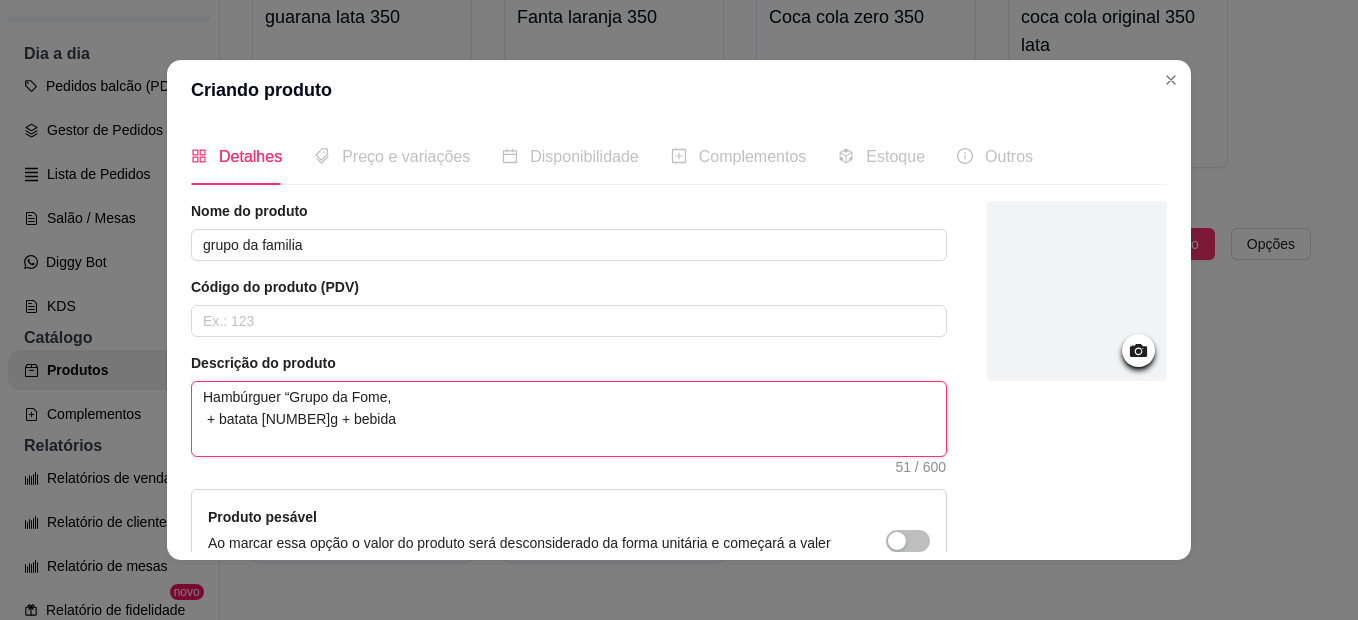paste on "Encaminhado com amor" 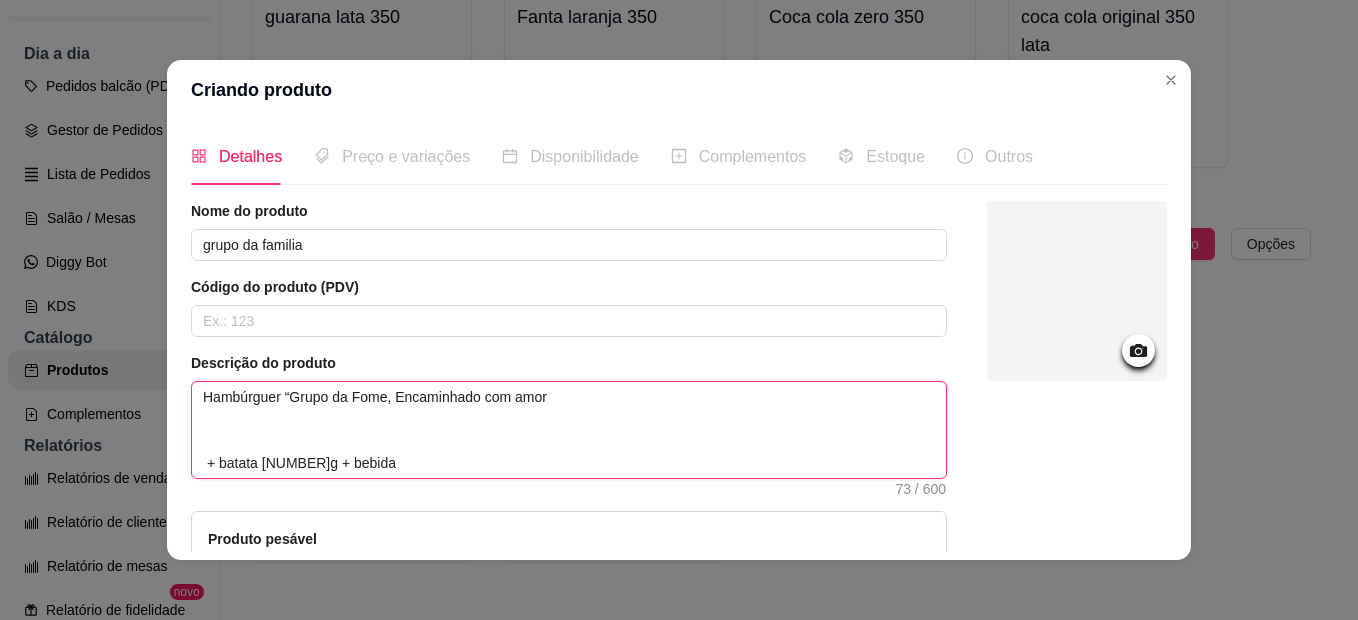 type 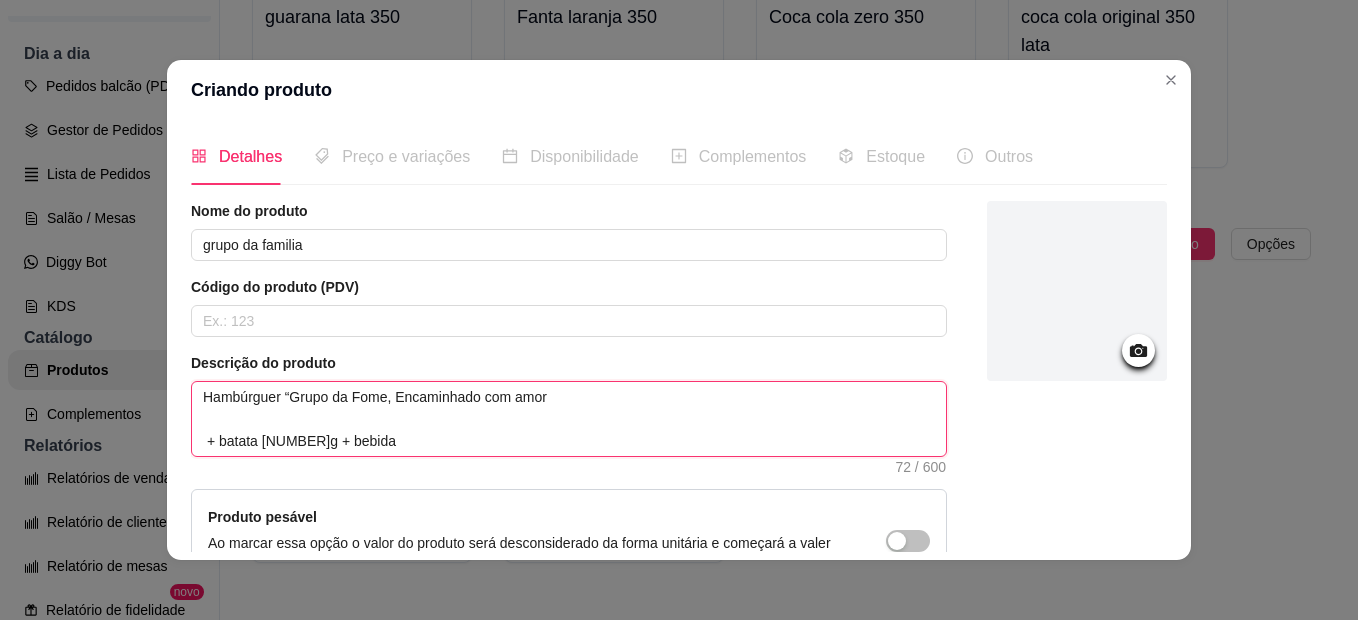 type 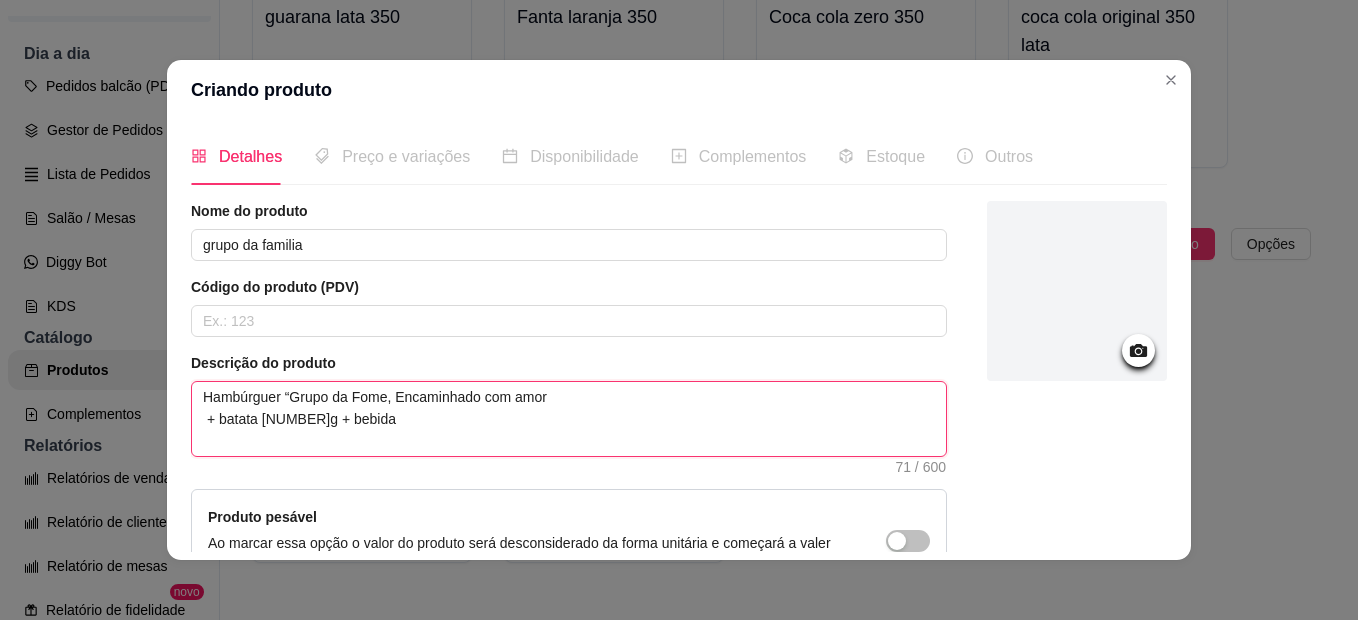 type on "Hambúrguer “Grupo da Fome, Encaminhado com amor
+ batata 300g + bebida" 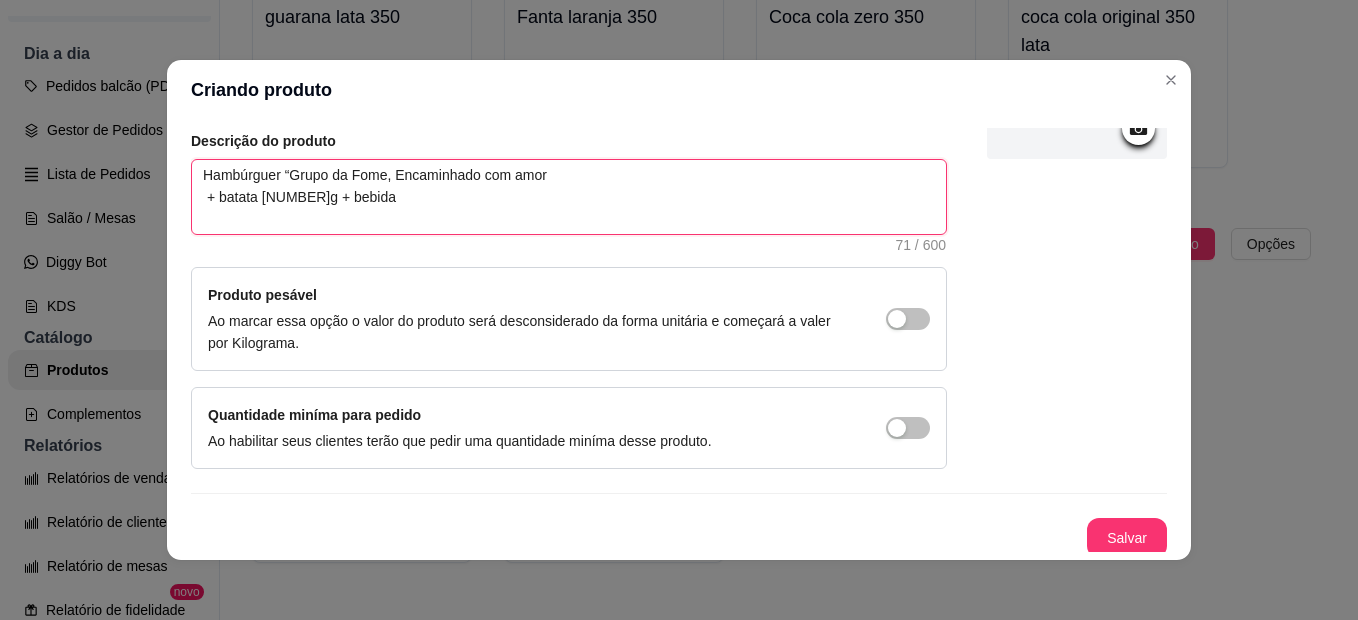 scroll, scrollTop: 228, scrollLeft: 0, axis: vertical 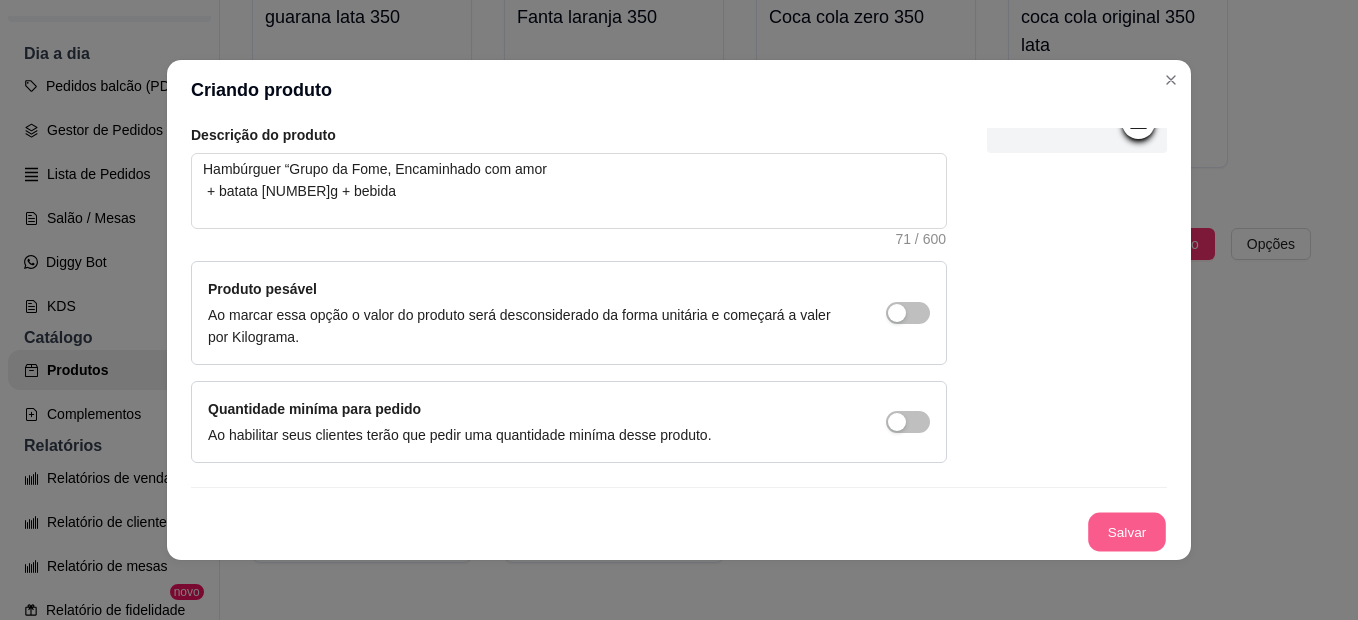 click on "Salvar" at bounding box center [1127, 532] 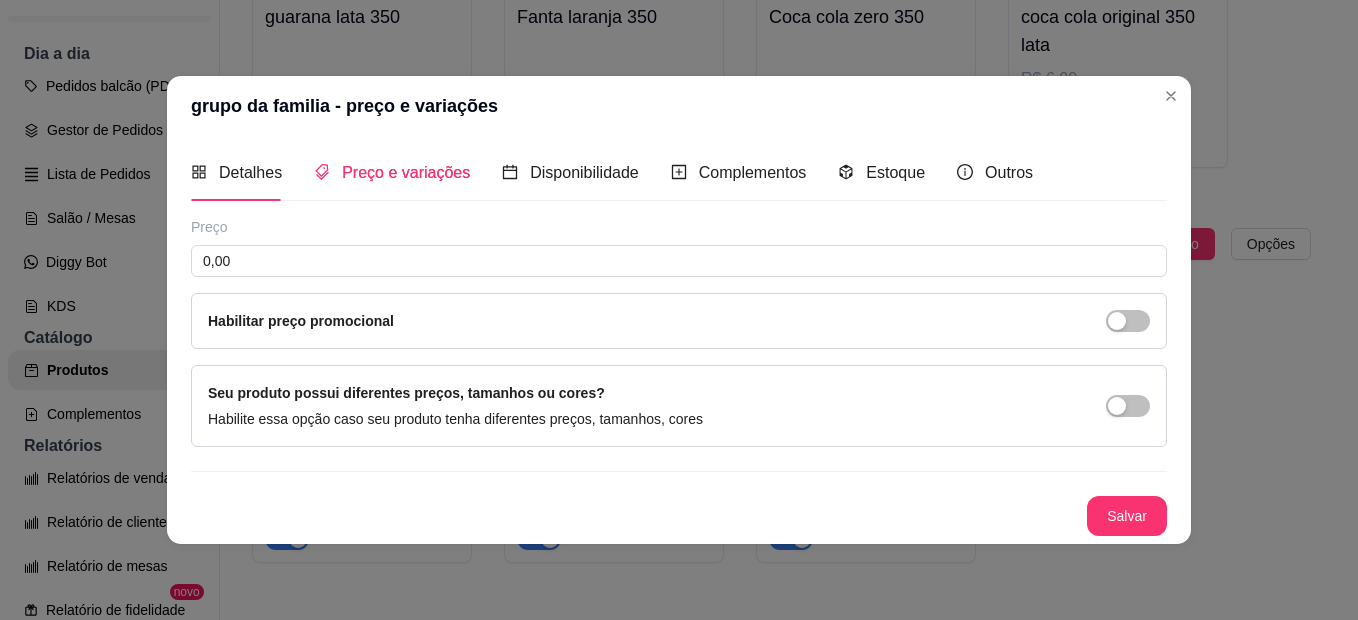 type 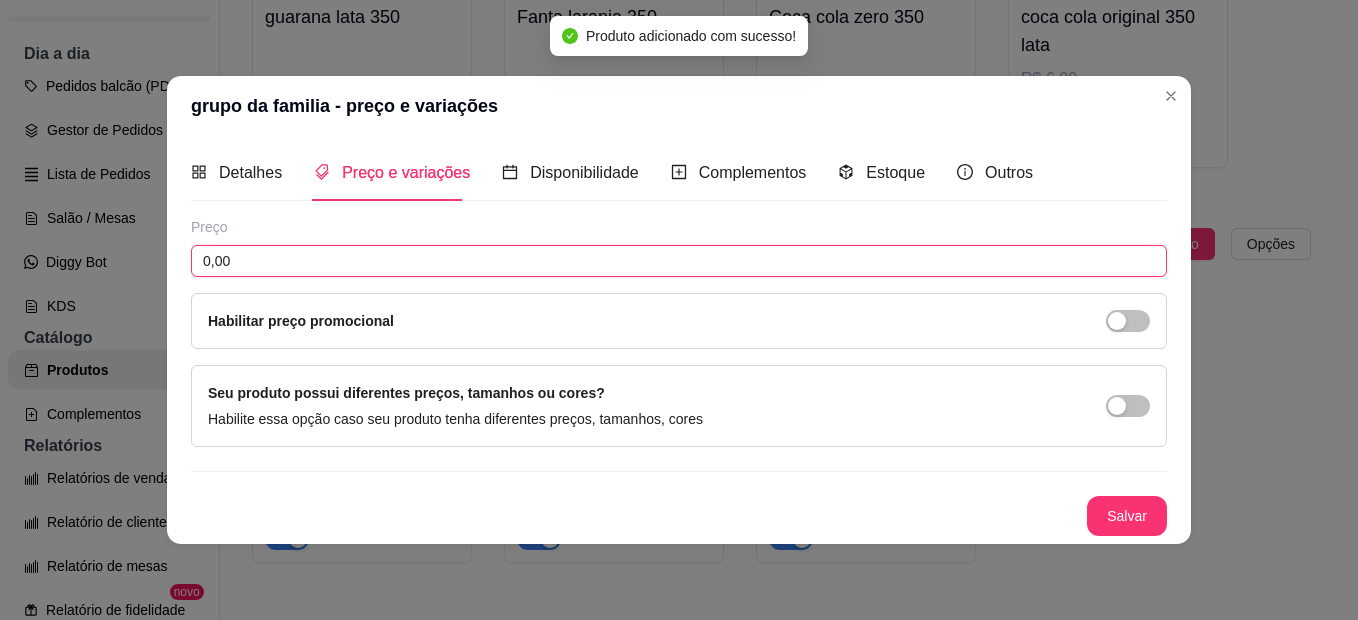 click on "0,00" at bounding box center (679, 261) 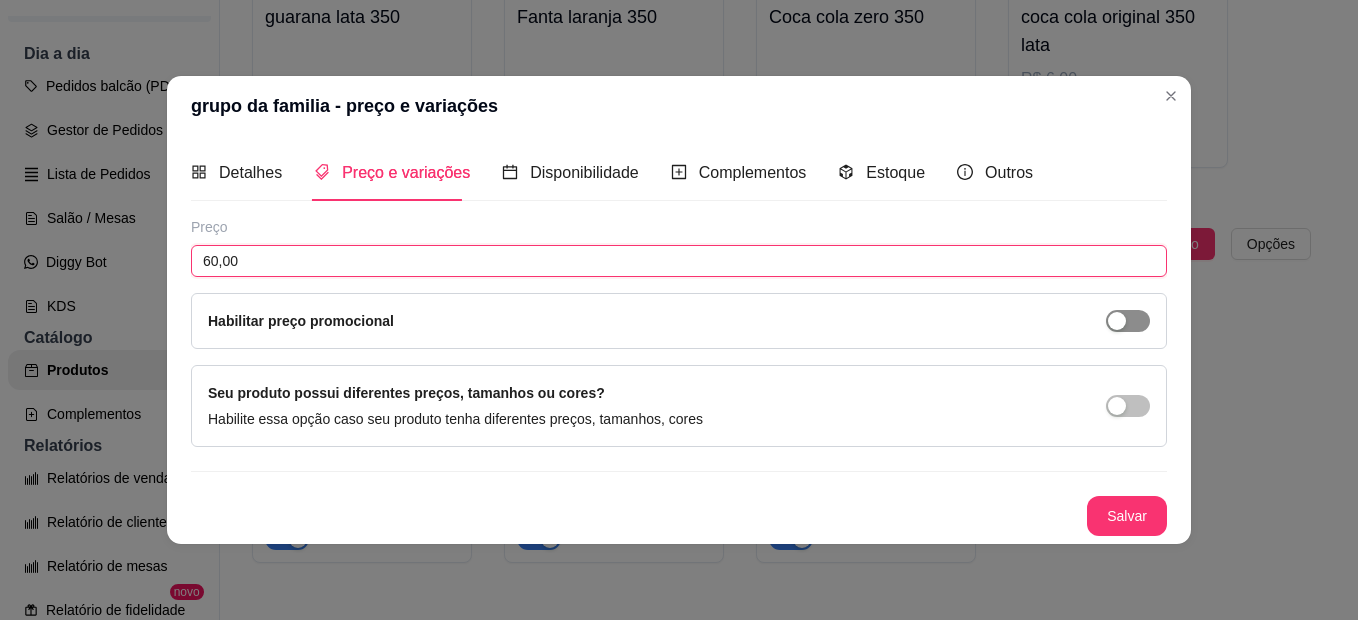 type on "60,00" 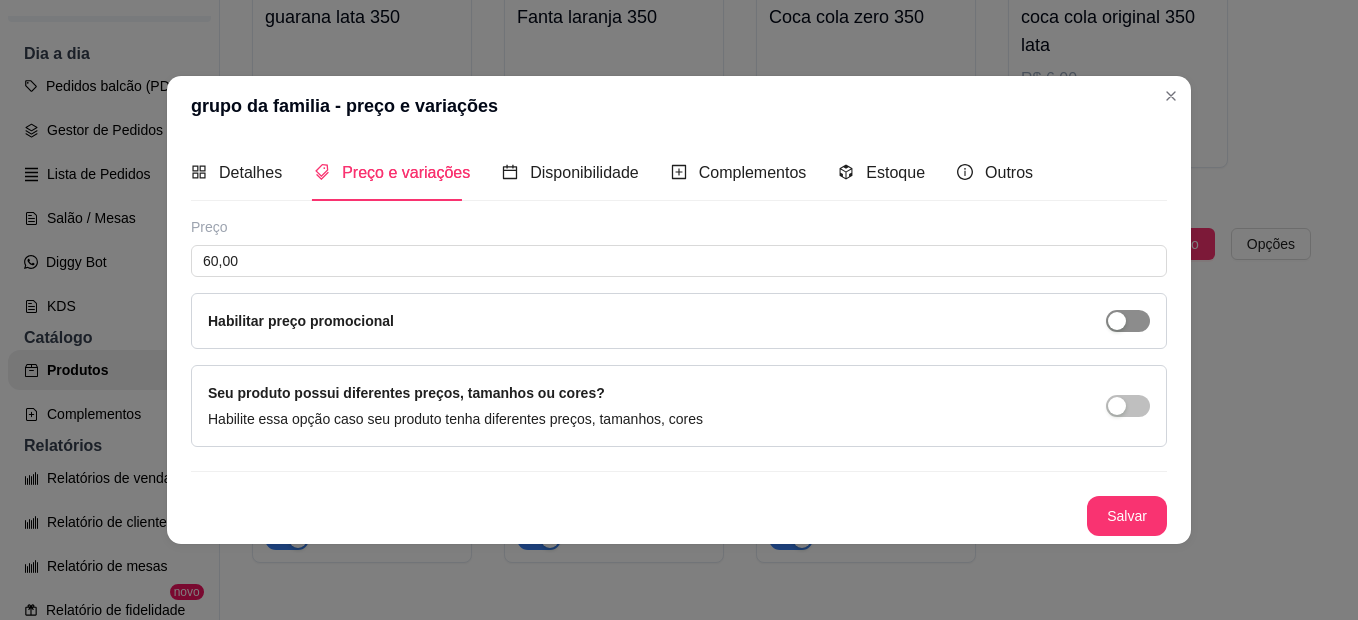 click at bounding box center (1117, 321) 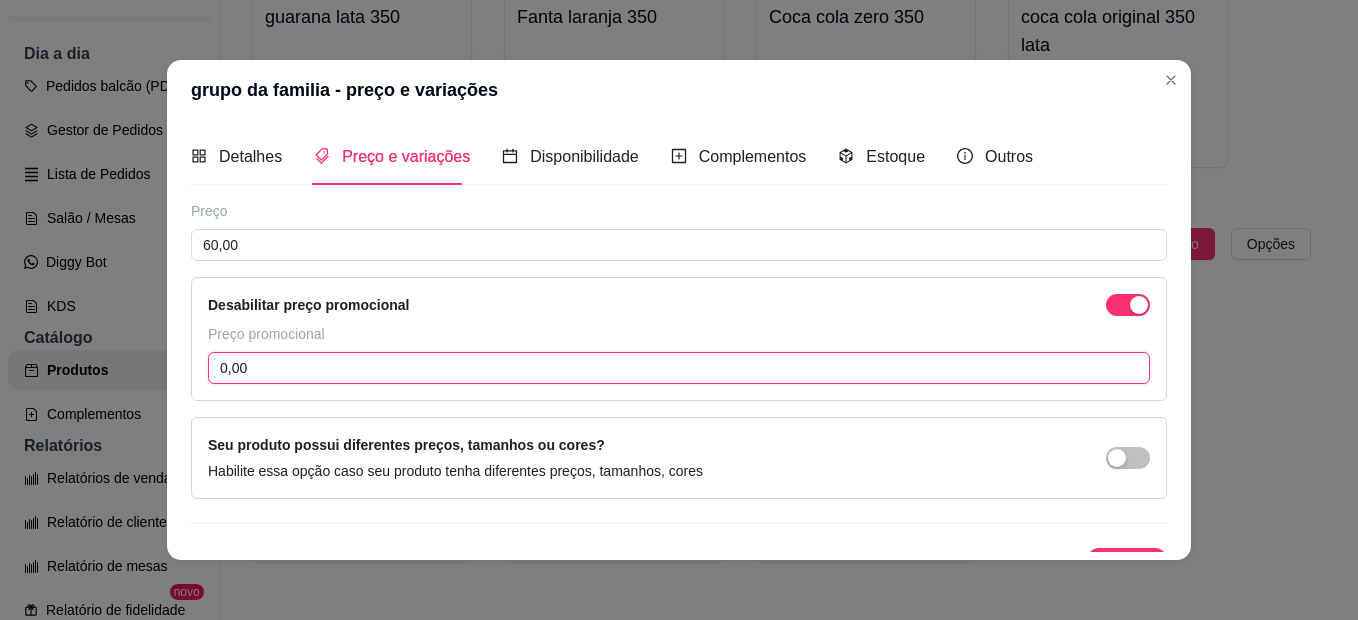 click on "0,00" at bounding box center [679, 368] 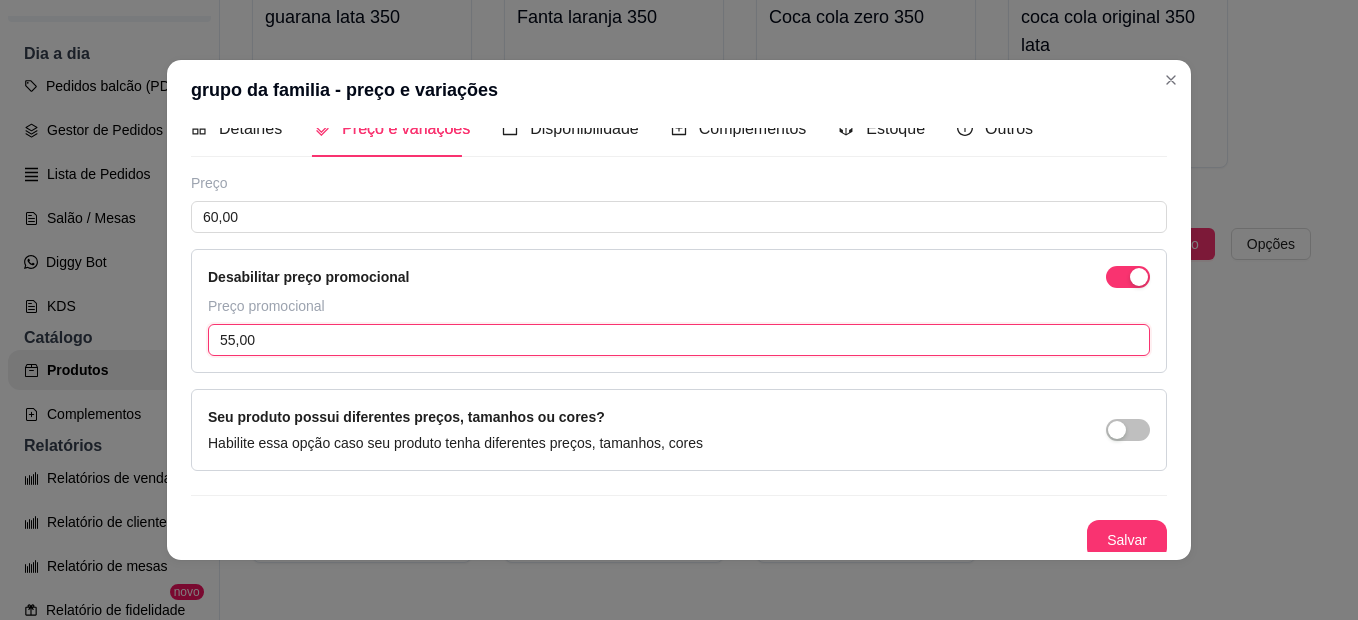 scroll, scrollTop: 36, scrollLeft: 0, axis: vertical 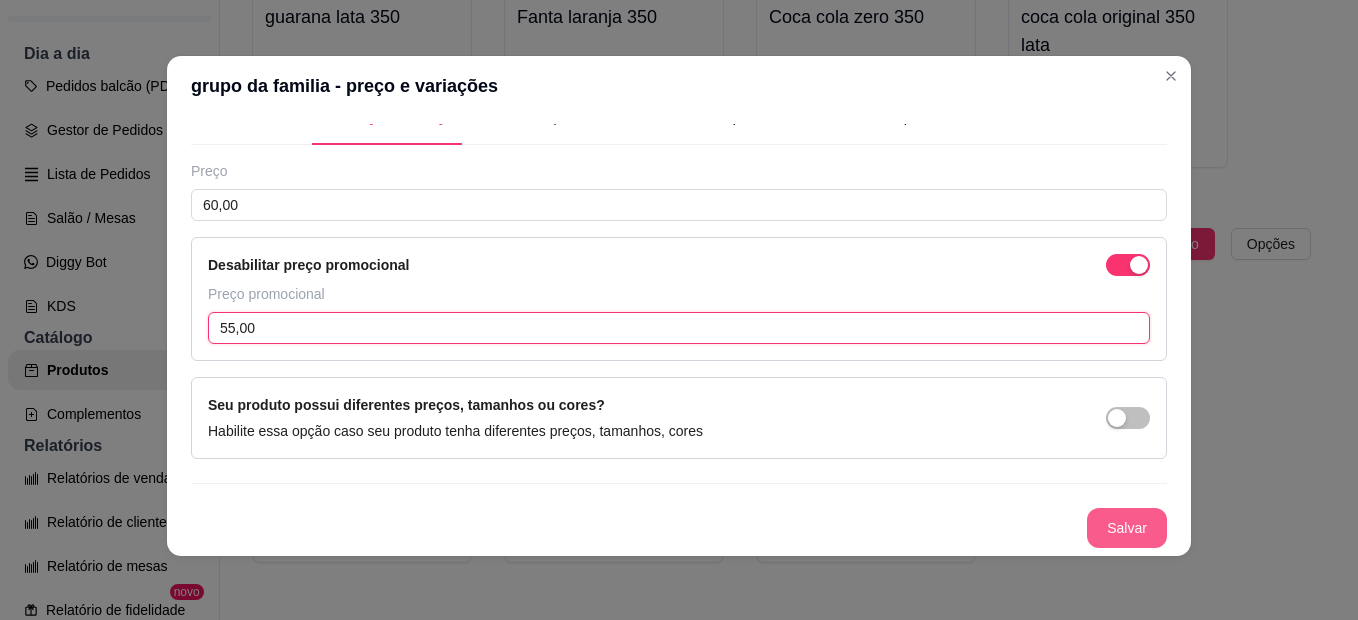type on "55,00" 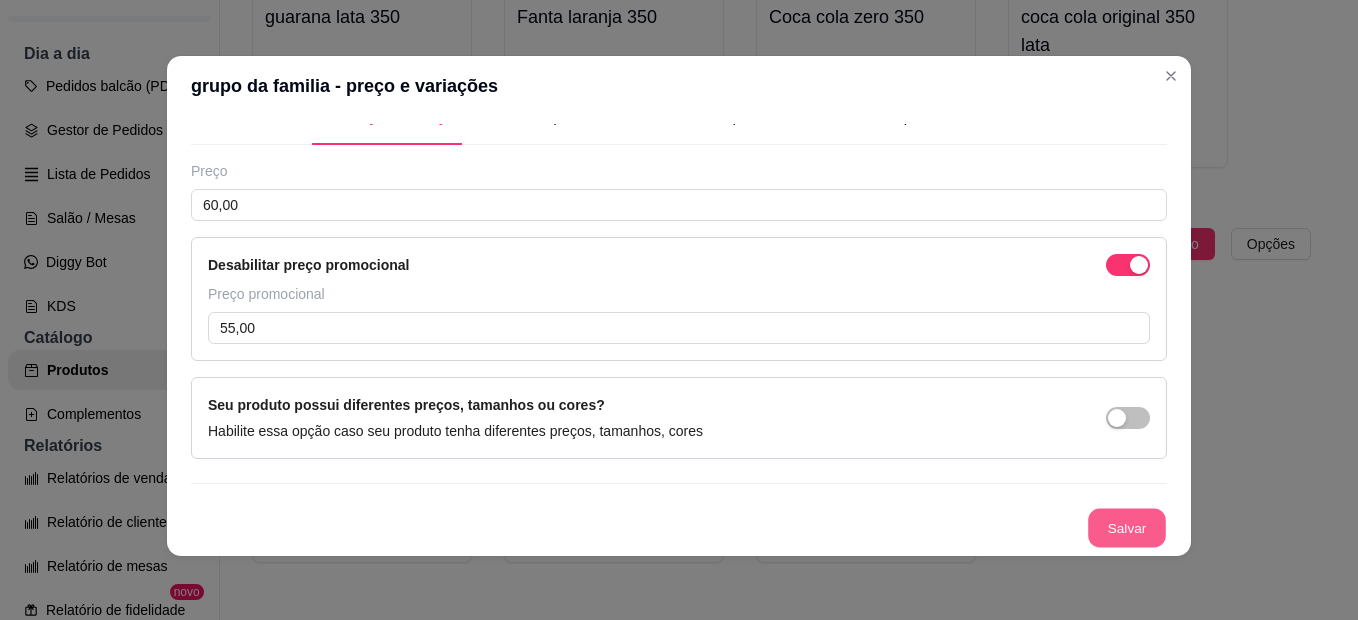 click on "Salvar" at bounding box center [1127, 528] 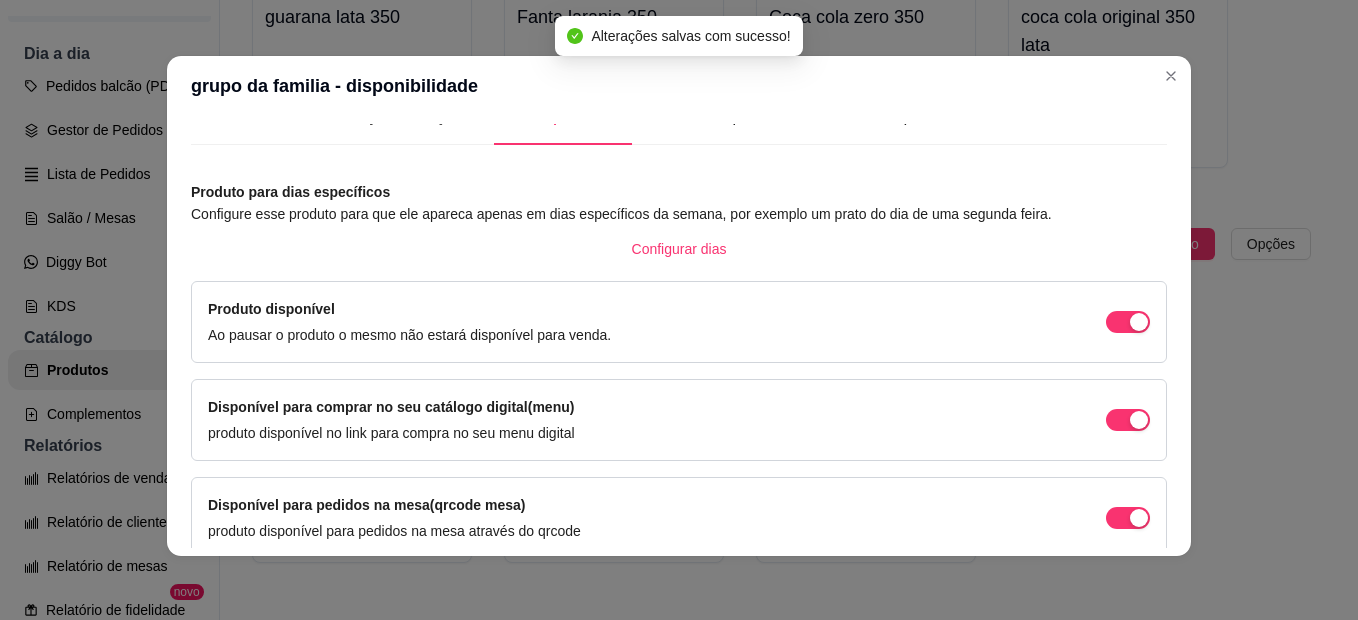 click on "R$ 6,00" at bounding box center (1118, 79) 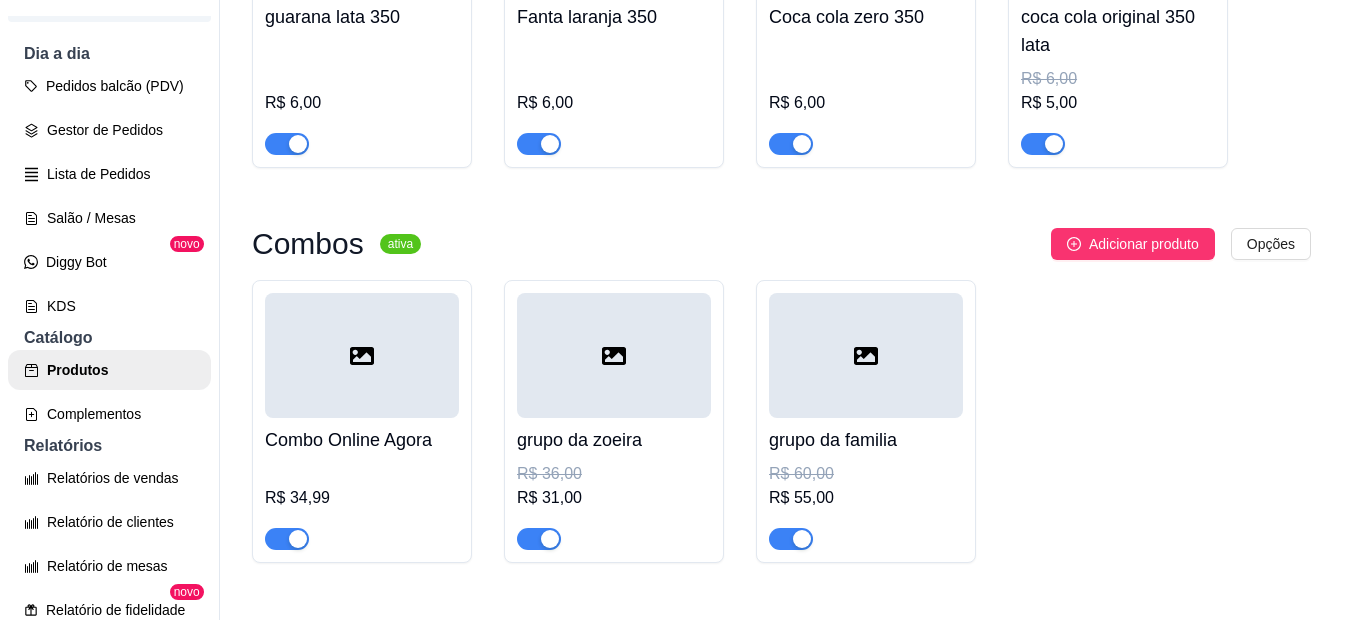 type 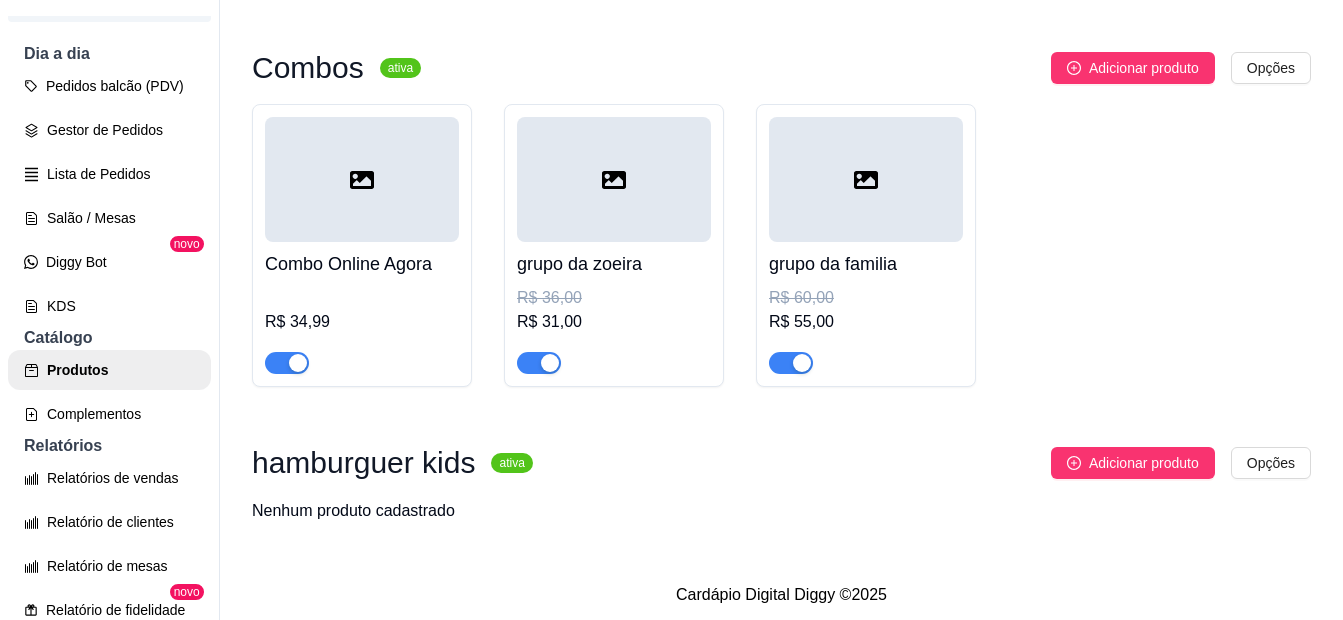scroll, scrollTop: 2047, scrollLeft: 0, axis: vertical 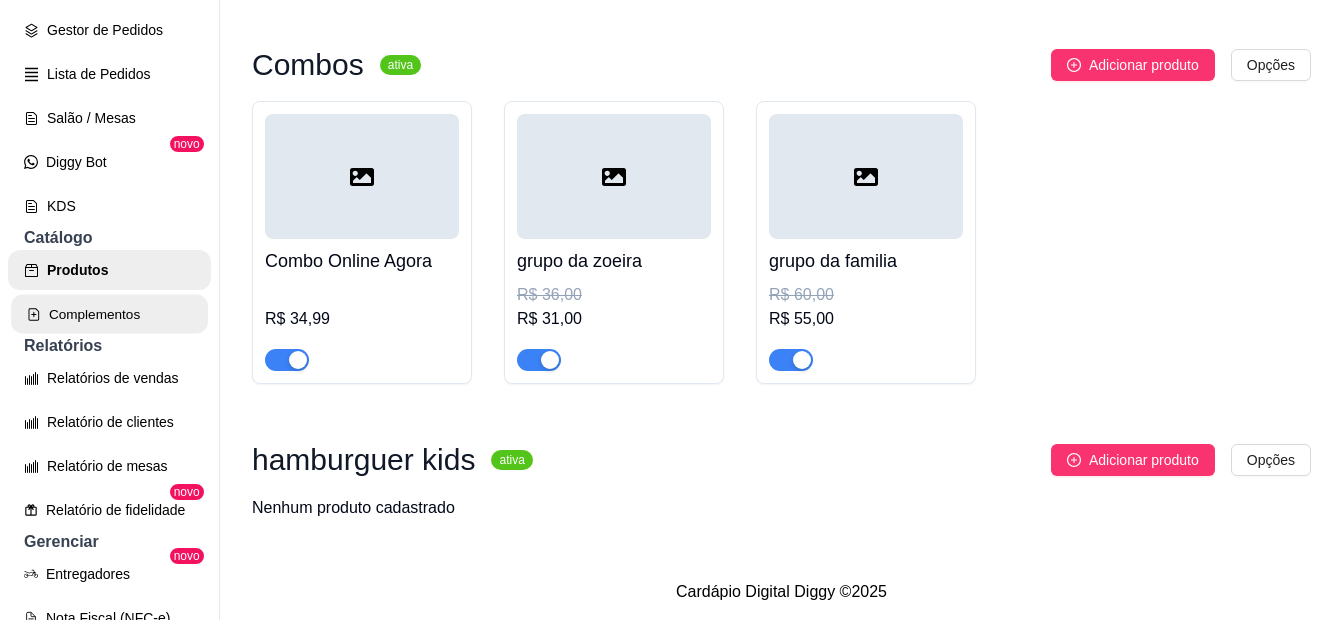 click on "Complementos" at bounding box center [109, 314] 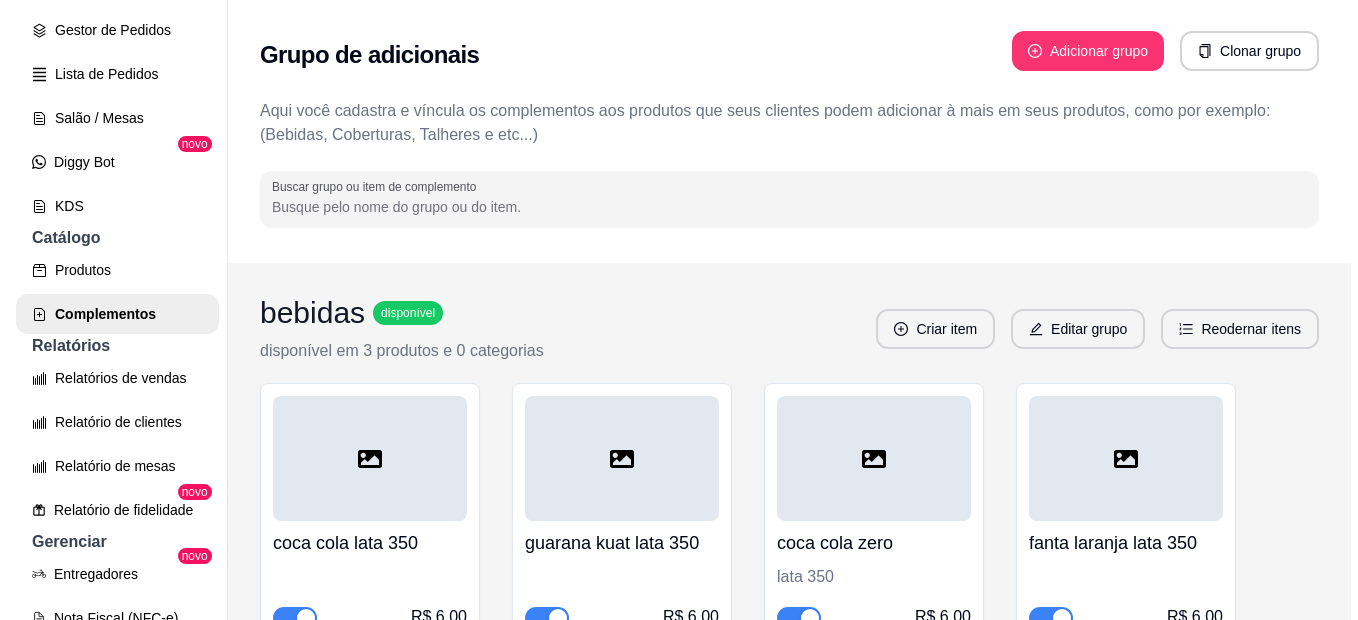 scroll, scrollTop: 0, scrollLeft: 0, axis: both 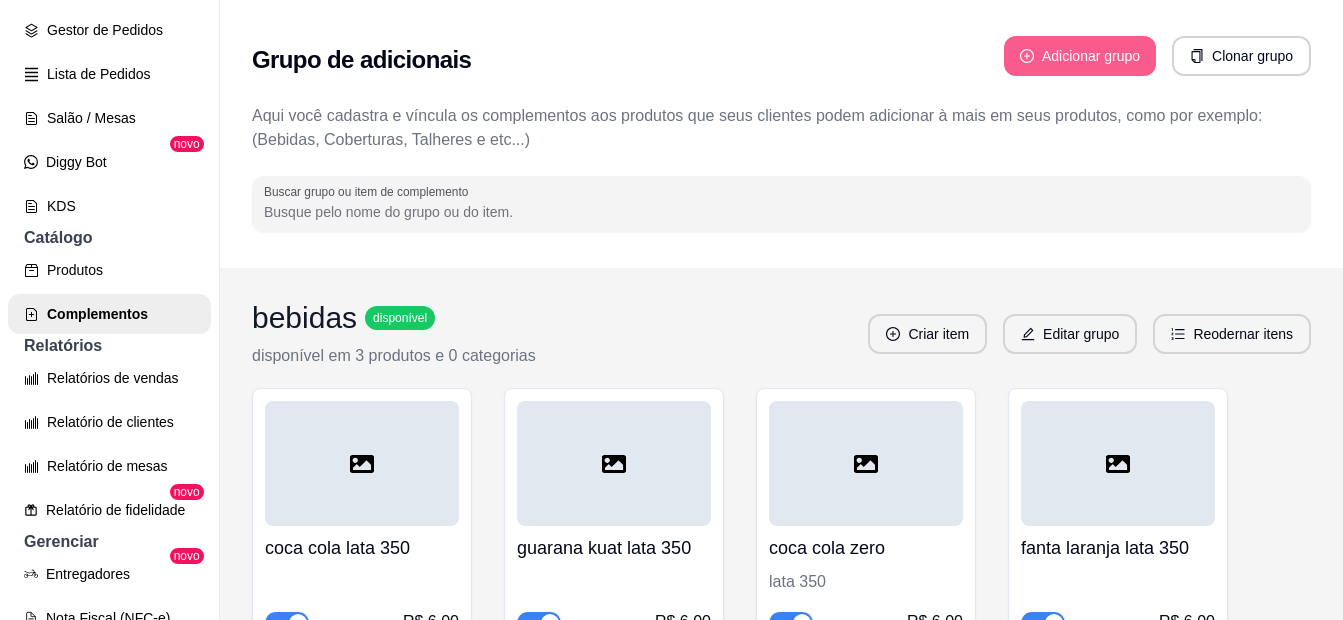 click on "Adicionar grupo" at bounding box center (1080, 56) 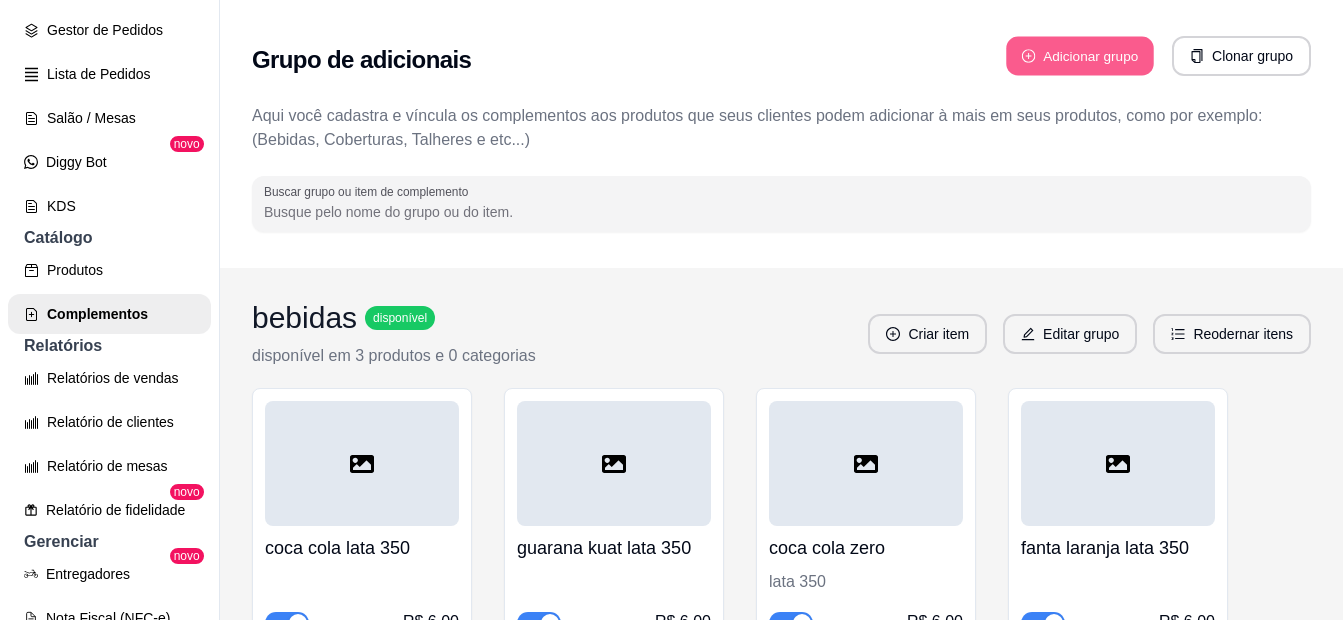 click on "Adicionar grupo" at bounding box center (1080, 56) 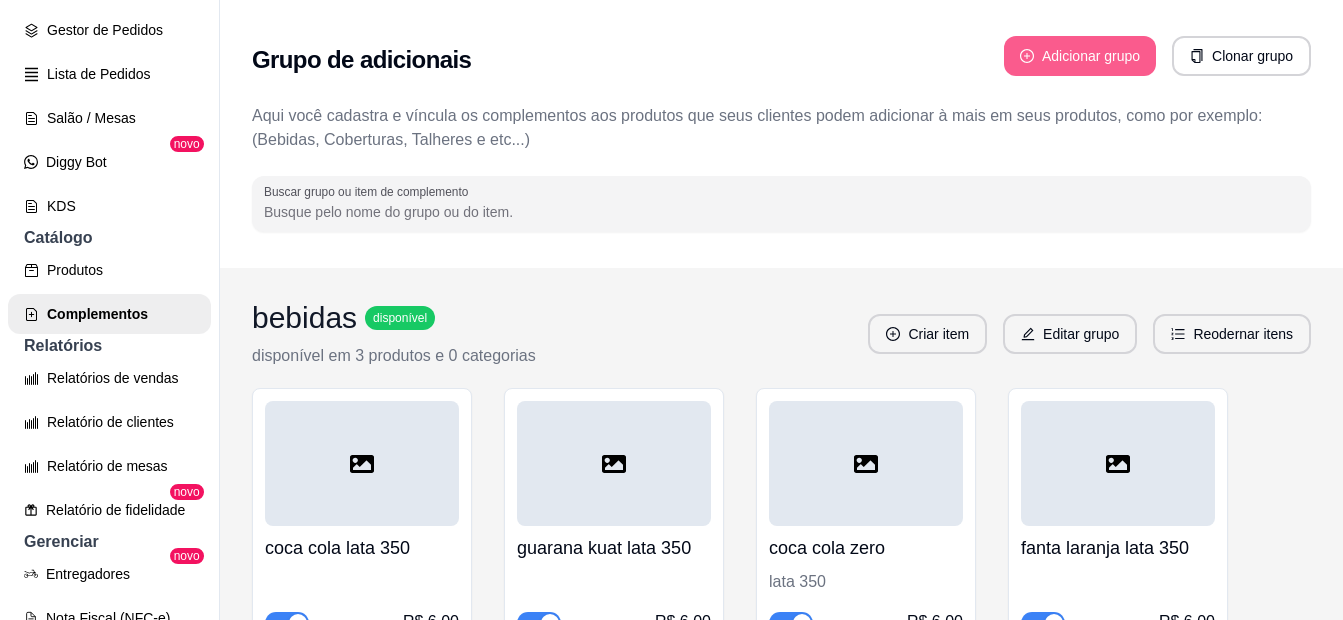 click on "Adicionar grupo" at bounding box center (1080, 56) 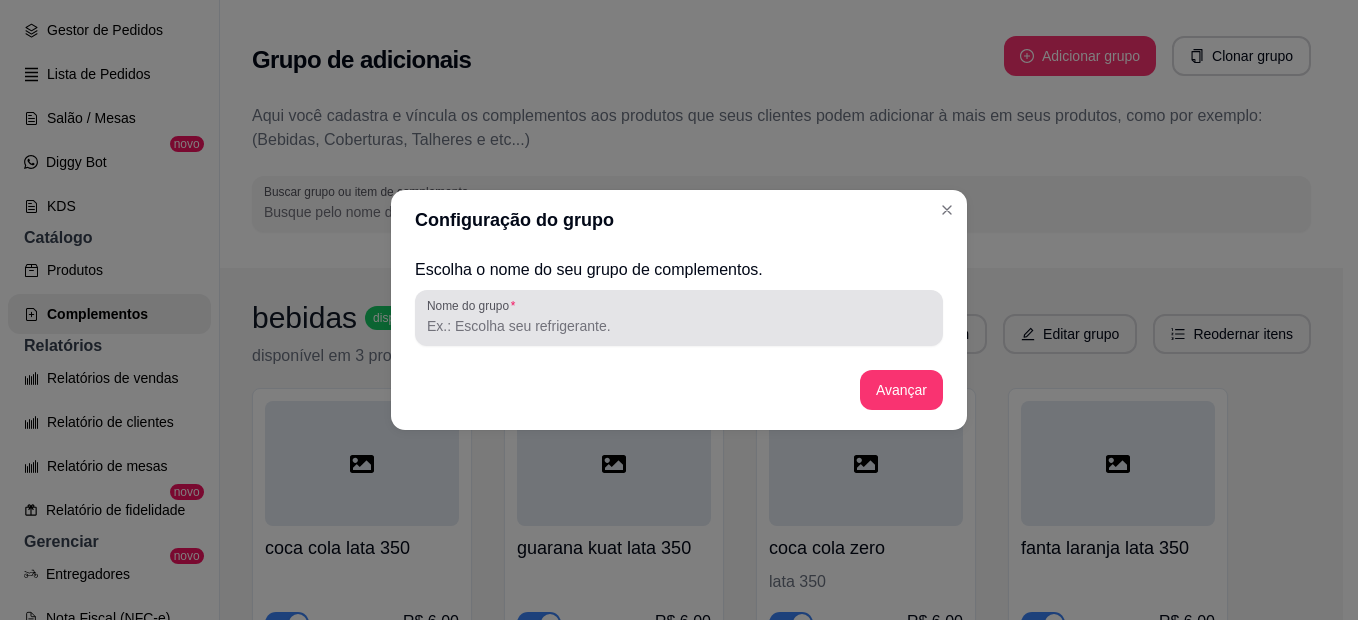 click at bounding box center [679, 318] 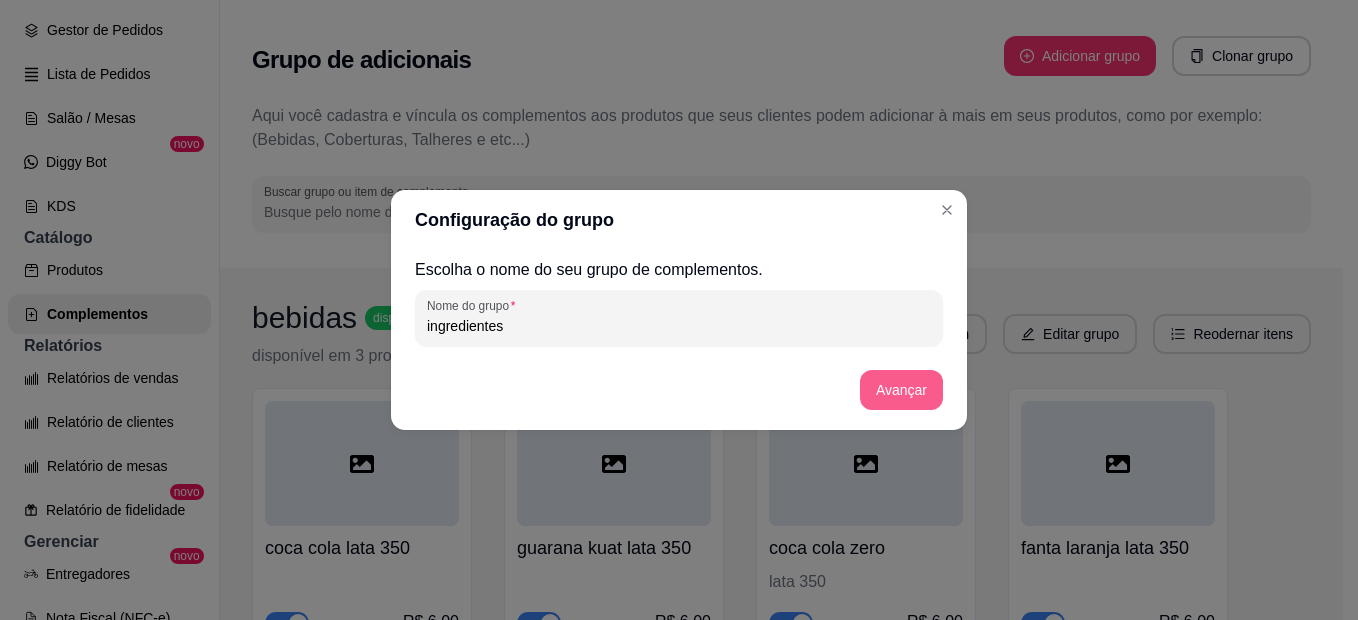 type on "ingredientes" 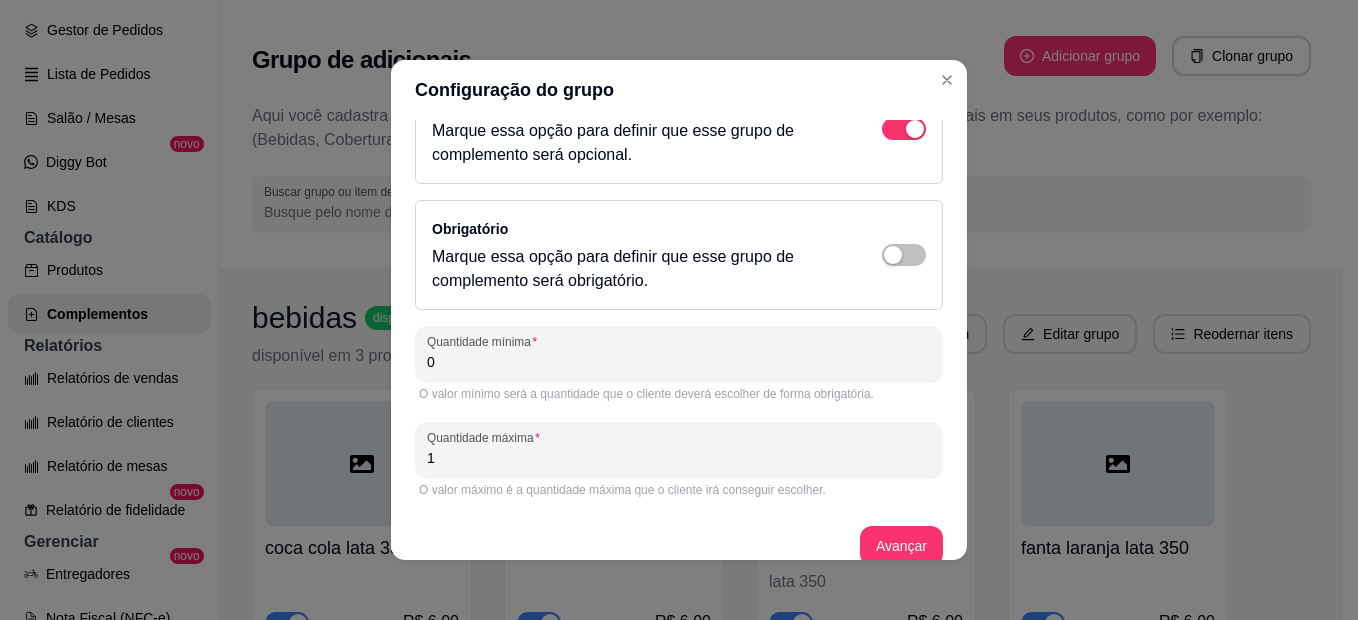 scroll, scrollTop: 80, scrollLeft: 0, axis: vertical 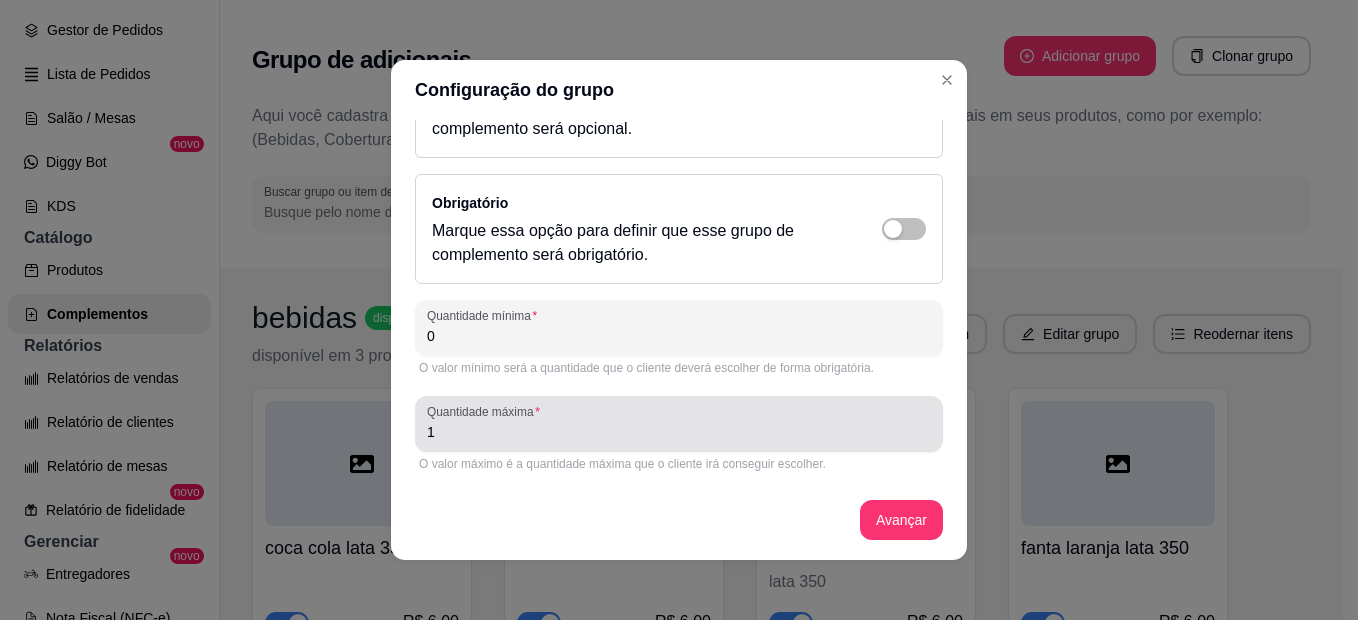 click on "1" at bounding box center (679, 432) 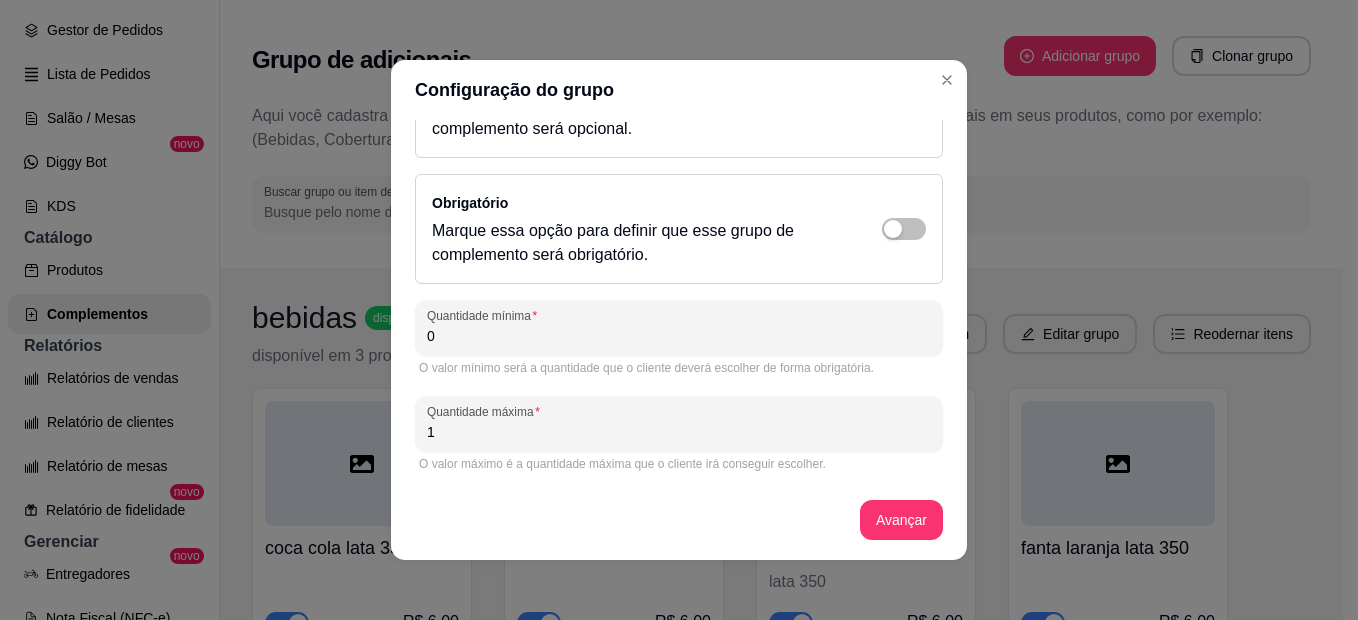 click on "1" at bounding box center (679, 432) 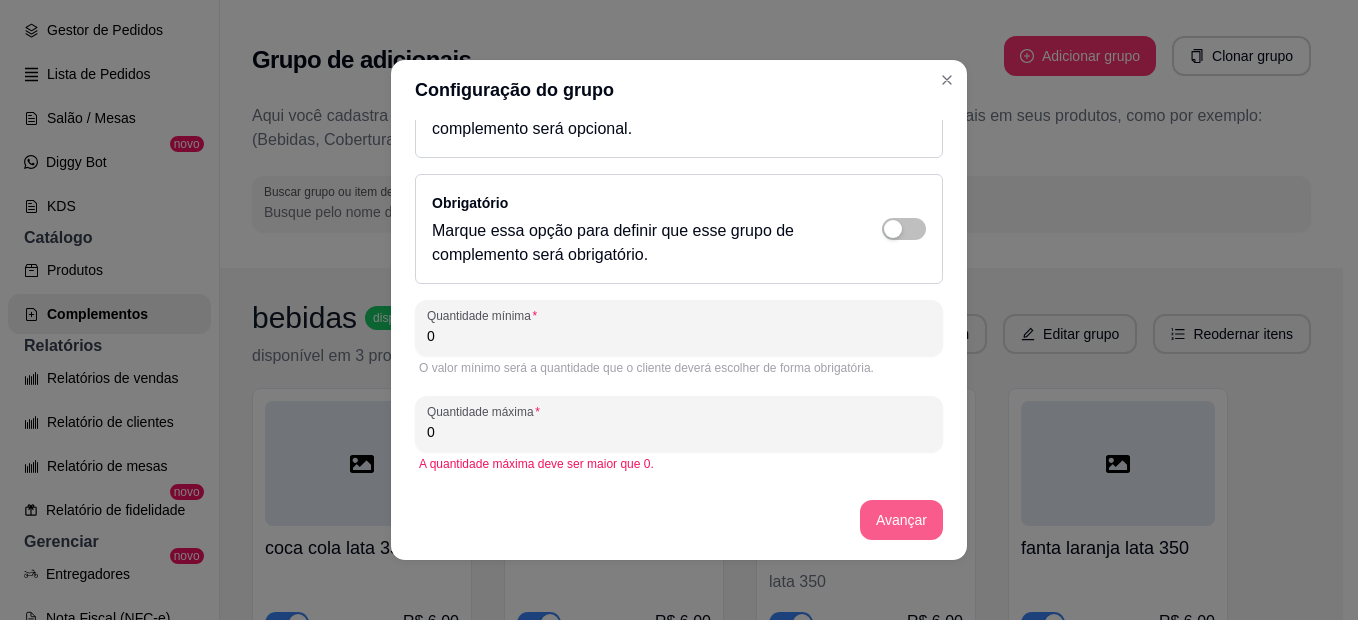 click on "Avançar" at bounding box center (901, 520) 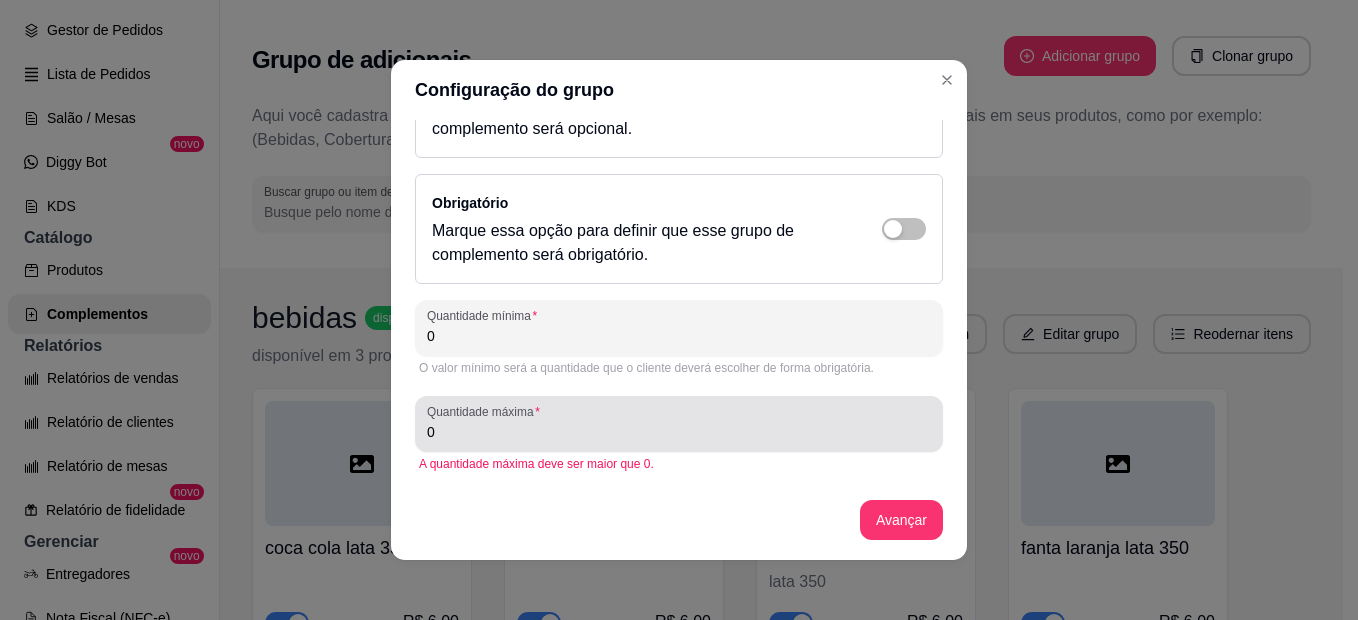 click on "0" at bounding box center [679, 424] 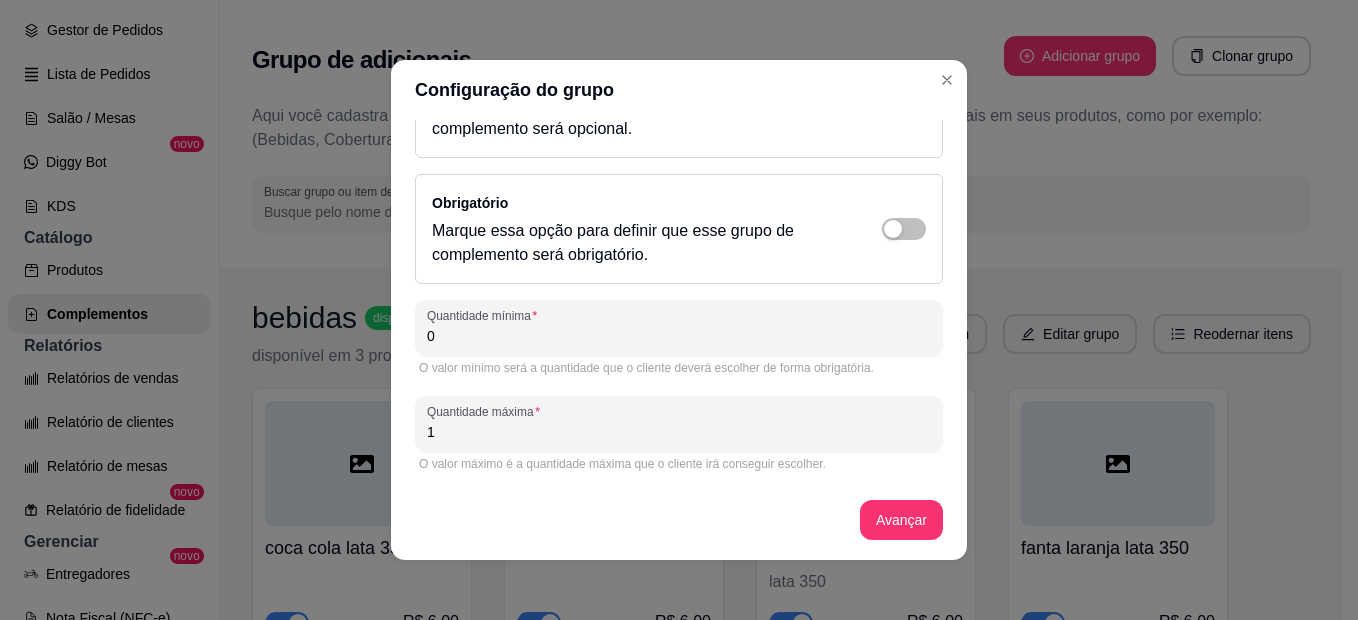 type on "1" 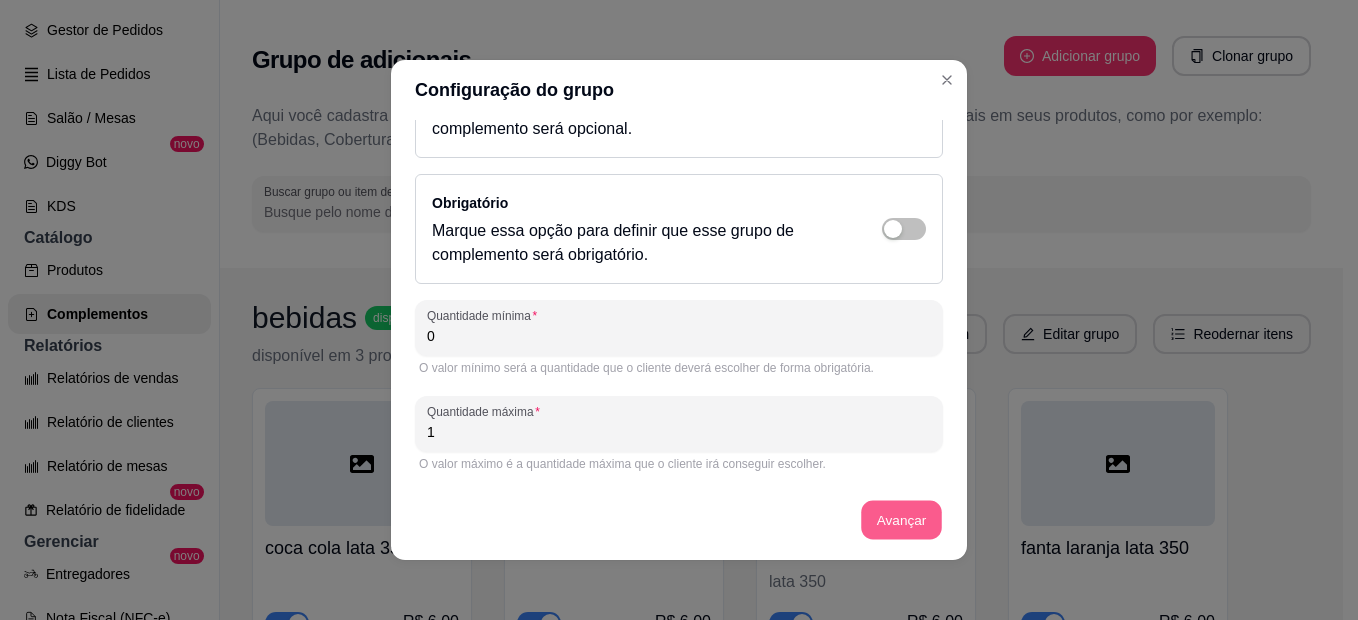 click on "Avançar" at bounding box center (901, 520) 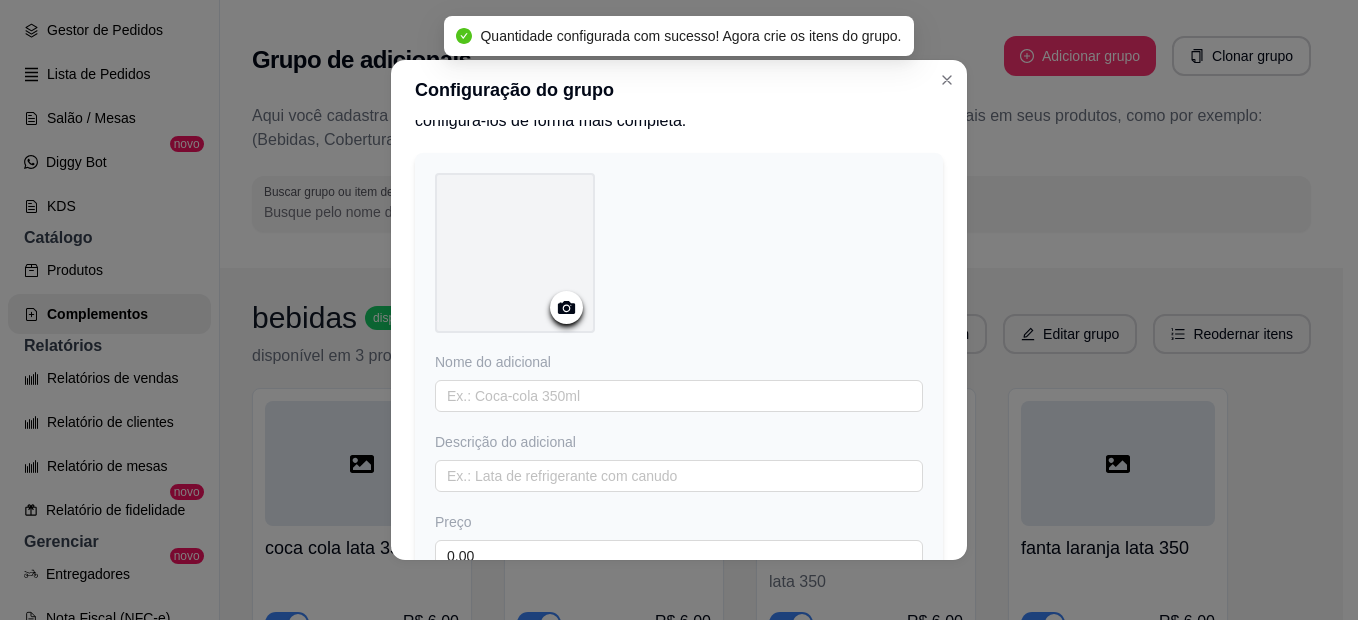 scroll, scrollTop: 0, scrollLeft: 0, axis: both 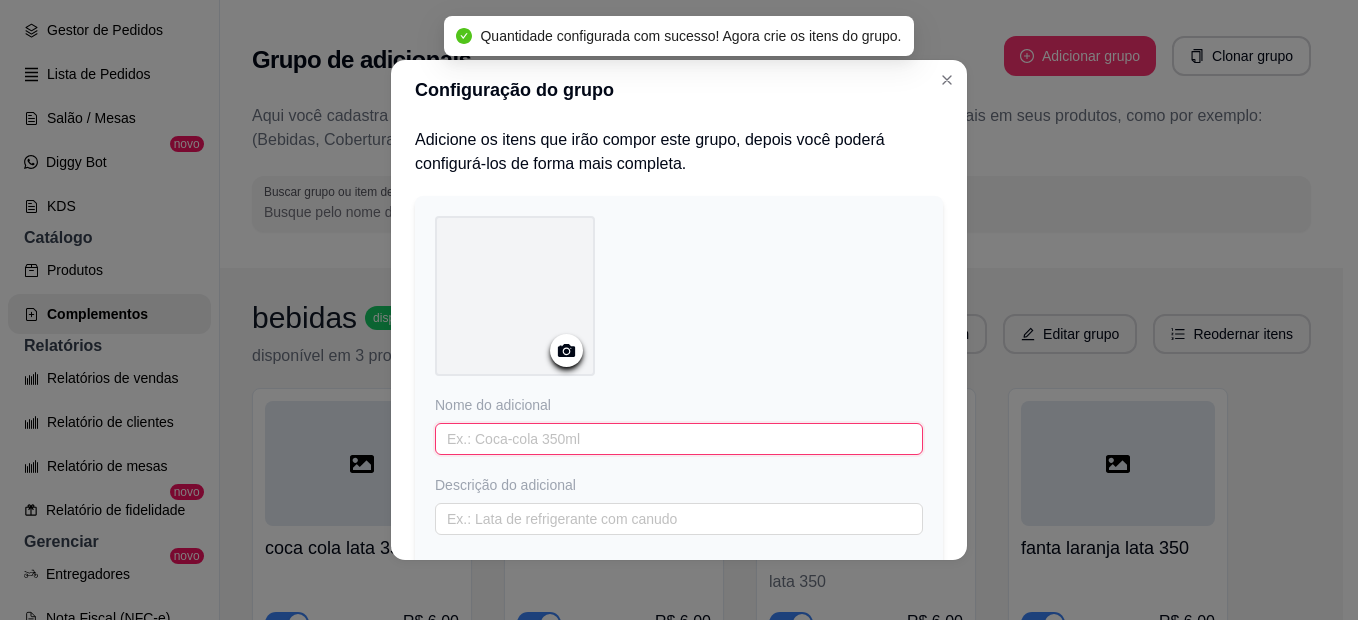 click at bounding box center [679, 439] 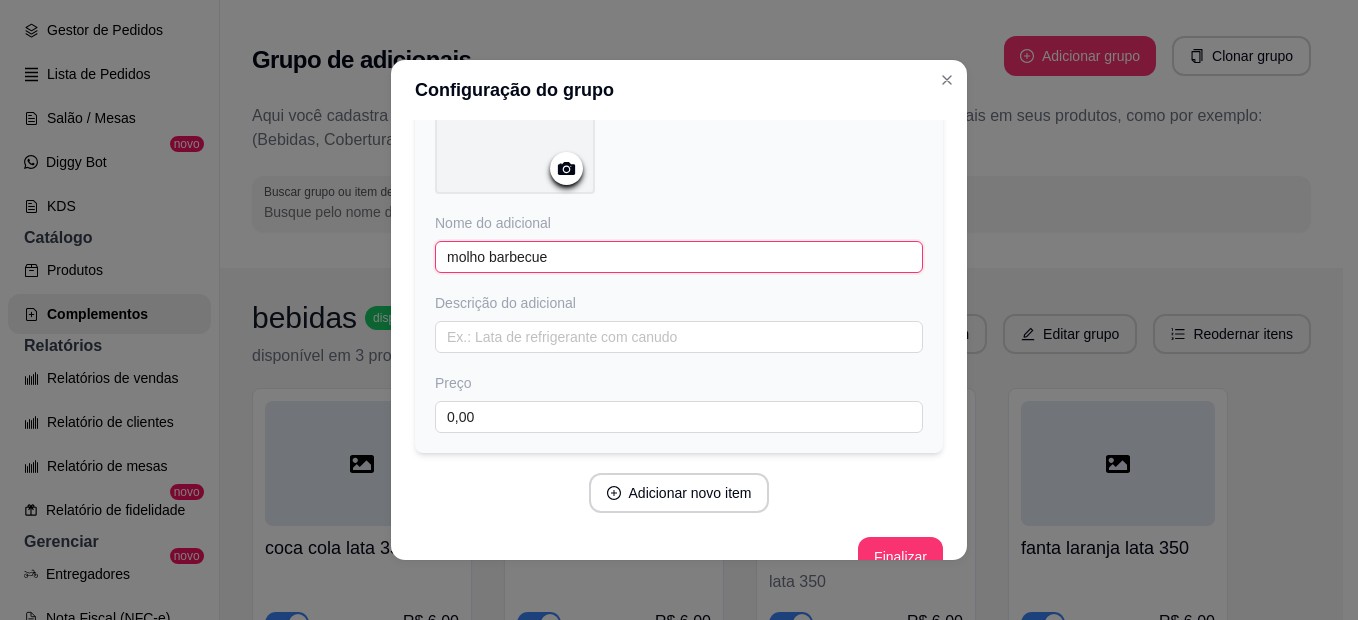 scroll, scrollTop: 200, scrollLeft: 0, axis: vertical 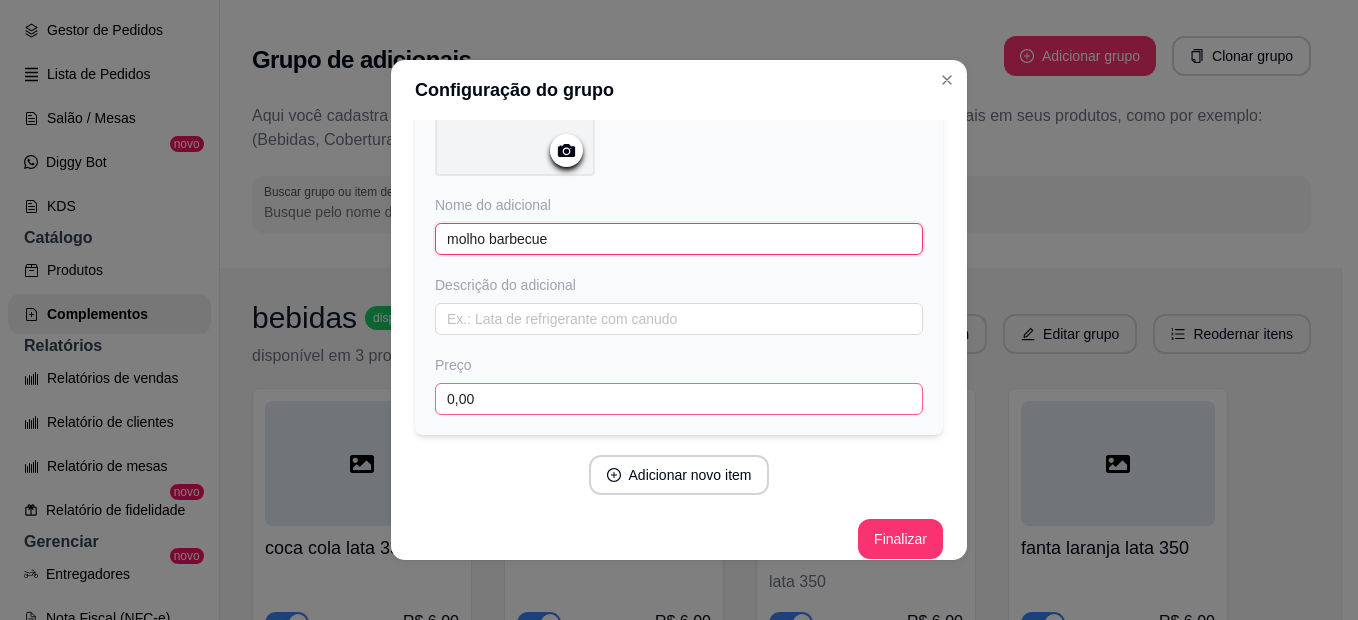 type on "molho barbecue" 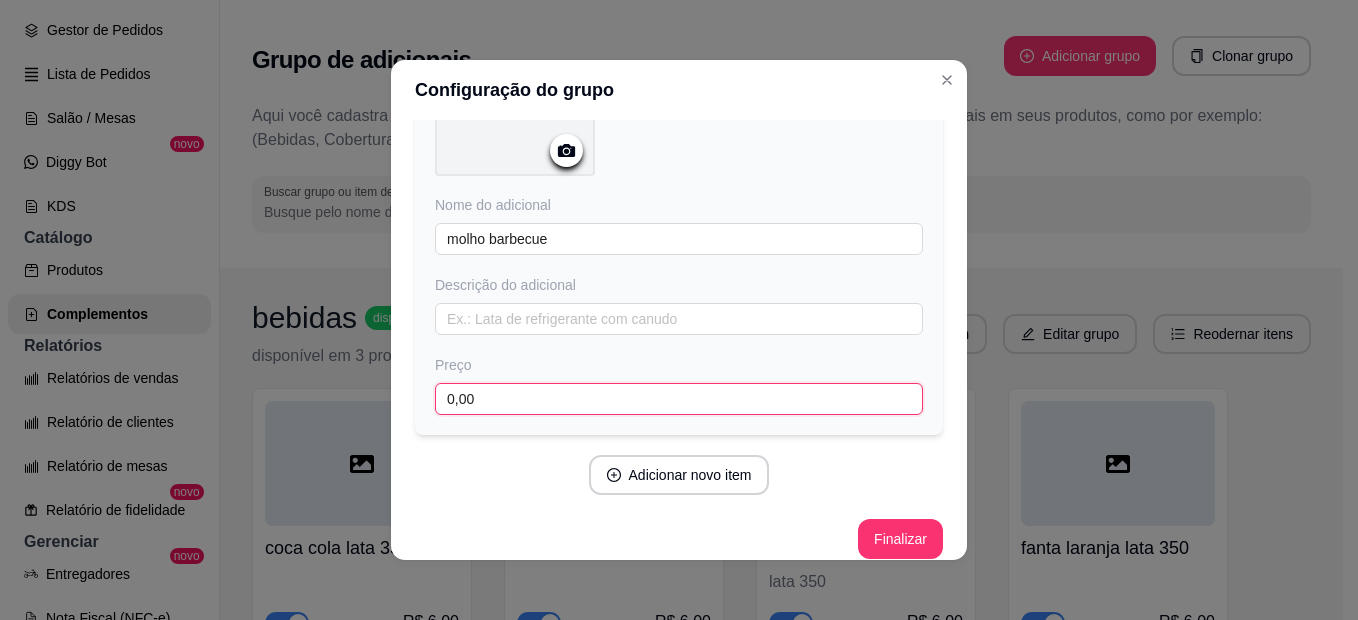 click on "0,00" at bounding box center (679, 399) 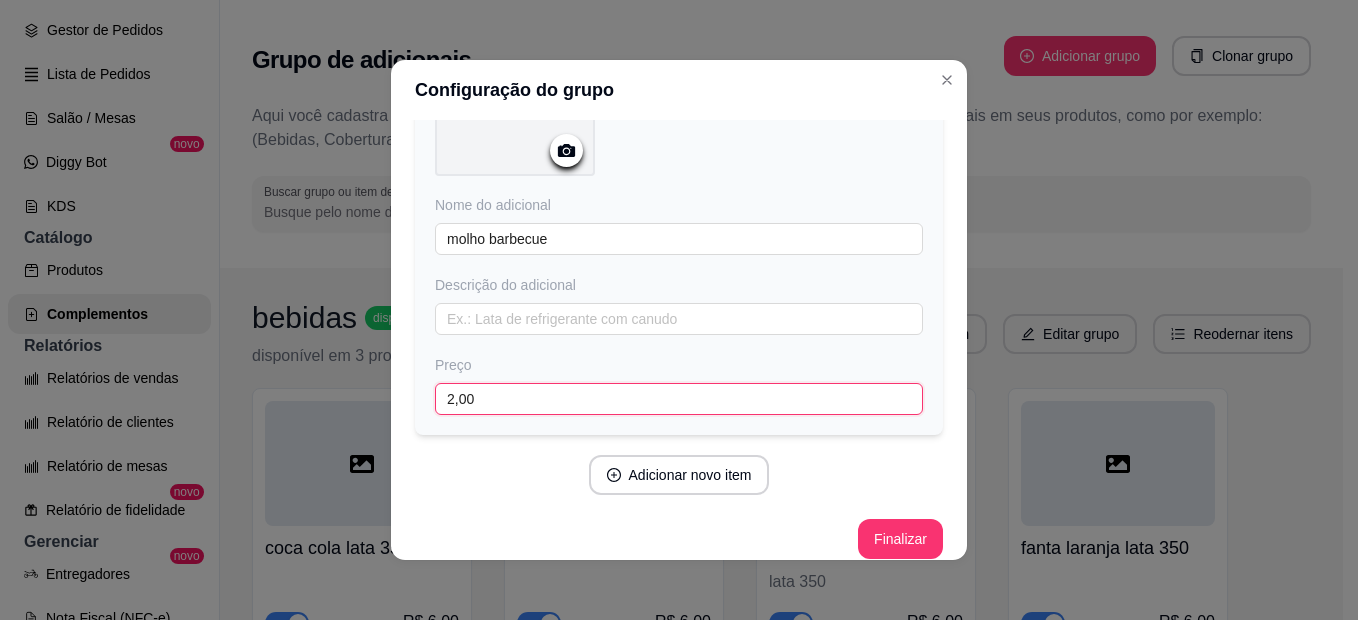 scroll, scrollTop: 218, scrollLeft: 0, axis: vertical 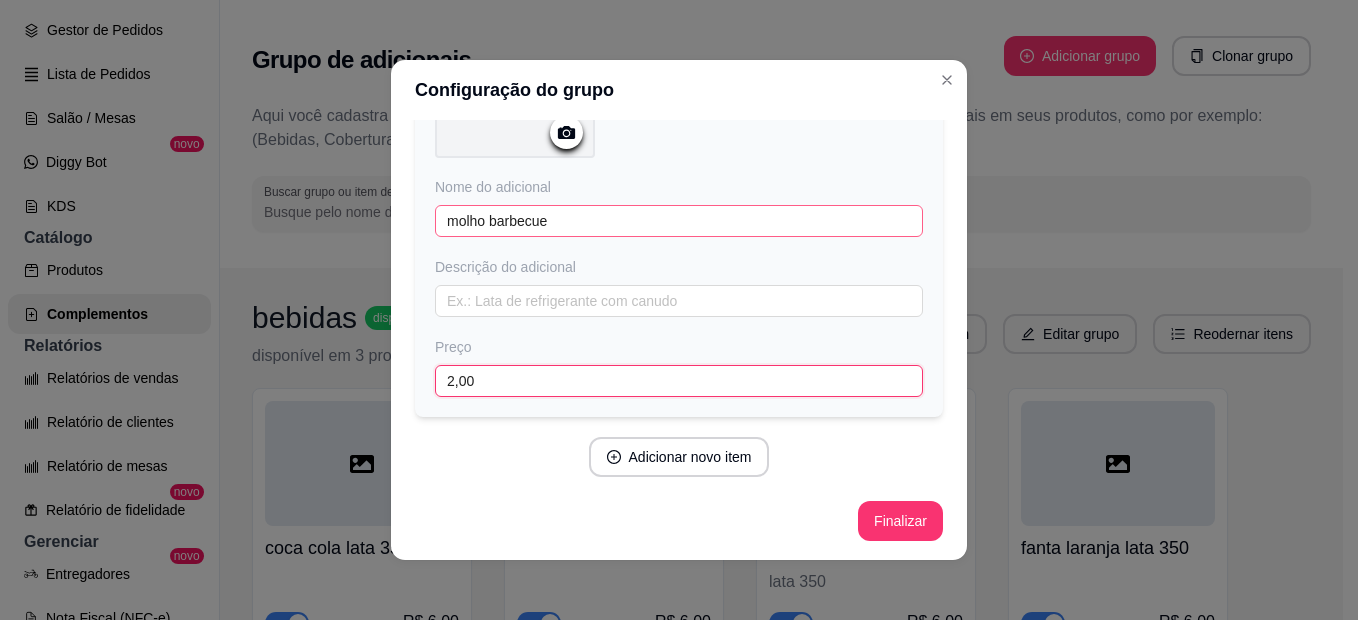 type on "2,00" 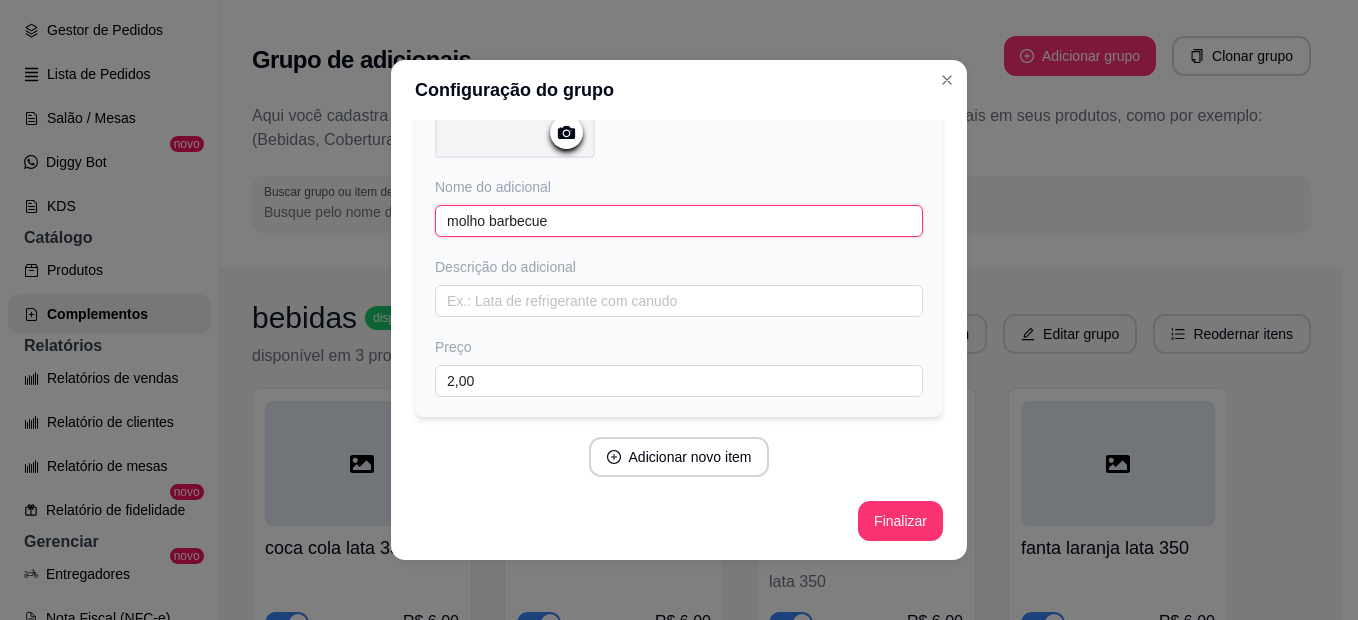 click on "molho barbecue" at bounding box center [679, 221] 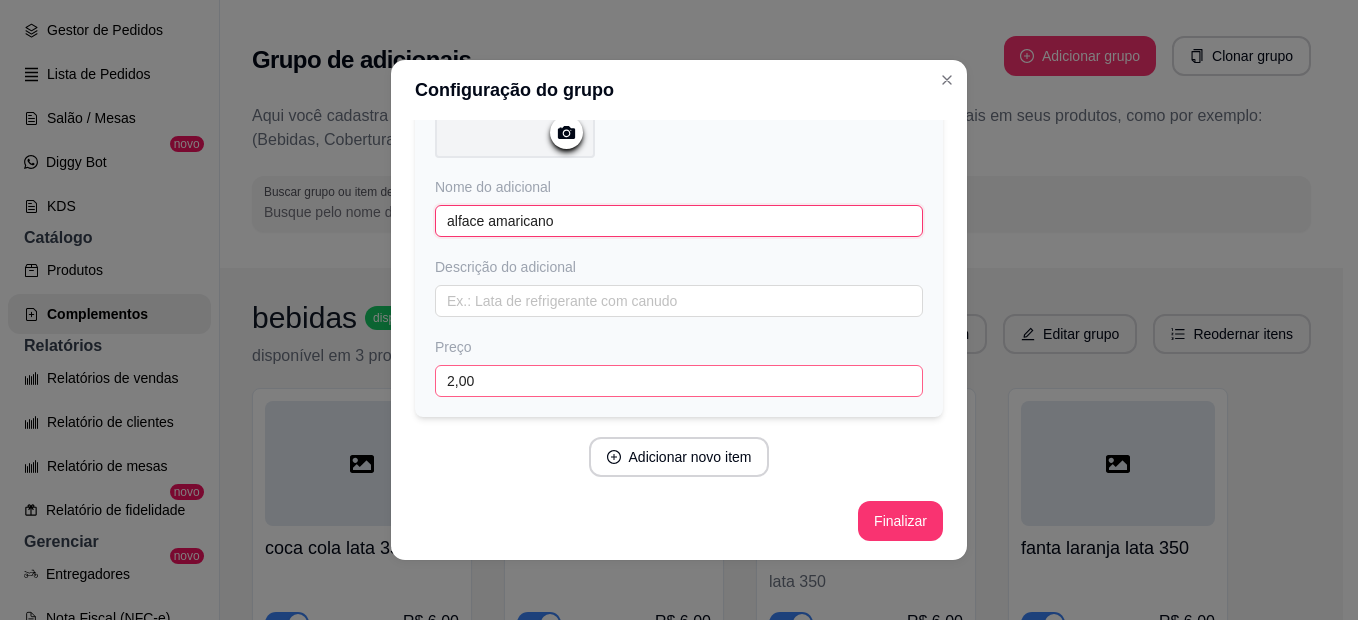 type on "alface amaricano" 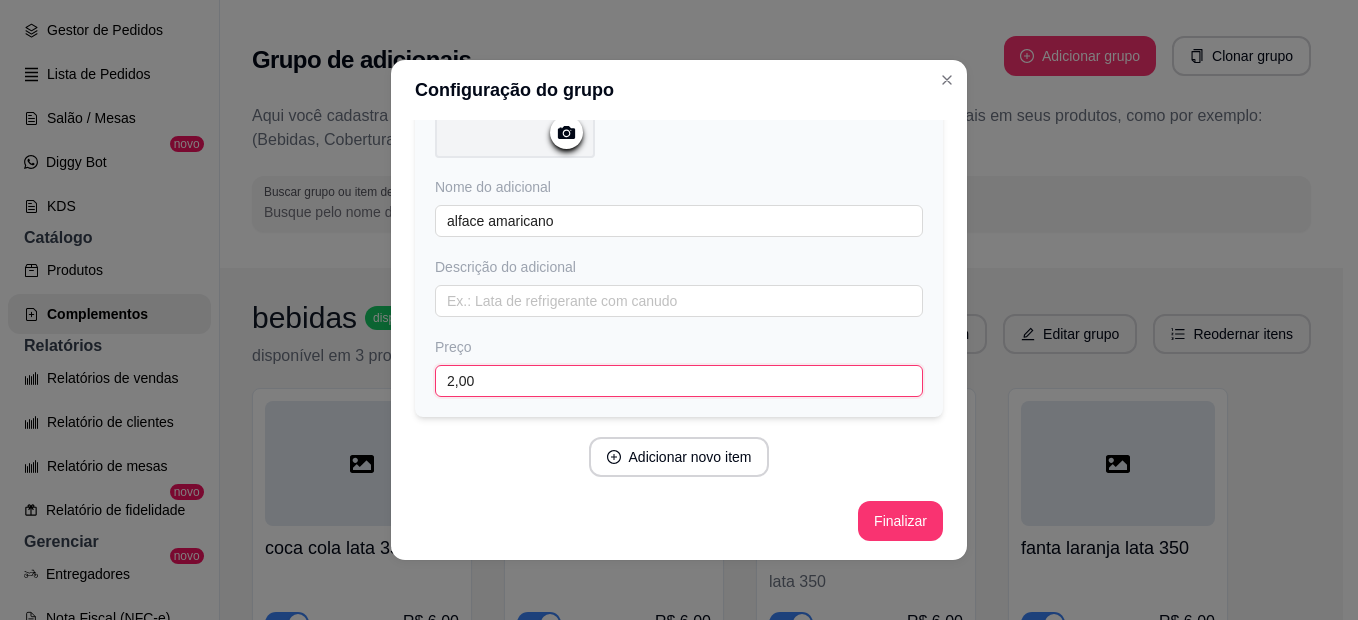 click on "2,00" at bounding box center (679, 381) 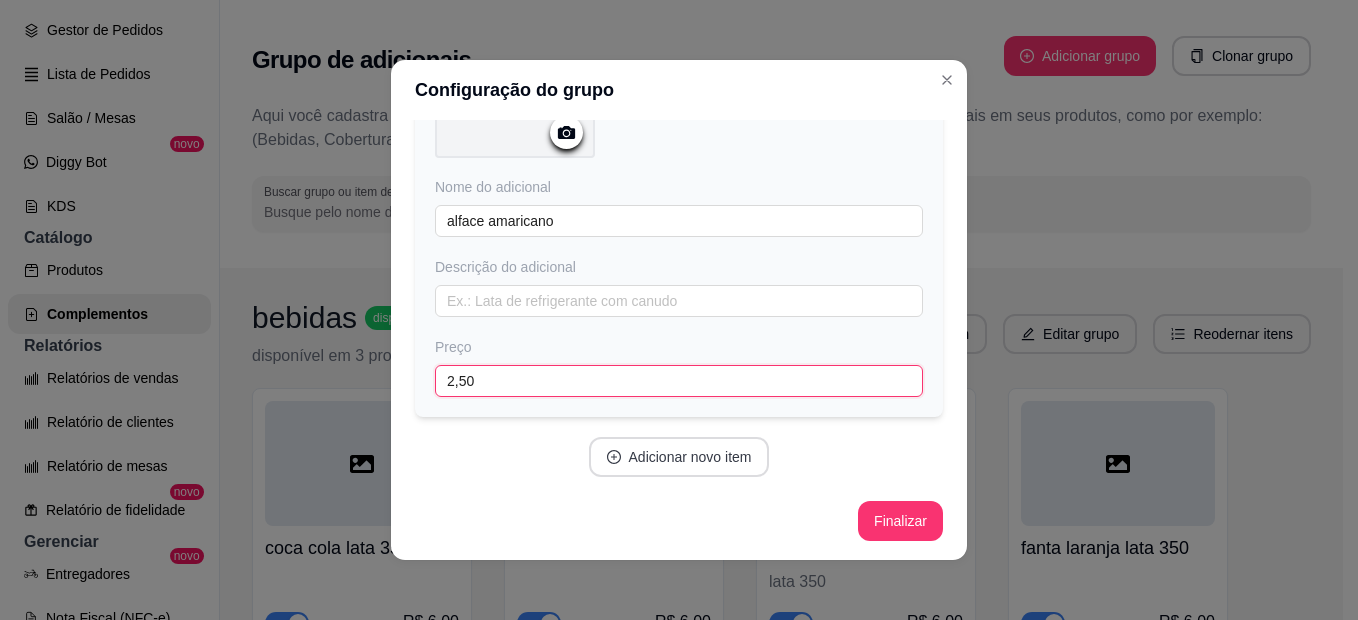 type on "2,50" 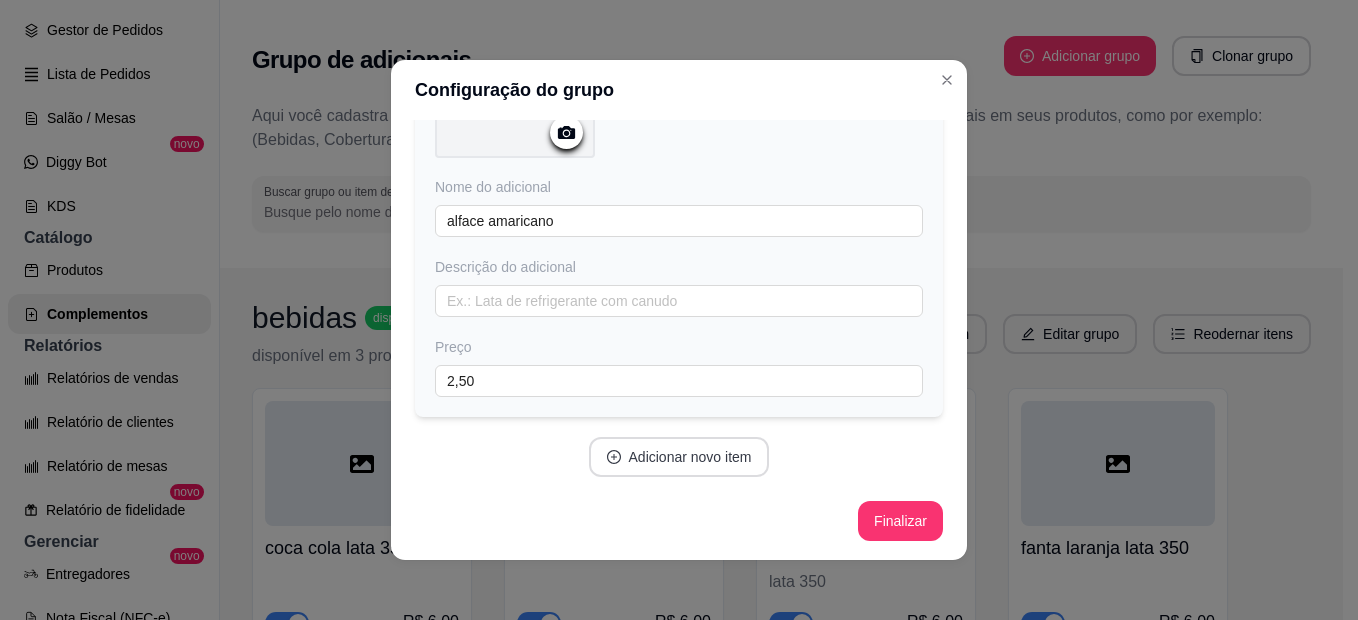 click on "Adicionar novo item" at bounding box center [679, 457] 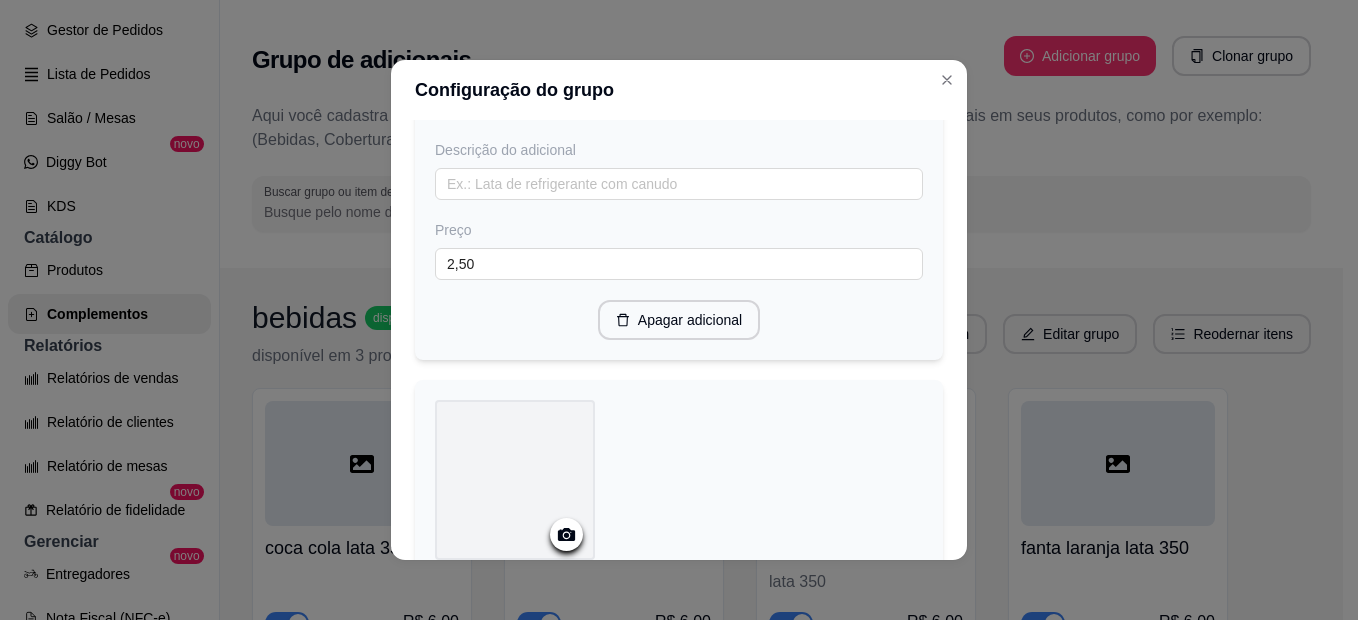 scroll, scrollTop: 518, scrollLeft: 0, axis: vertical 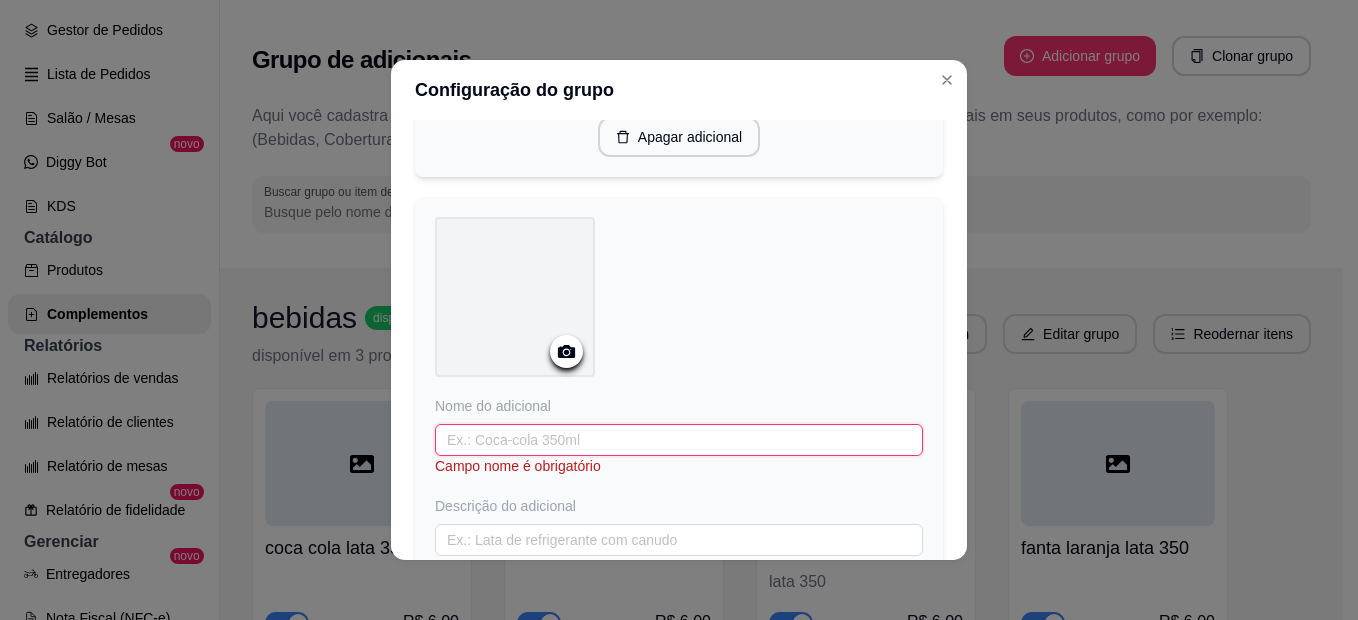 click at bounding box center [679, 440] 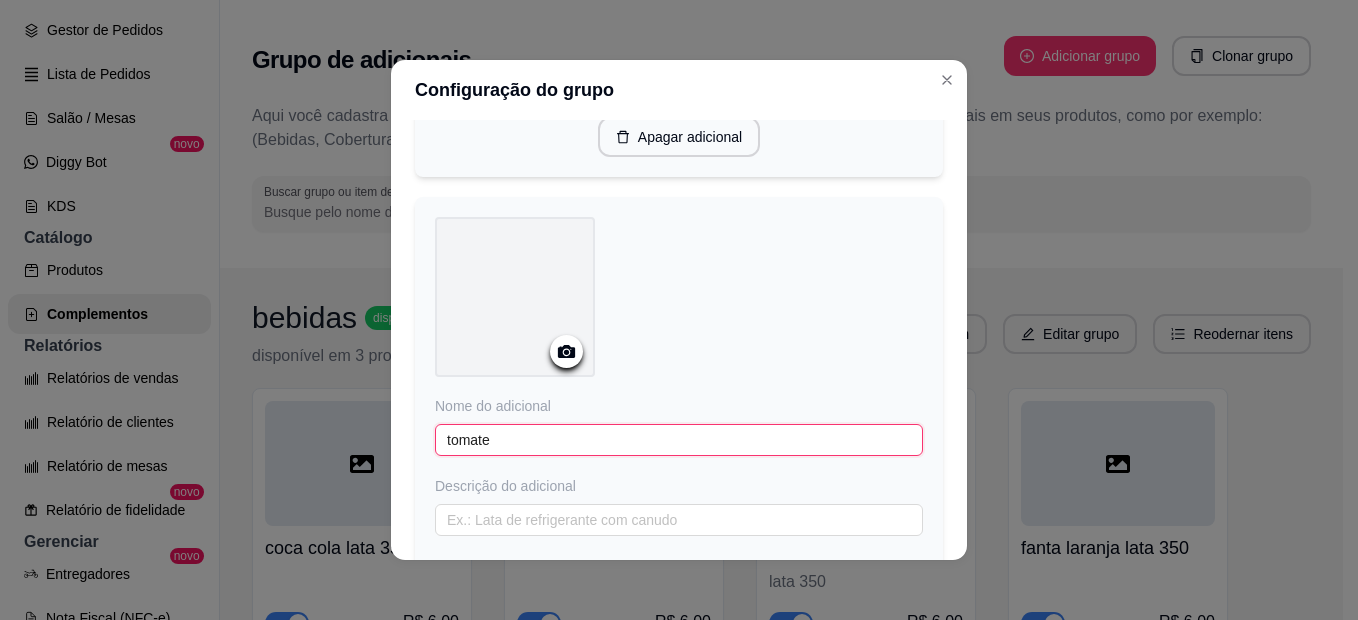 scroll, scrollTop: 618, scrollLeft: 0, axis: vertical 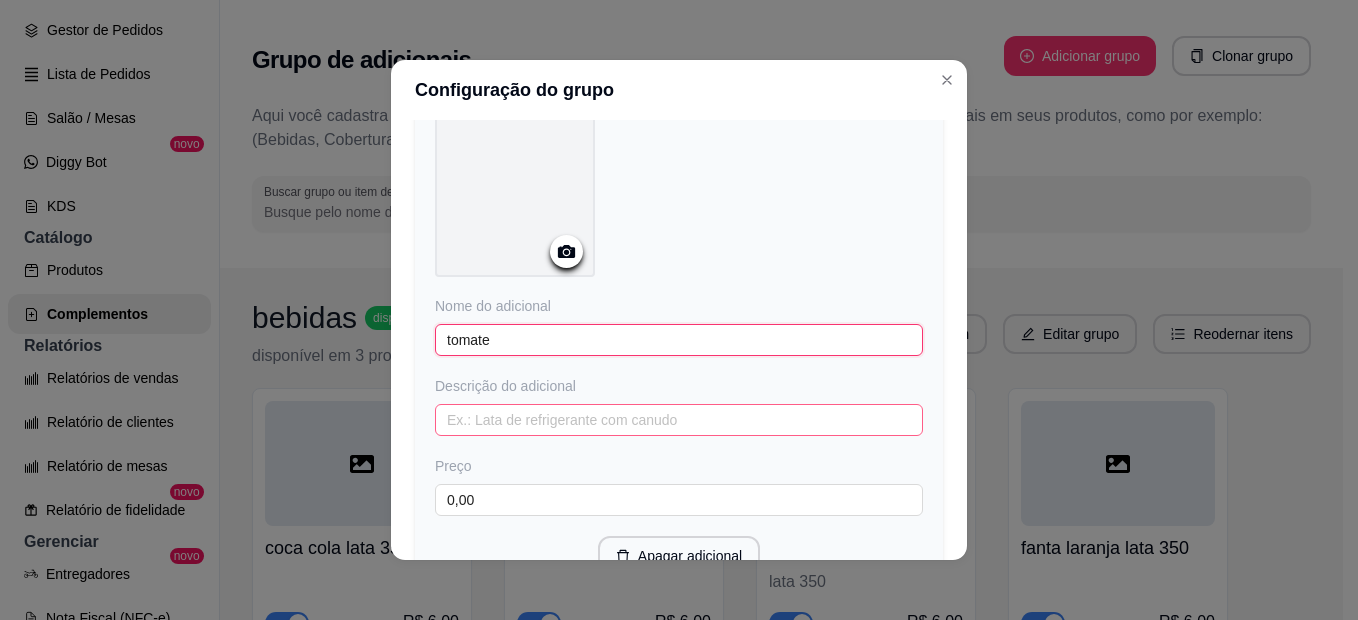 type on "tomate" 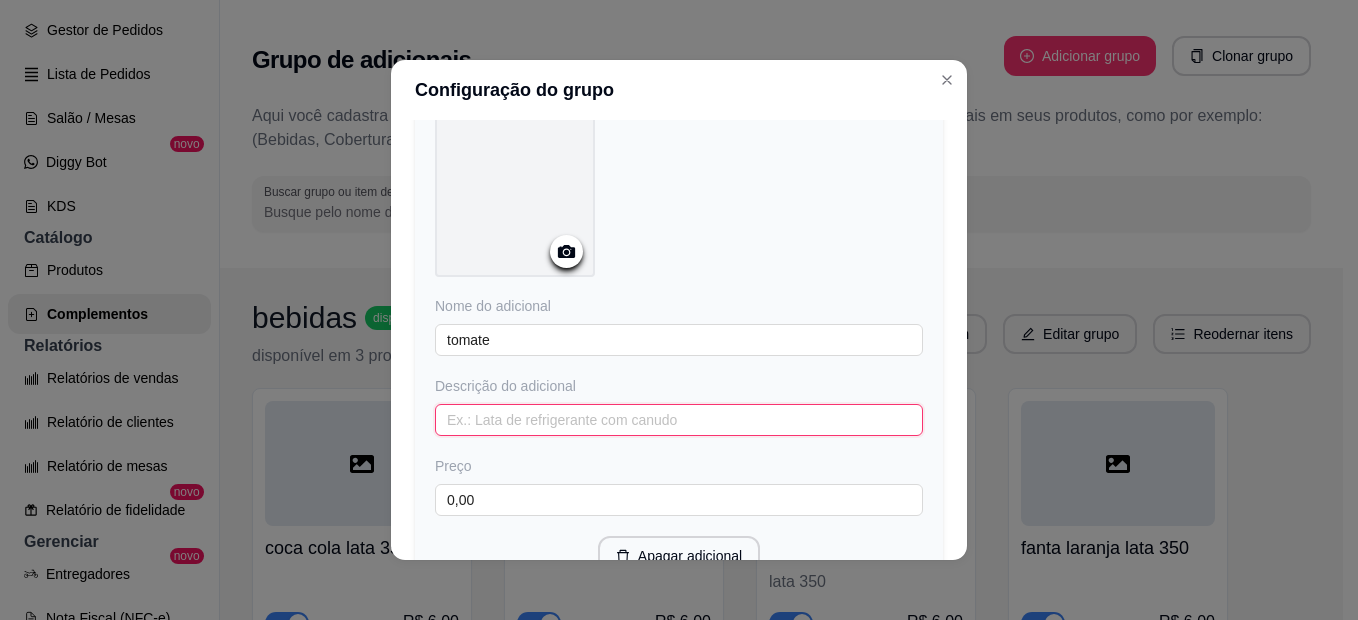 click at bounding box center [679, 420] 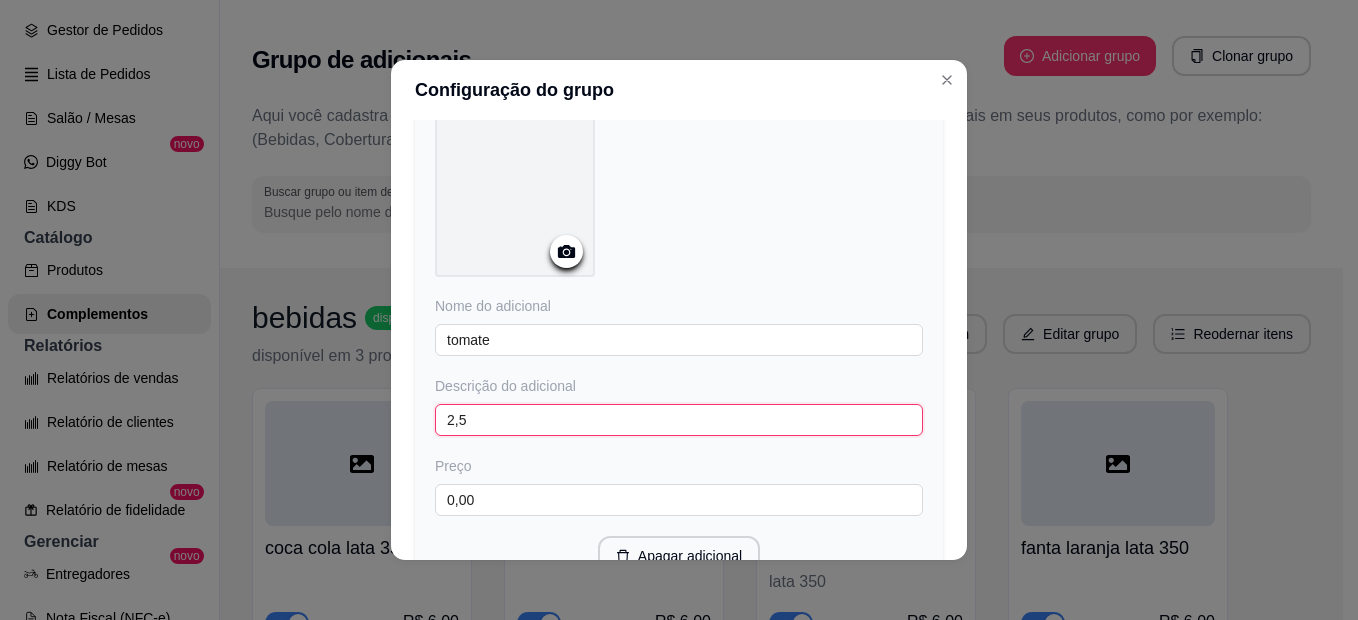 type on "2,50" 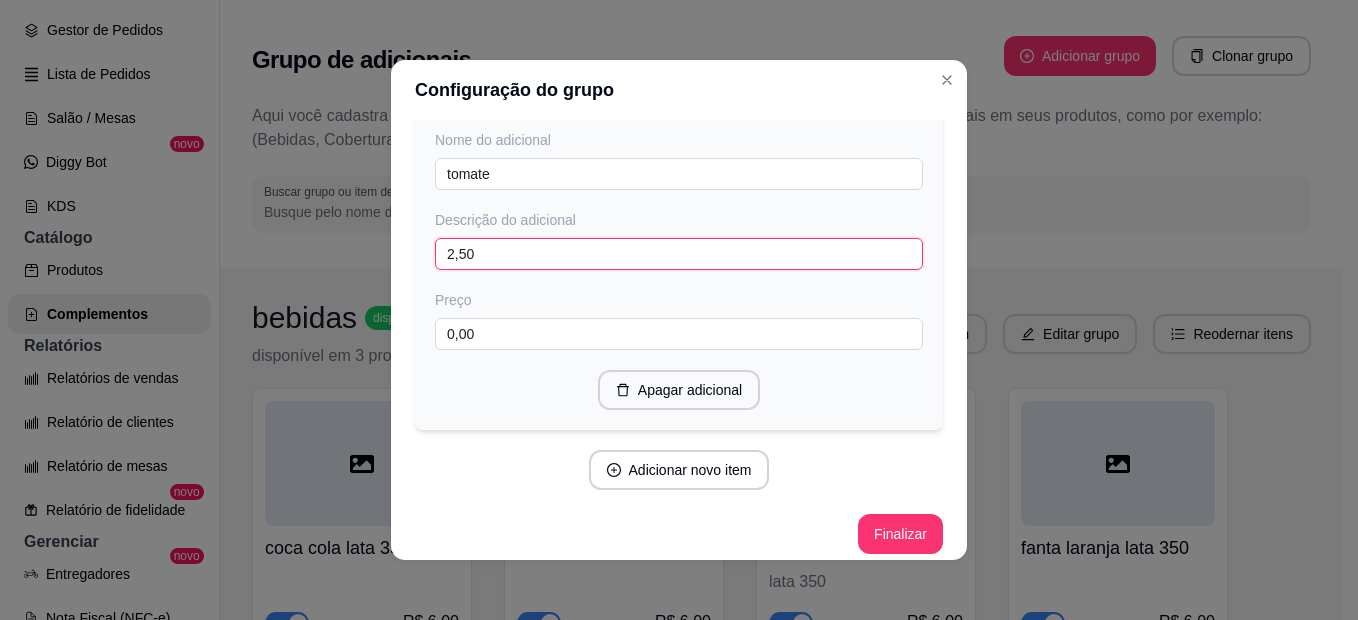 scroll, scrollTop: 796, scrollLeft: 0, axis: vertical 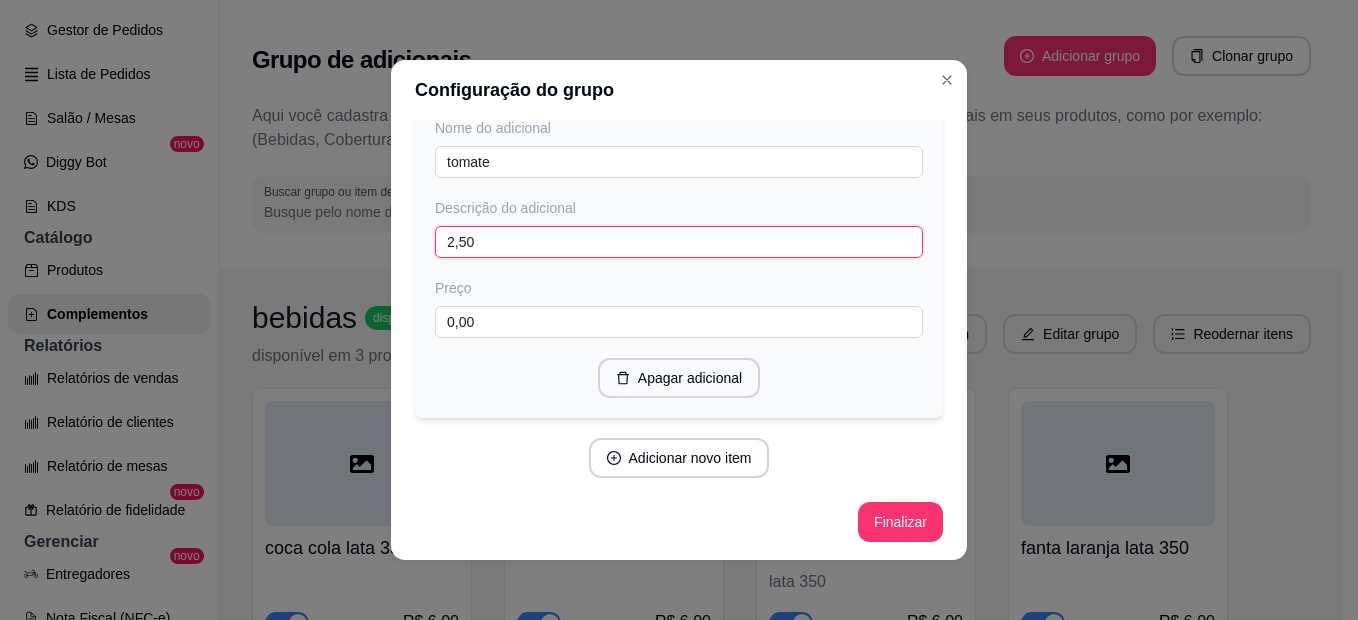 click on "2,50" at bounding box center [679, 242] 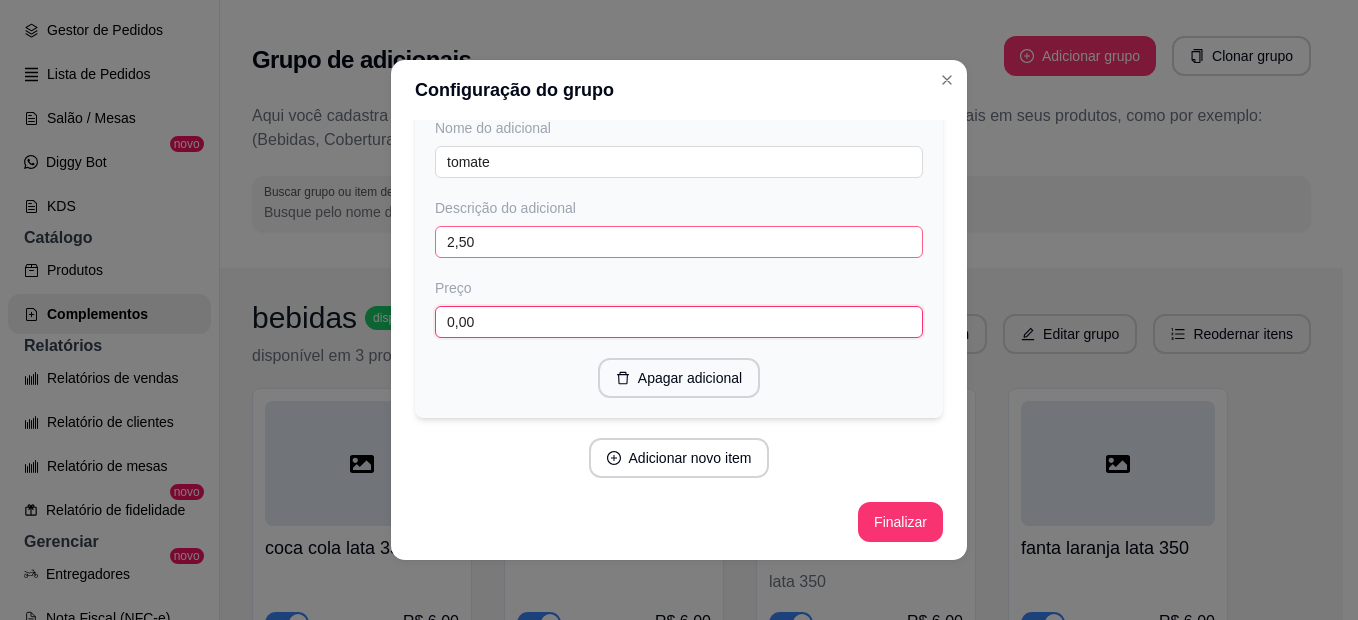 type 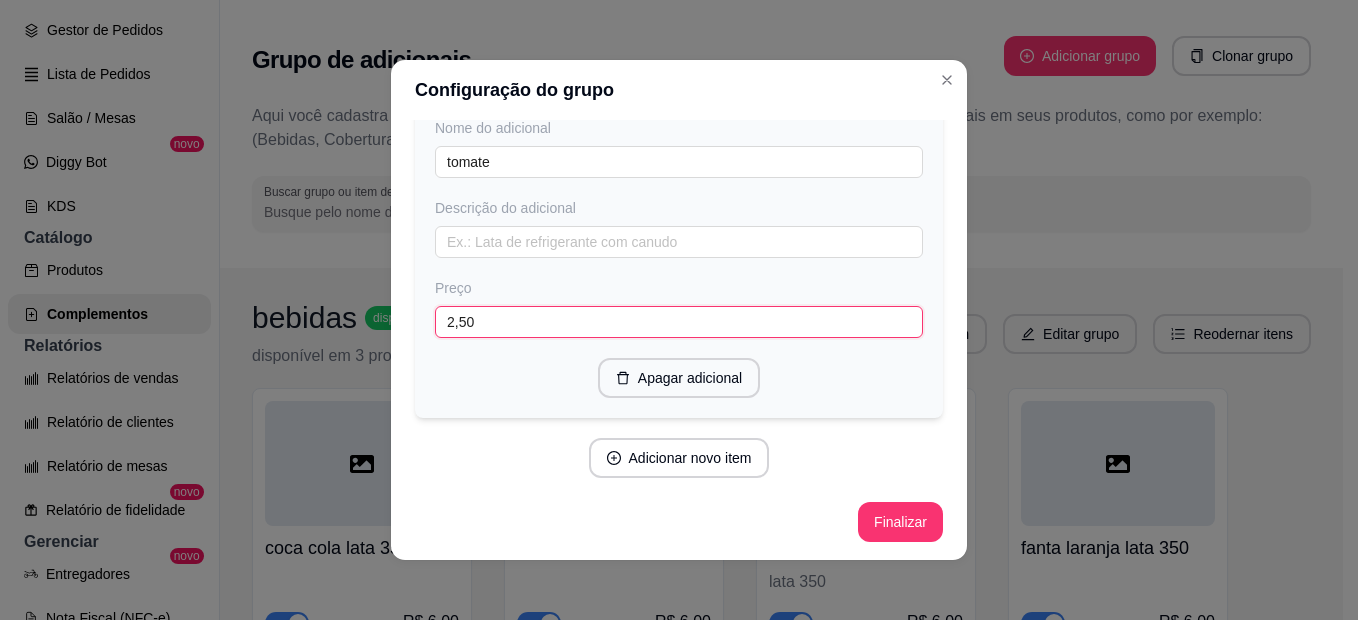 type on "2,50" 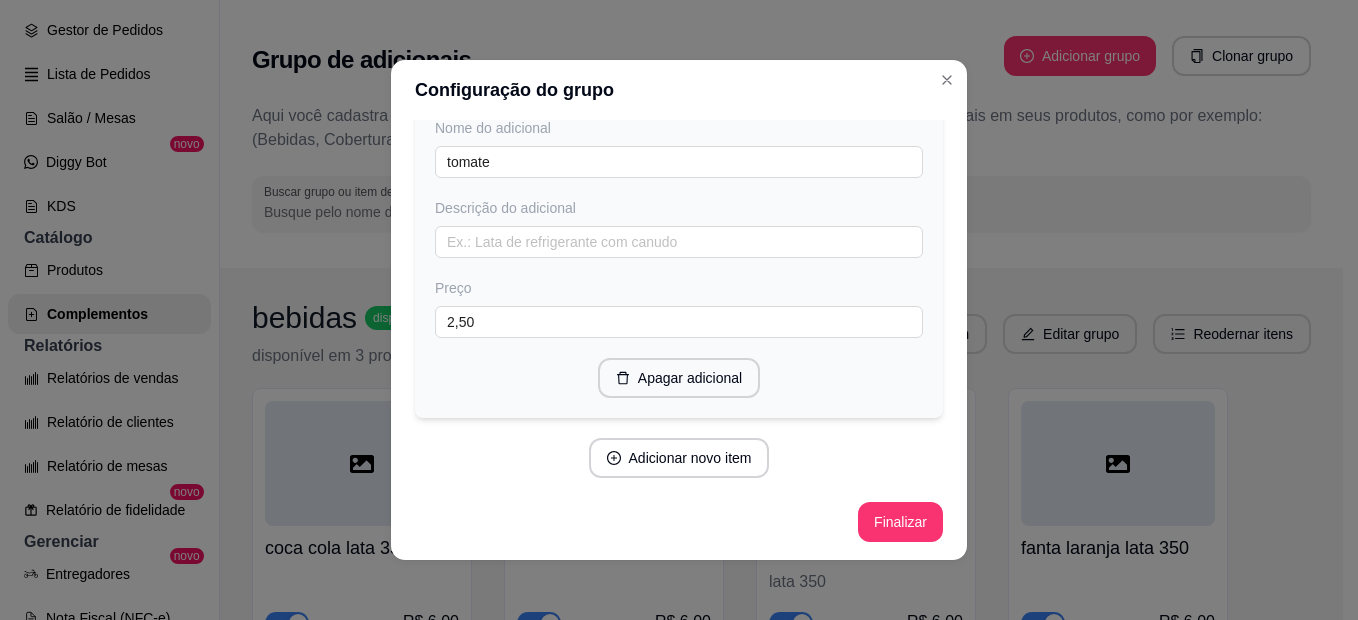 click on "Nome do adicional tomate Descrição do adicional Preço 2,50 Apagar adicional" at bounding box center (679, 168) 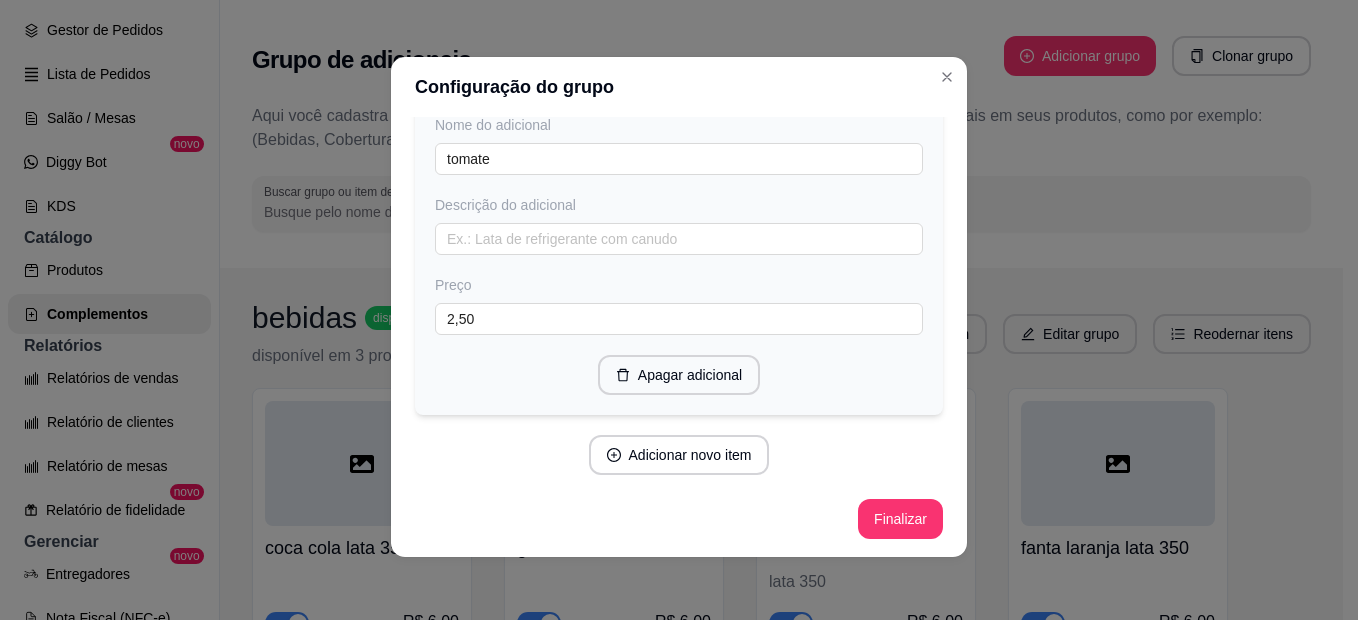 scroll, scrollTop: 4, scrollLeft: 0, axis: vertical 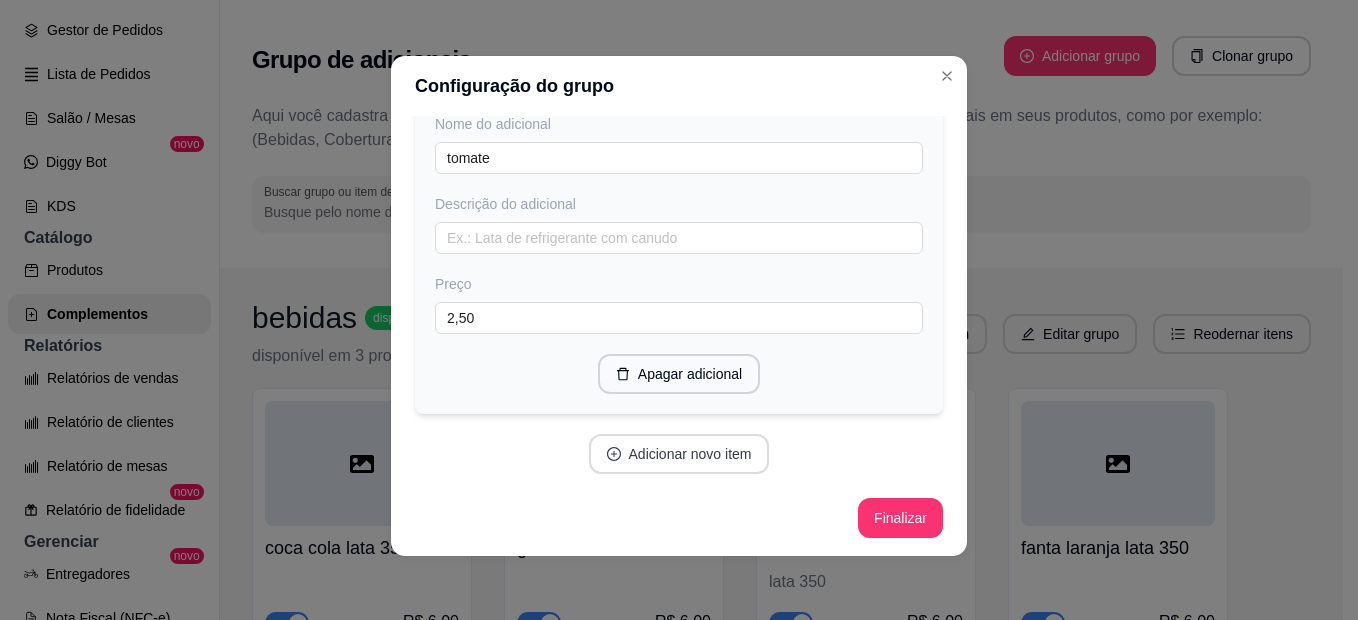 click on "Adicionar novo item" at bounding box center (679, 454) 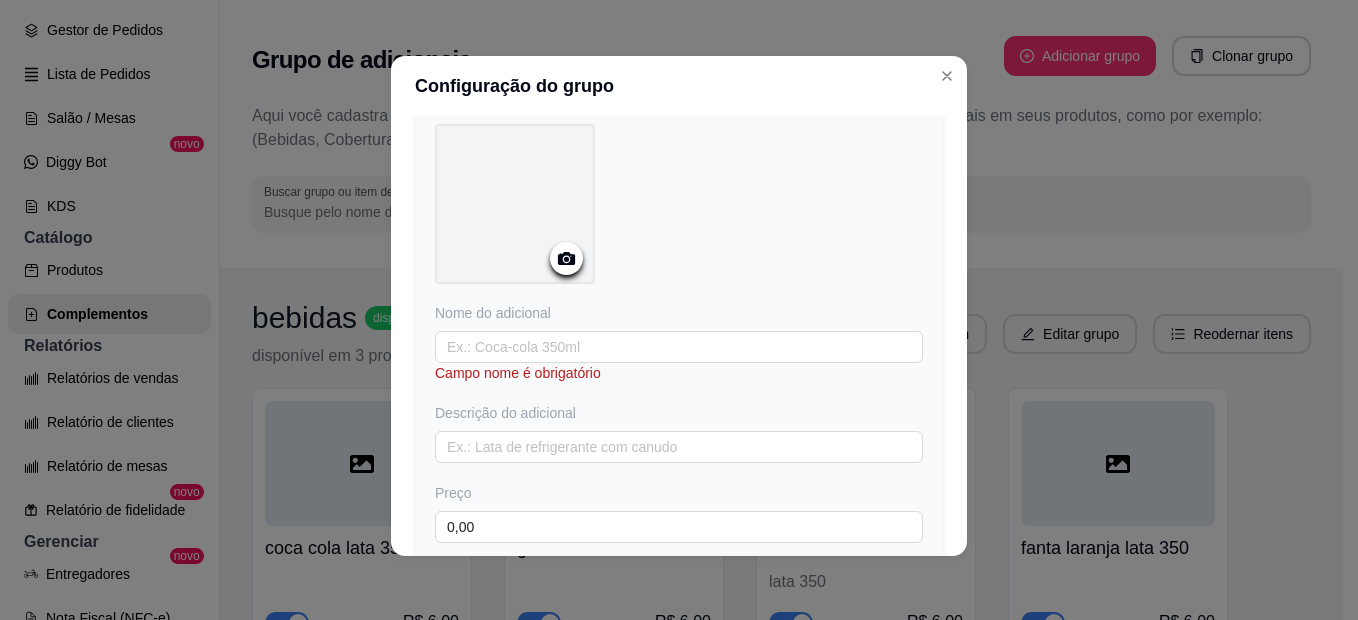 scroll, scrollTop: 1196, scrollLeft: 0, axis: vertical 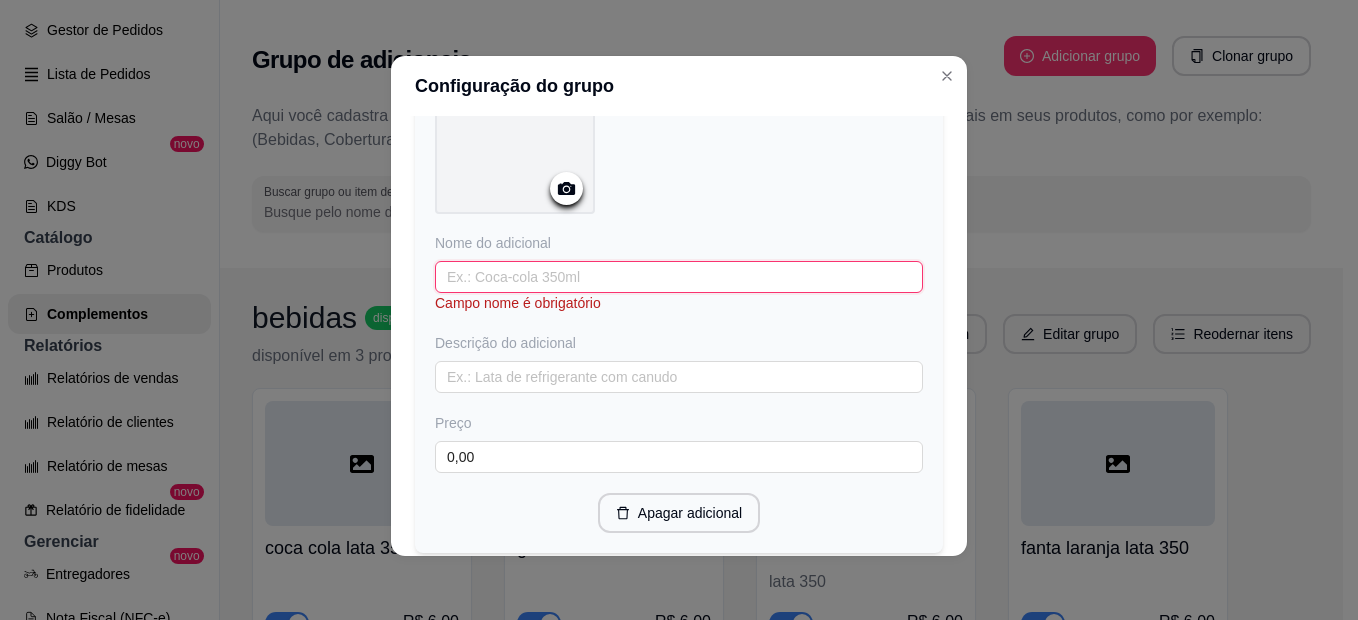 click at bounding box center [679, 277] 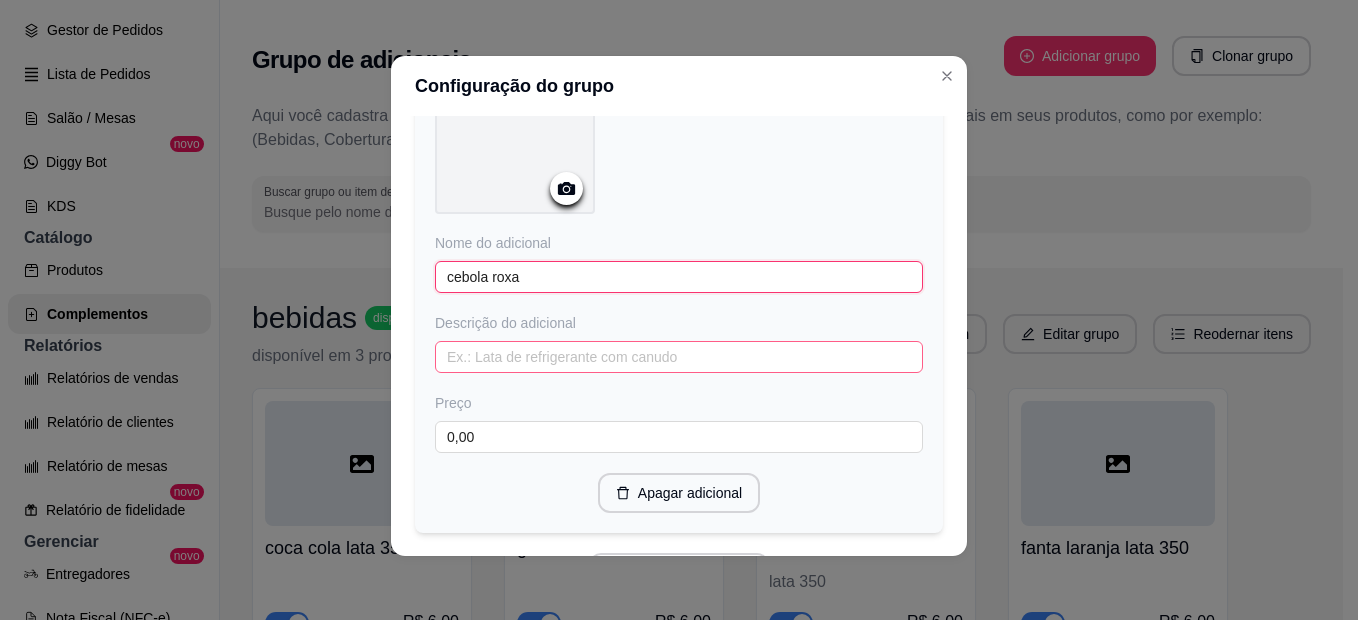 type on "cebola roxa" 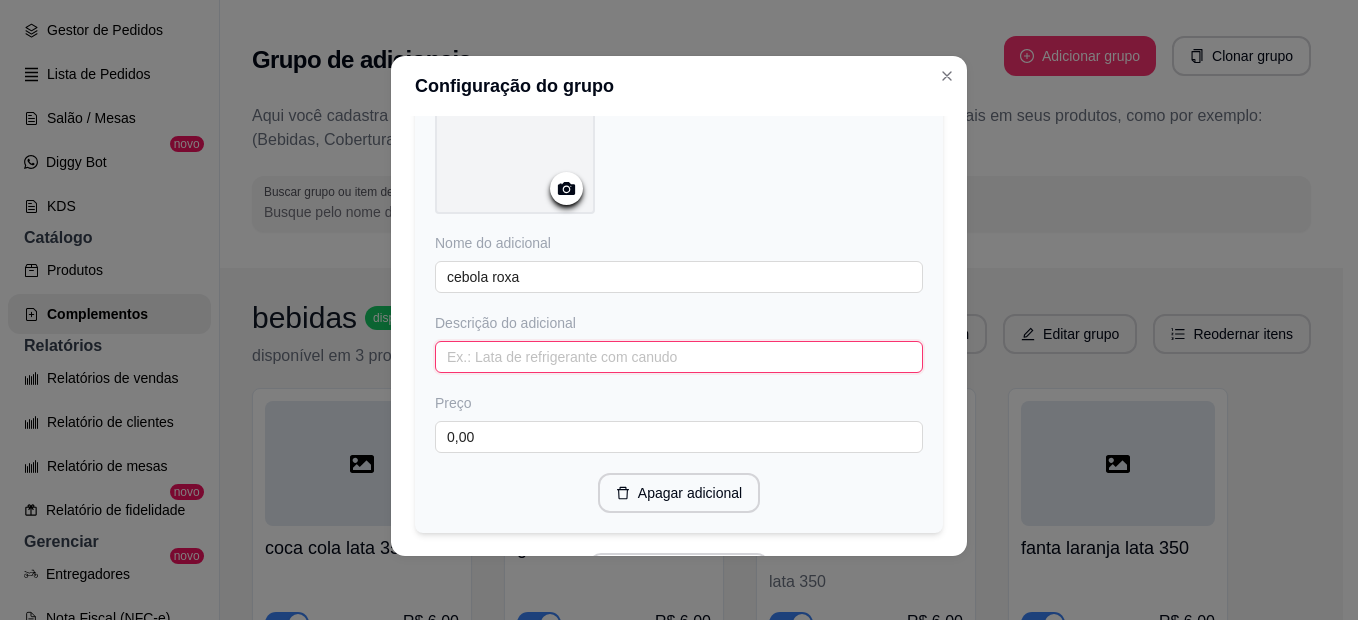 click at bounding box center (679, 357) 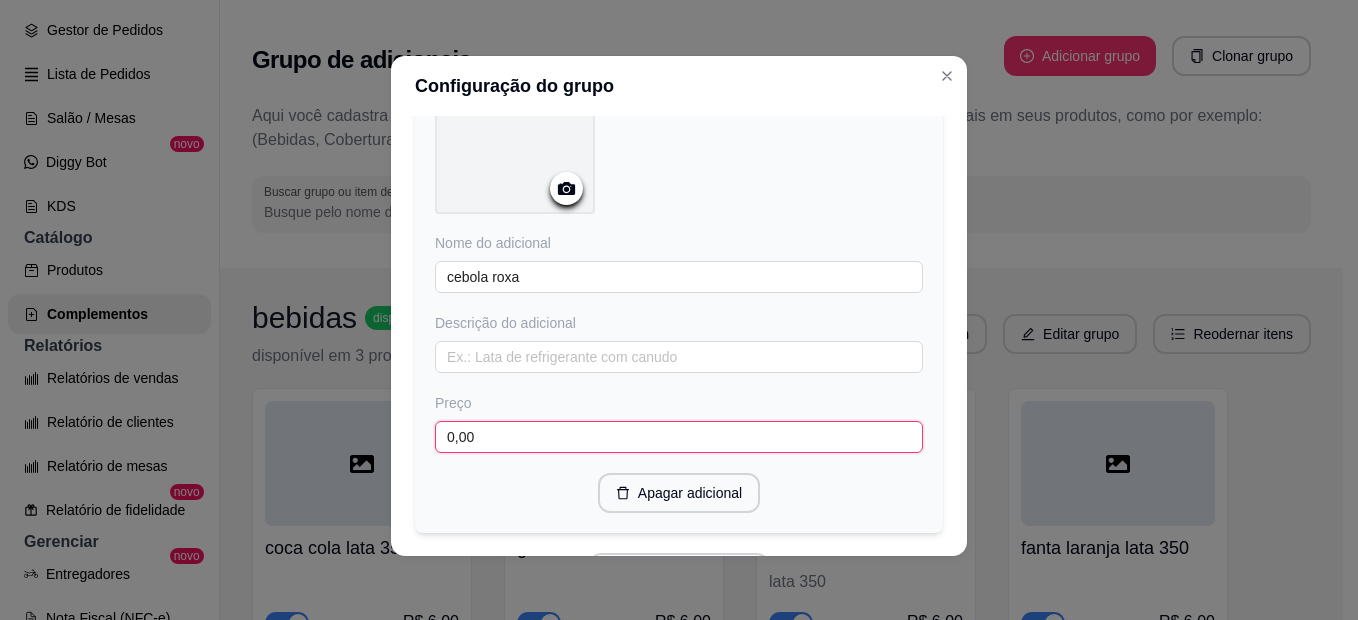 click on "0,00" at bounding box center (679, 437) 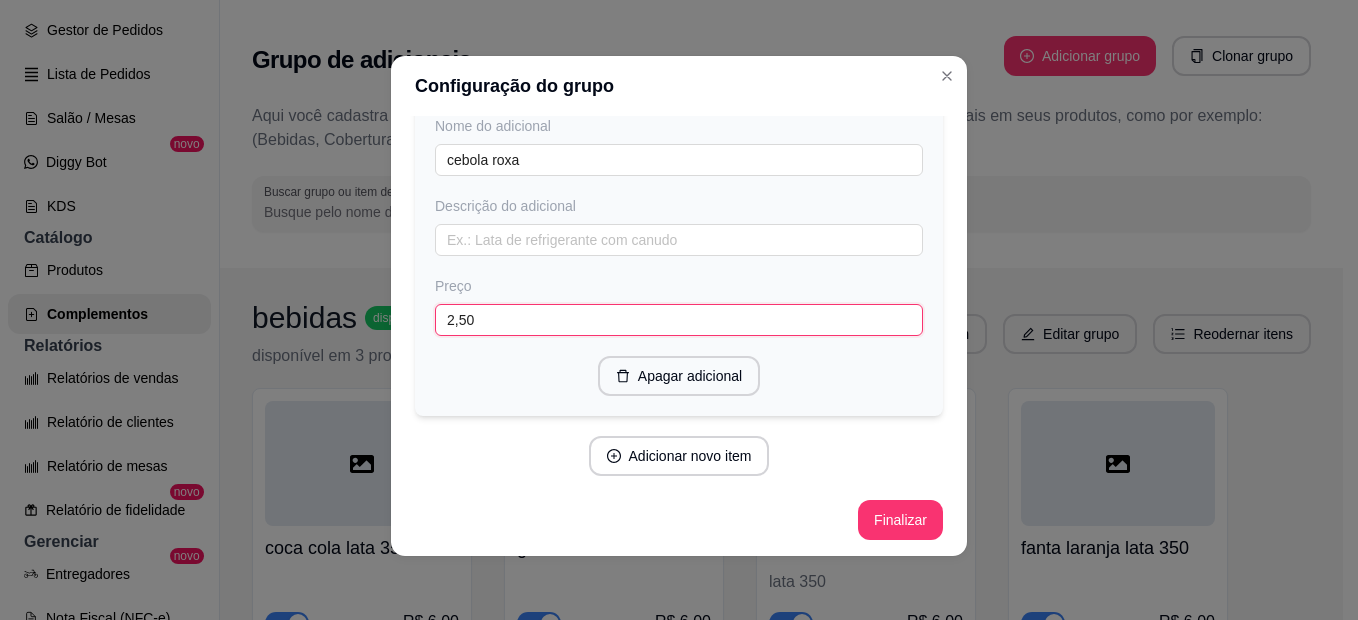 scroll, scrollTop: 1314, scrollLeft: 0, axis: vertical 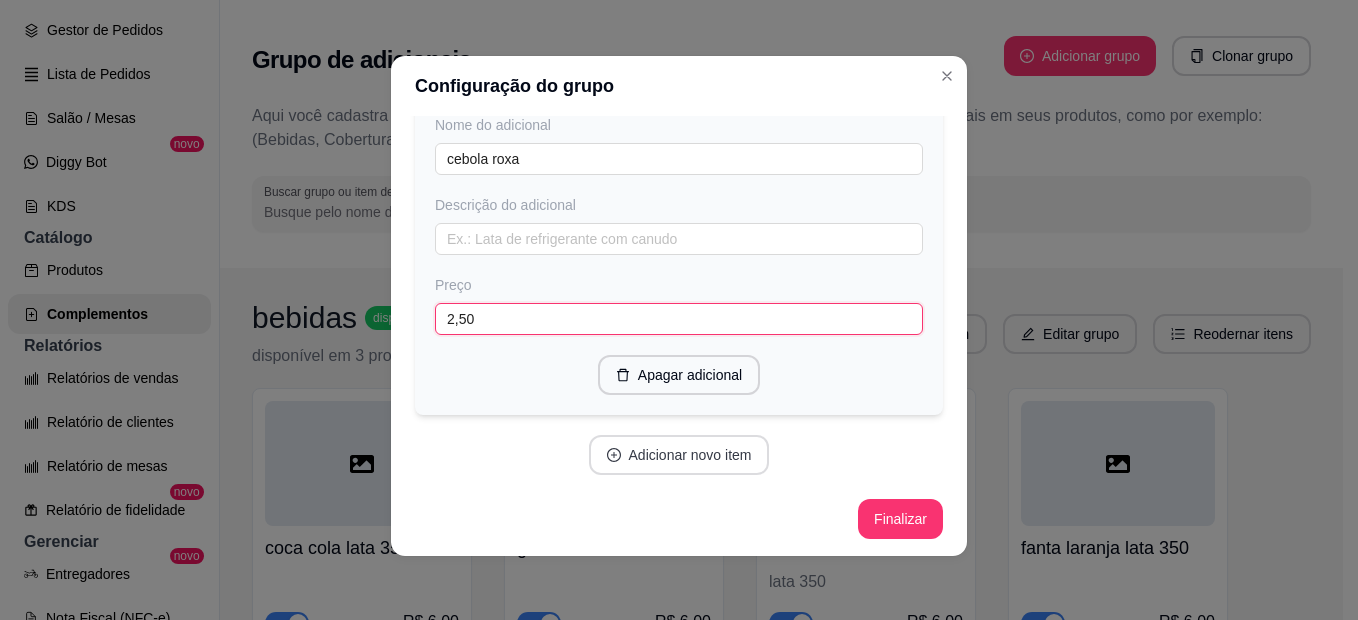 type on "2,50" 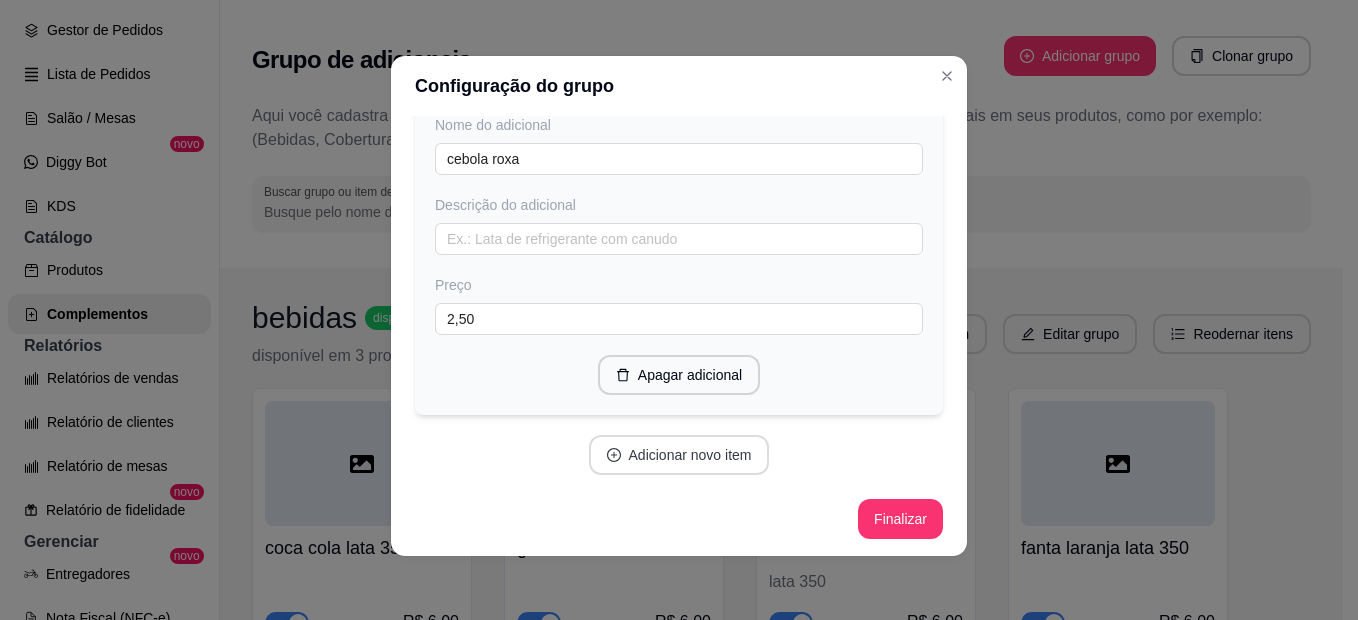 click on "Adicionar novo item" at bounding box center (679, 455) 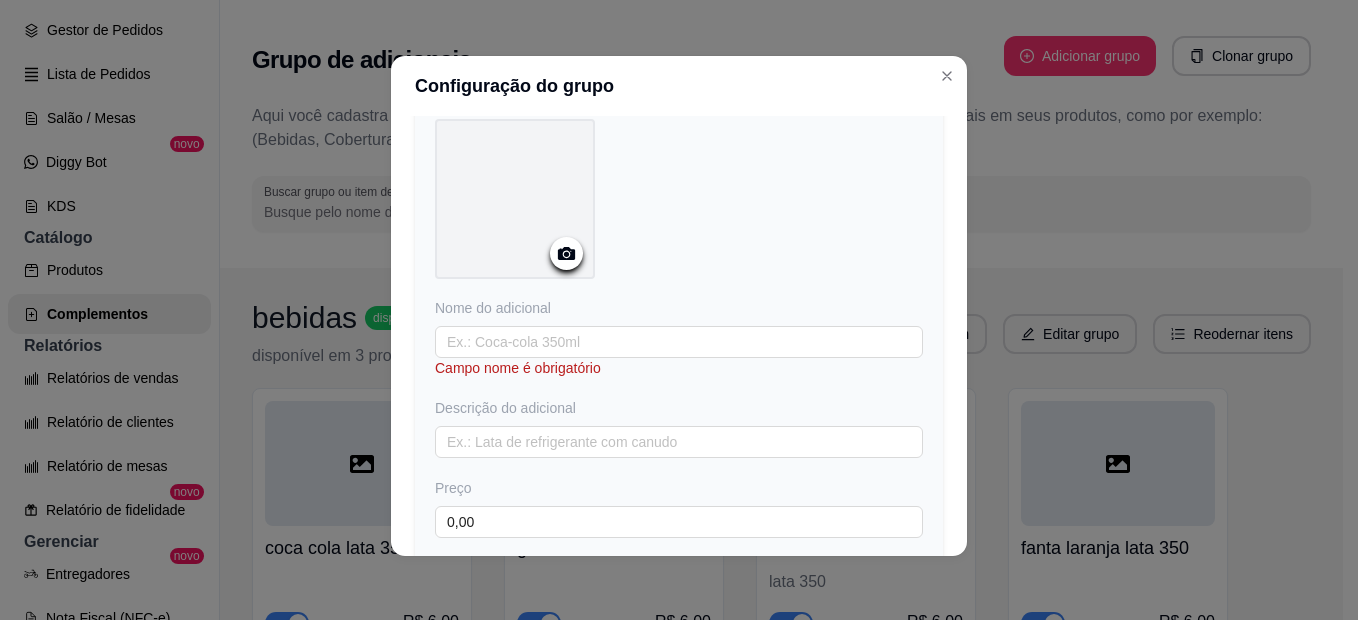 scroll, scrollTop: 1814, scrollLeft: 0, axis: vertical 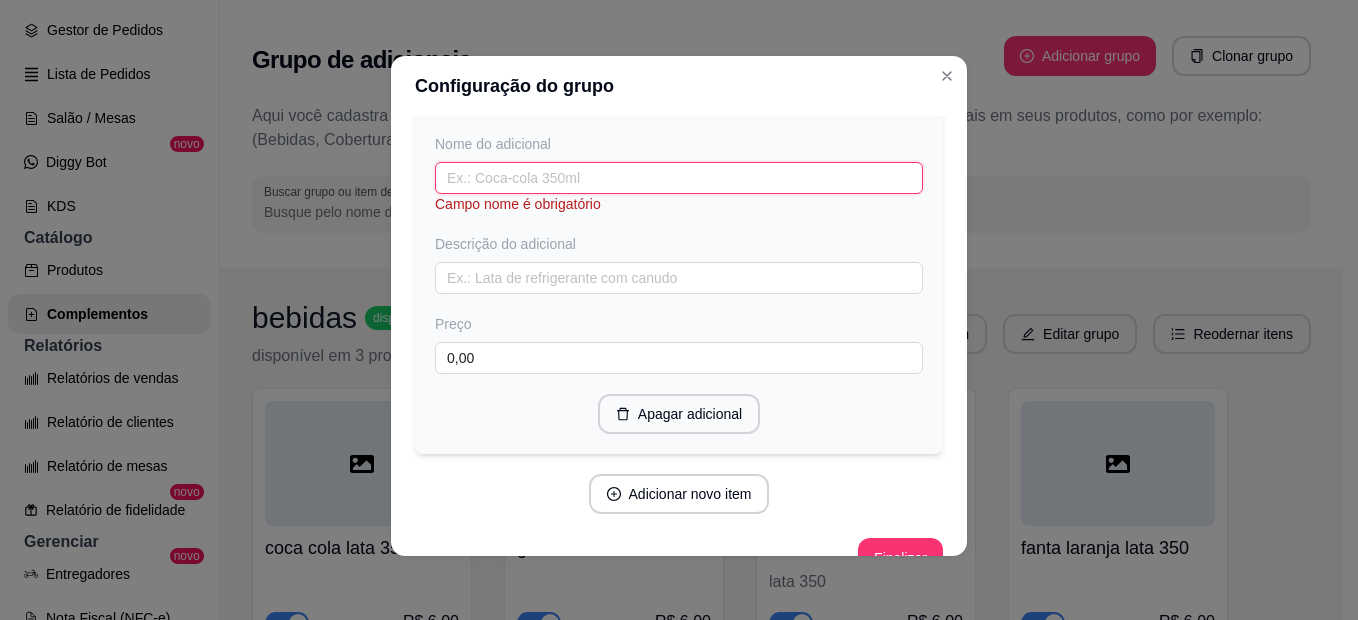 click at bounding box center [679, 178] 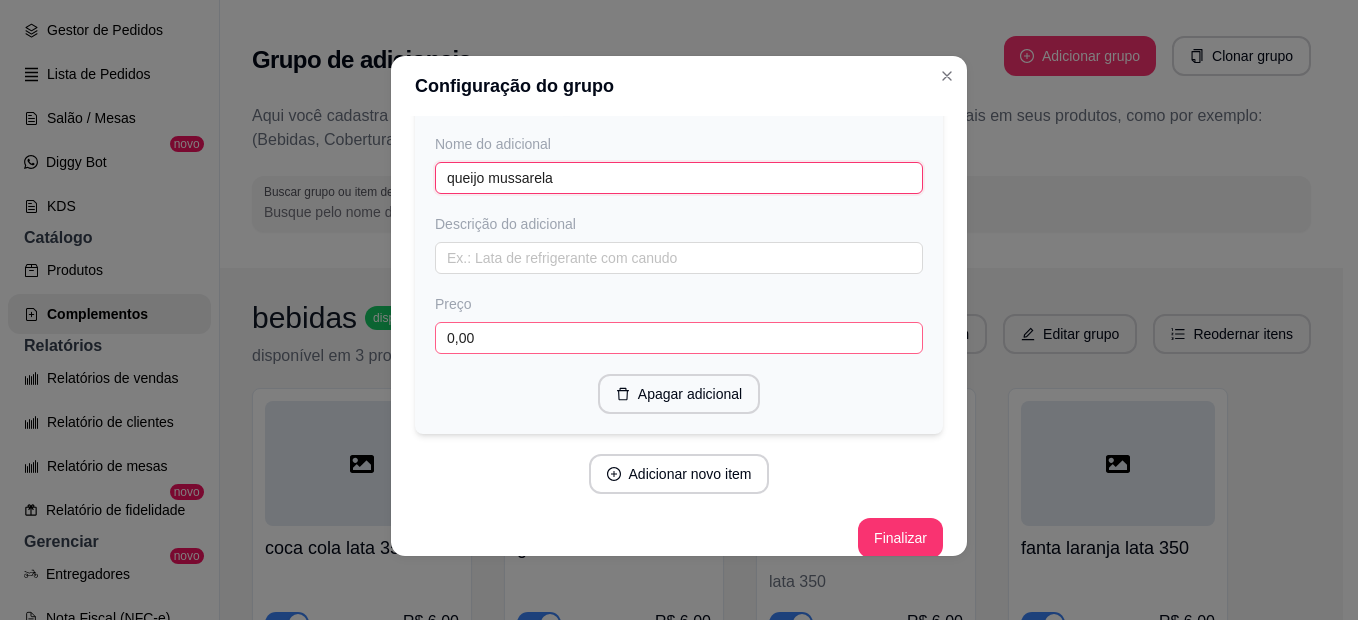 type on "queijo mussarela" 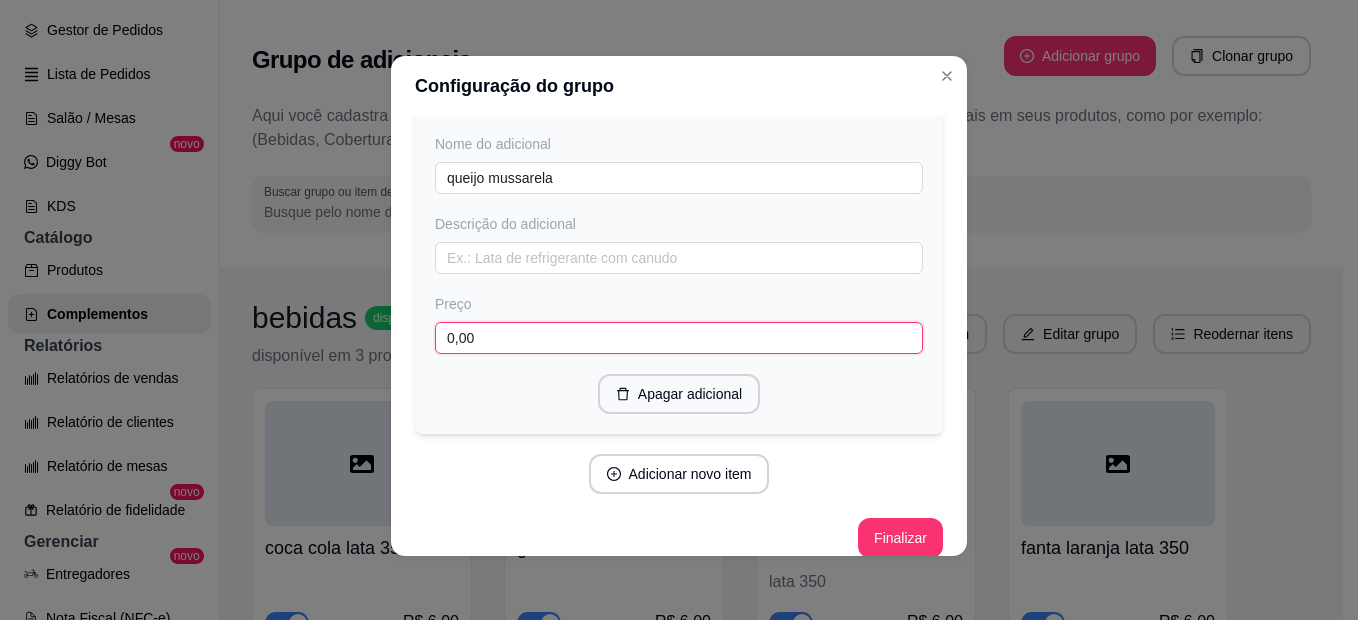 click on "0,00" at bounding box center (679, 338) 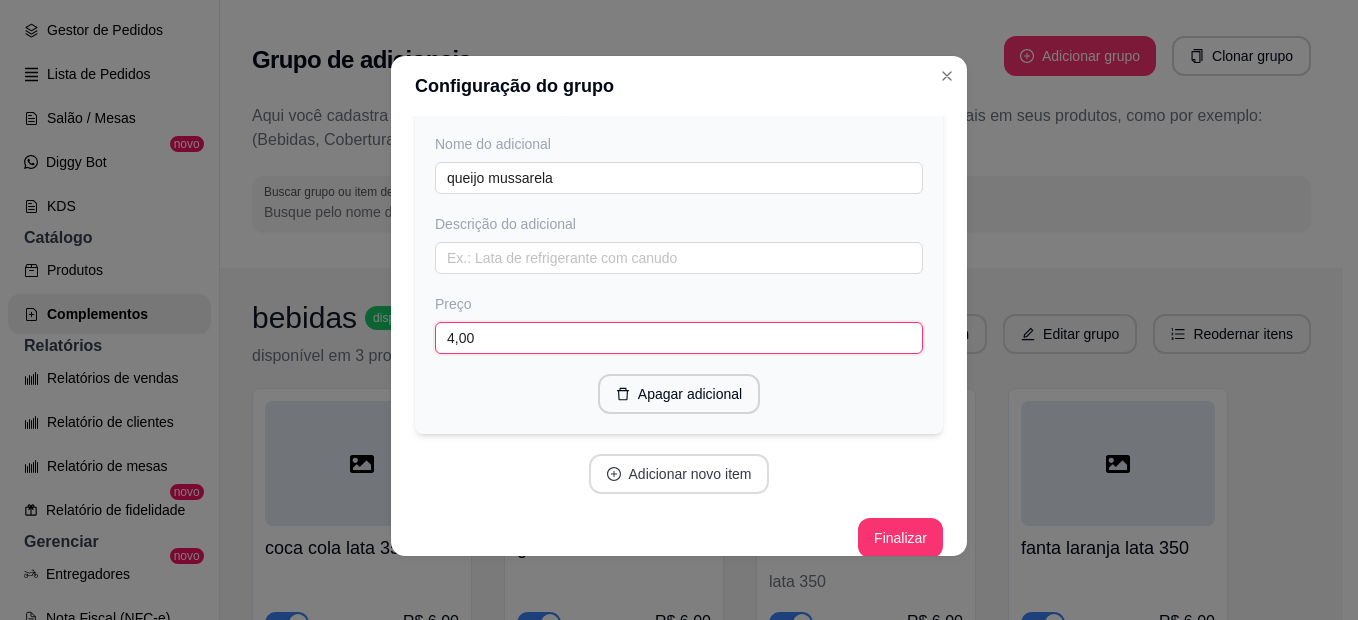 scroll, scrollTop: 1832, scrollLeft: 0, axis: vertical 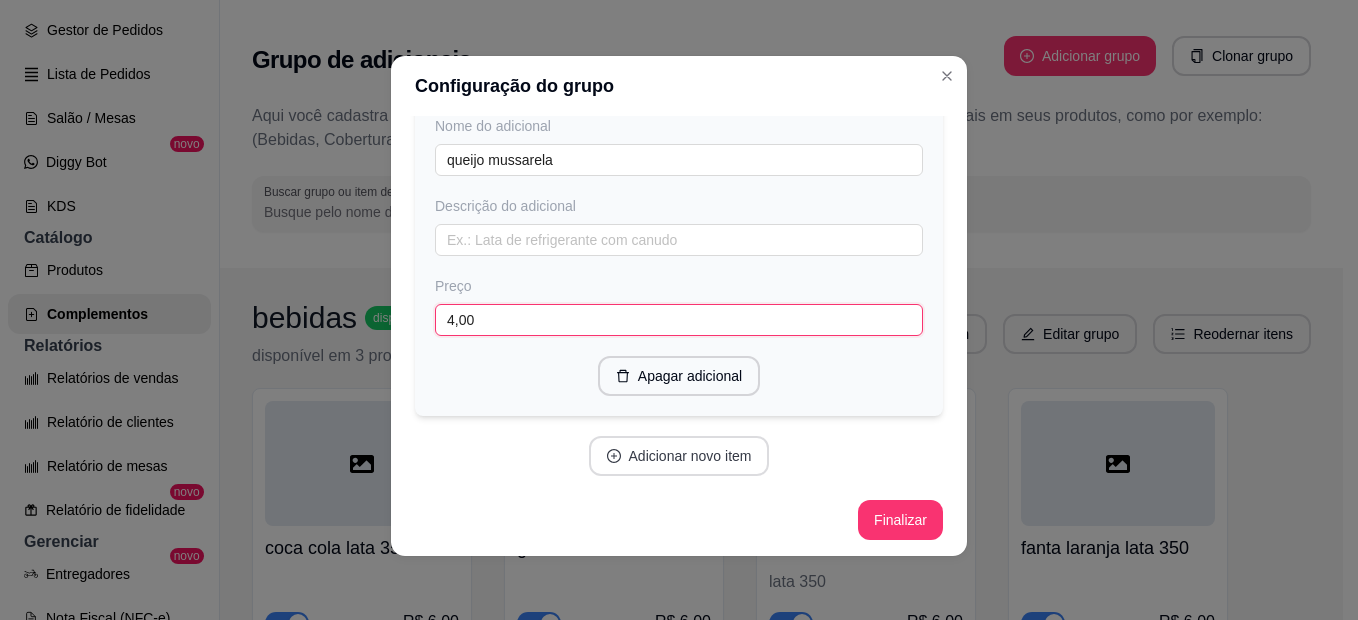type on "4,00" 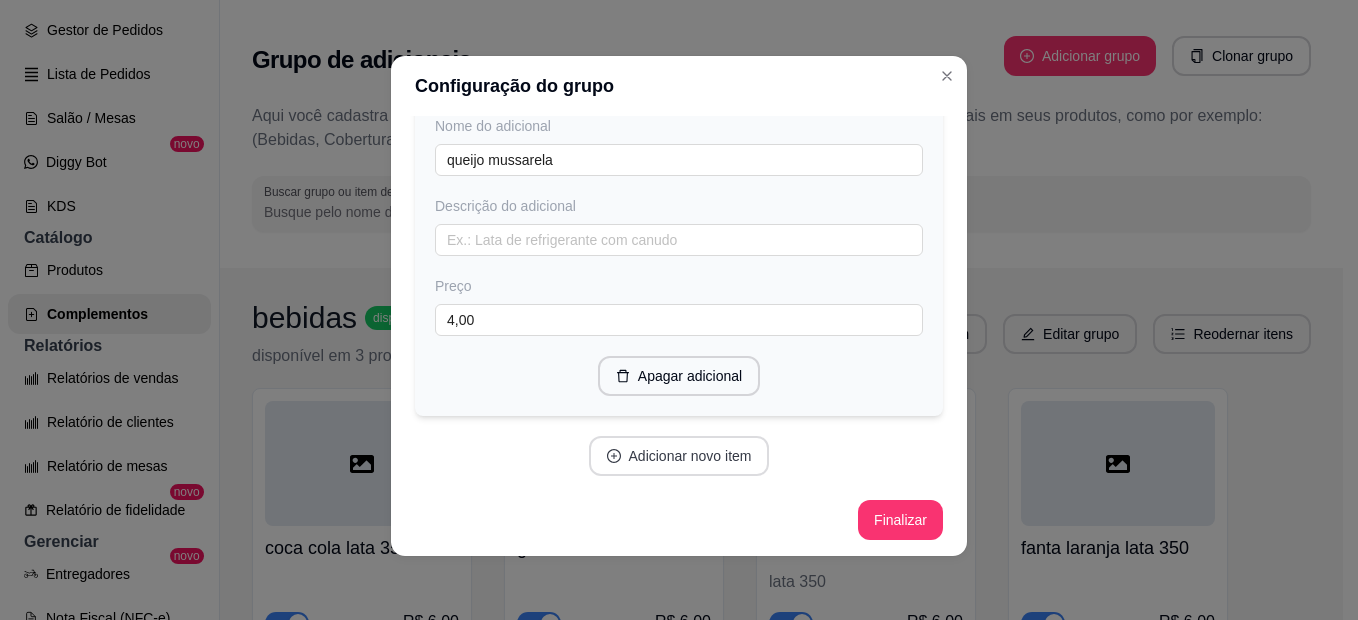 click on "Adicionar novo item" at bounding box center [679, 456] 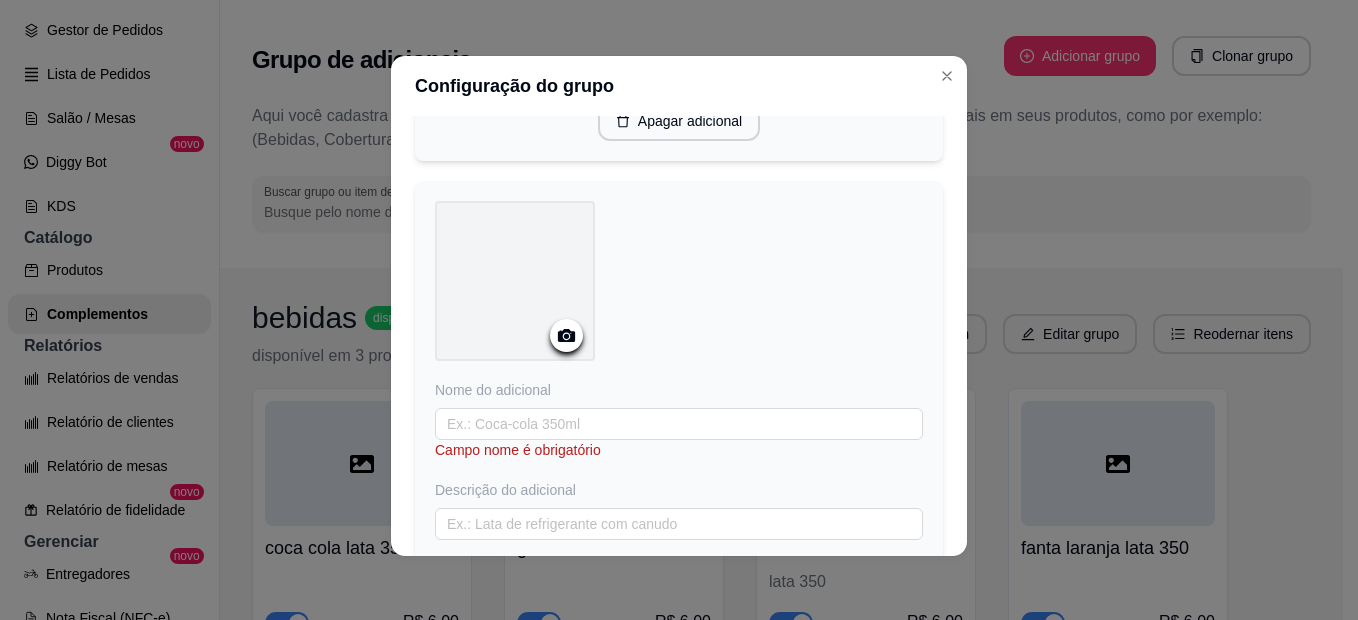 scroll, scrollTop: 2132, scrollLeft: 0, axis: vertical 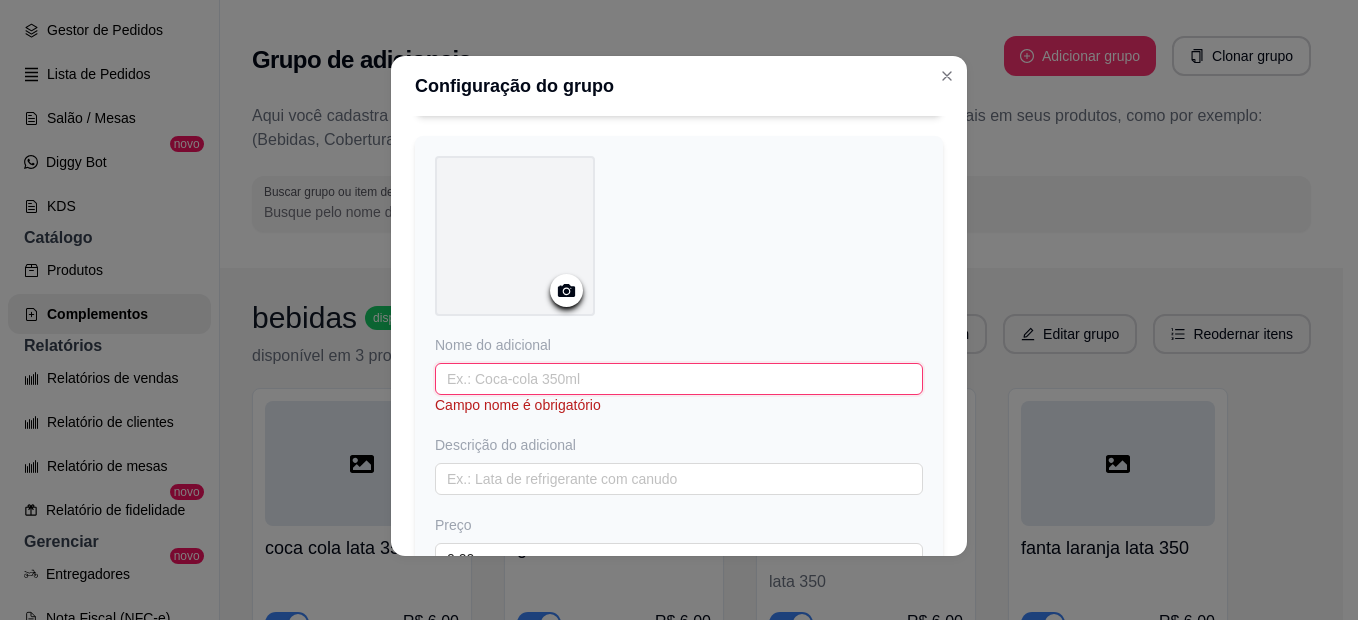 click at bounding box center (679, 379) 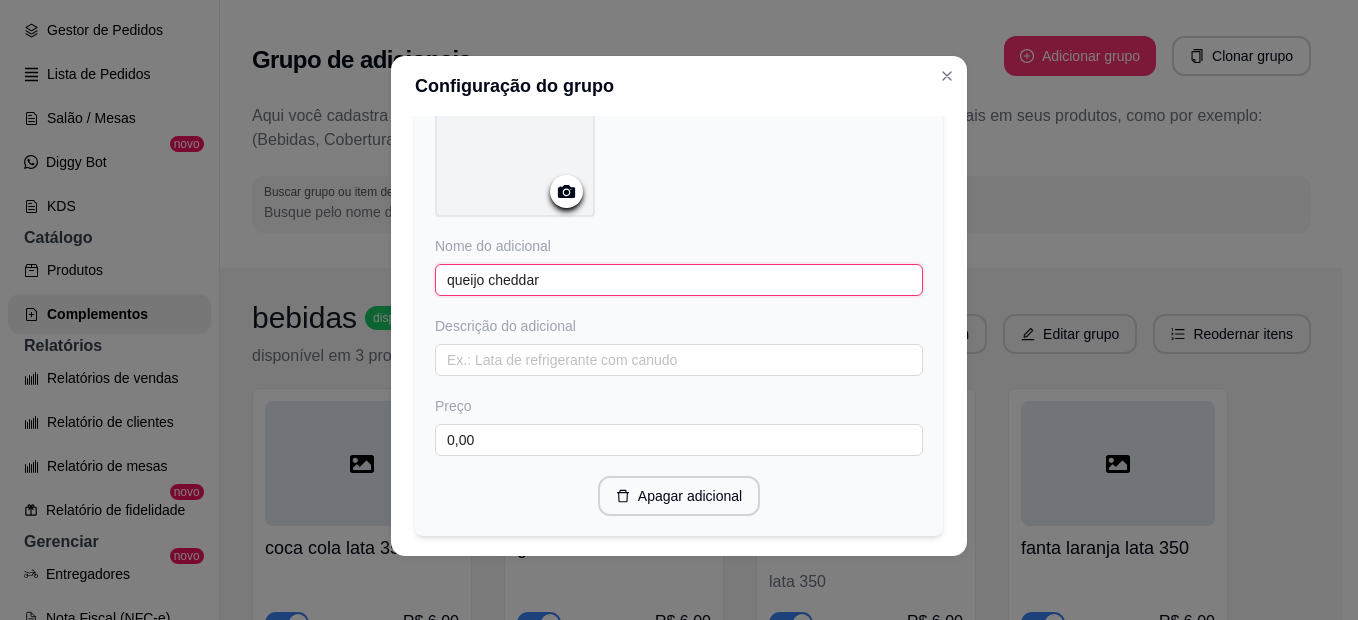 scroll, scrollTop: 2332, scrollLeft: 0, axis: vertical 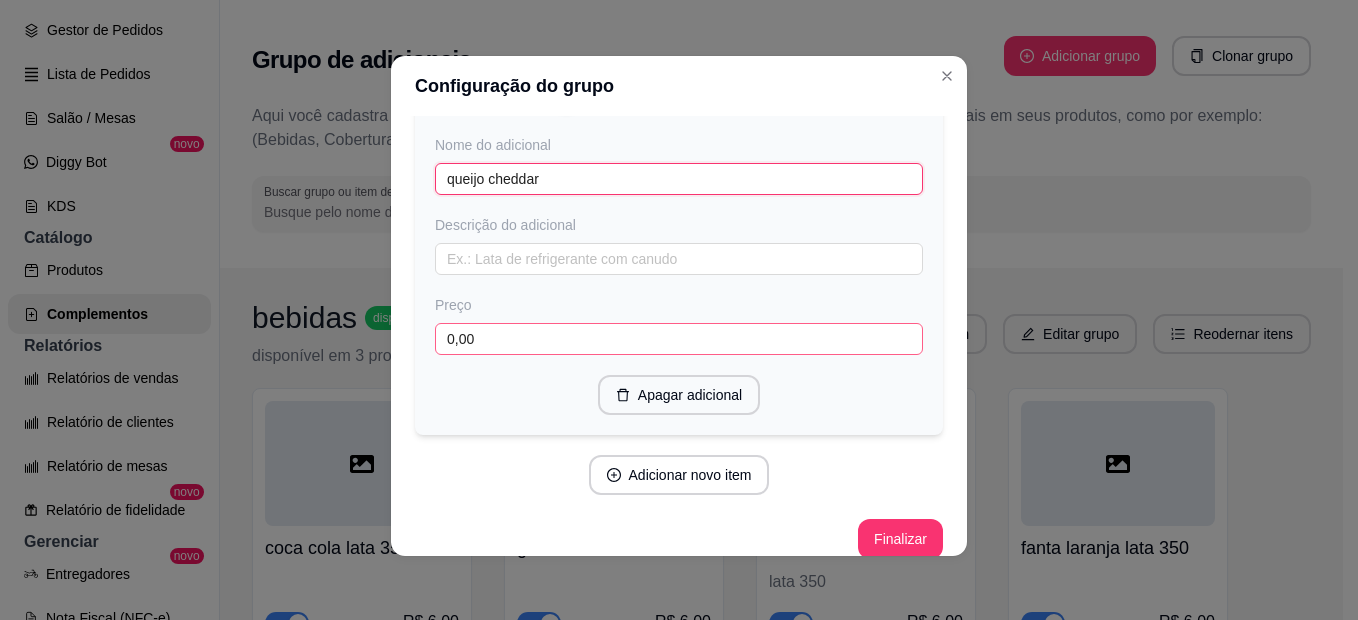 type on "queijo cheddar" 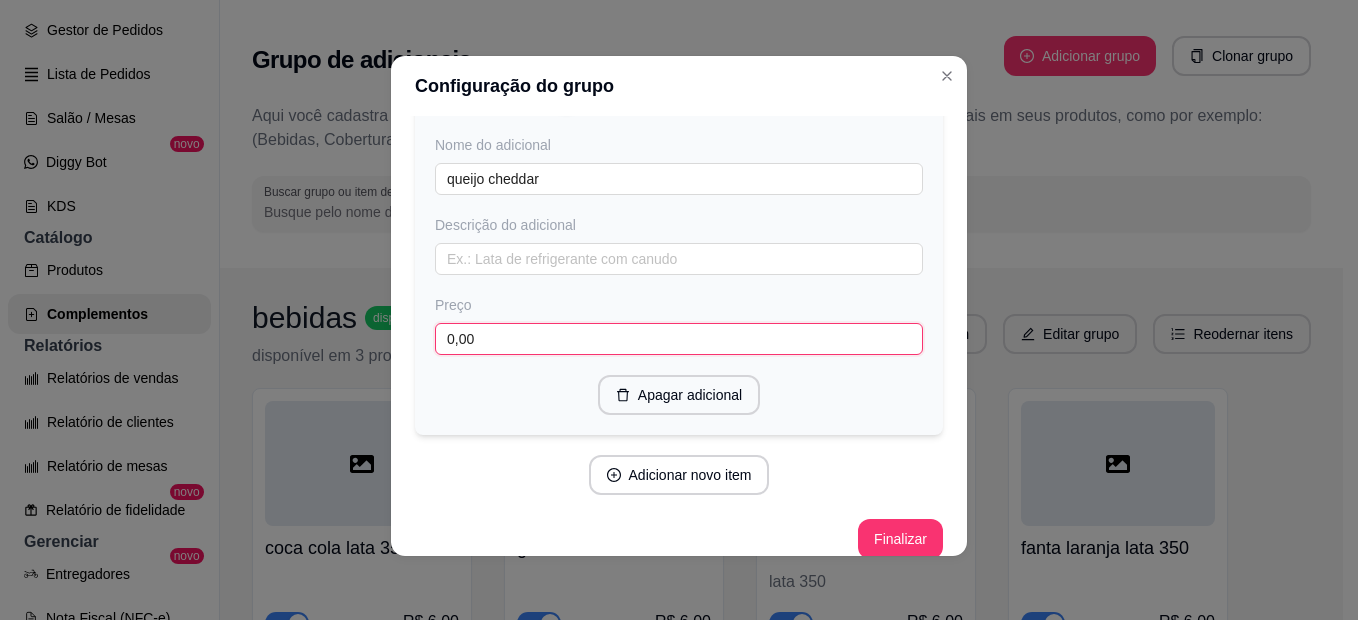 click on "0,00" at bounding box center (679, 339) 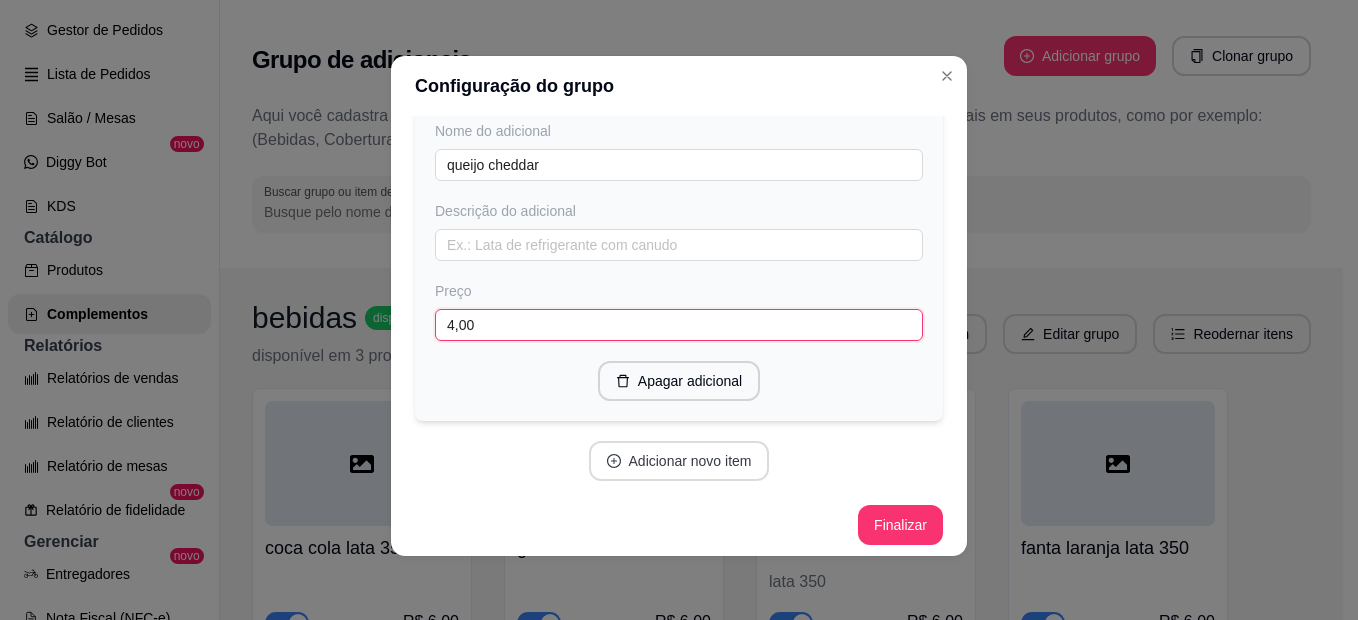 scroll, scrollTop: 2350, scrollLeft: 0, axis: vertical 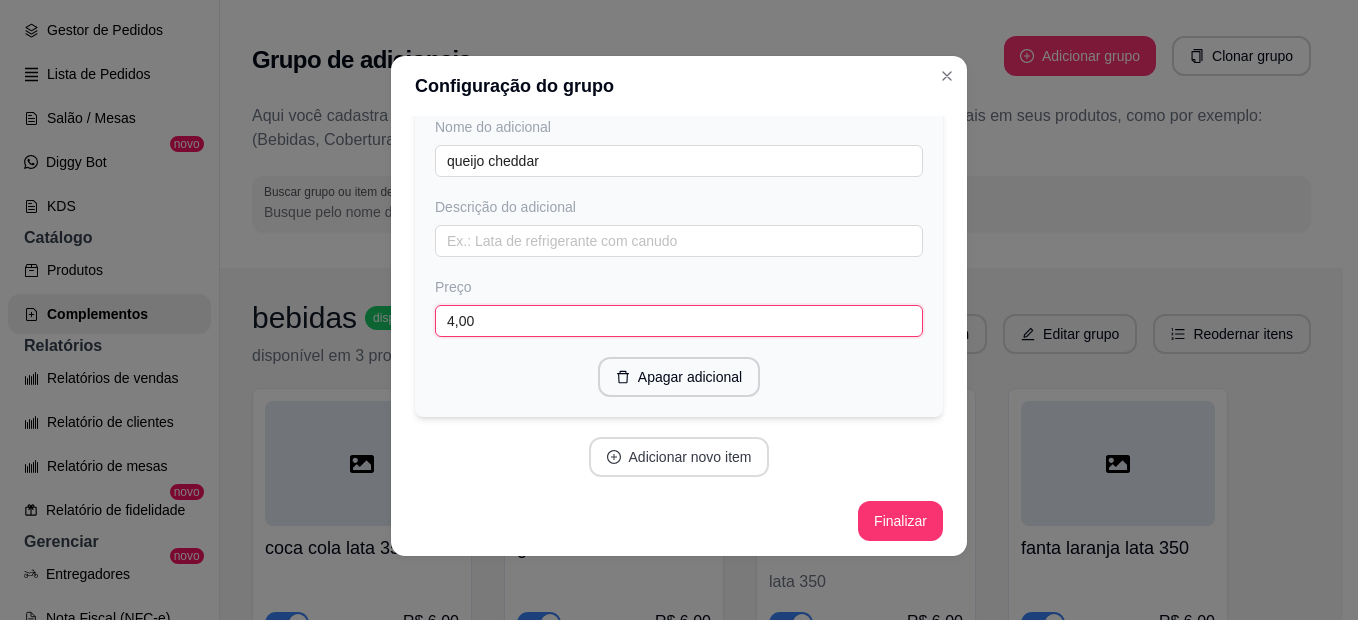 type on "4,00" 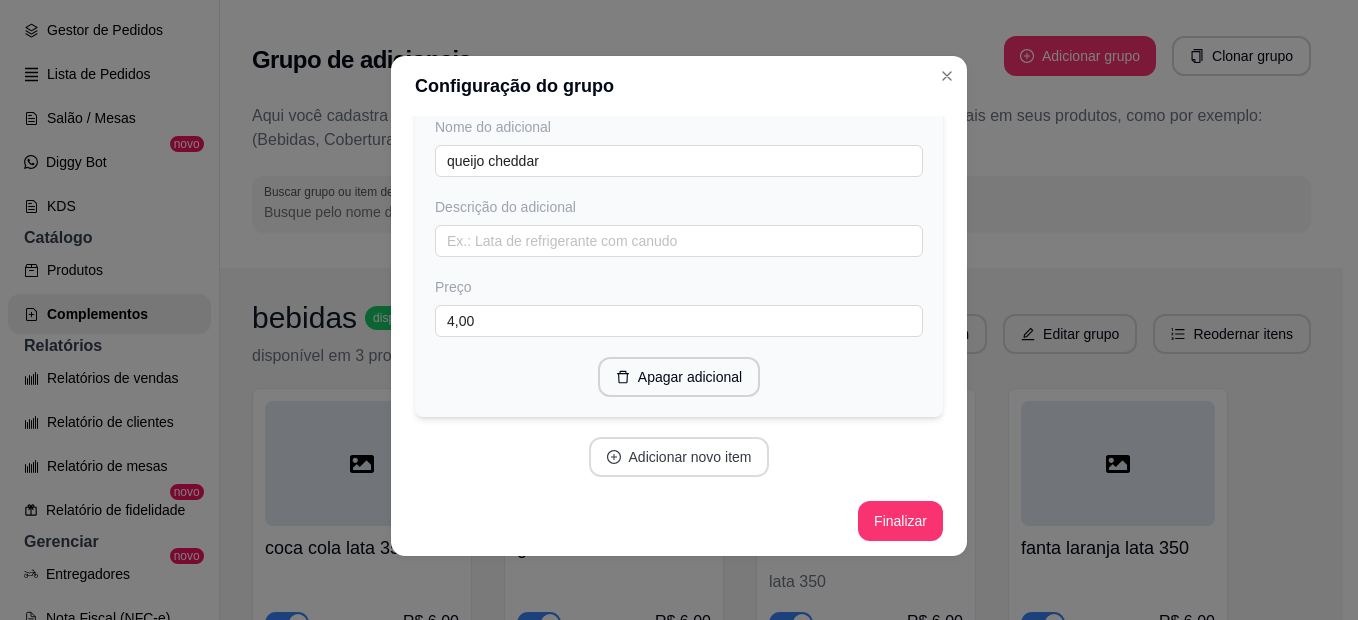 click on "Adicionar novo item" at bounding box center [679, 457] 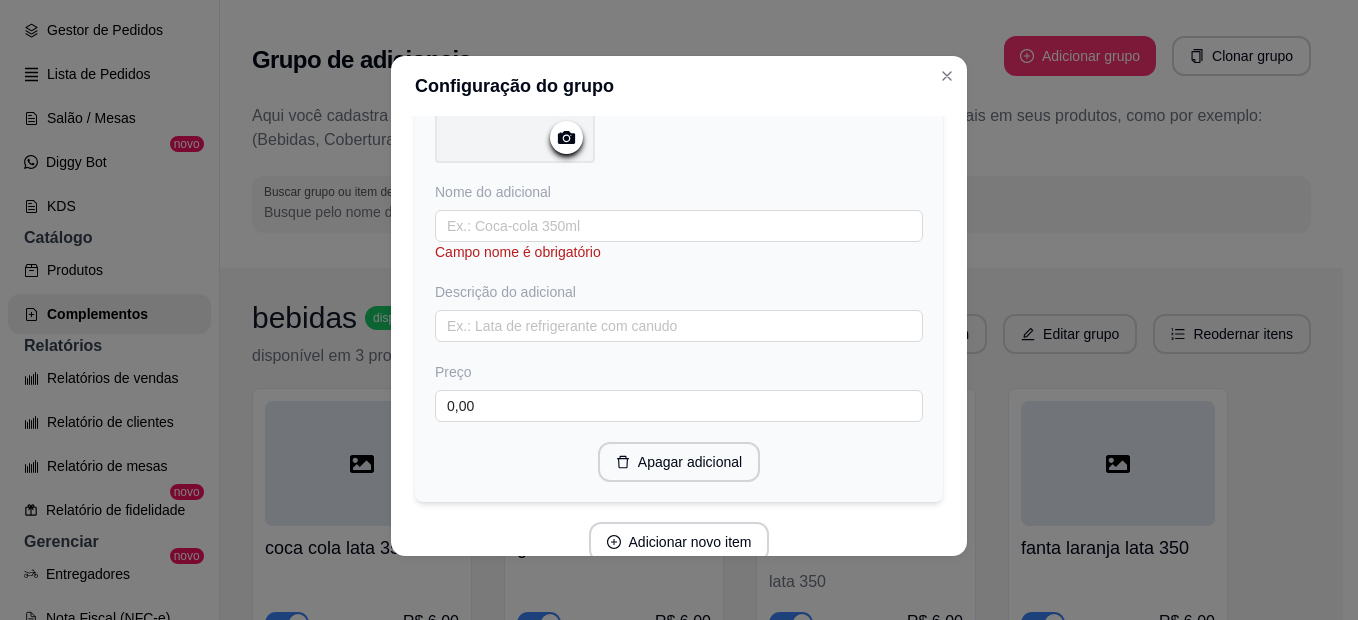 scroll, scrollTop: 2888, scrollLeft: 0, axis: vertical 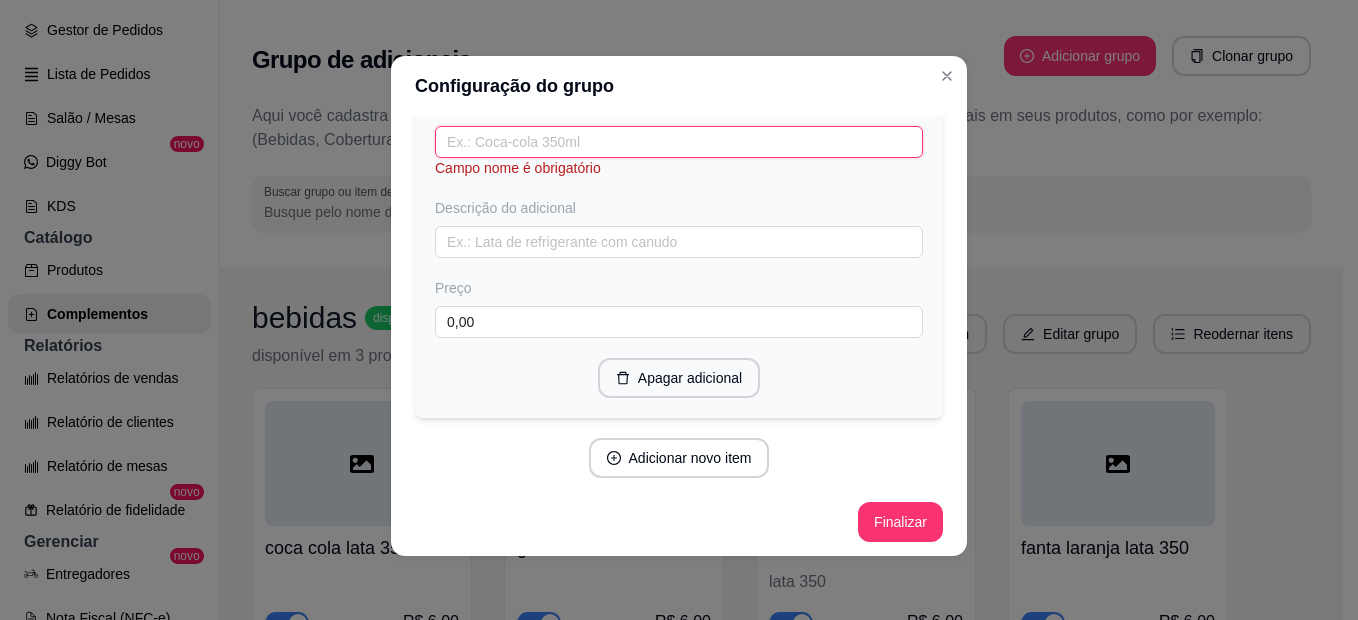 click at bounding box center [679, 142] 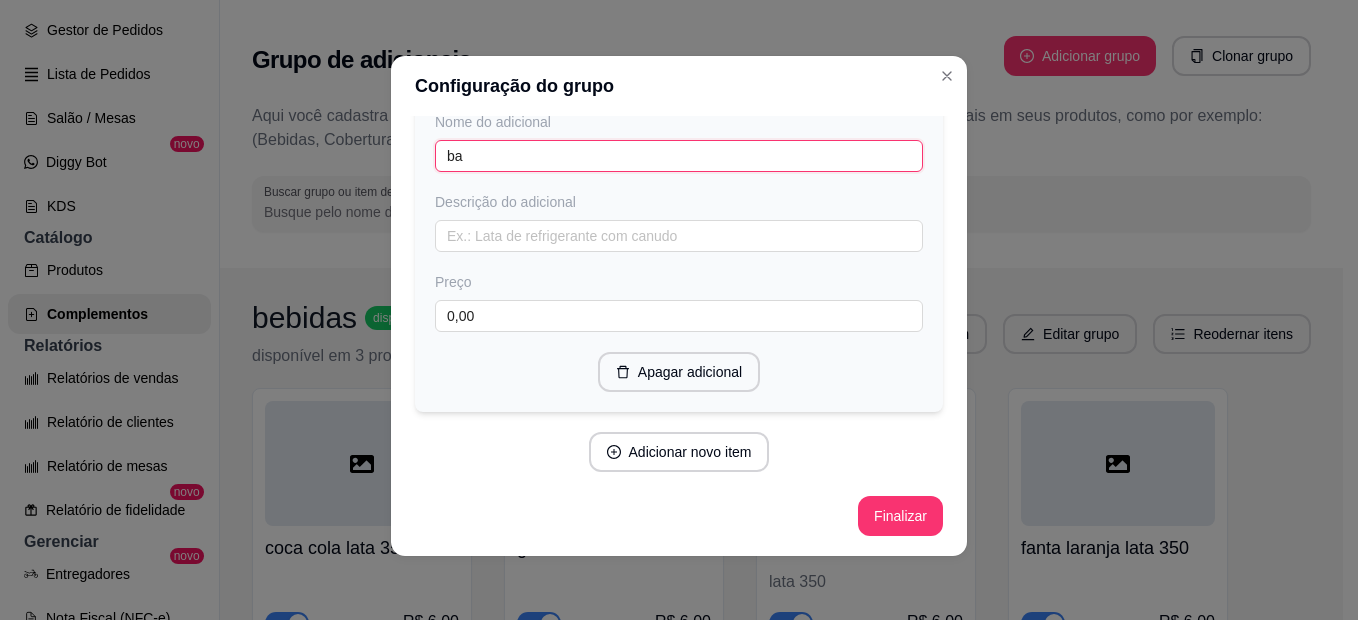 scroll, scrollTop: 2868, scrollLeft: 0, axis: vertical 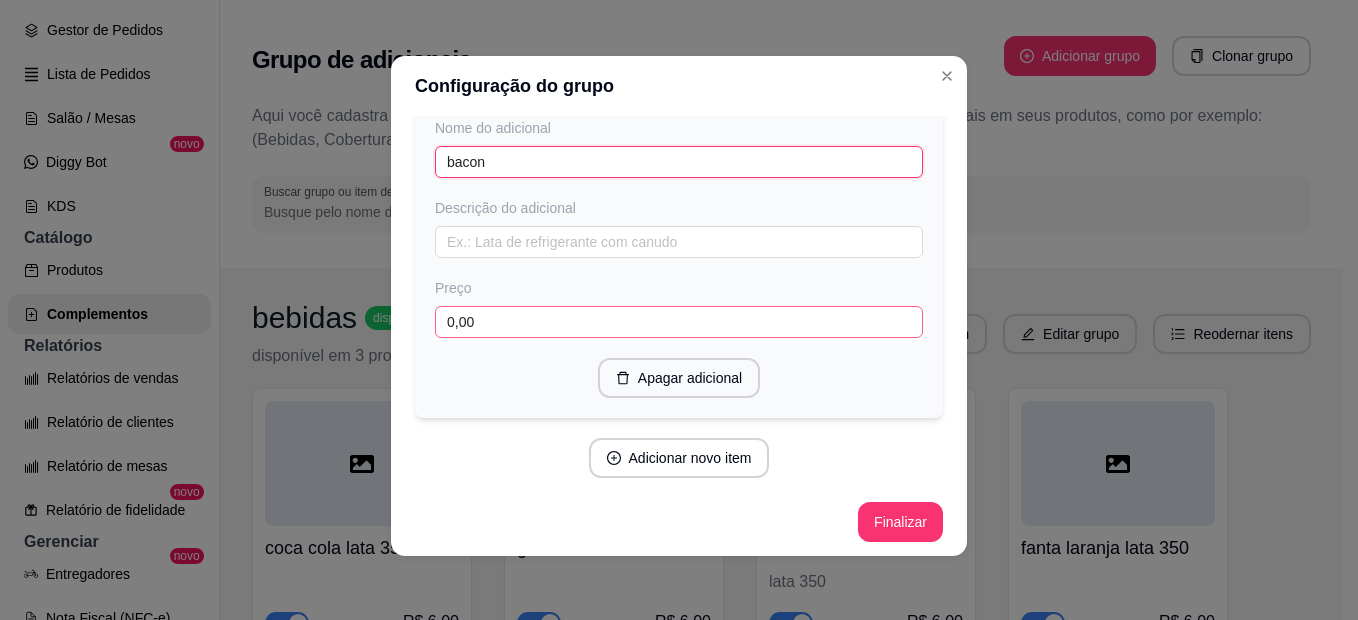 type on "bacon" 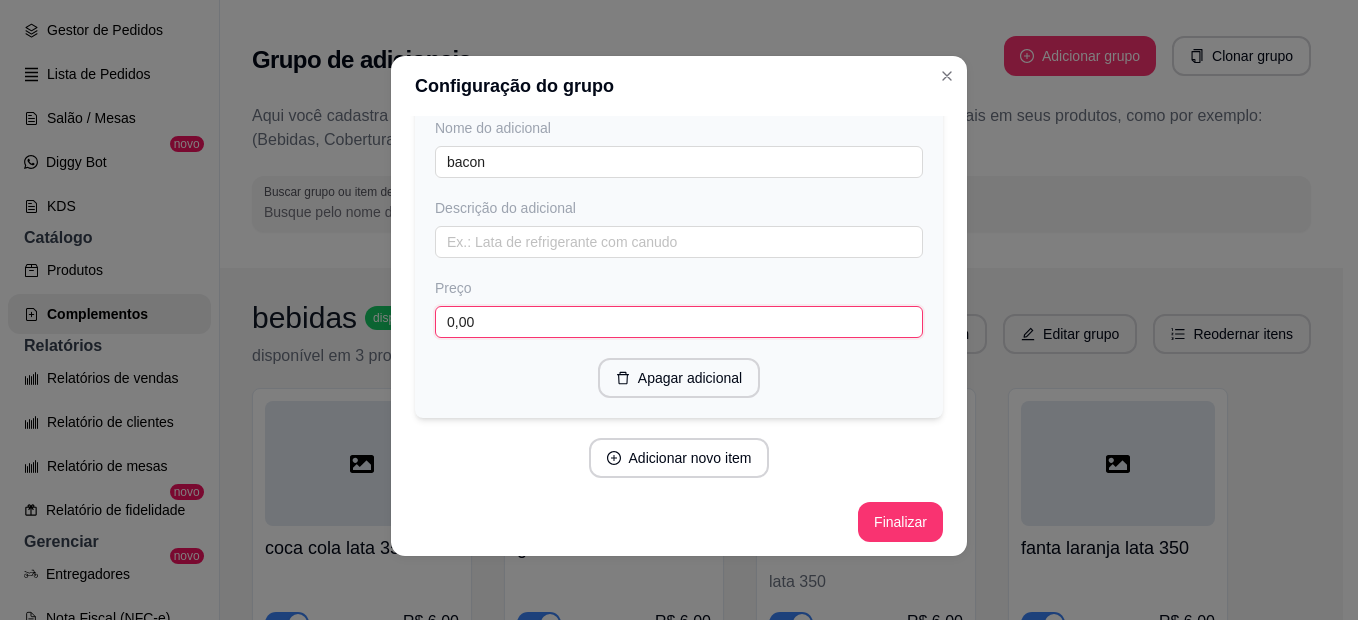 click on "0,00" at bounding box center [679, 322] 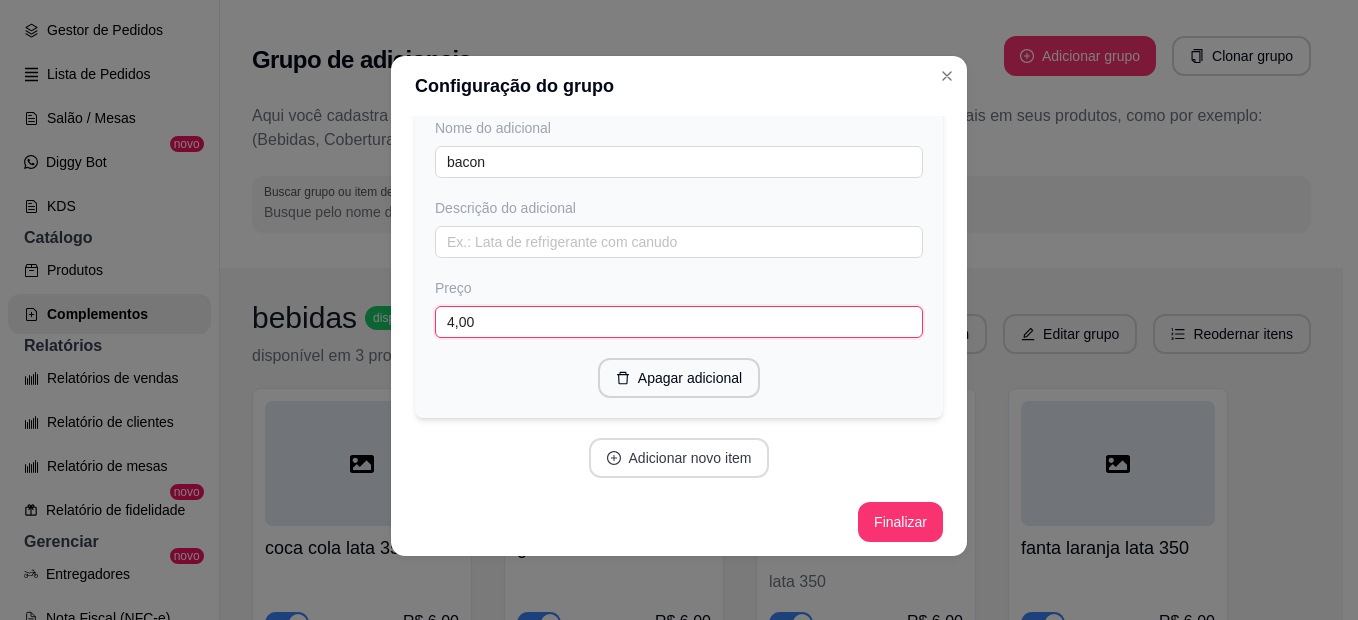type on "4,00" 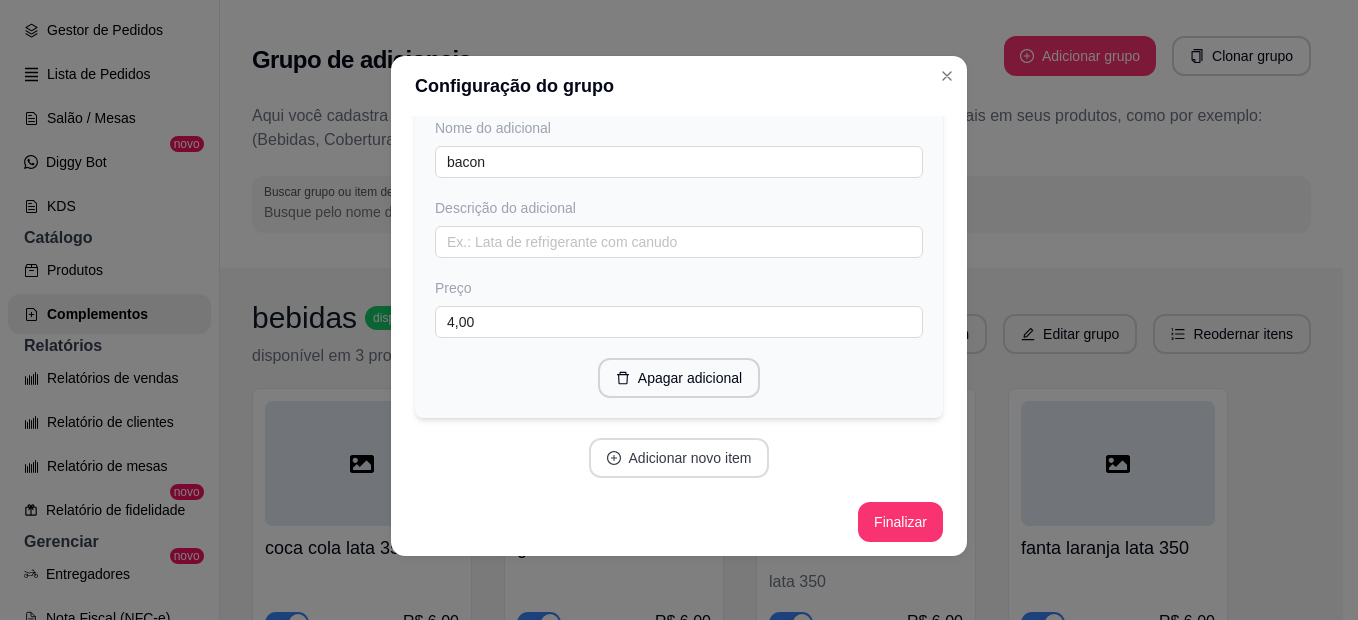 click on "Adicionar novo item" at bounding box center (679, 458) 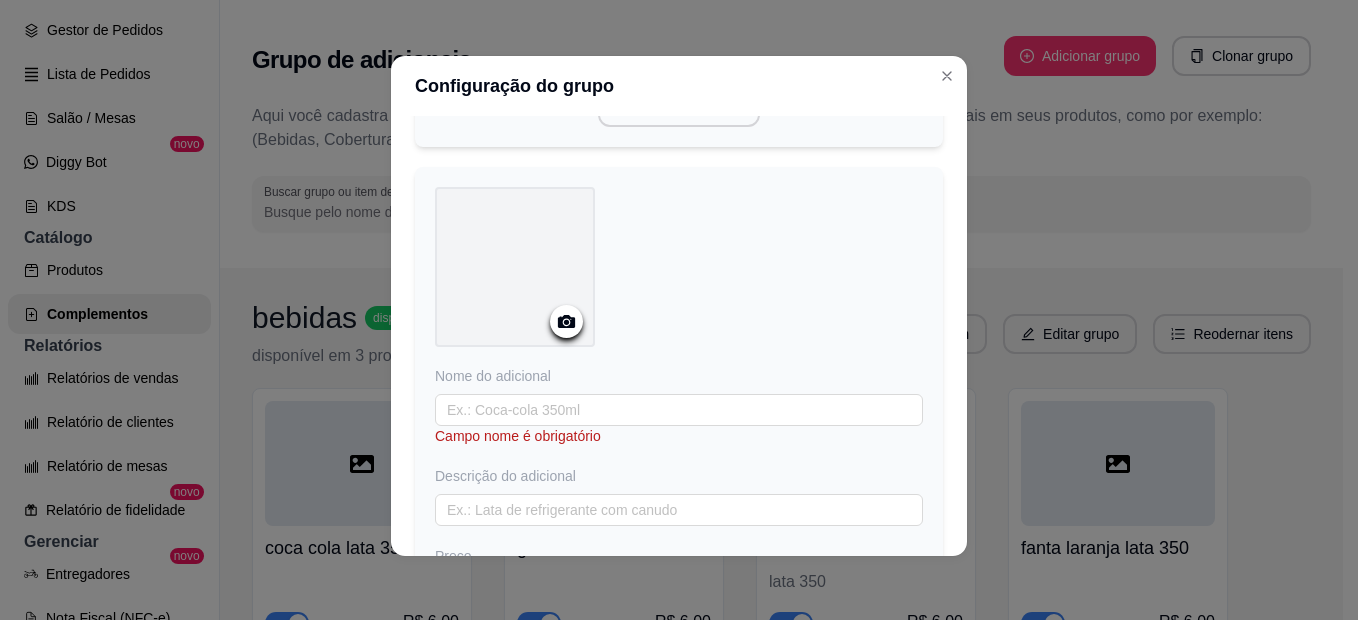 scroll, scrollTop: 3406, scrollLeft: 0, axis: vertical 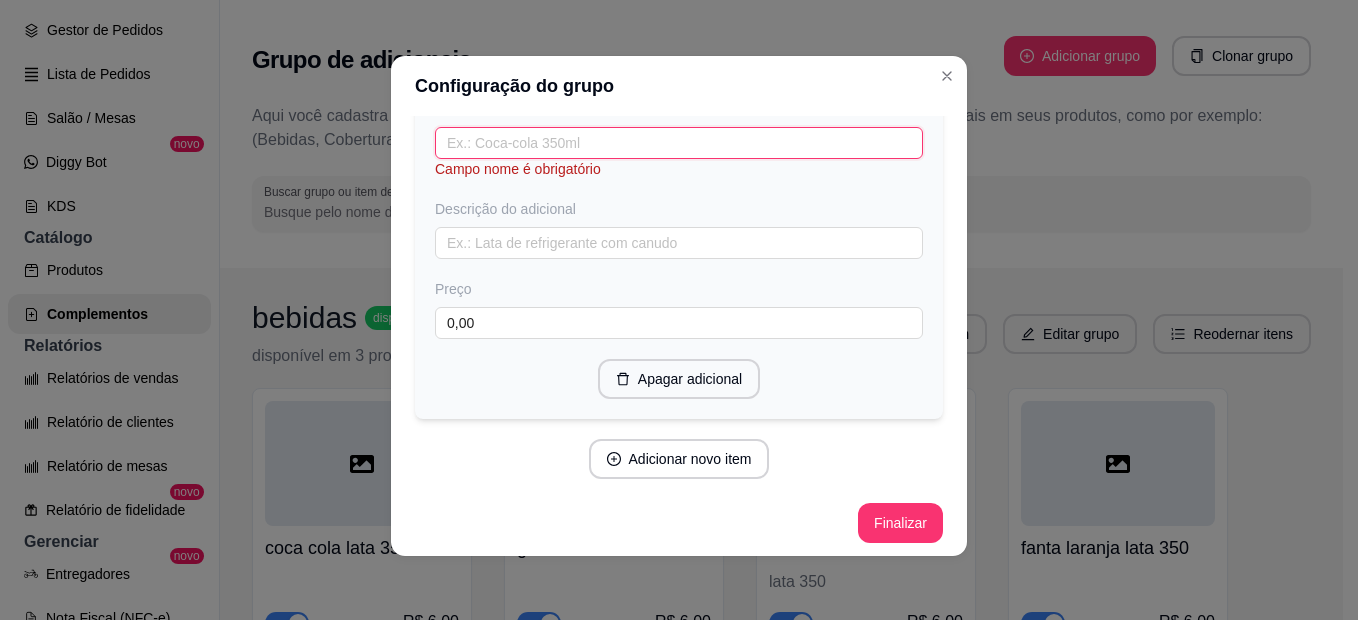 click at bounding box center [679, 143] 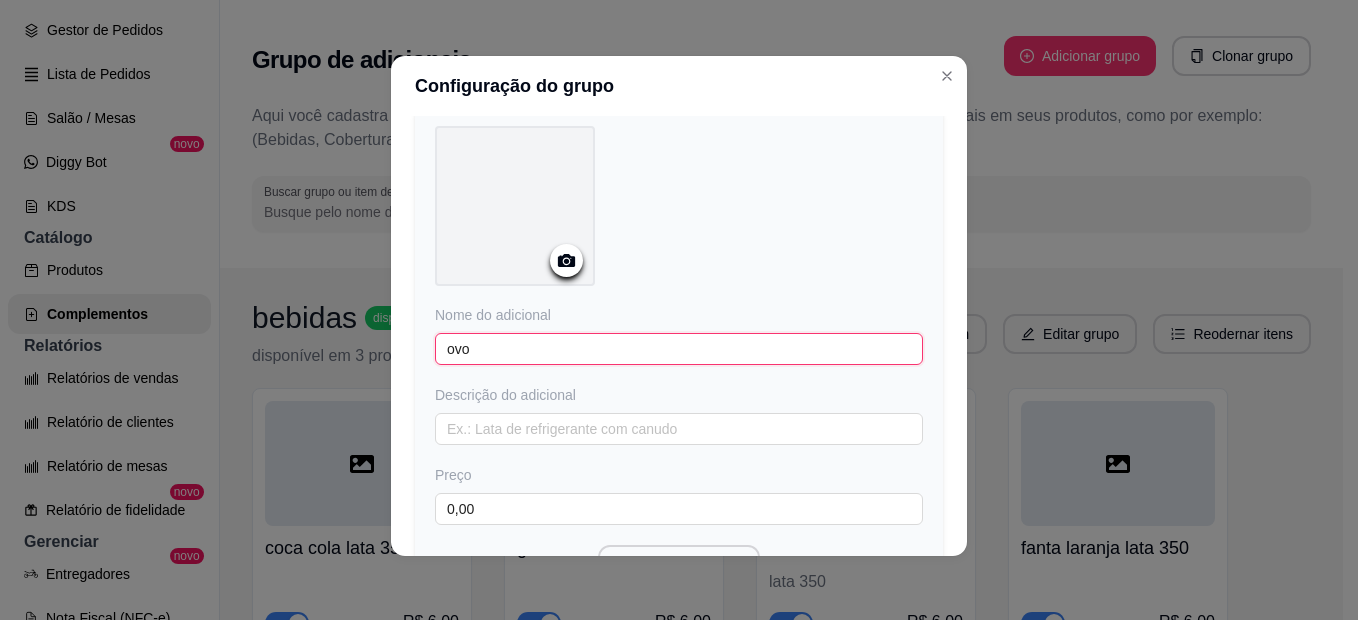 scroll, scrollTop: 3306, scrollLeft: 0, axis: vertical 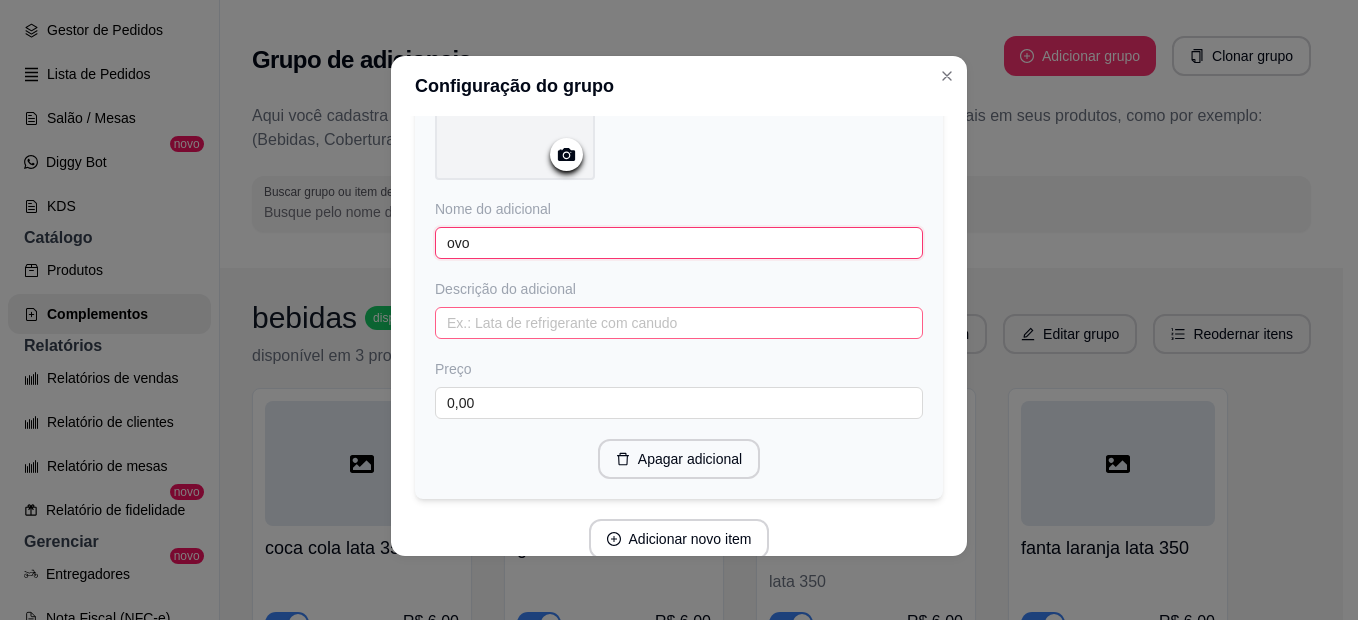 type on "ovo" 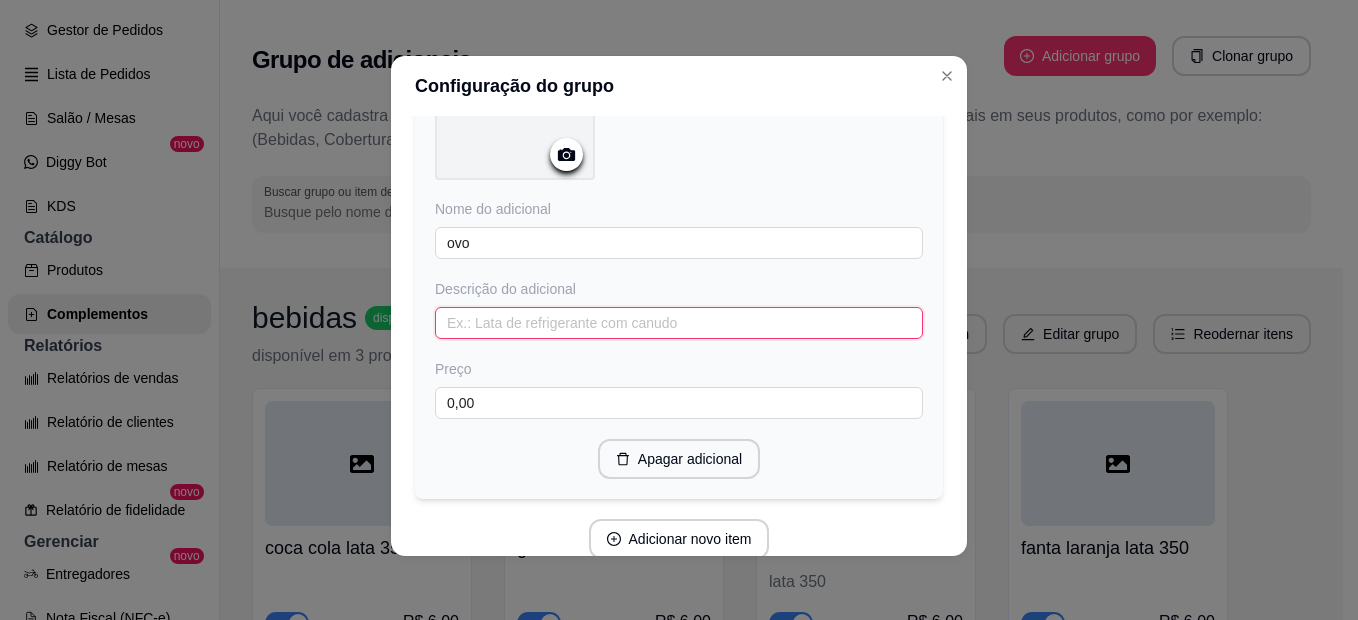 click at bounding box center [679, 323] 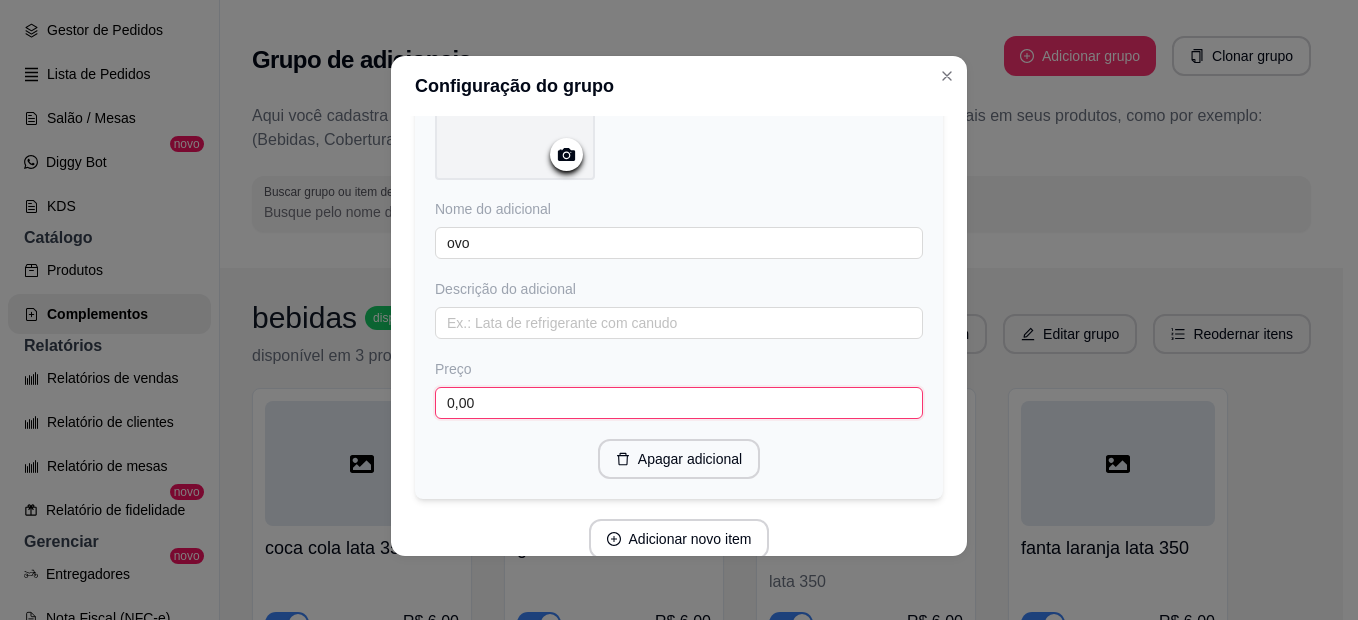 click on "0,00" at bounding box center (679, 403) 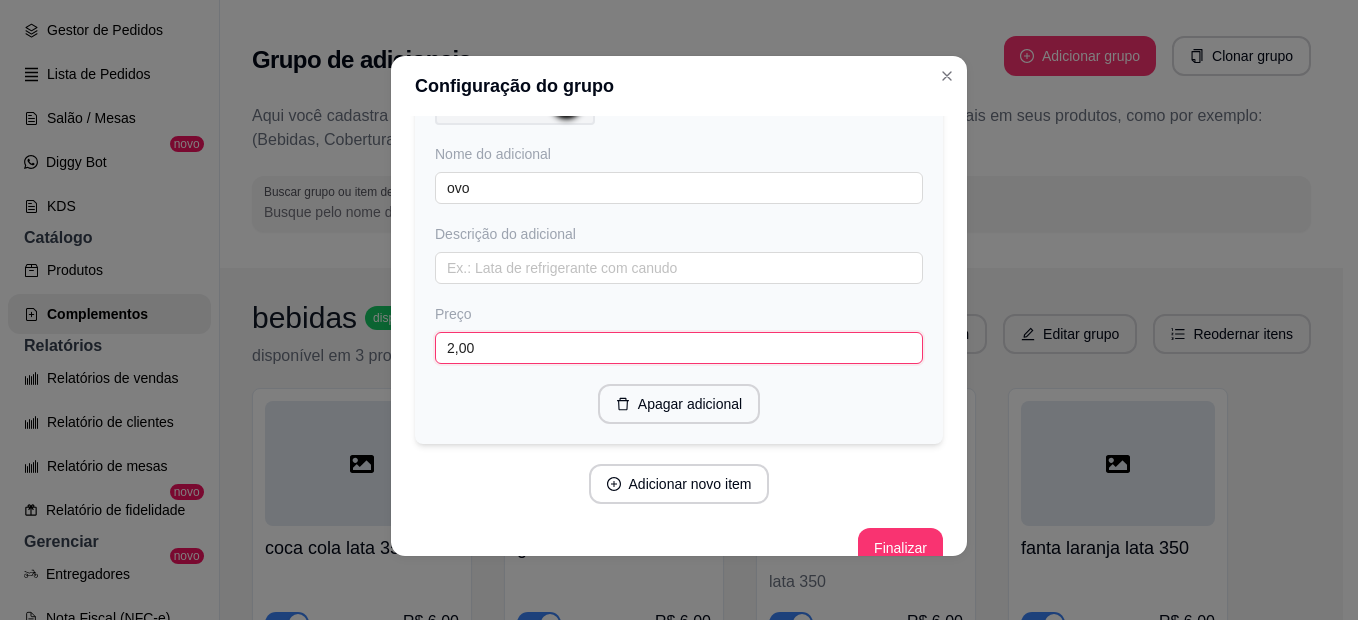 scroll, scrollTop: 3386, scrollLeft: 0, axis: vertical 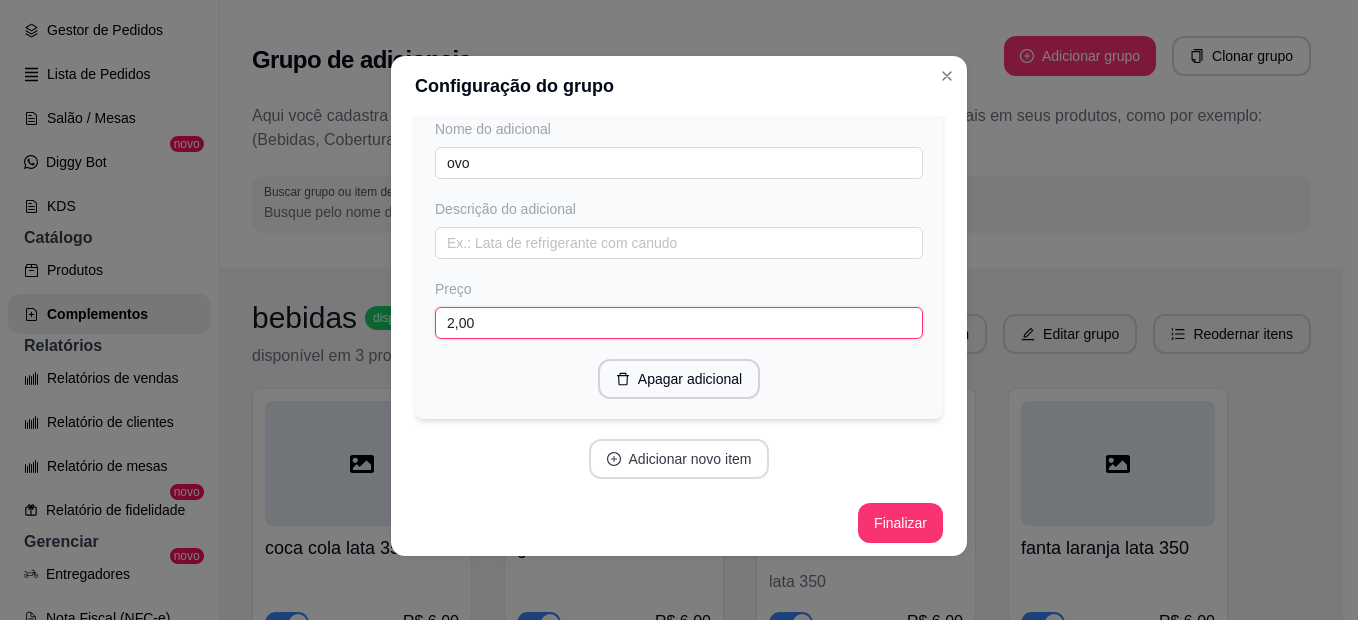 type on "2,00" 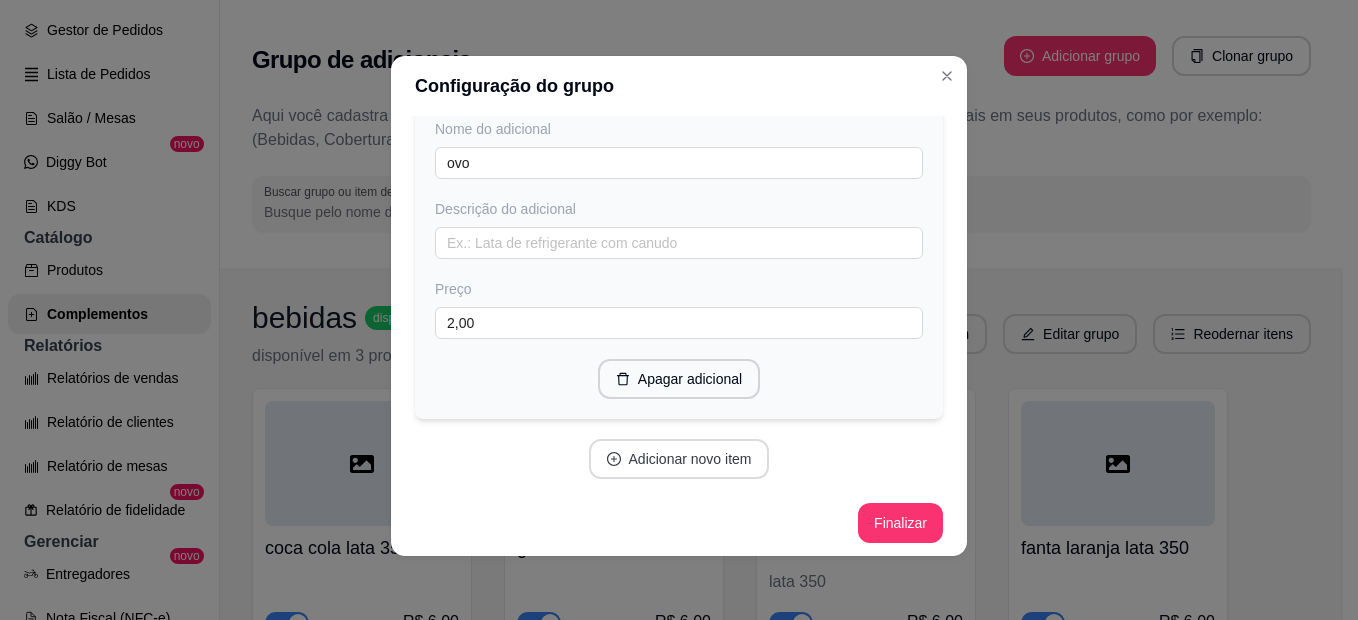 click on "Adicionar novo item" at bounding box center (679, 459) 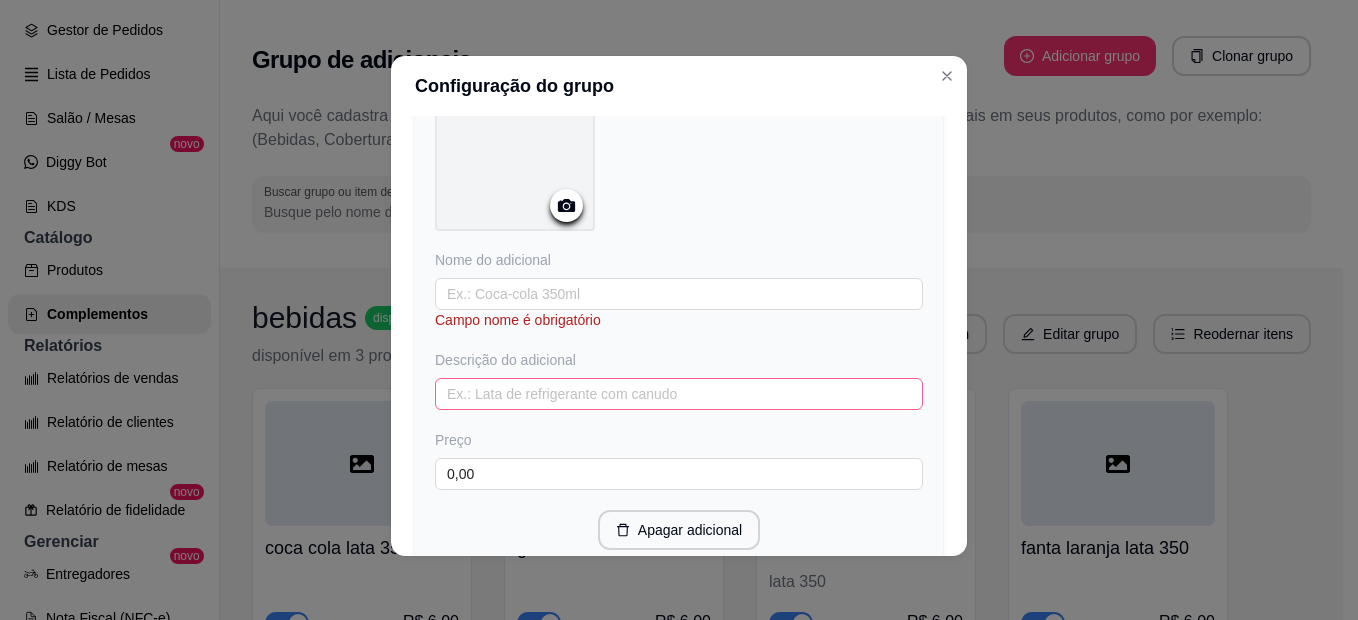 scroll, scrollTop: 3786, scrollLeft: 0, axis: vertical 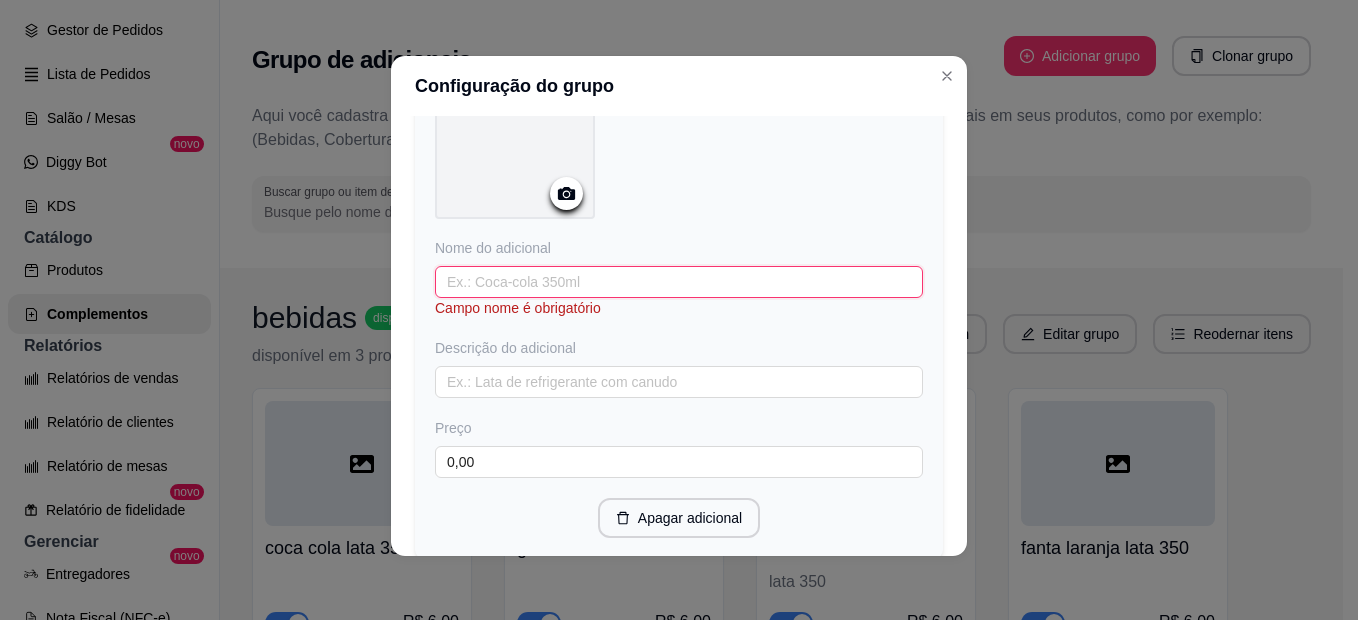 click at bounding box center (679, 282) 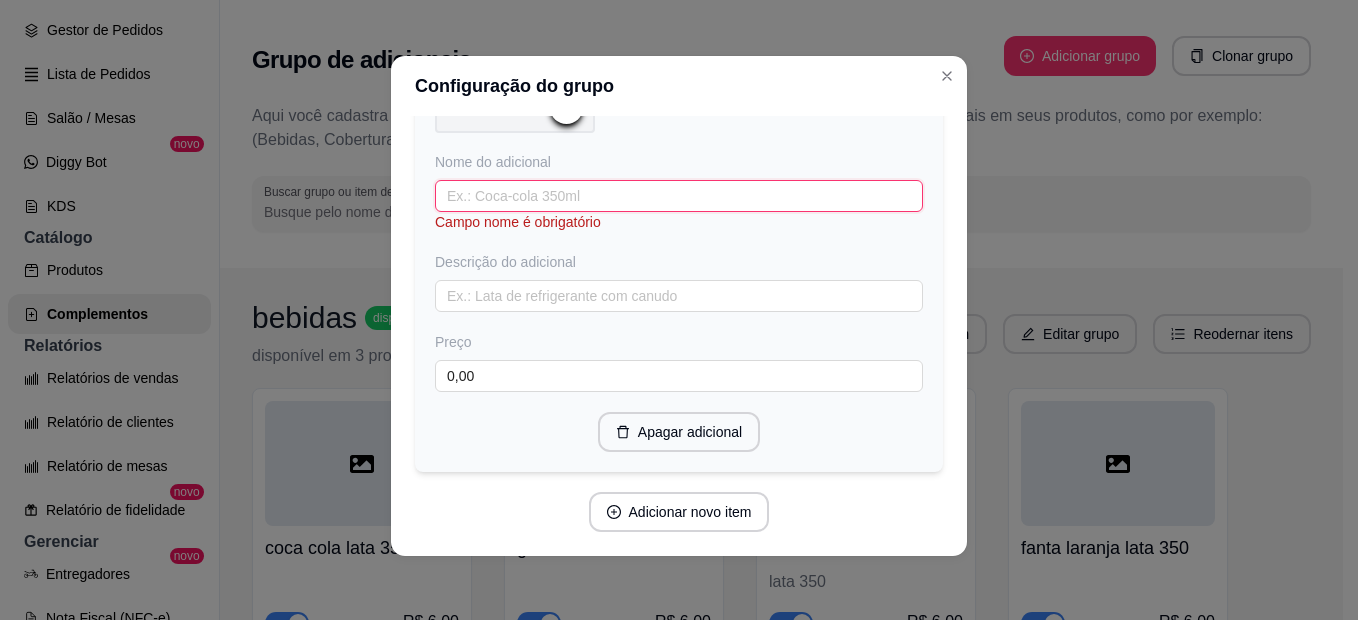 scroll, scrollTop: 3924, scrollLeft: 0, axis: vertical 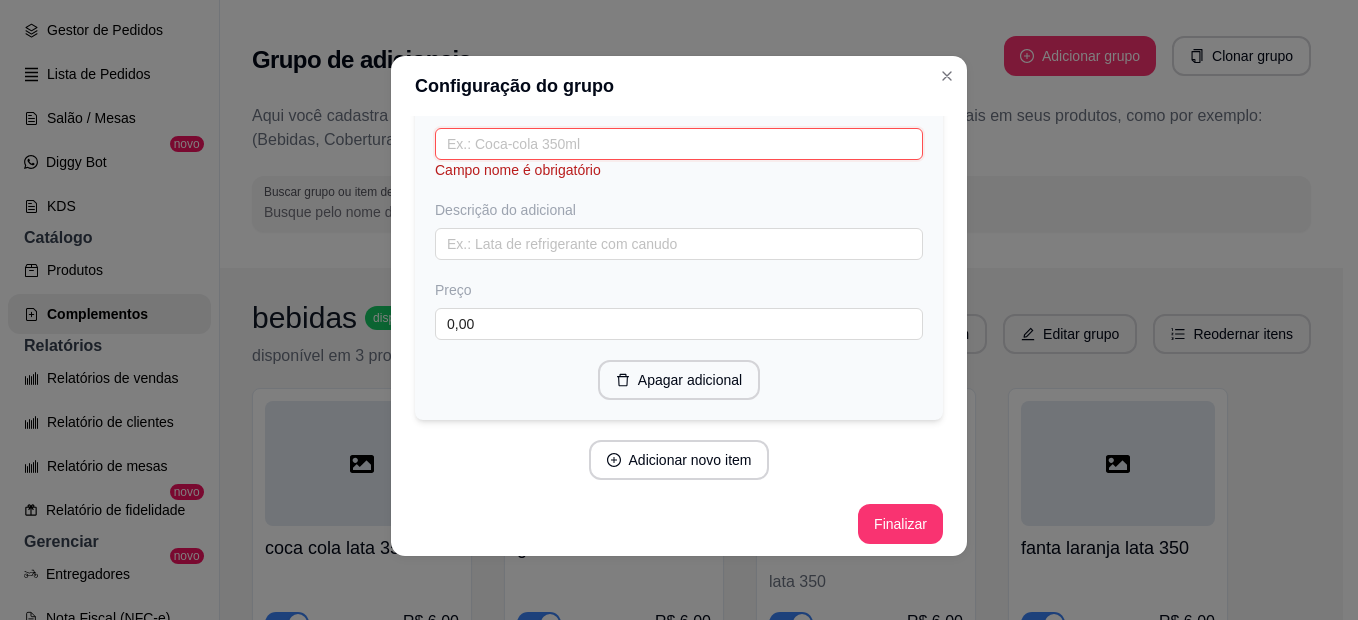 click at bounding box center [679, 144] 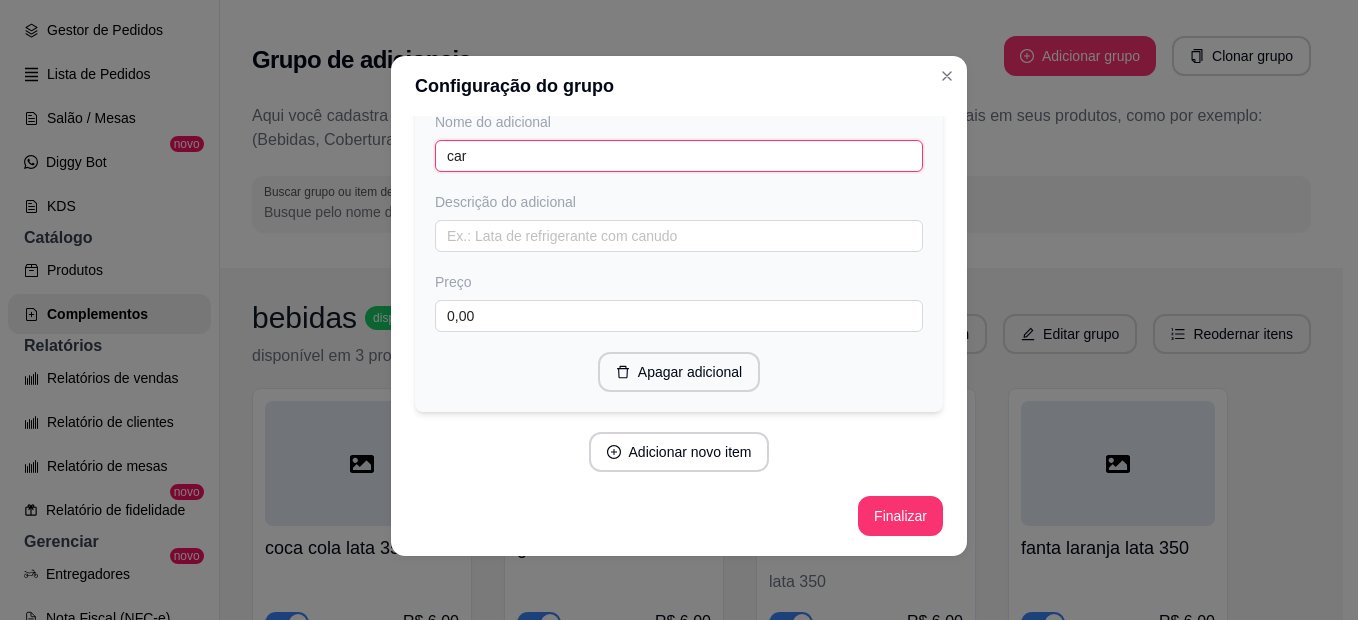scroll, scrollTop: 3904, scrollLeft: 0, axis: vertical 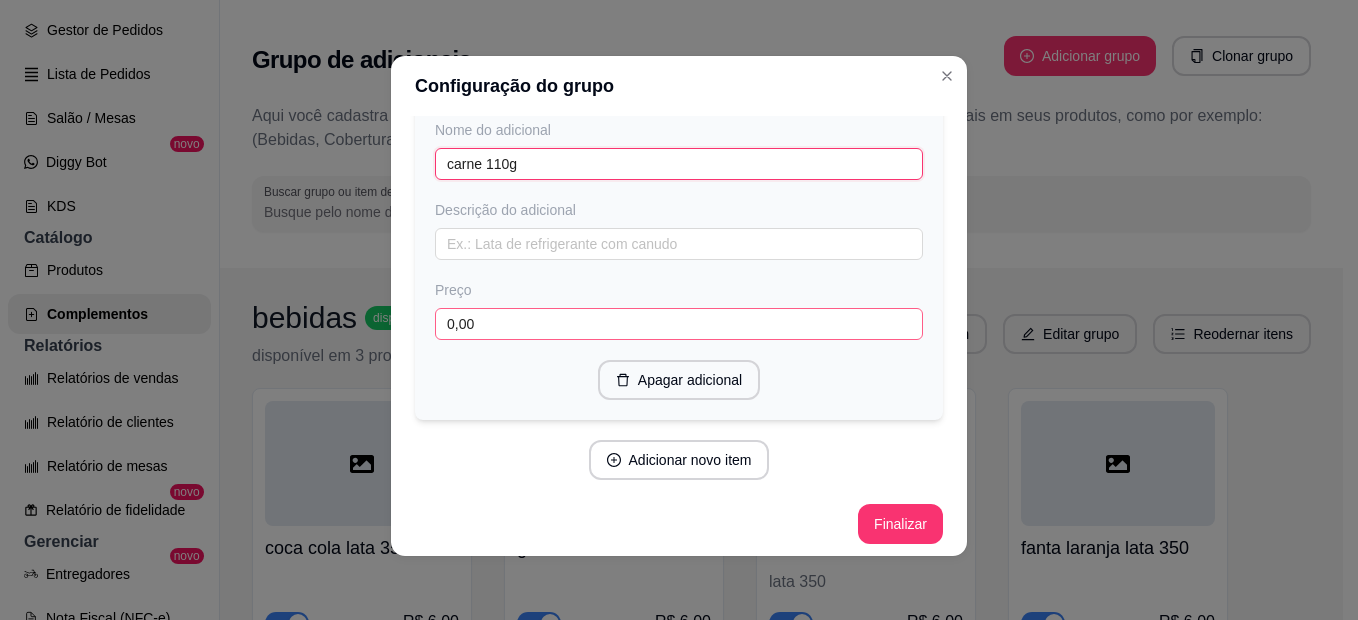 type on "carne 110g" 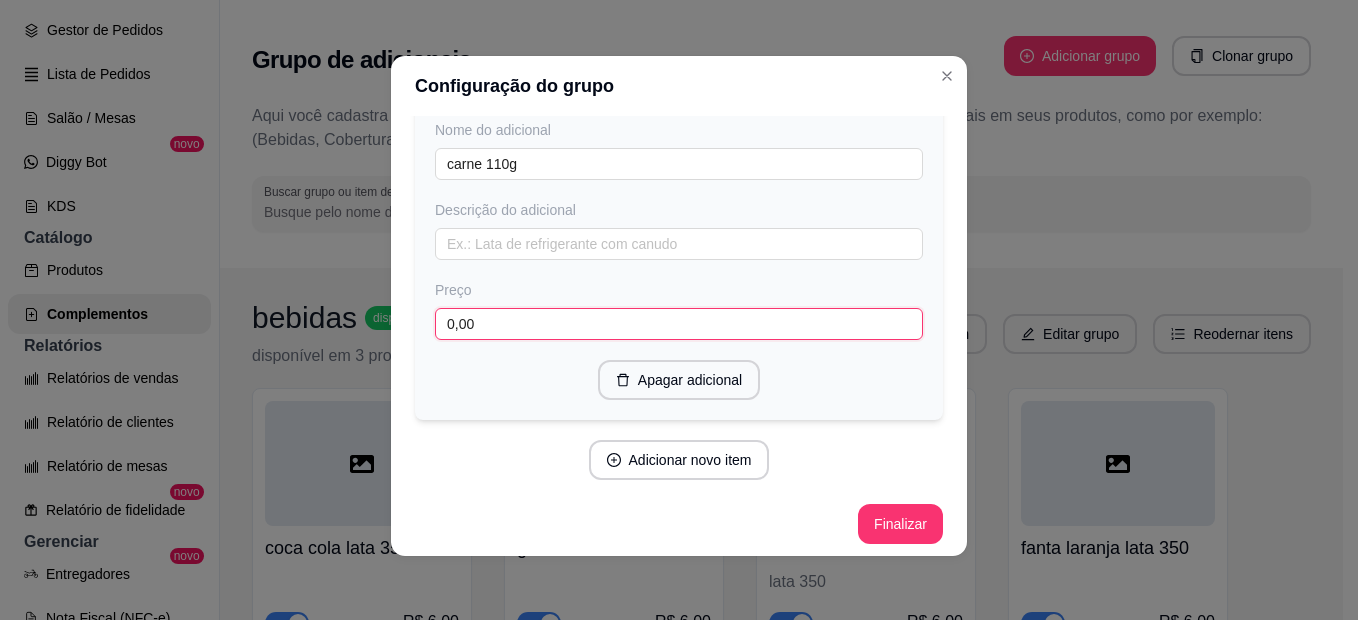 click on "0,00" at bounding box center [679, 324] 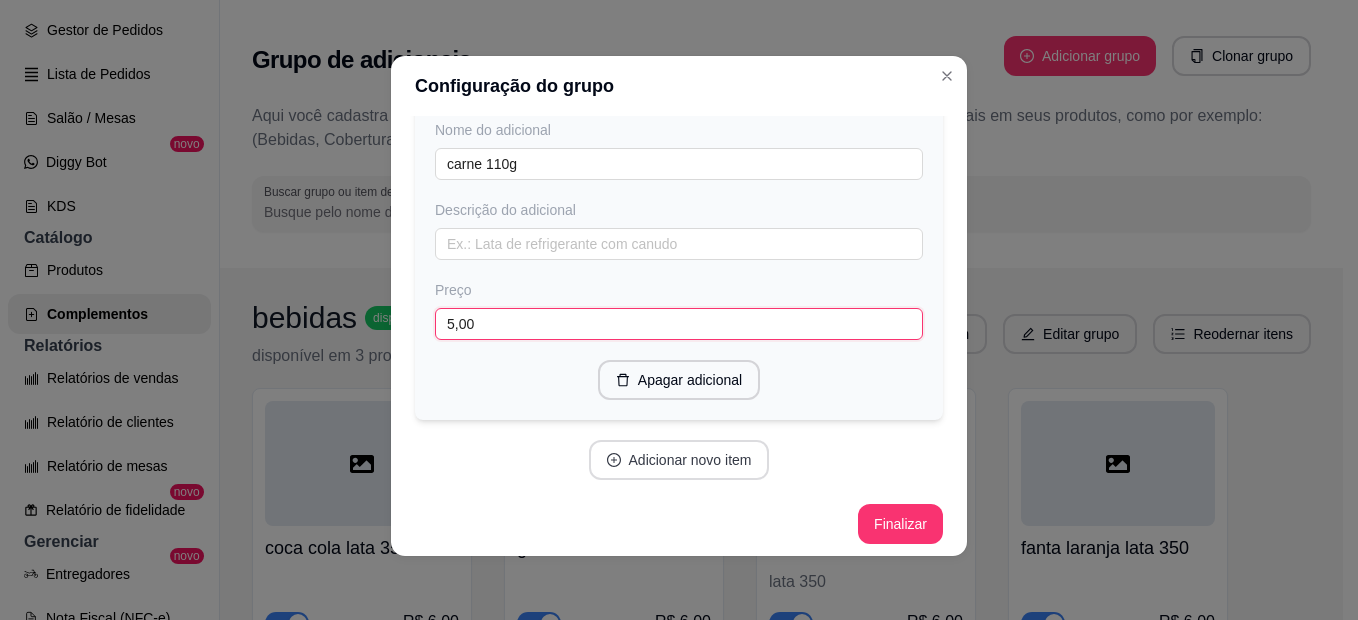 type on "5,00" 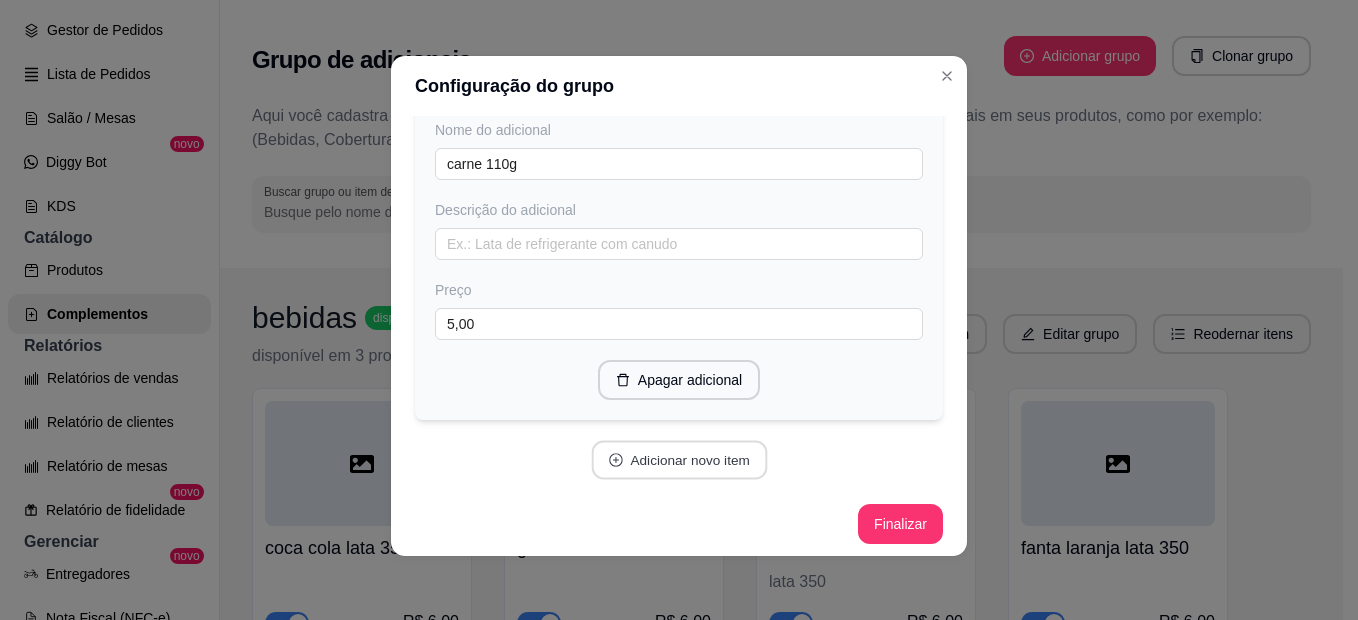 click on "Adicionar novo item" at bounding box center (679, 460) 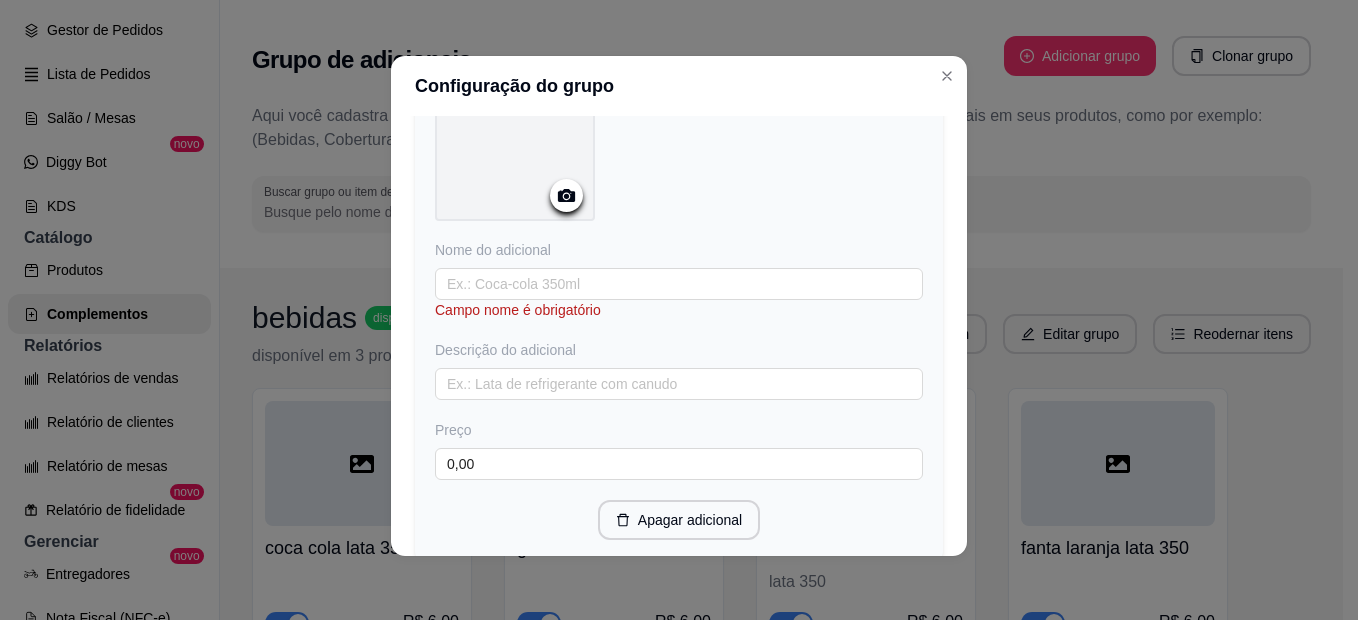 scroll, scrollTop: 4304, scrollLeft: 0, axis: vertical 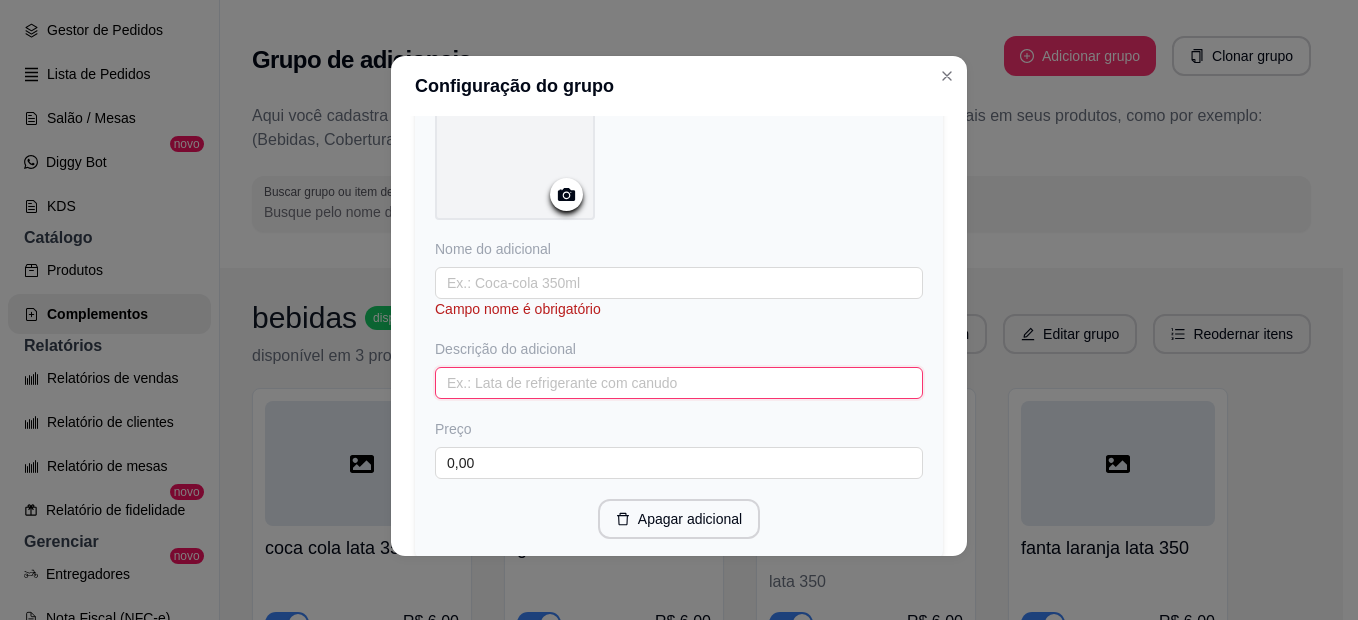 click at bounding box center (679, 383) 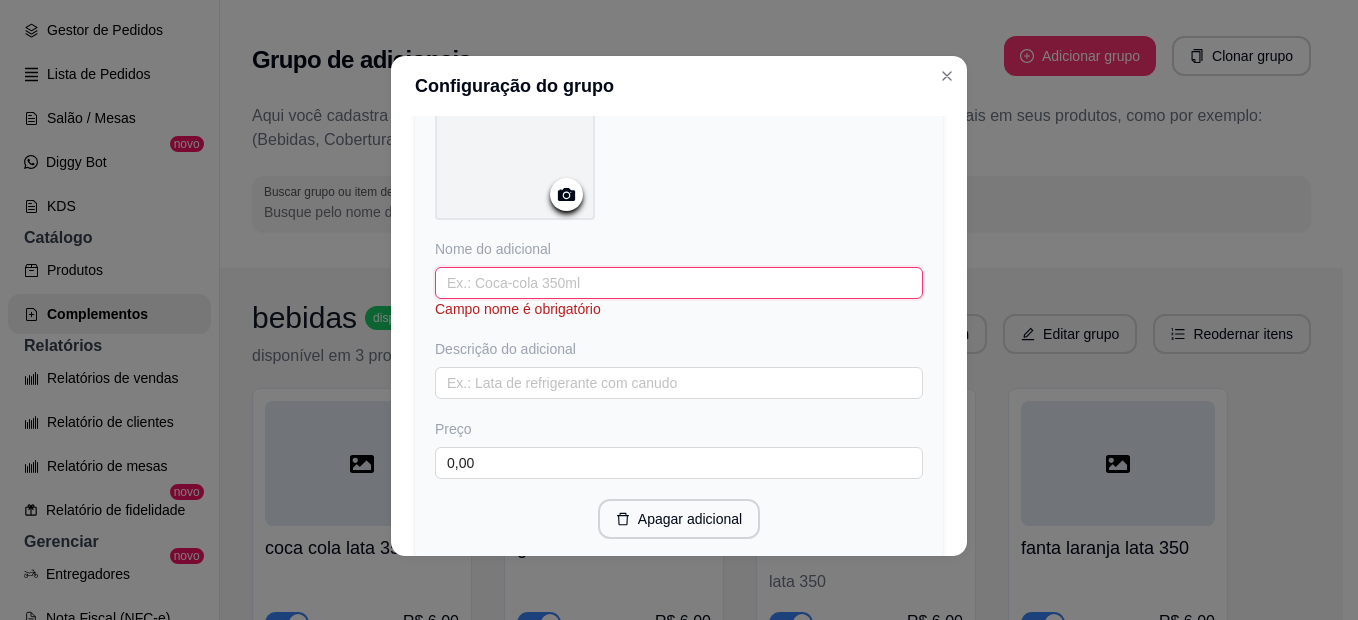 click at bounding box center (679, 283) 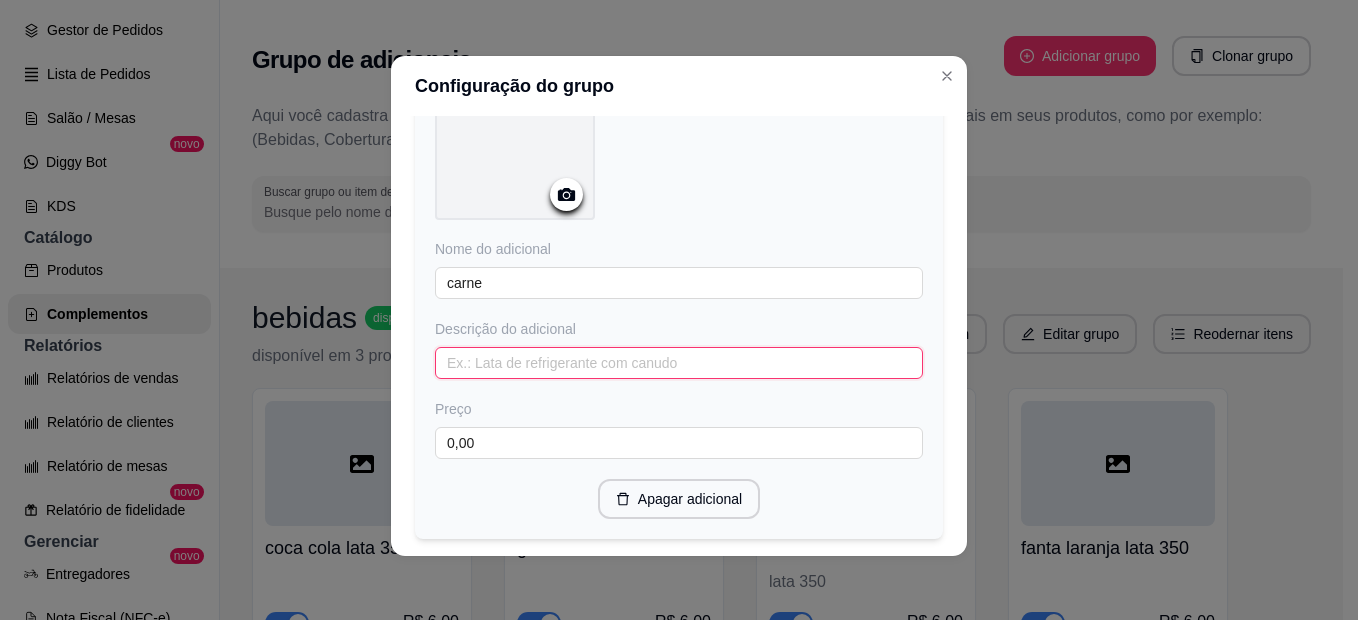 click at bounding box center (679, 363) 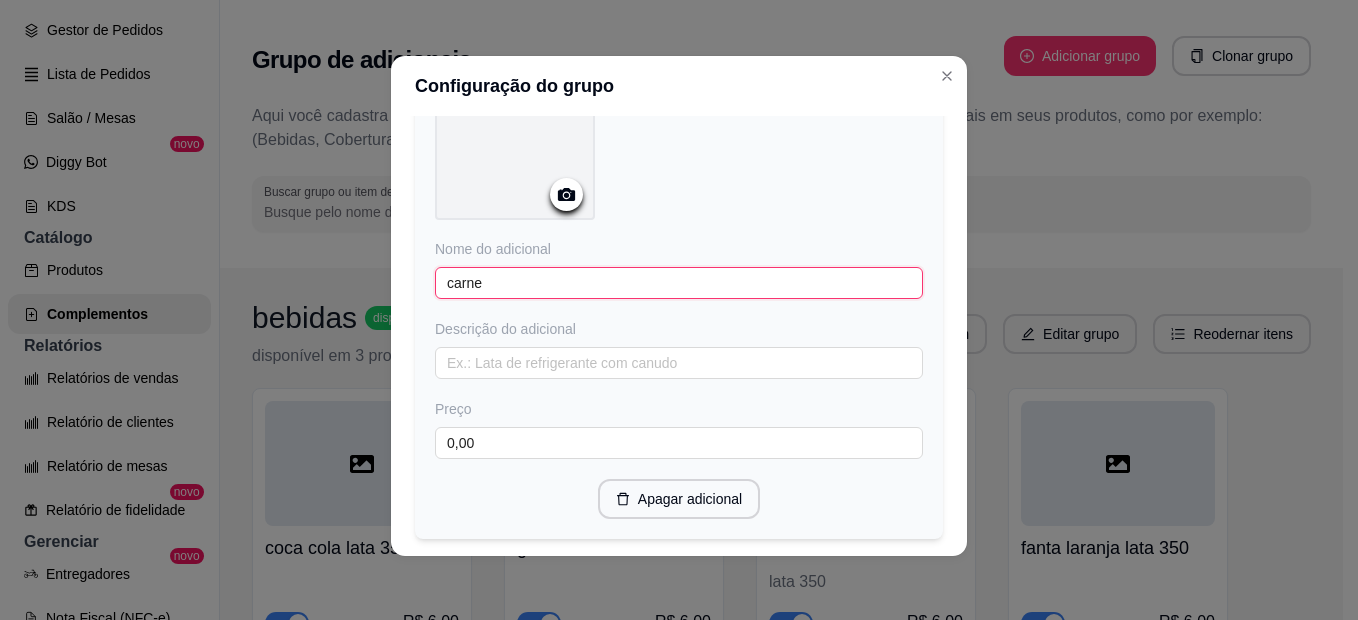 click on "carne" at bounding box center (679, 283) 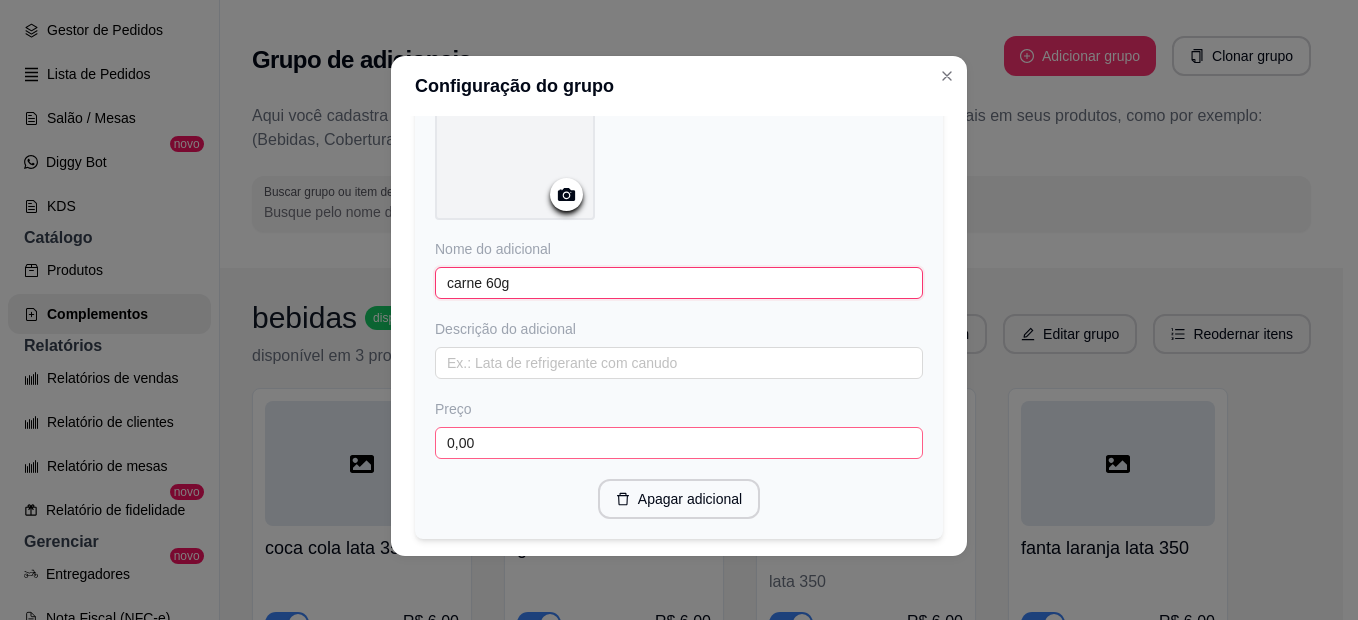 type on "carne 60g" 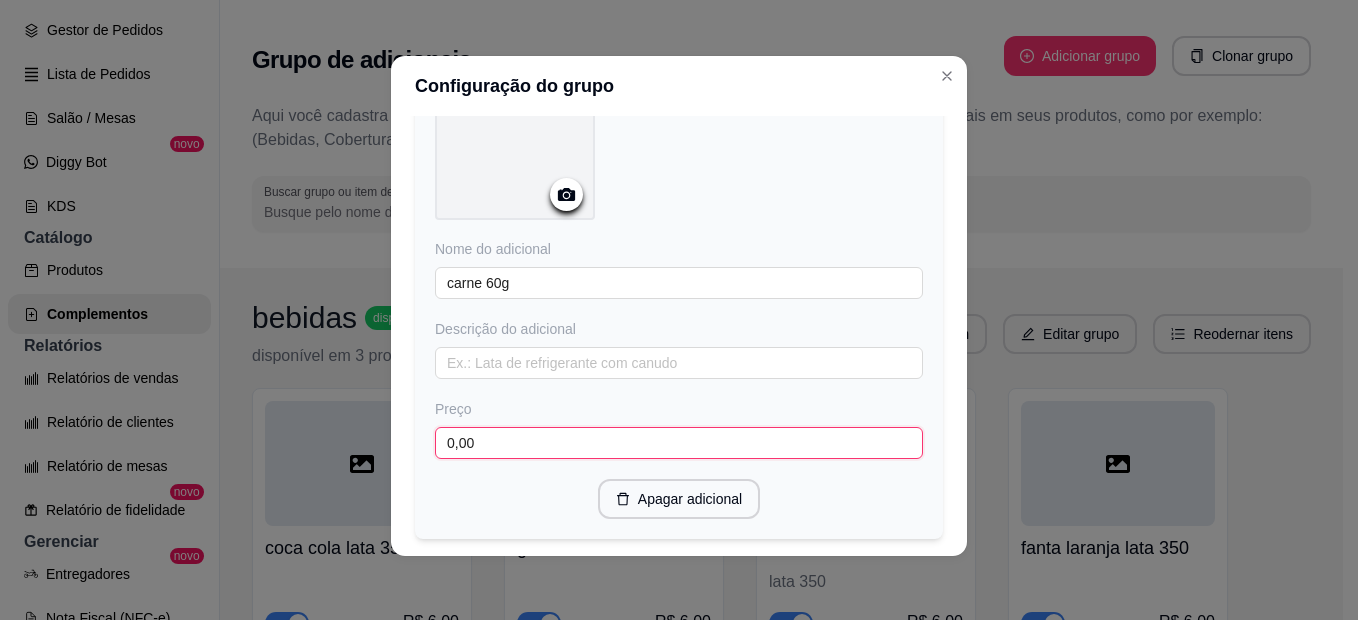 click on "0,00" at bounding box center [679, 443] 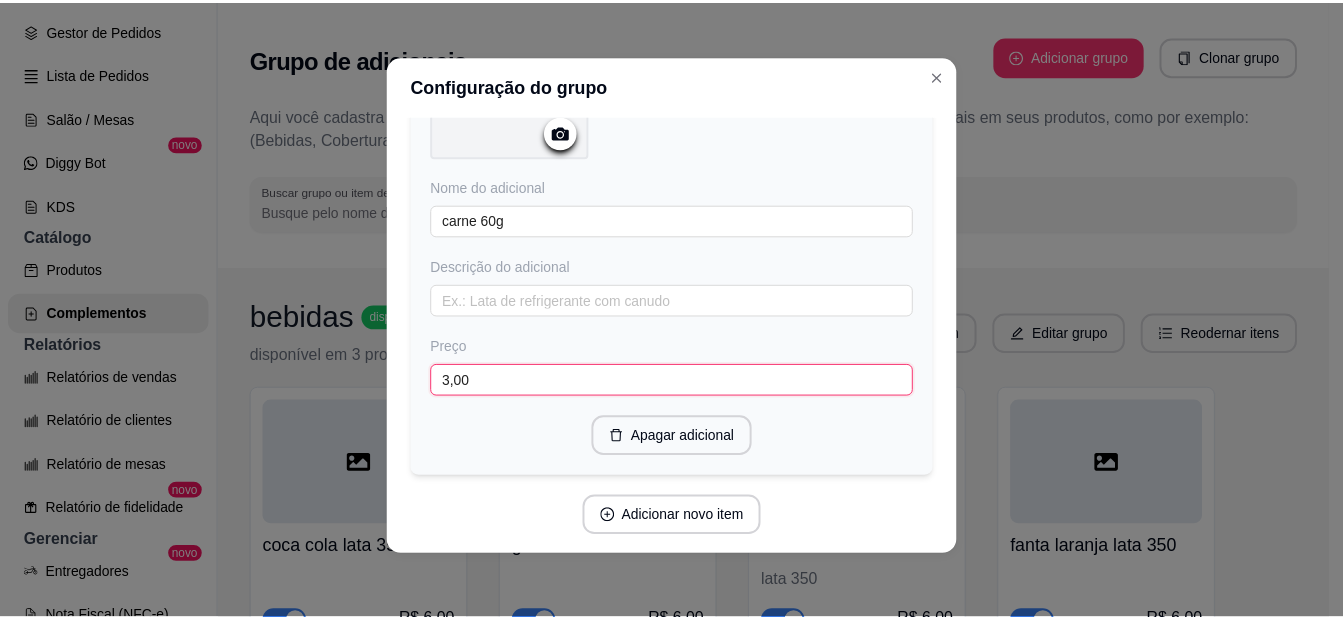 scroll, scrollTop: 4422, scrollLeft: 0, axis: vertical 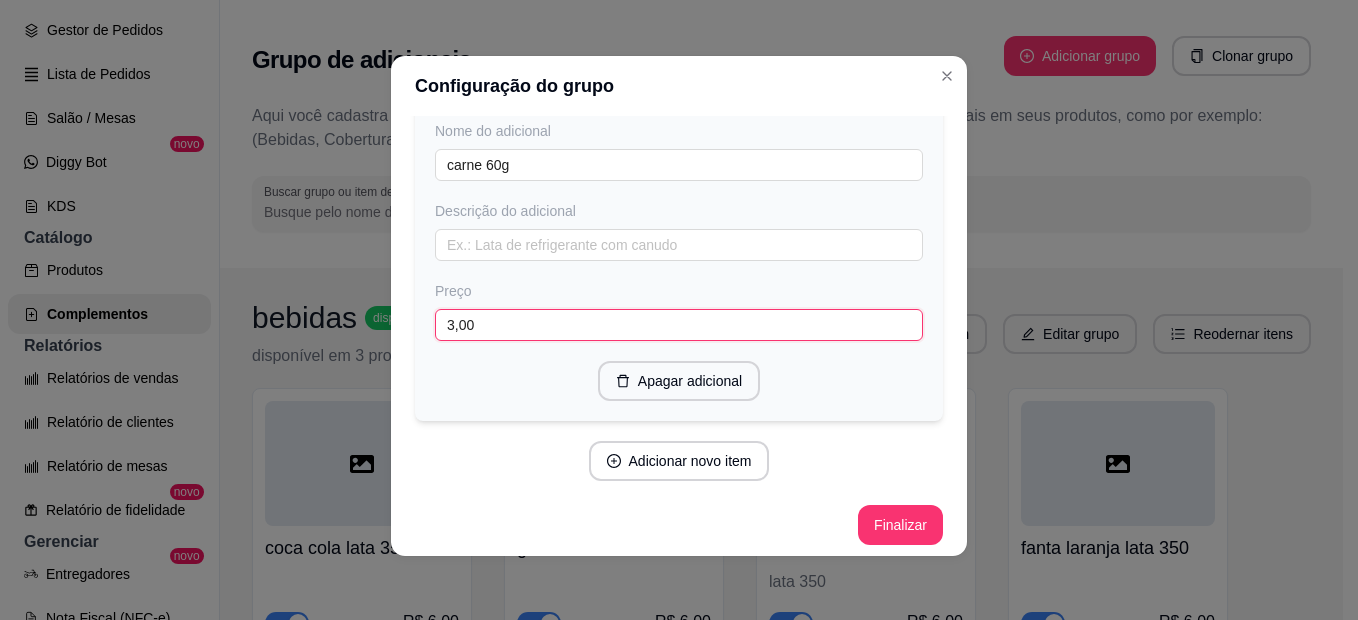 type on "3,00" 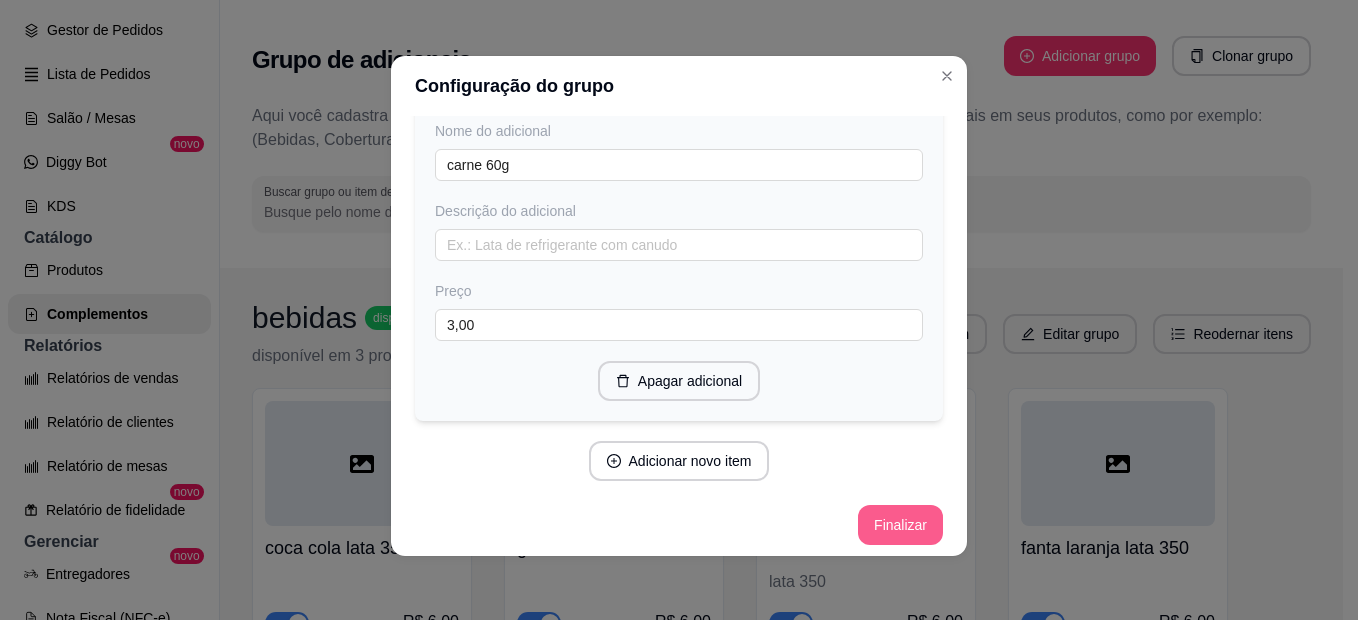 click on "Finalizar" at bounding box center [900, 525] 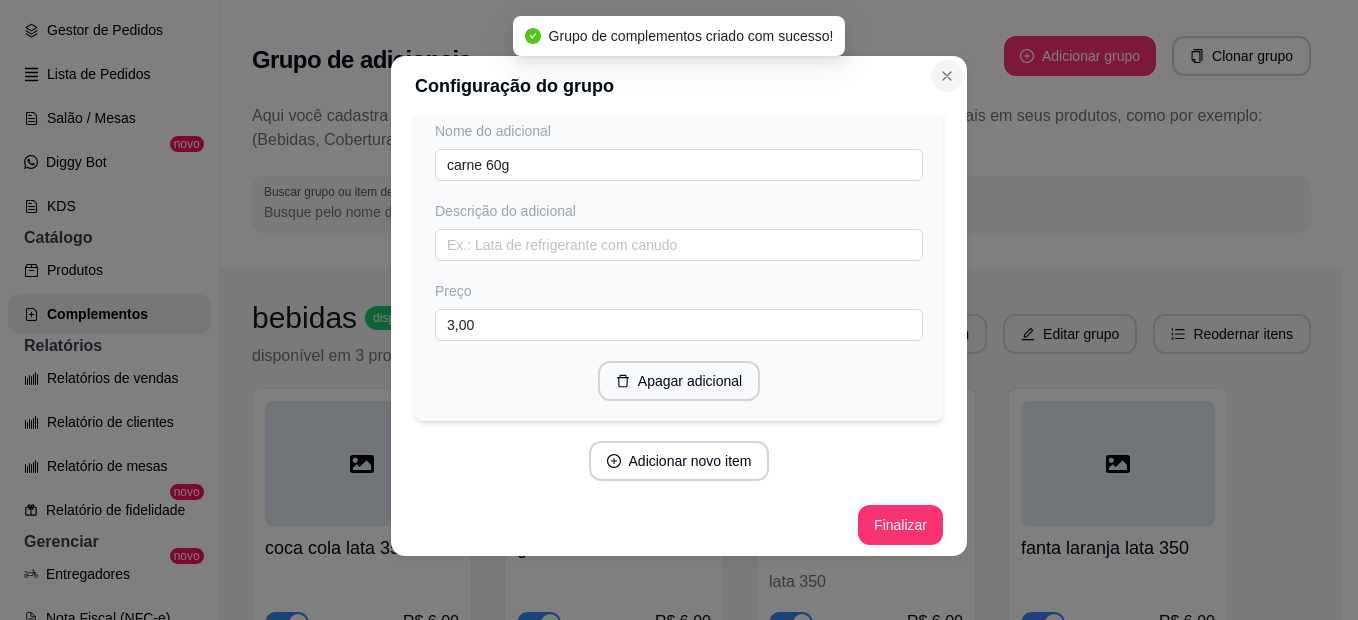click 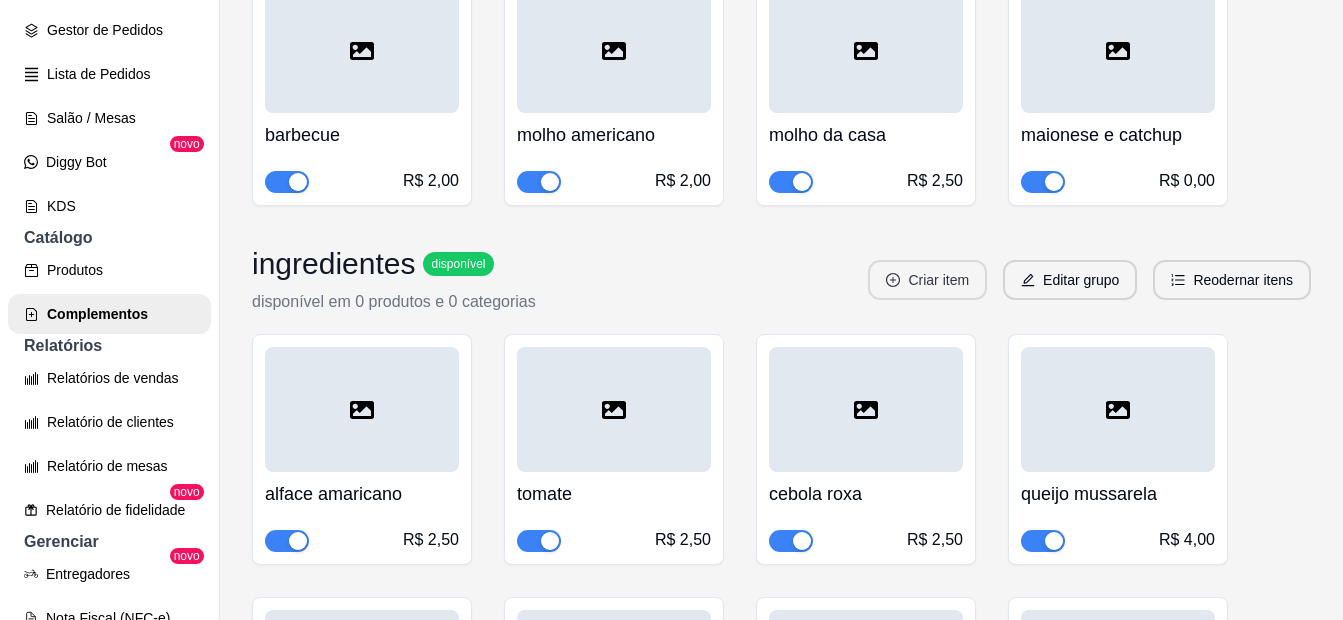 scroll, scrollTop: 900, scrollLeft: 0, axis: vertical 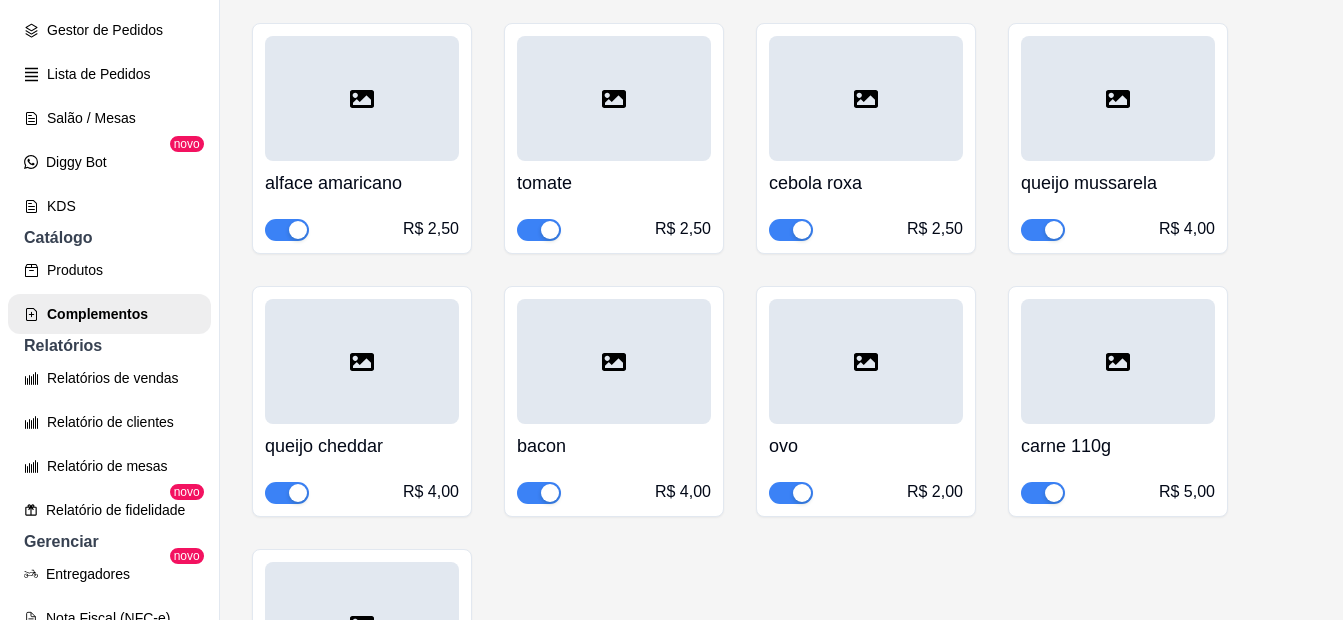 click at bounding box center [362, 98] 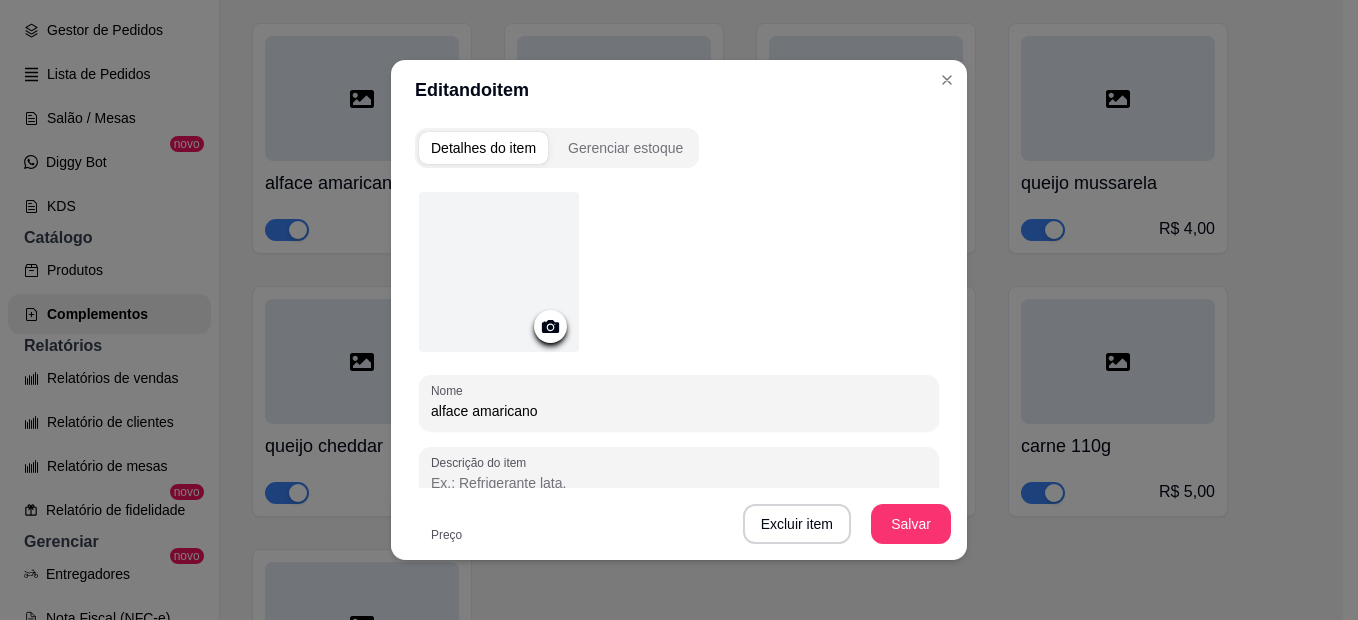 click 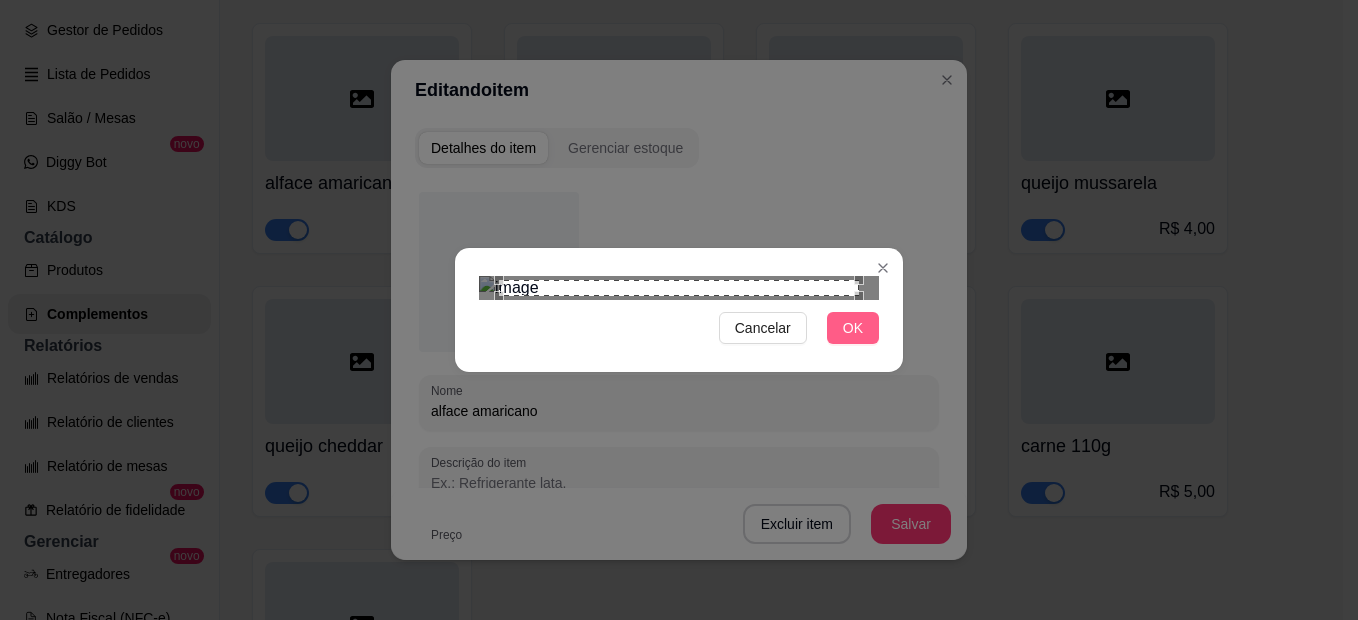 drag, startPoint x: 843, startPoint y: 588, endPoint x: 838, endPoint y: 572, distance: 16.763054 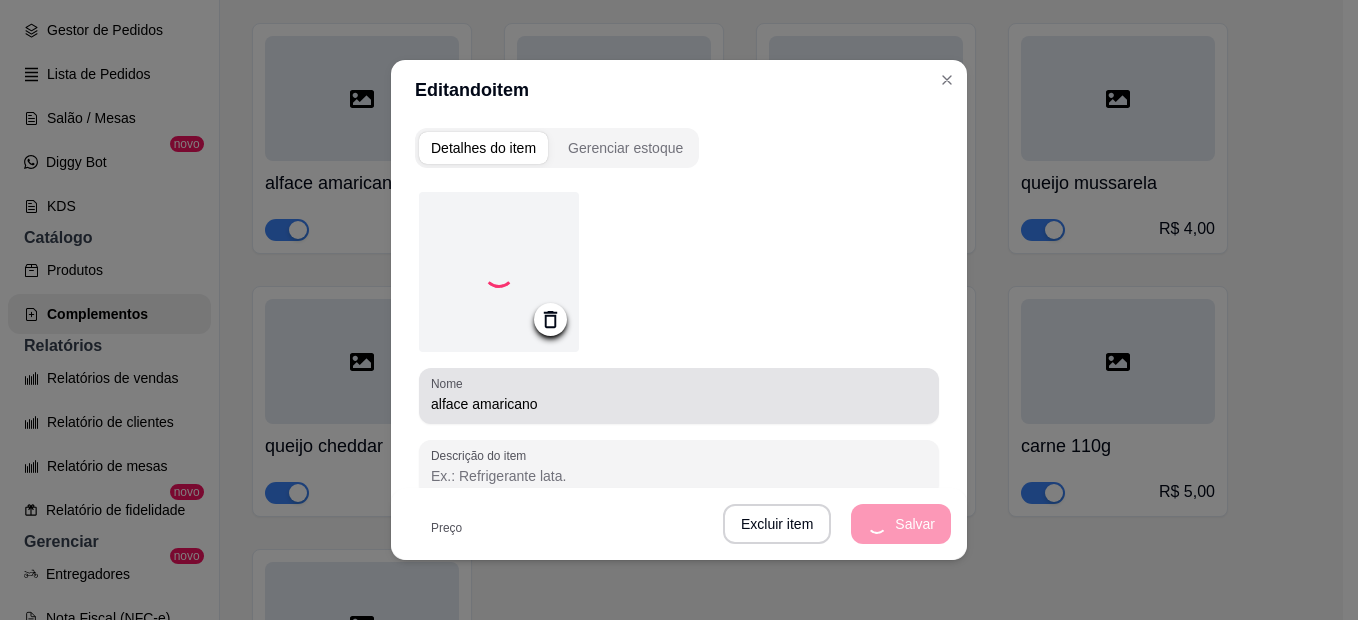 click on "alface amaricano" at bounding box center (679, 404) 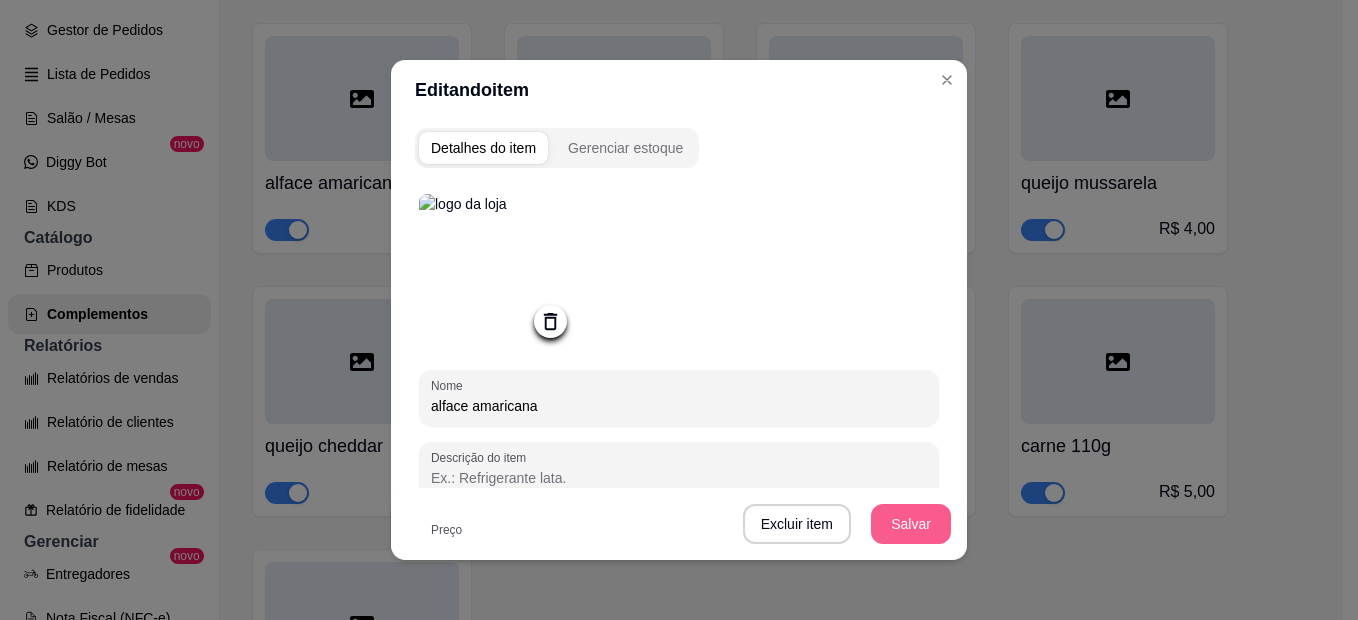 type on "alface amaricana" 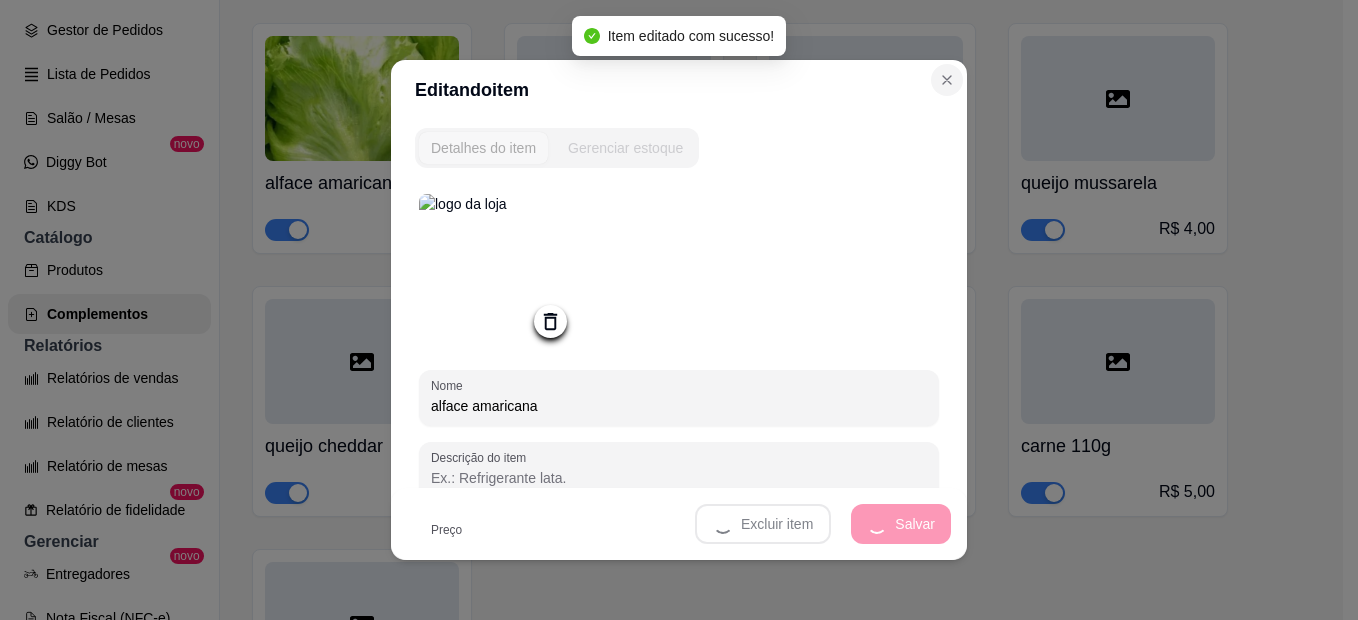click at bounding box center [866, 98] 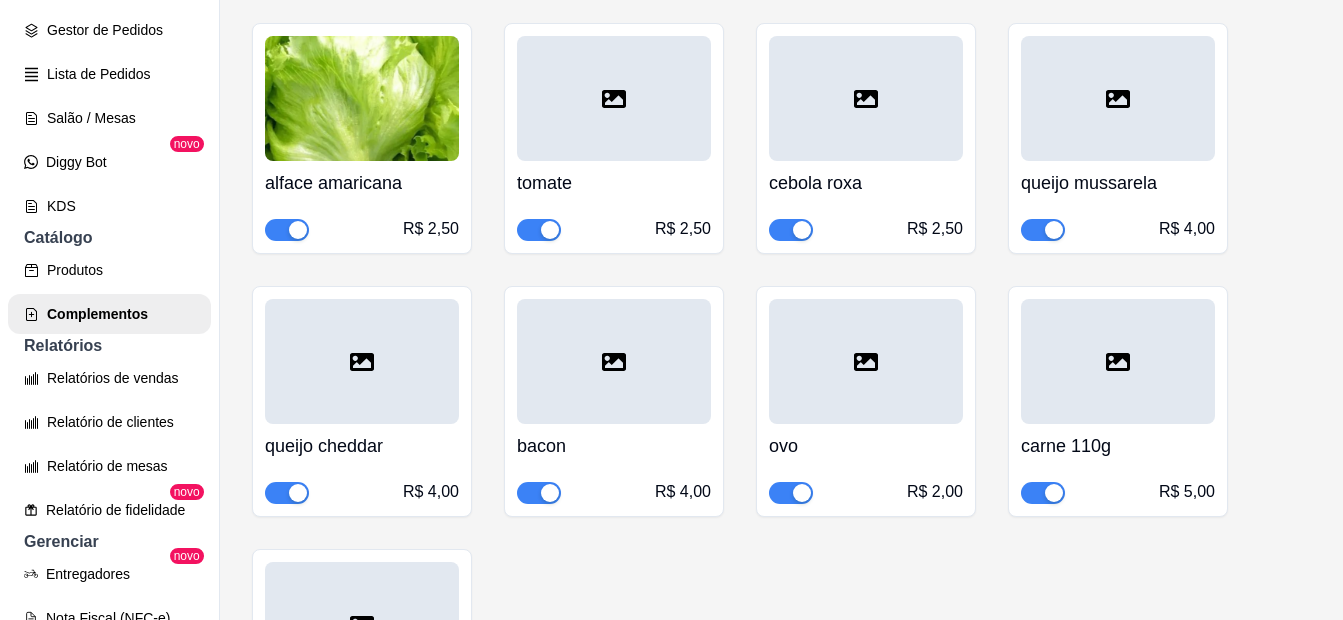 click at bounding box center [614, 98] 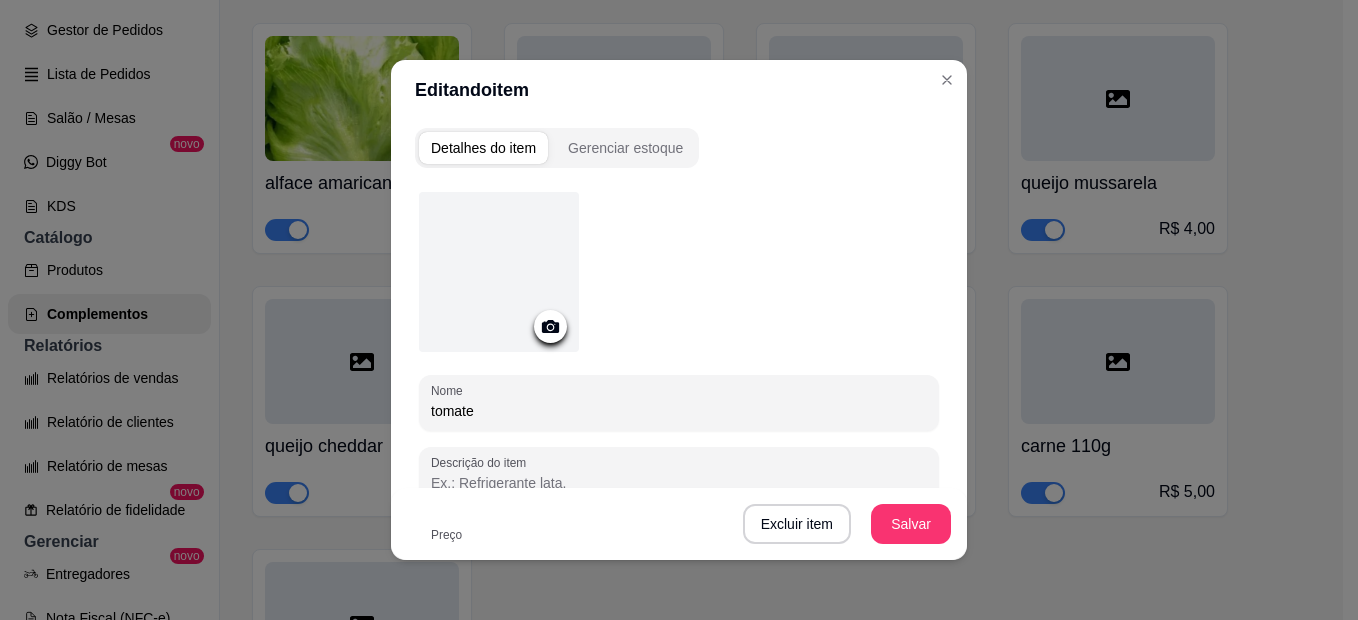 click 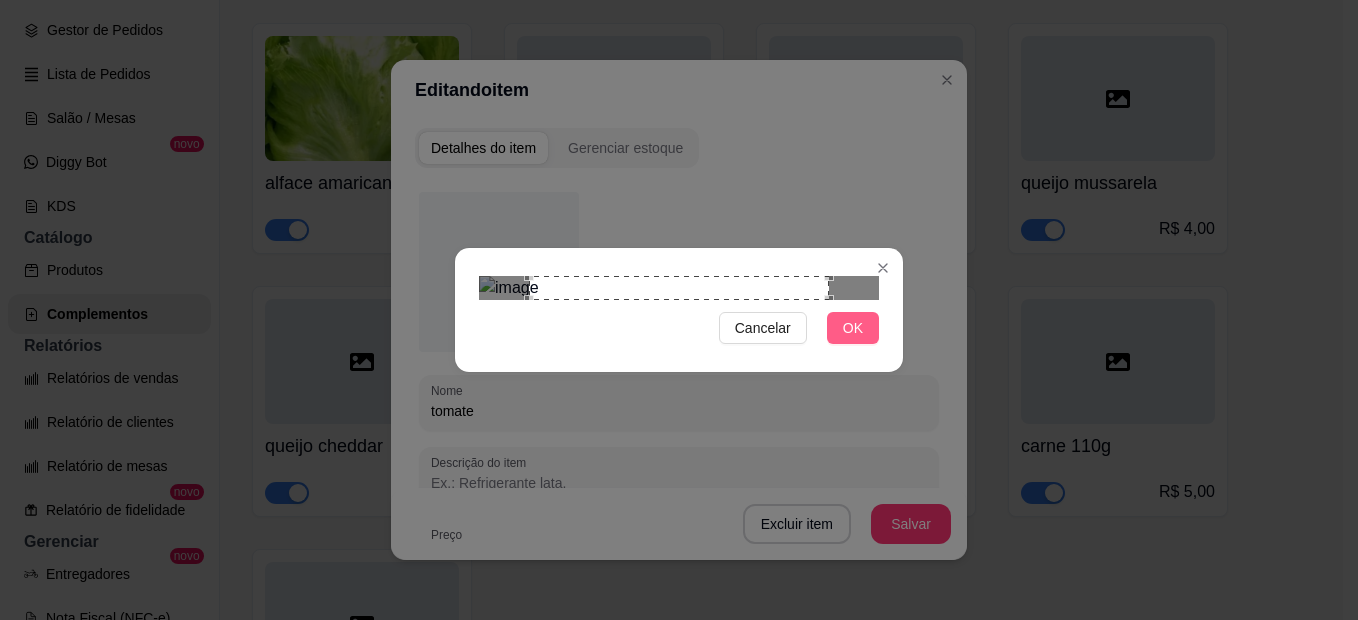 click on "OK" at bounding box center (853, 328) 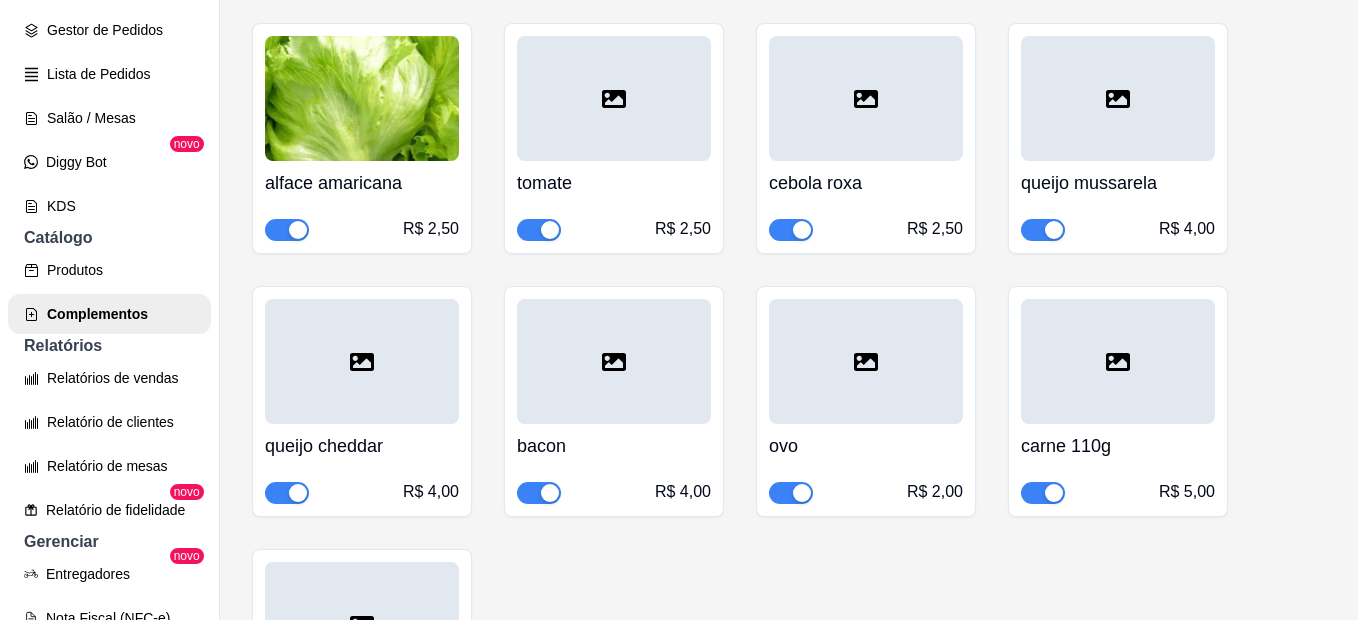 click at bounding box center [866, 98] 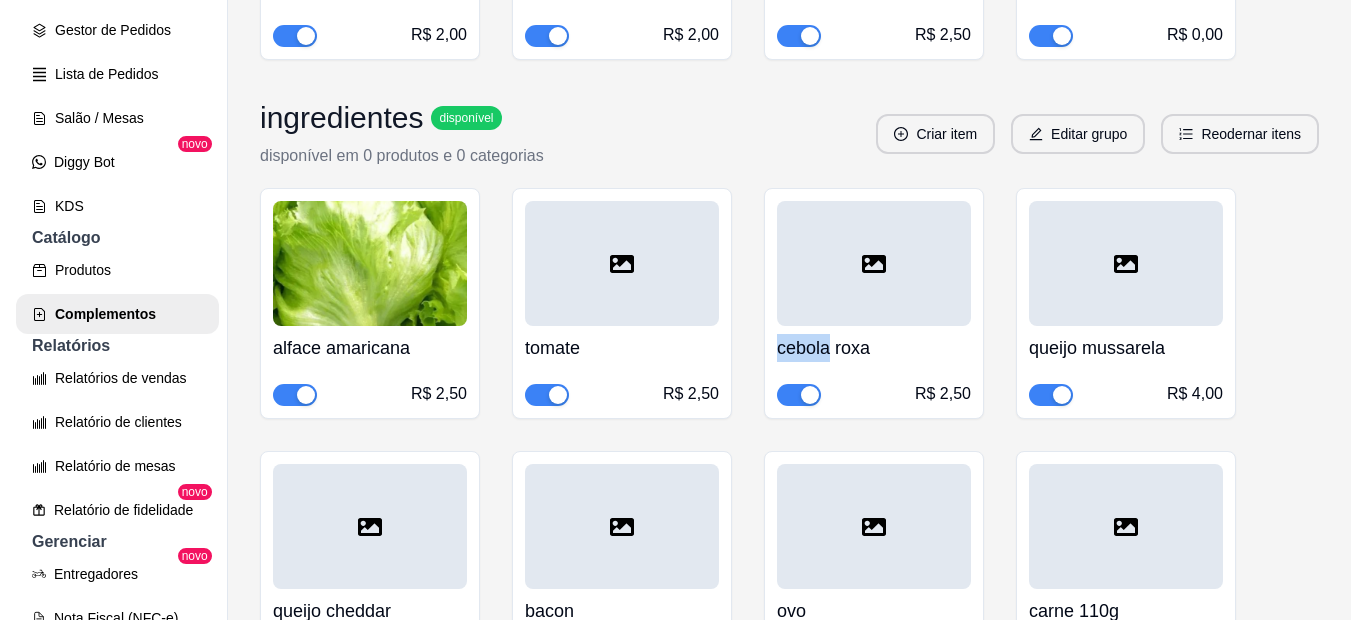 scroll, scrollTop: 911, scrollLeft: 0, axis: vertical 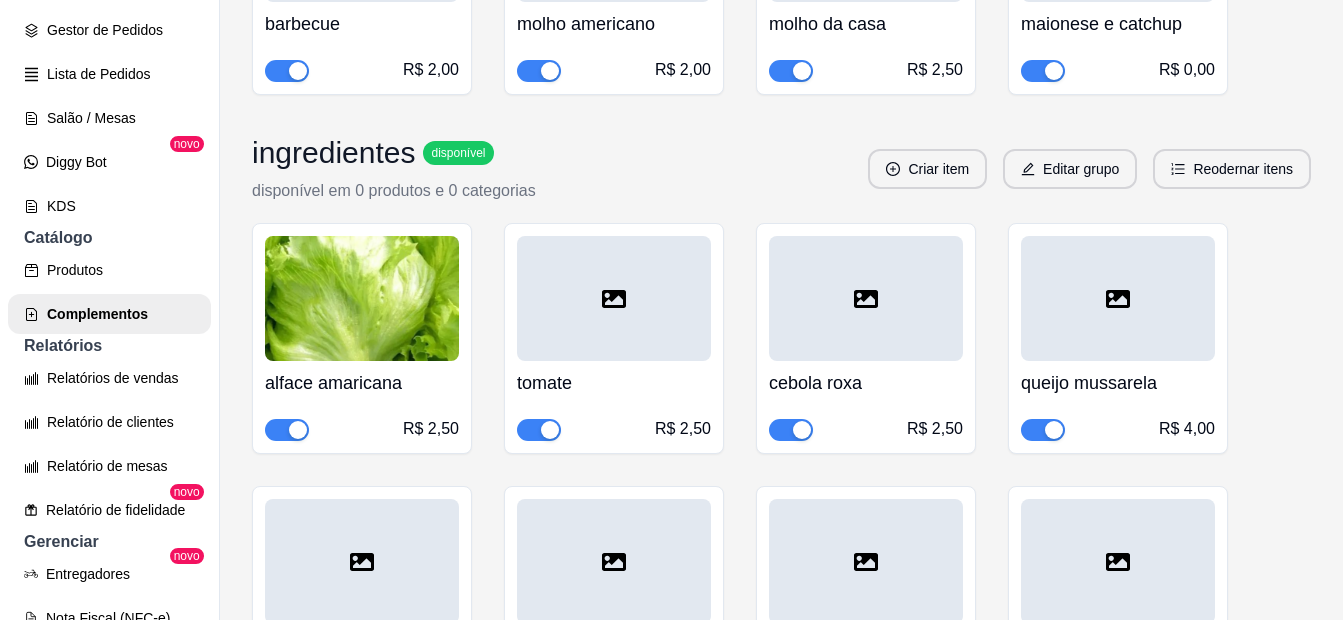 click at bounding box center [866, 298] 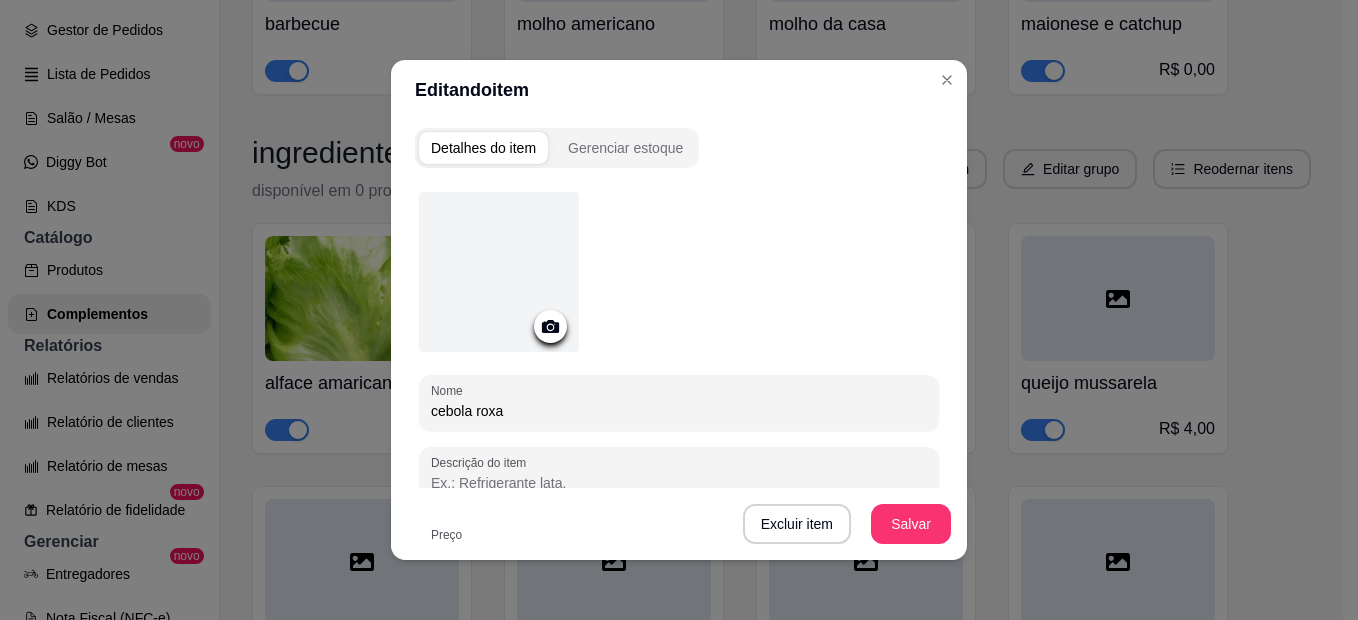 click 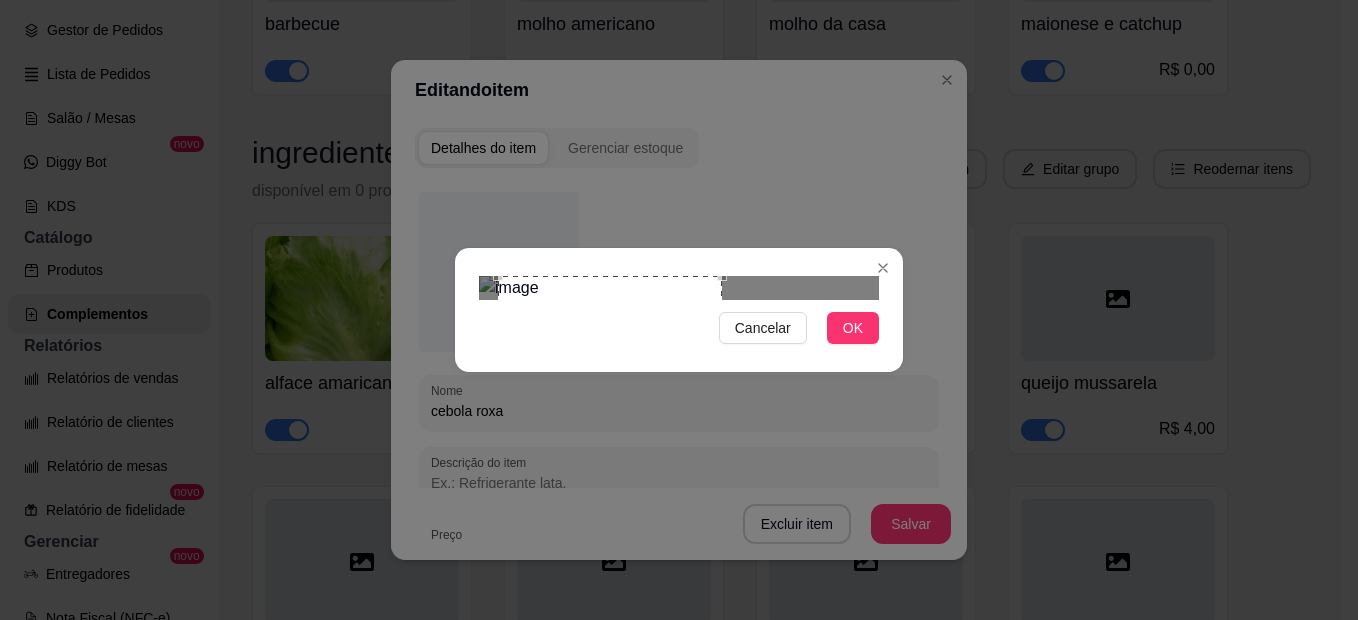 click at bounding box center [610, 388] 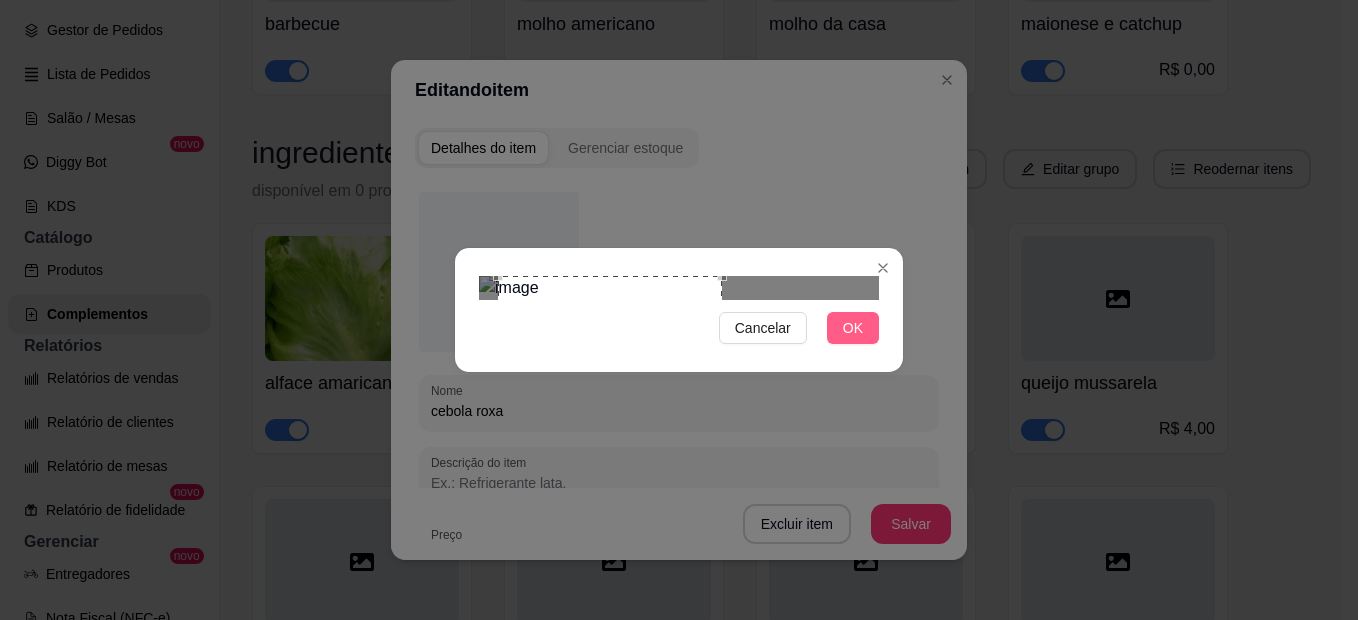 click on "OK" at bounding box center (853, 328) 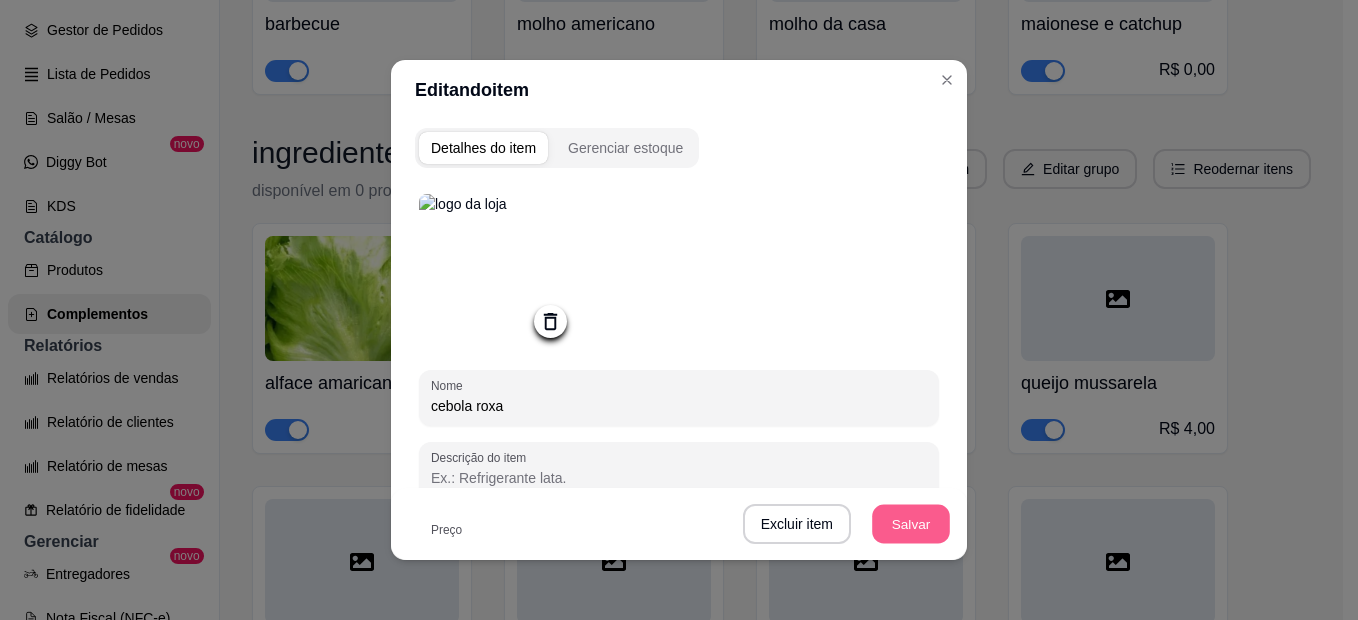 click on "Salvar" at bounding box center (911, 524) 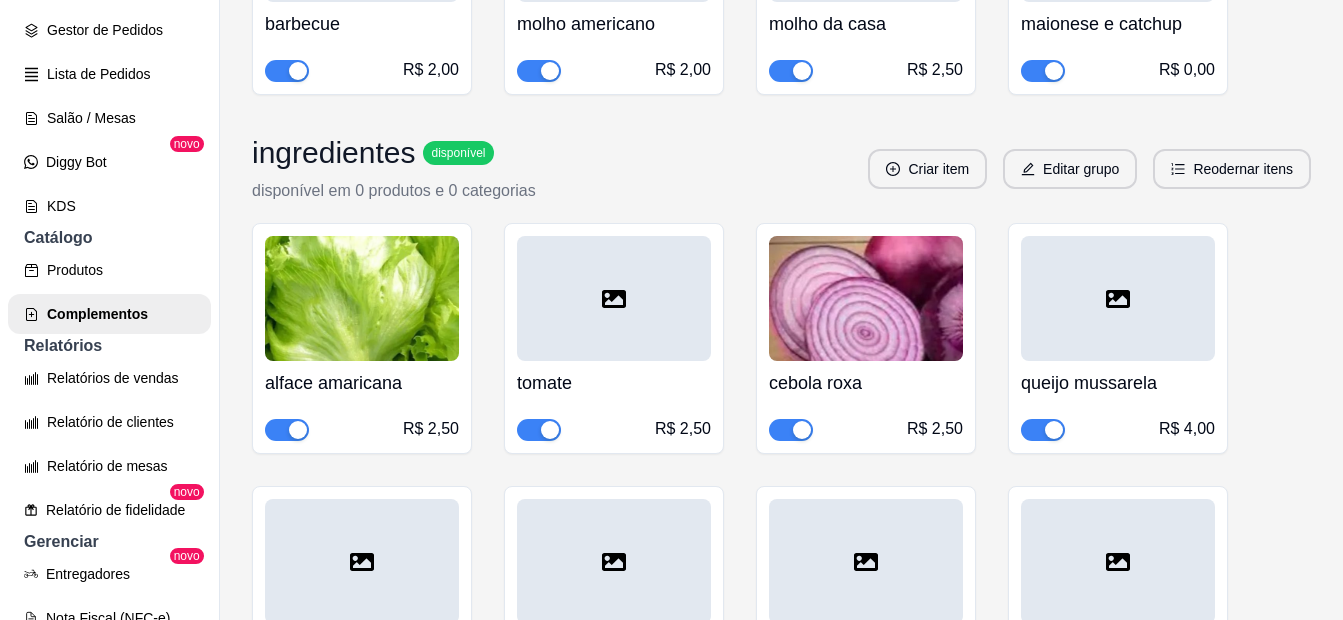 click at bounding box center (614, 298) 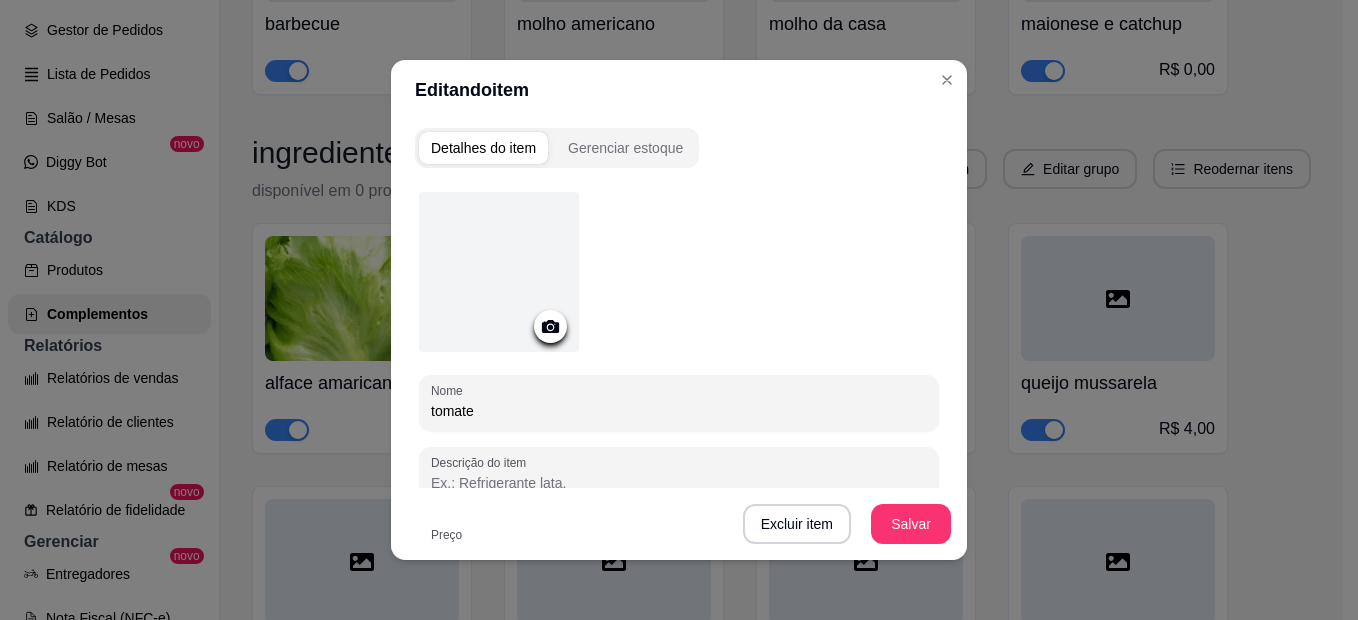 click at bounding box center (499, 272) 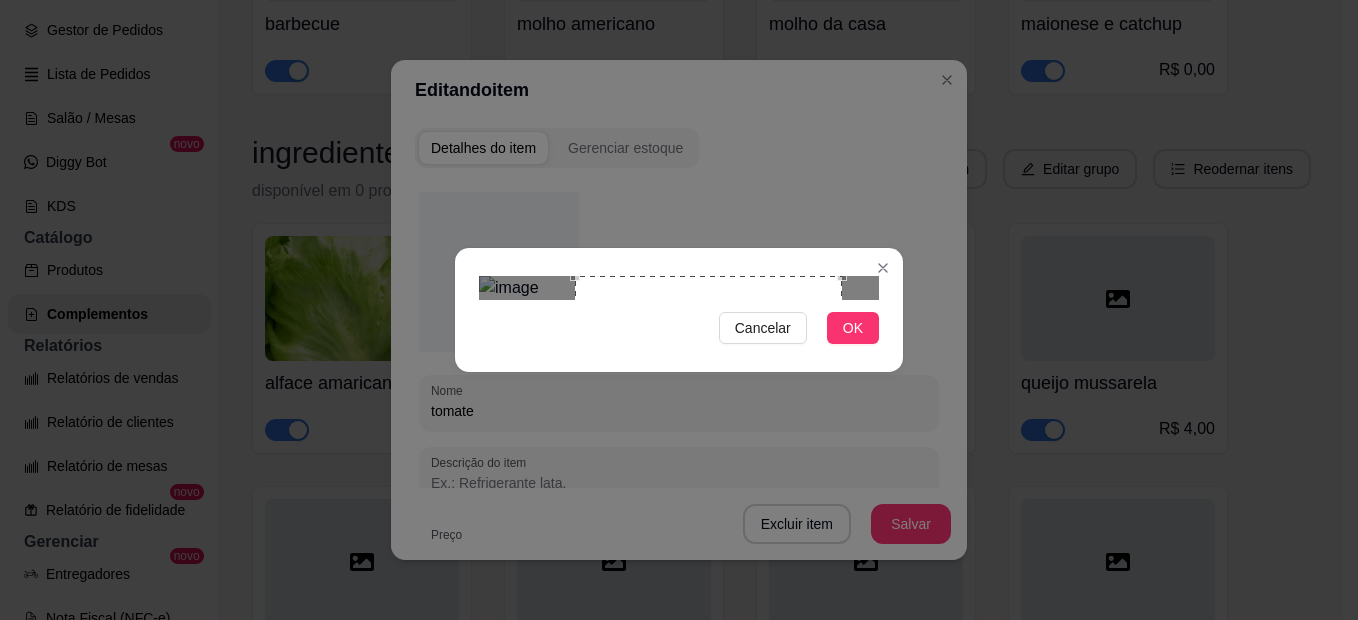 click at bounding box center [708, 409] 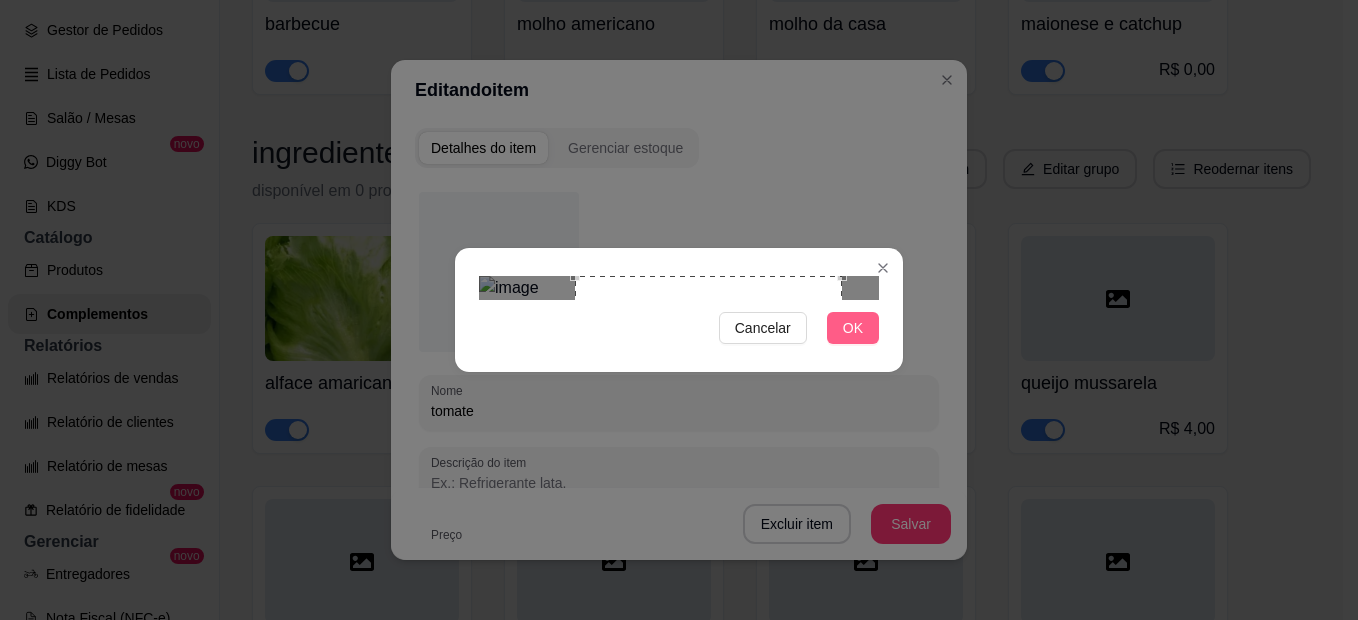 click on "OK" at bounding box center [853, 328] 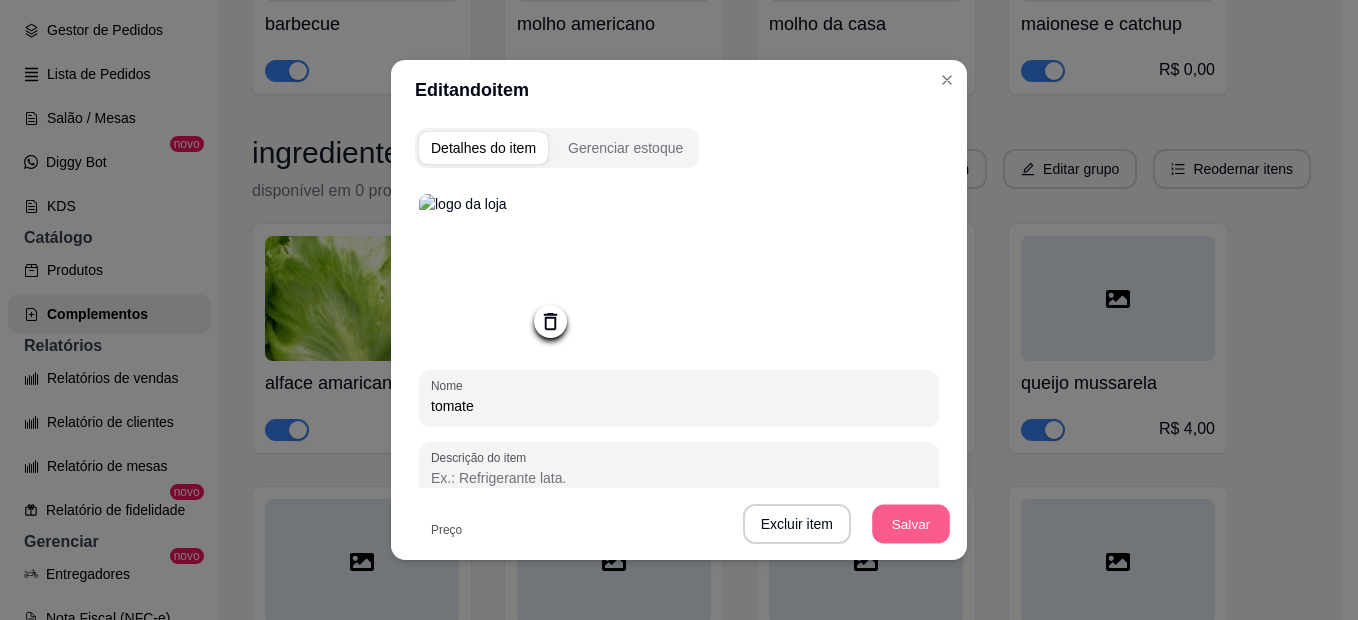 click on "Salvar" at bounding box center [911, 524] 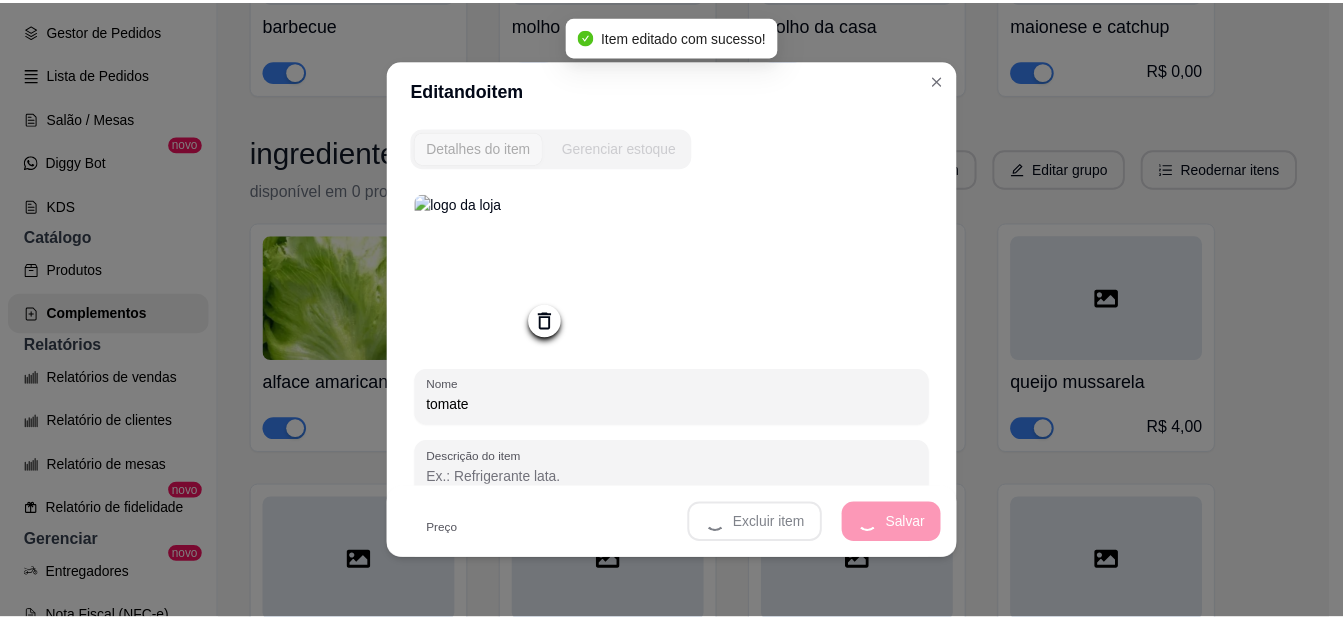 scroll, scrollTop: 4, scrollLeft: 0, axis: vertical 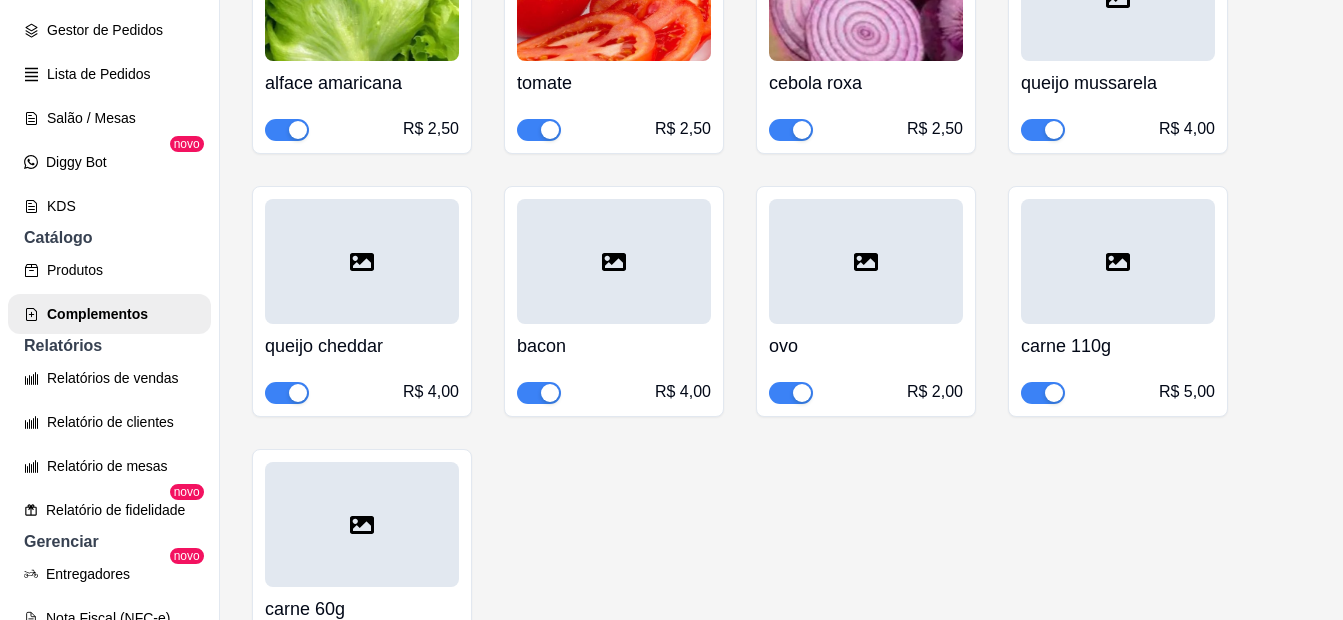 click at bounding box center (866, 261) 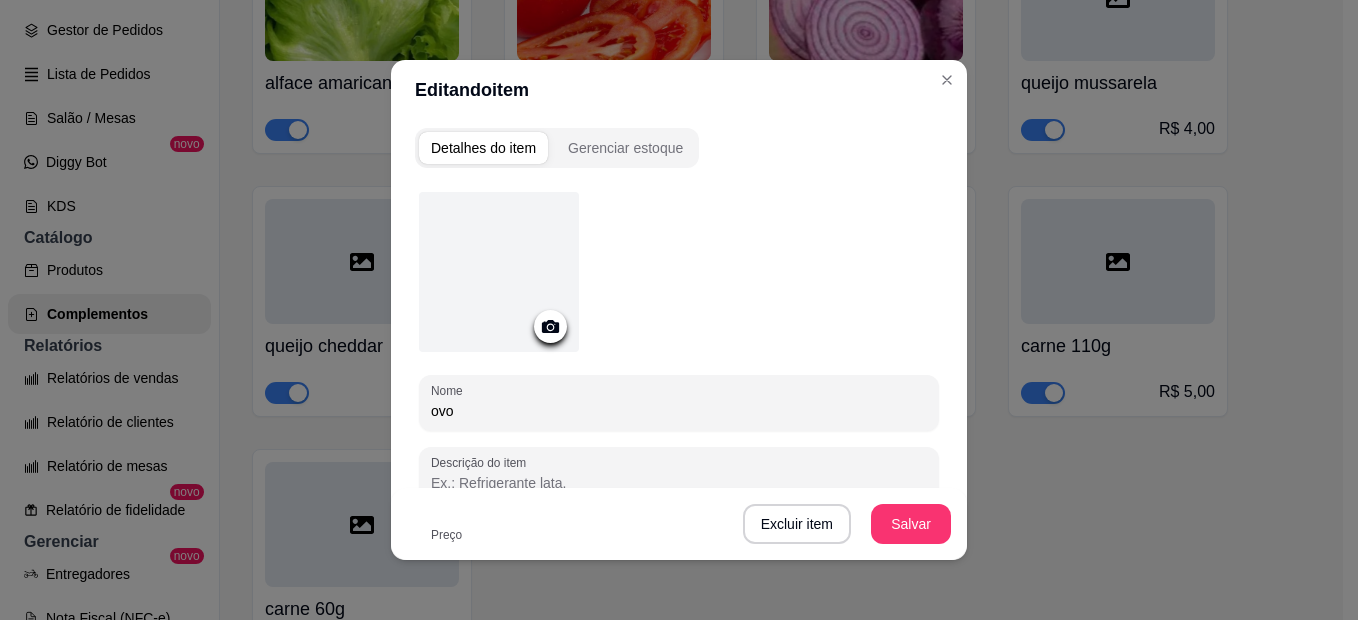 click 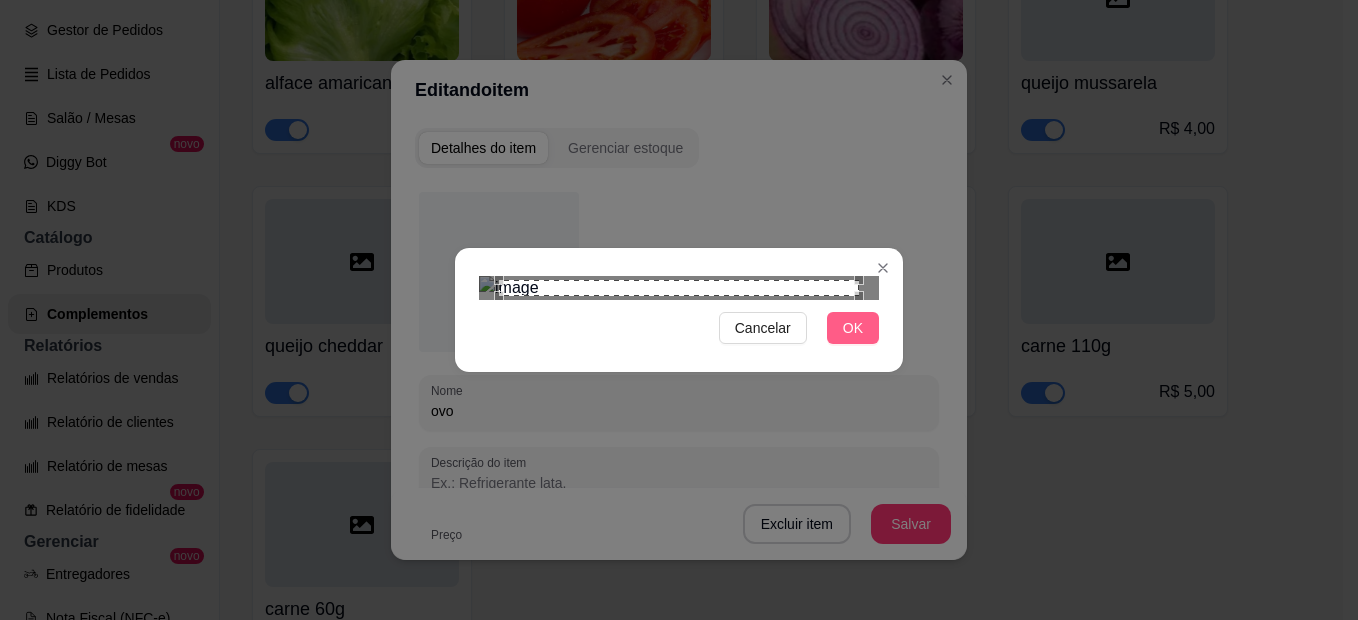 click on "OK" at bounding box center (853, 328) 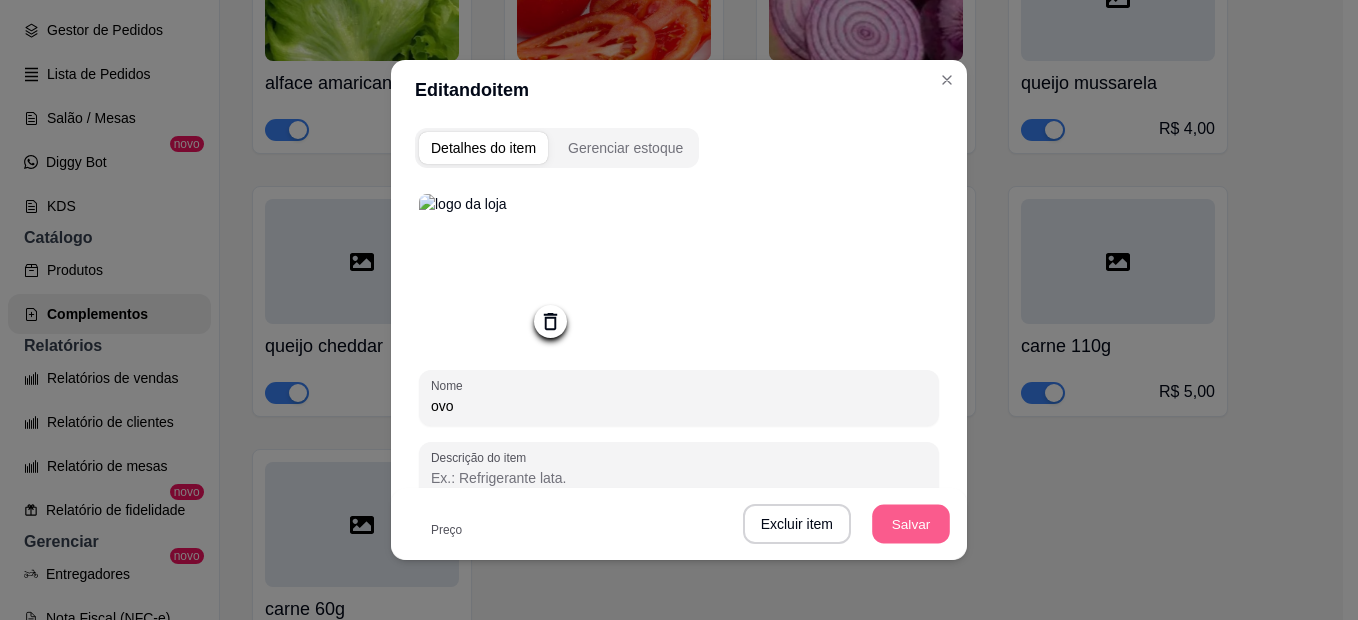 click on "Salvar" at bounding box center [911, 524] 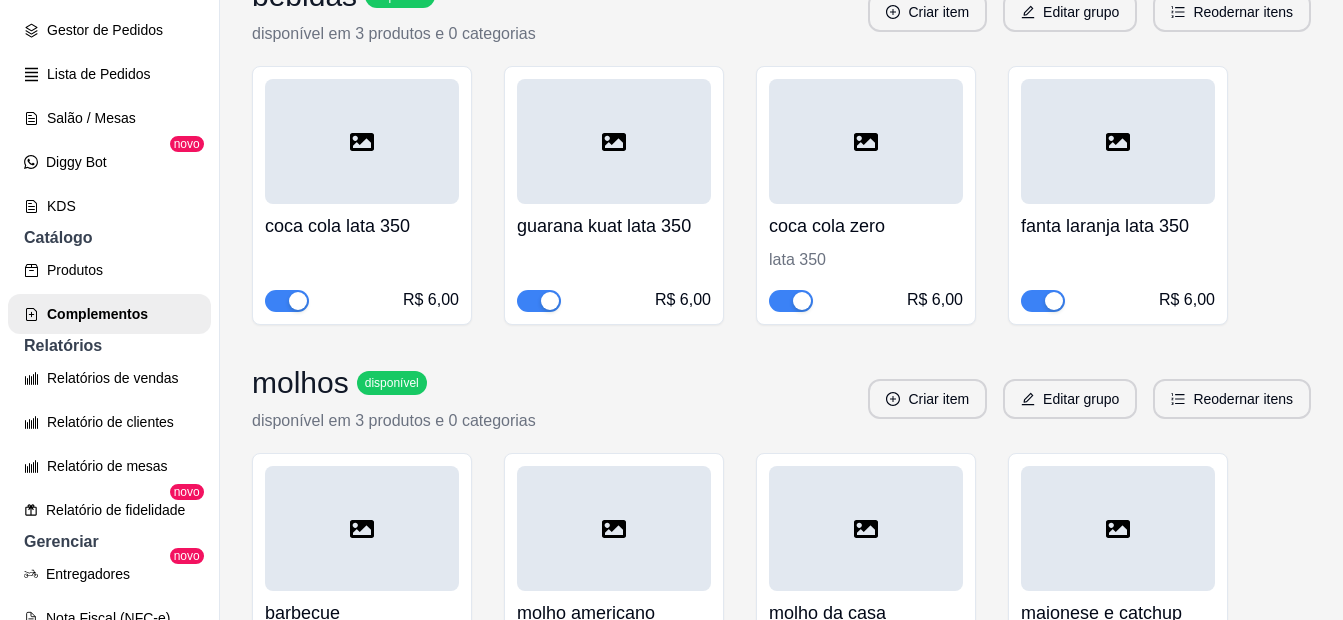 scroll, scrollTop: 311, scrollLeft: 0, axis: vertical 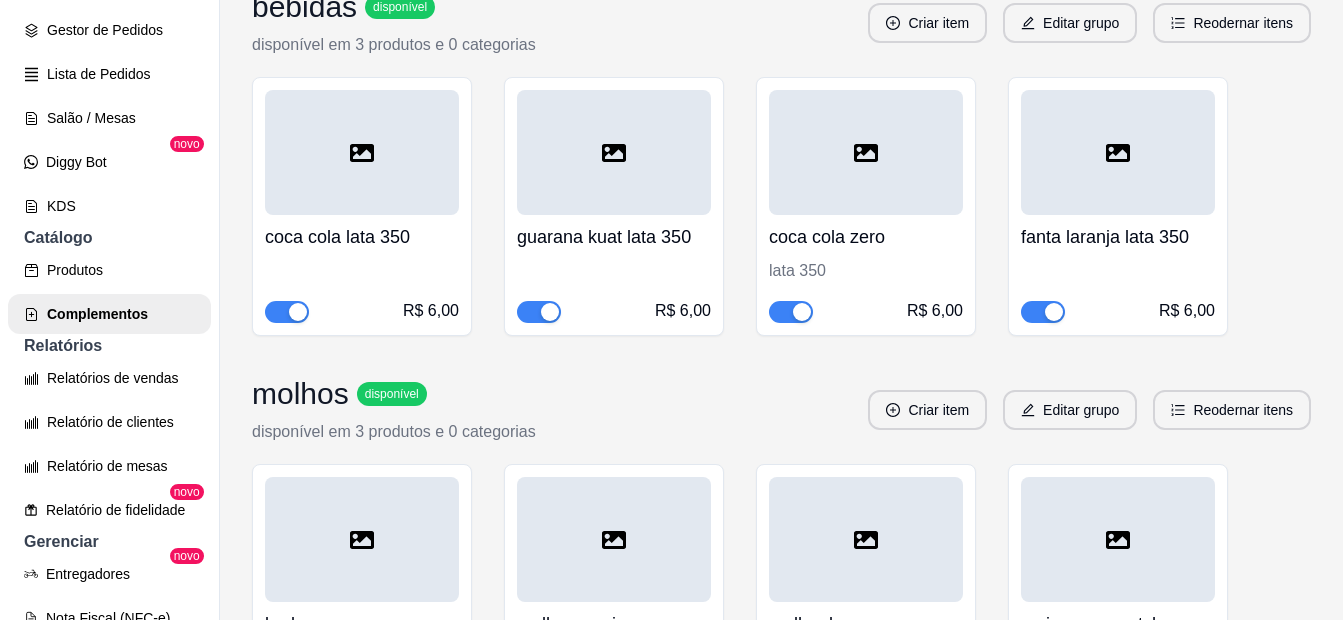 click 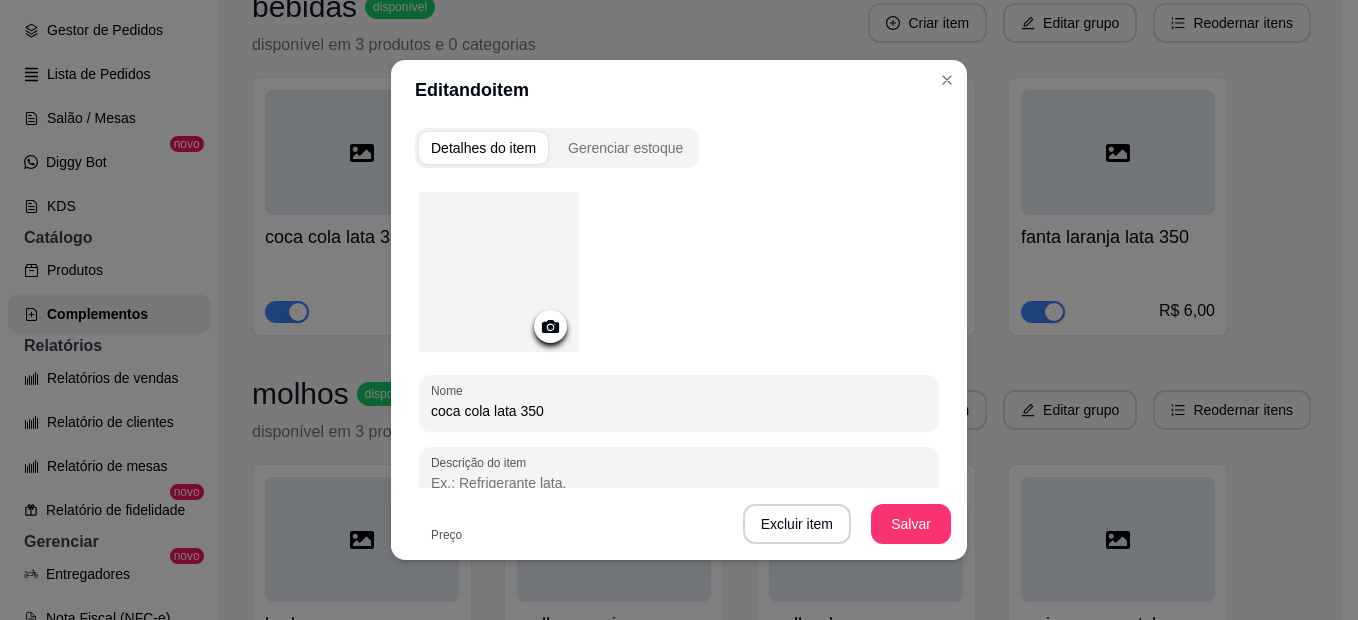 click 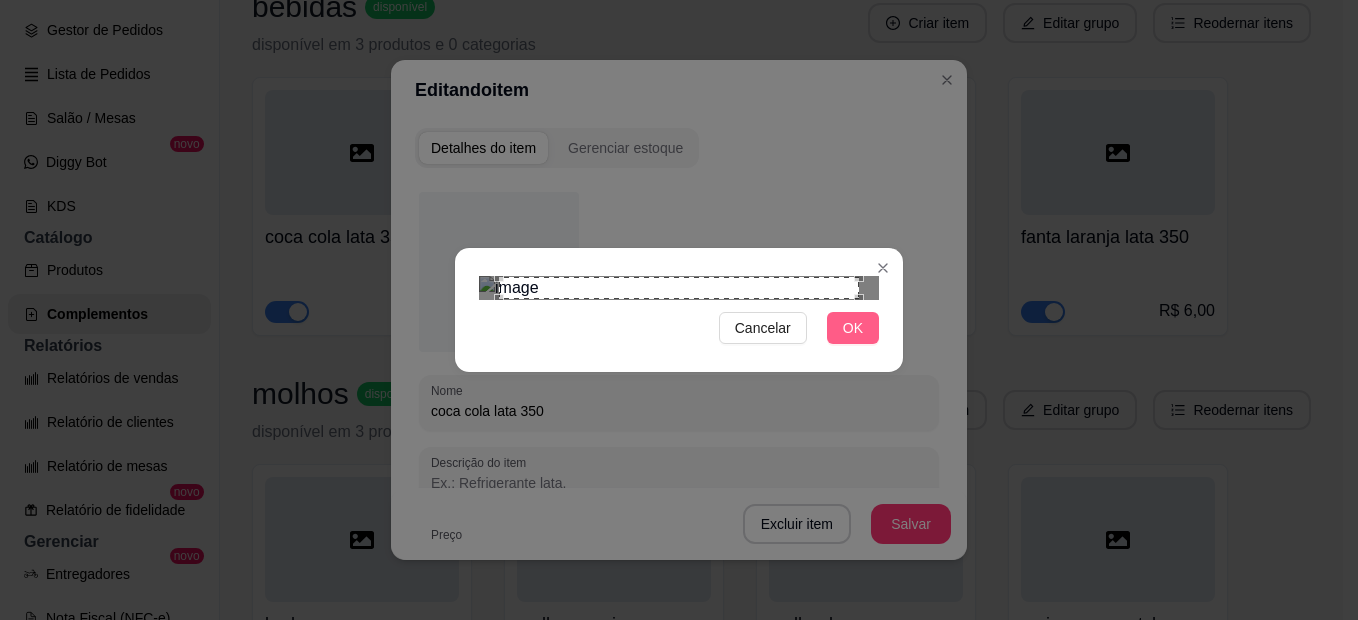 click on "OK" at bounding box center [853, 328] 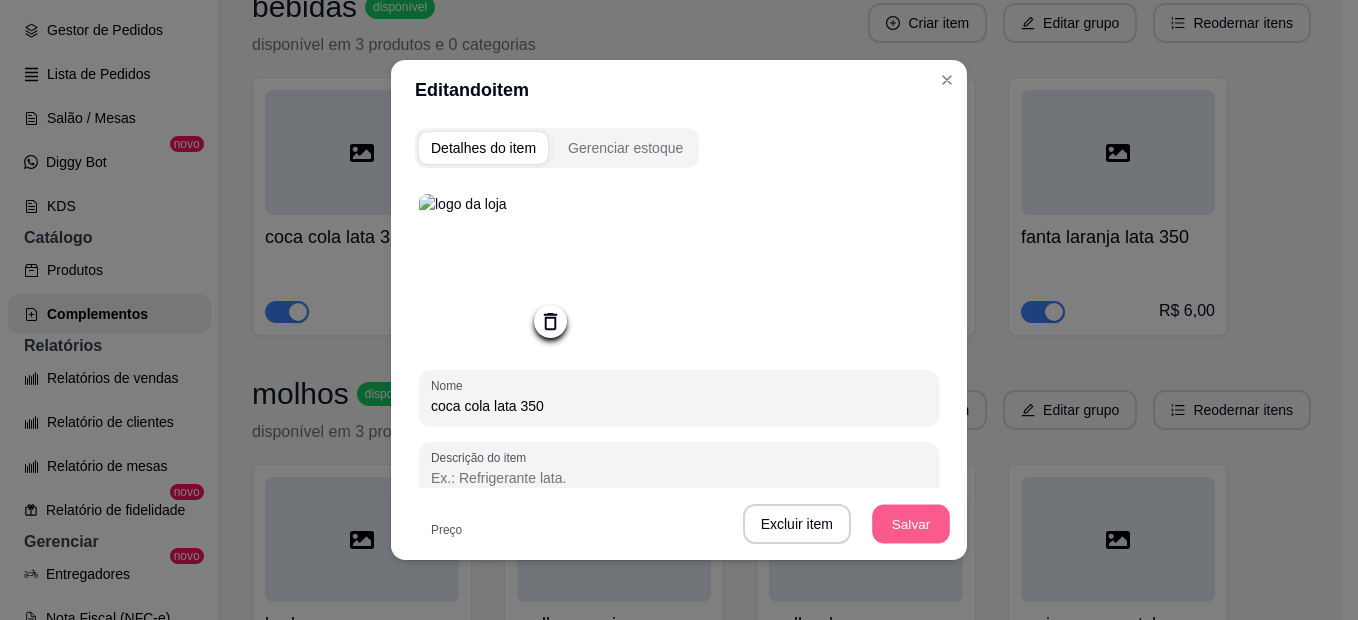 click on "Salvar" at bounding box center (911, 524) 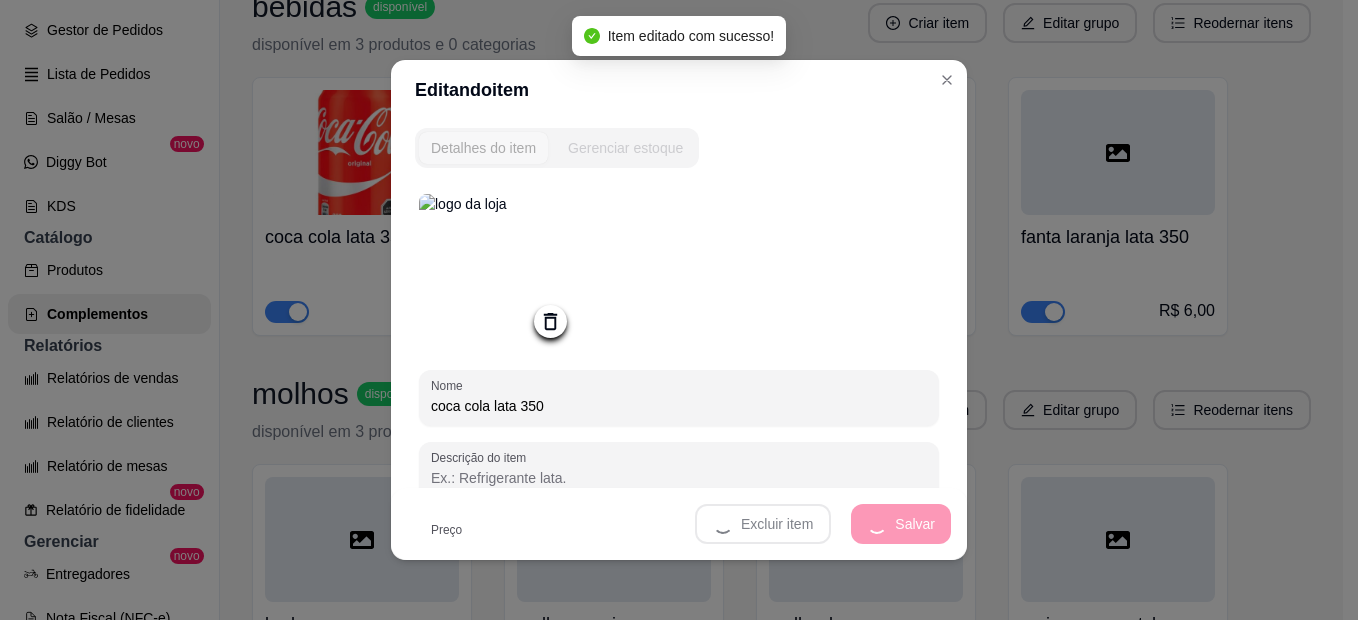 click on "coca cola zero lata 350 R$ 6,00" at bounding box center [866, 206] 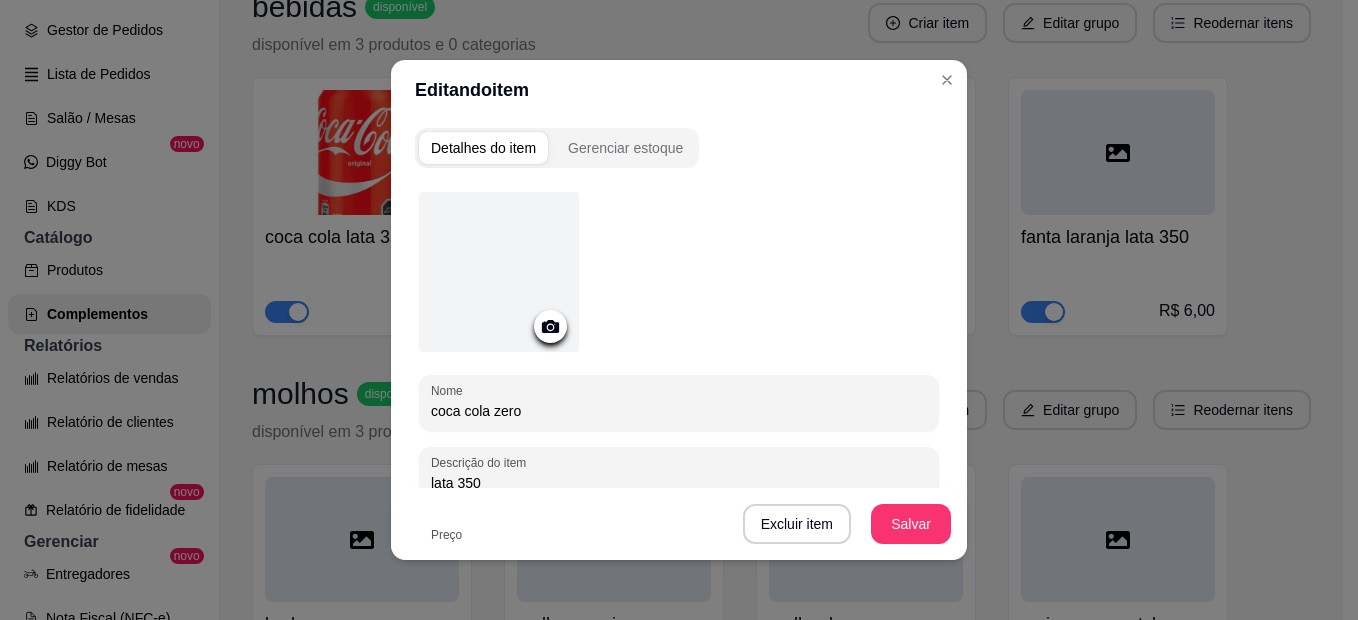 click on "coca cola zero lata 350 R$ 6,00" at bounding box center [866, 206] 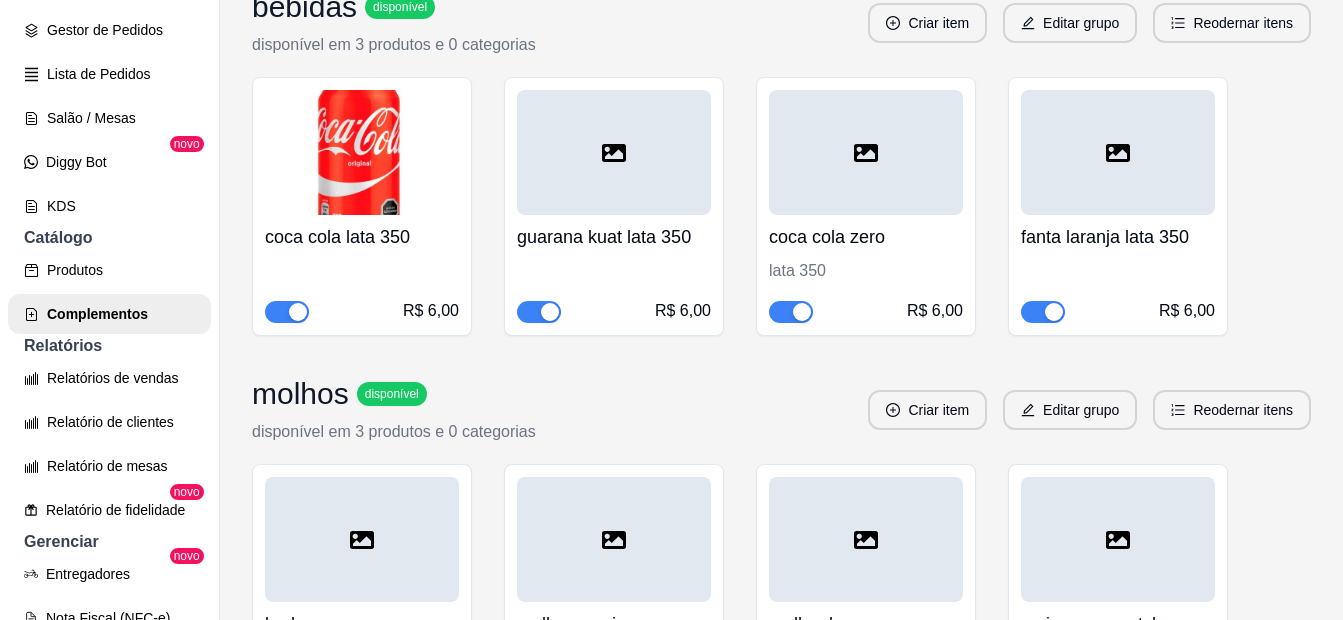 click at bounding box center (614, 152) 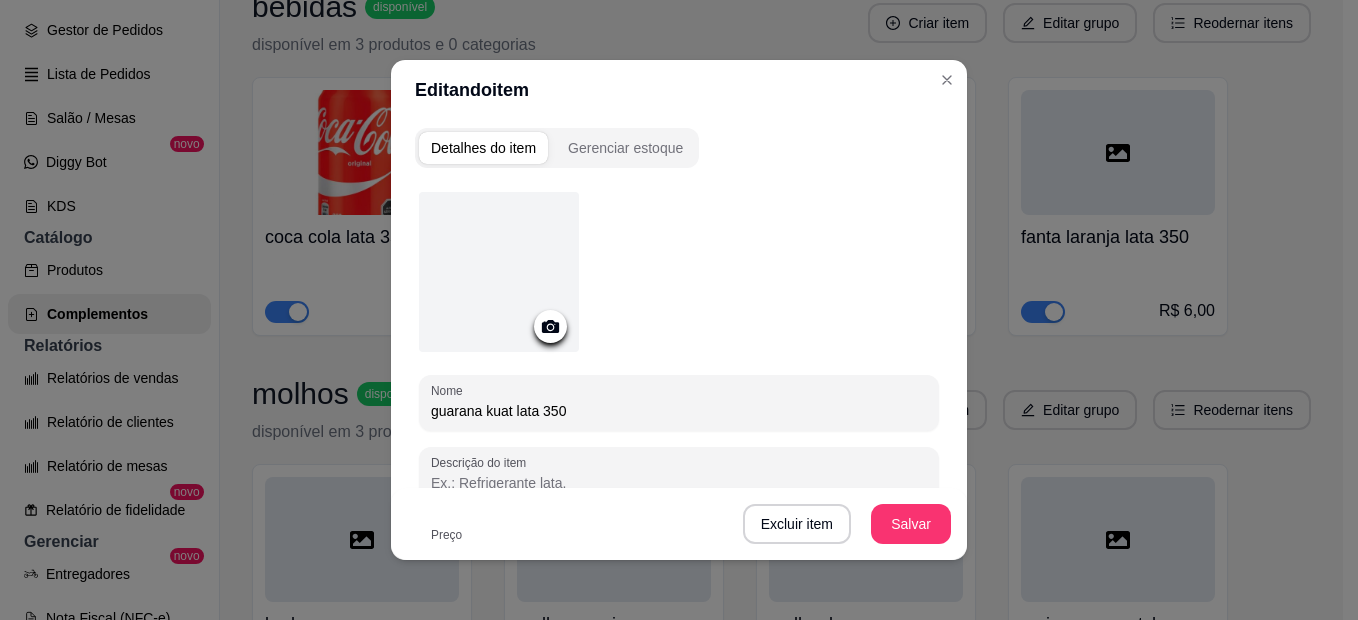 click at bounding box center (499, 272) 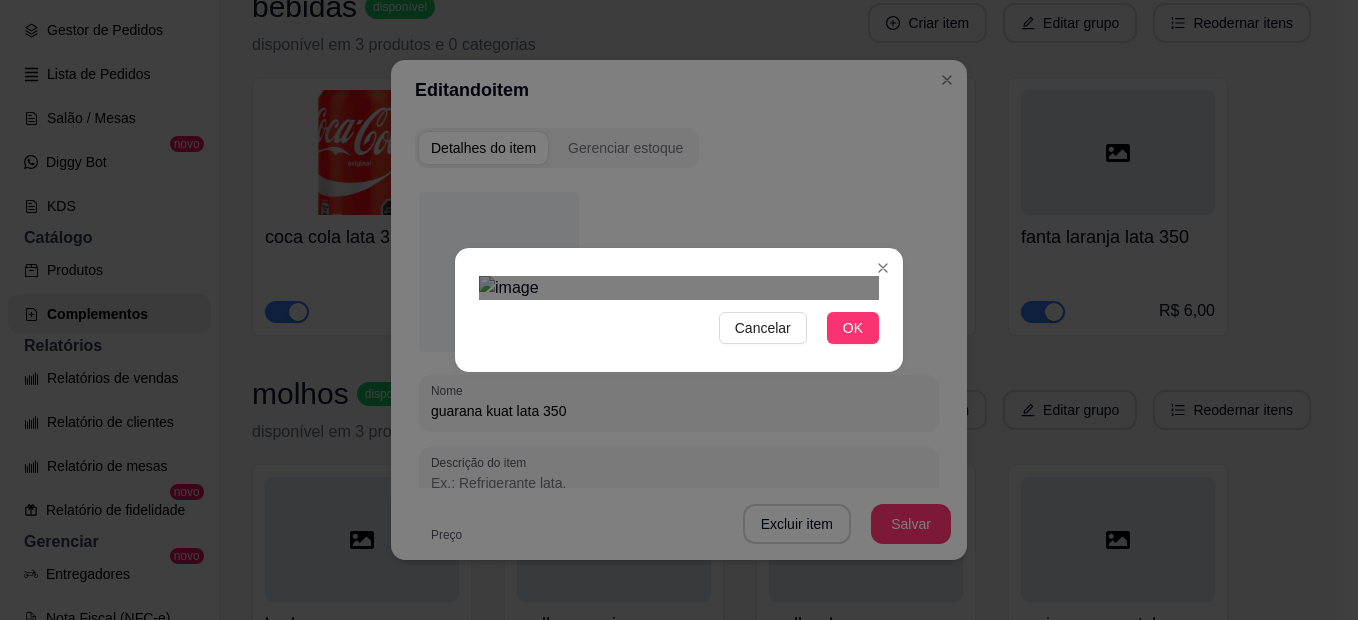 click at bounding box center (679, 288) 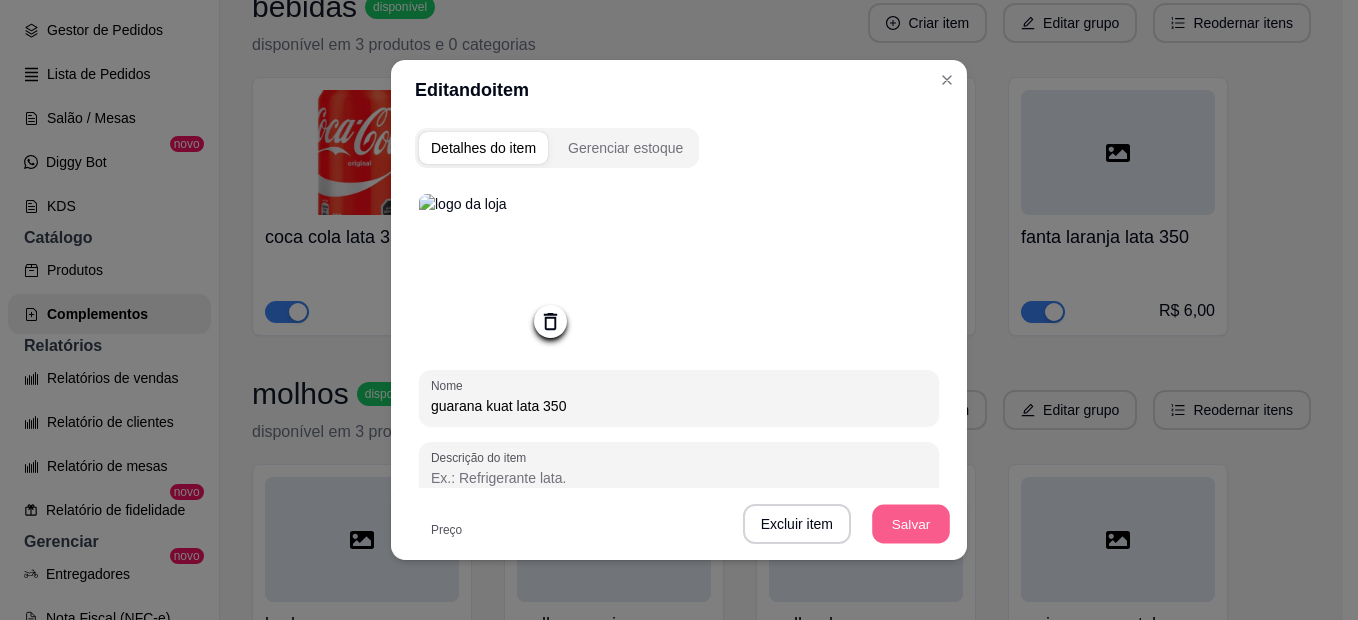click on "Salvar" at bounding box center [911, 524] 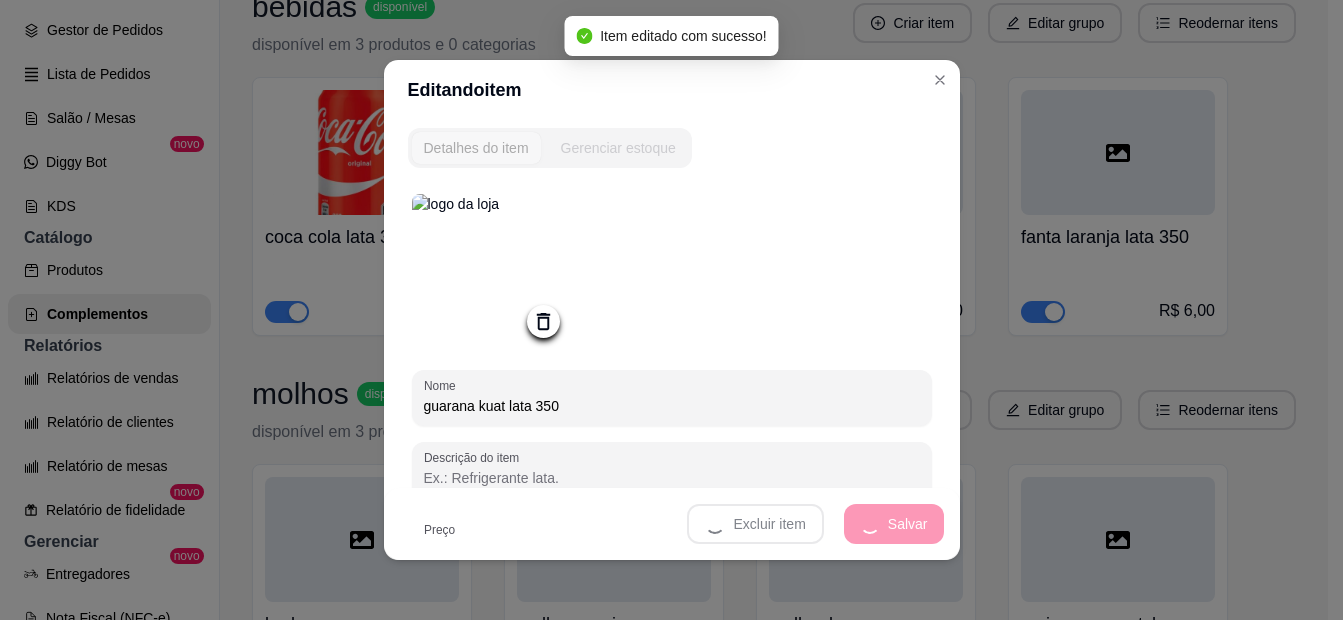 click on "coca cola zero lata 350 R$ 6,00" at bounding box center (866, 206) 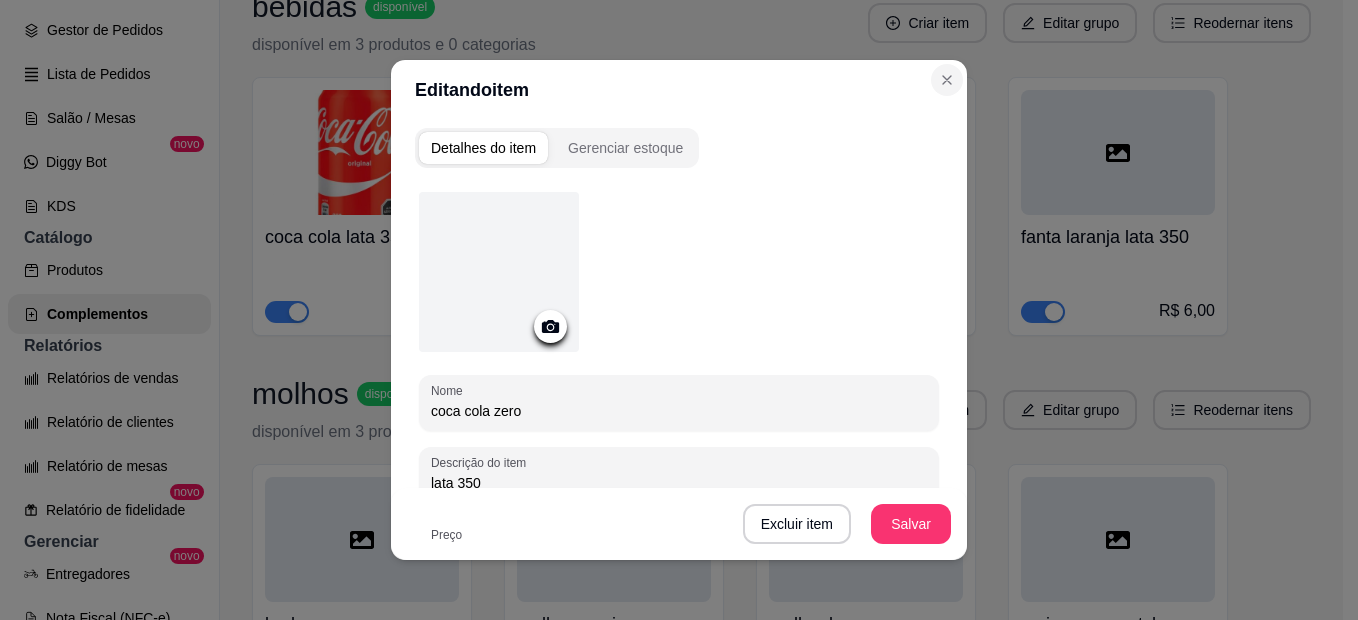 click on "coca cola zero lata 350 R$ 6,00" at bounding box center [866, 206] 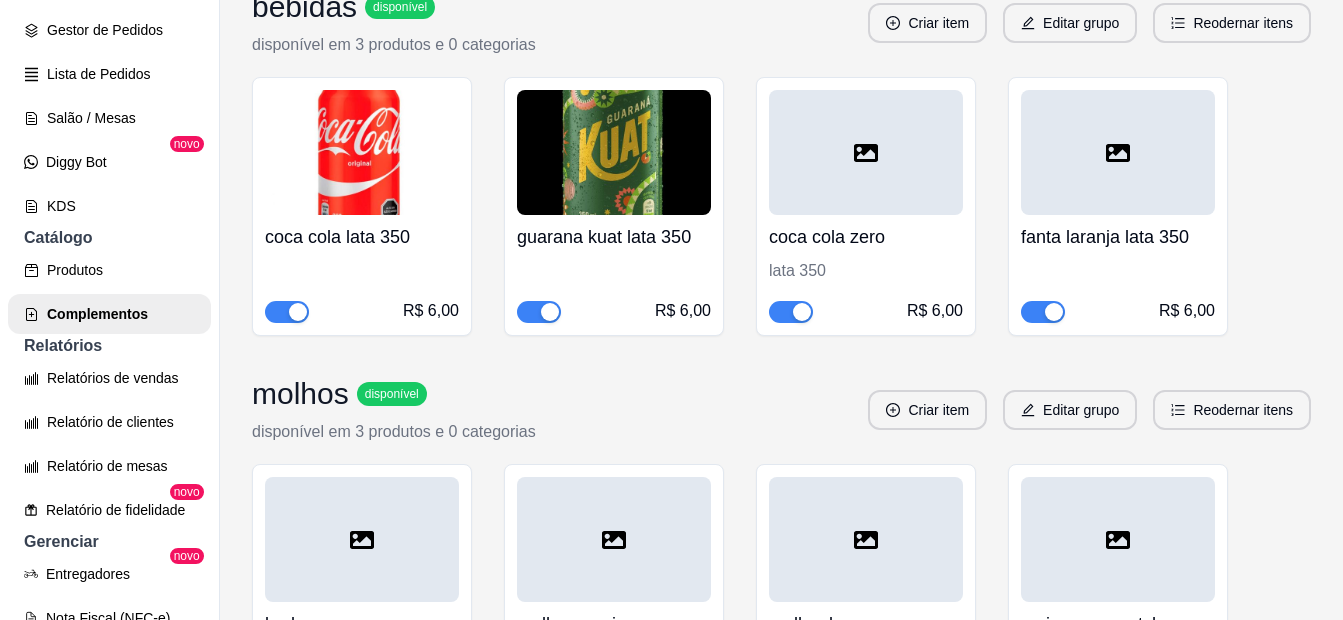 click at bounding box center [866, 152] 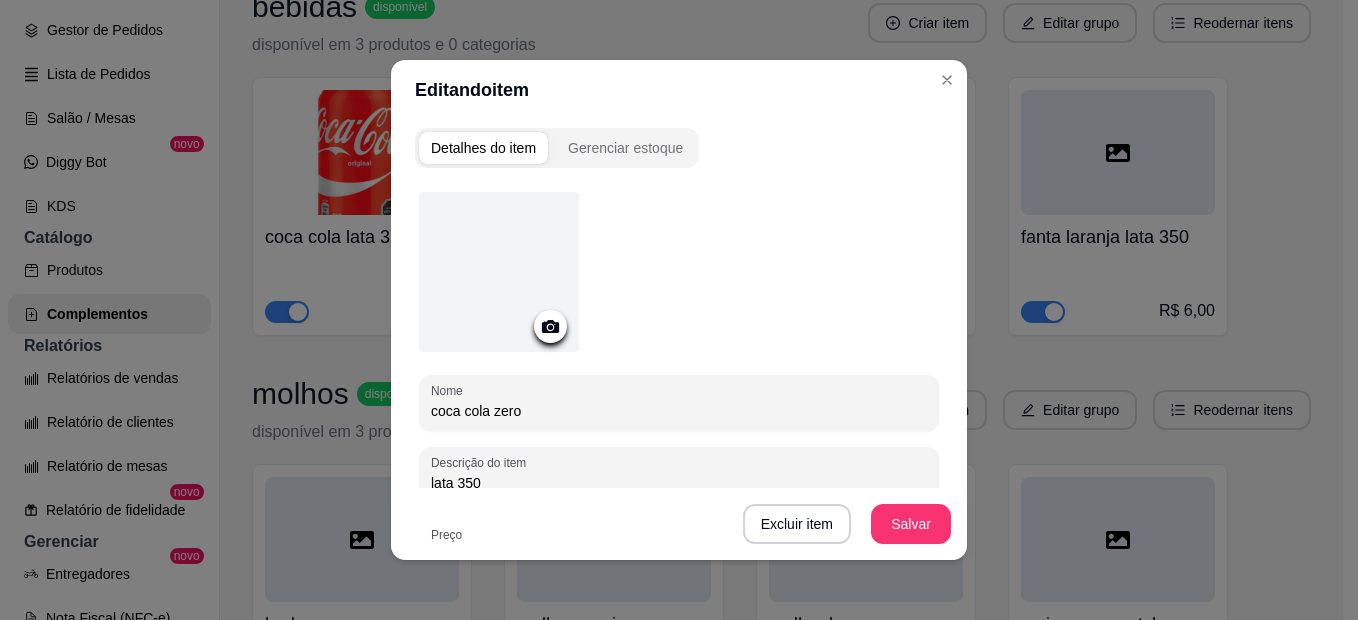 click 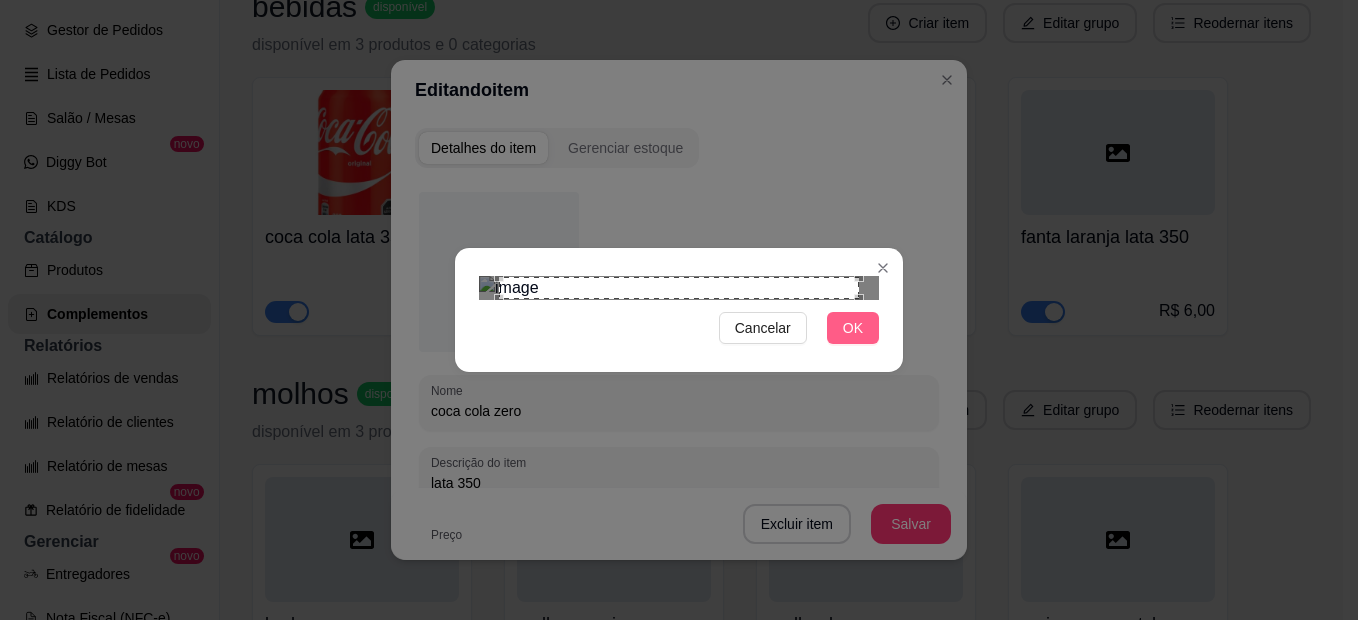click on "OK" at bounding box center [853, 328] 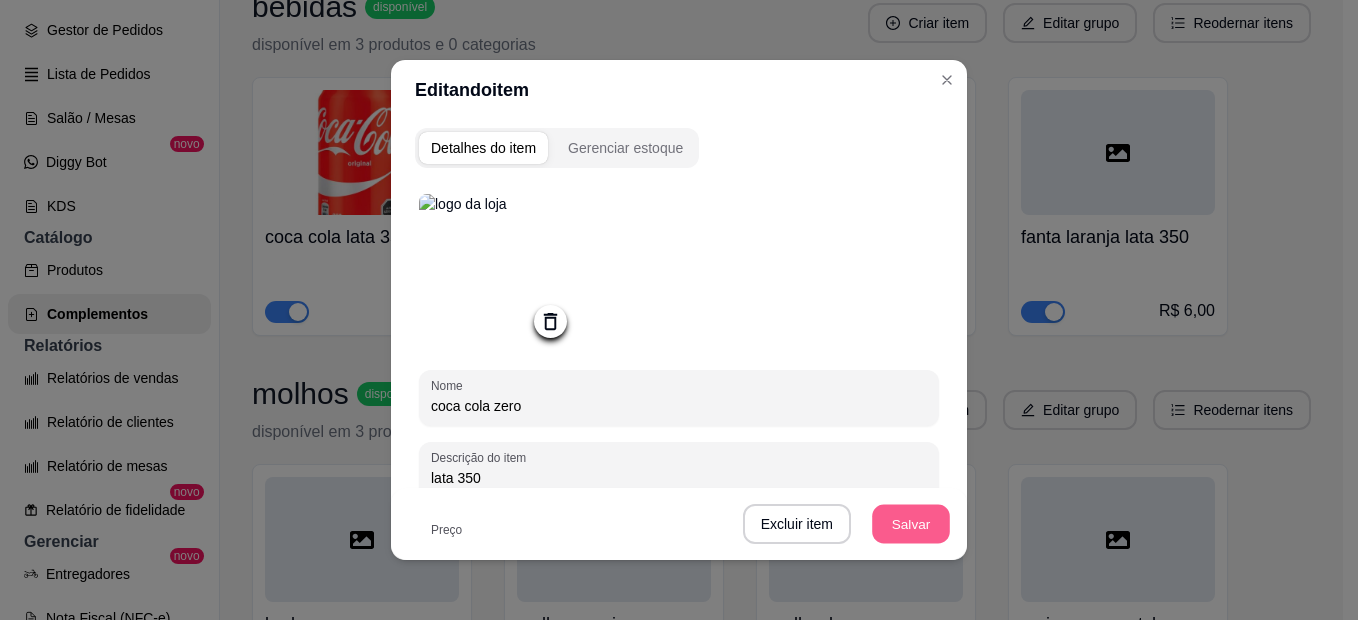 click on "Salvar" at bounding box center (911, 524) 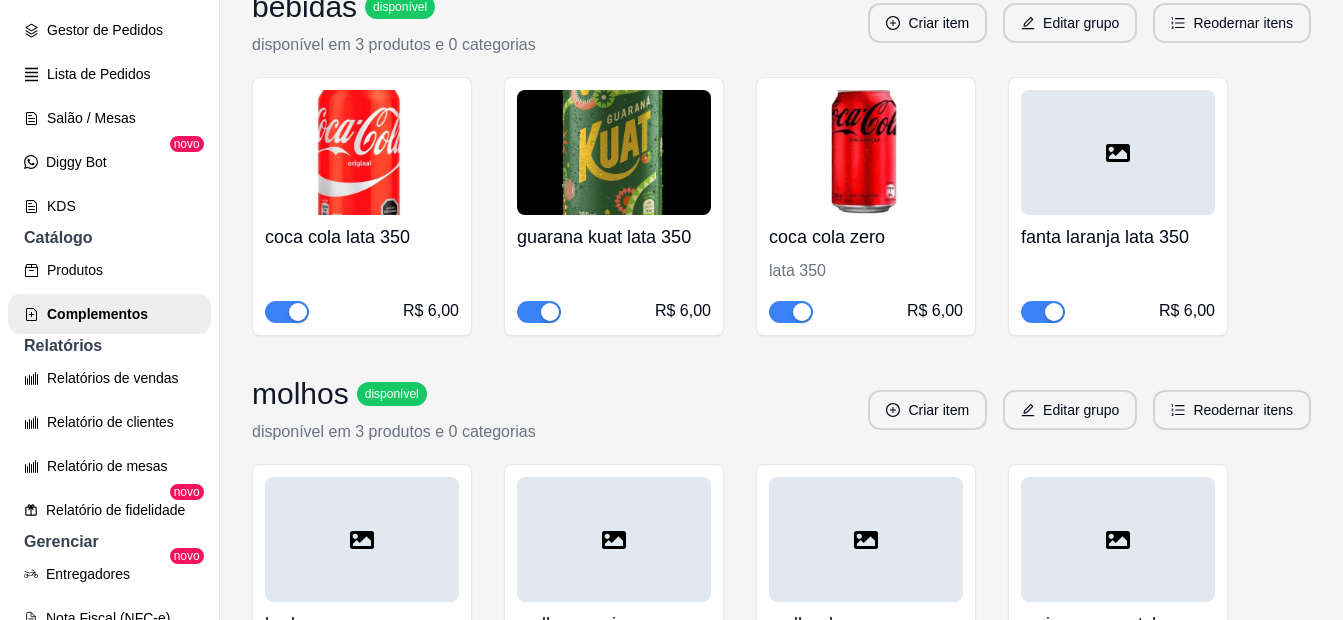 click at bounding box center [1118, 152] 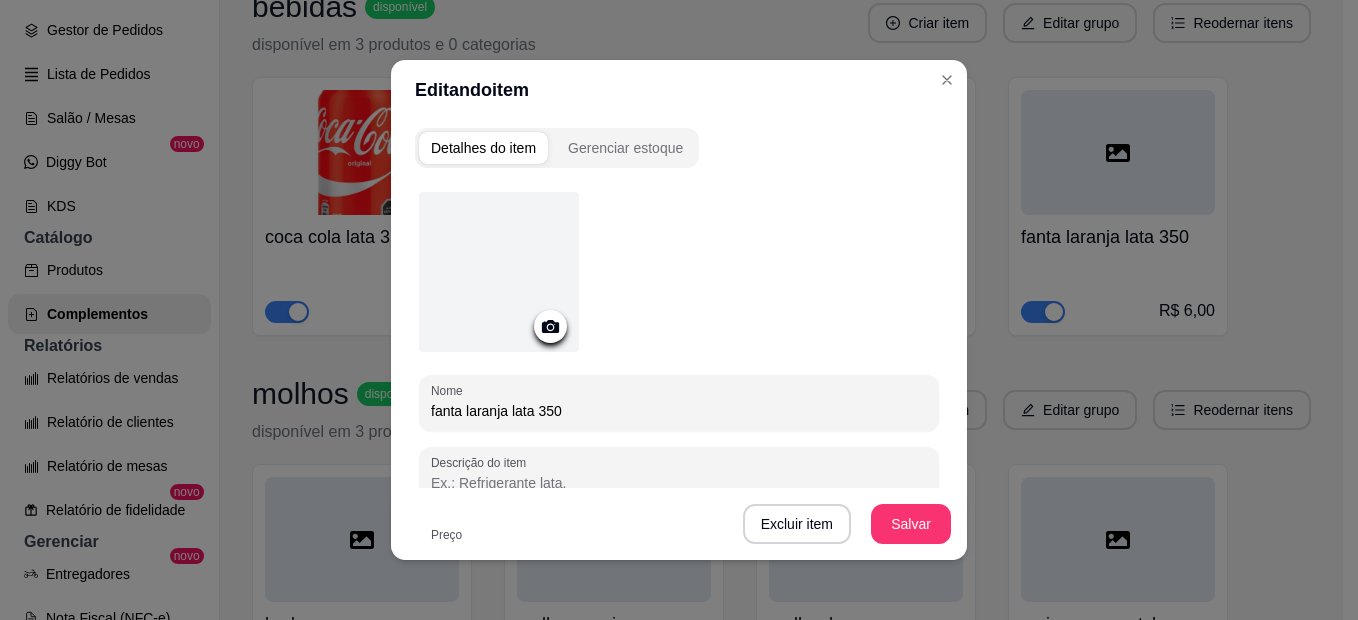 click at bounding box center [499, 272] 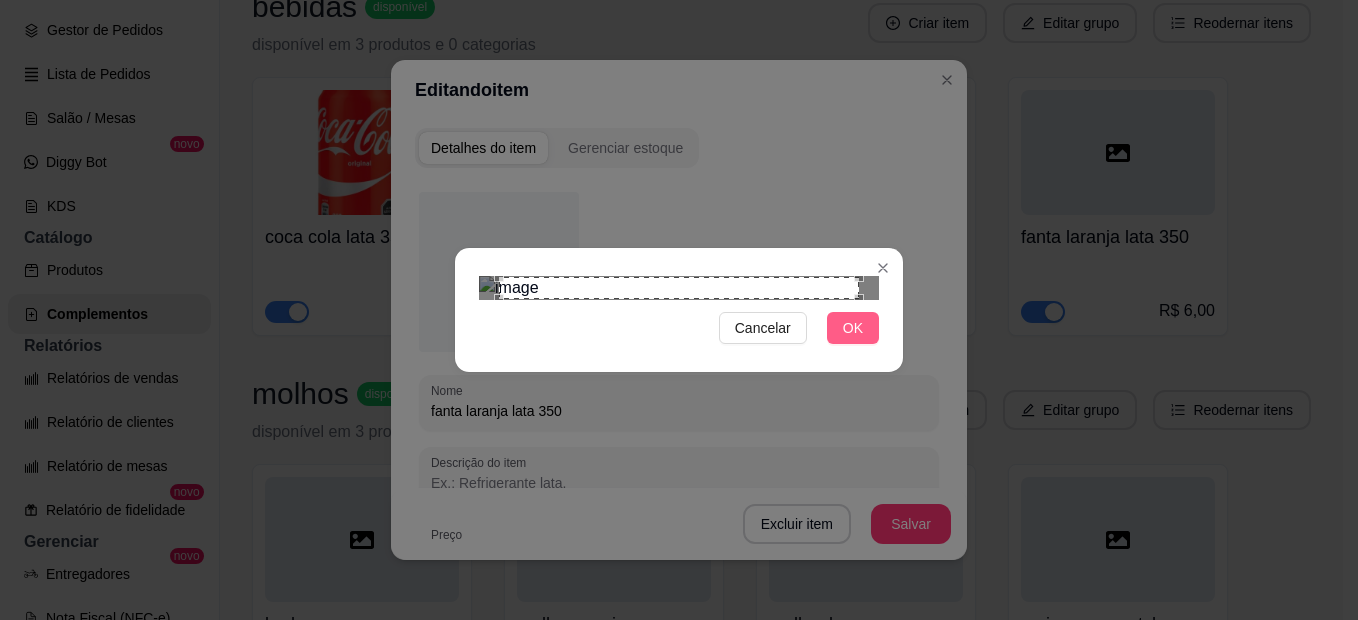 click on "OK" at bounding box center [853, 328] 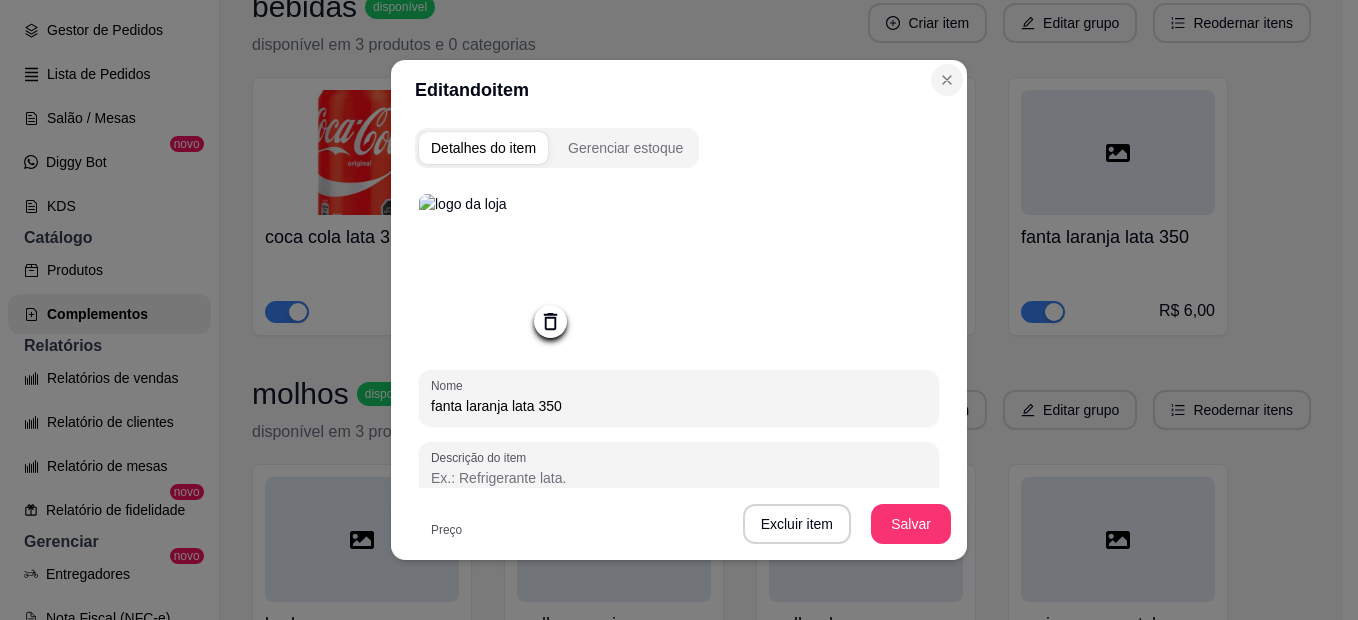 click on "coca cola zero lata 350 R$ 6,00" at bounding box center (866, 206) 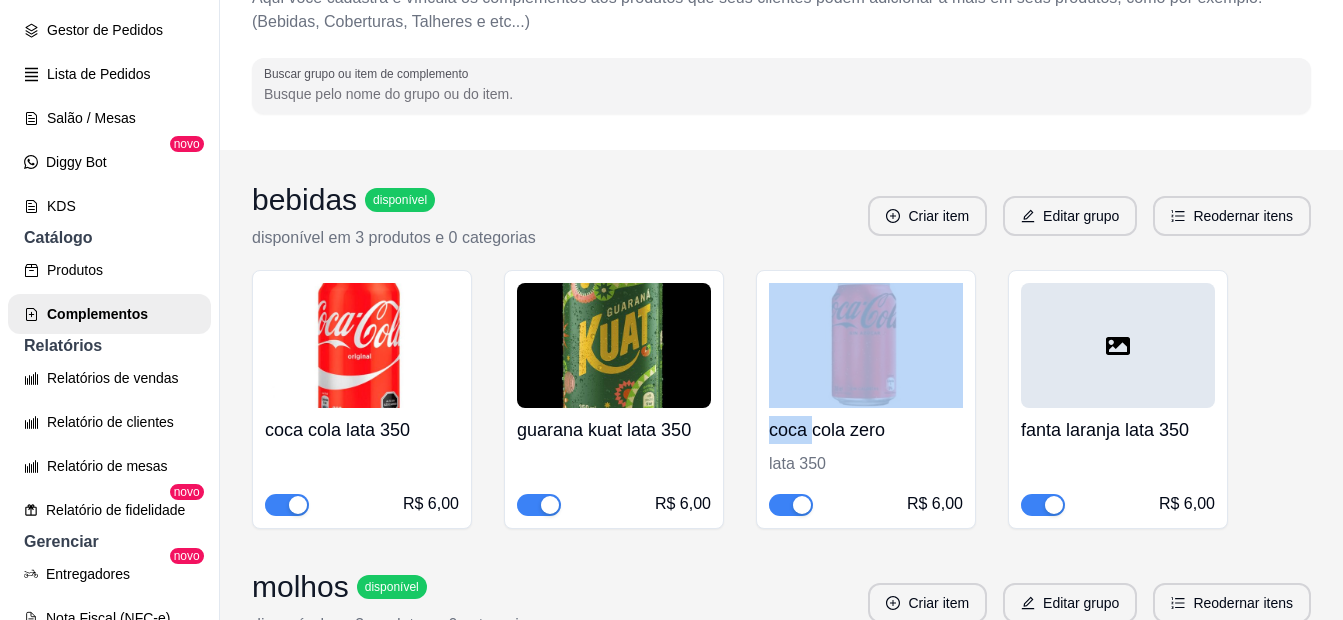 scroll, scrollTop: 111, scrollLeft: 0, axis: vertical 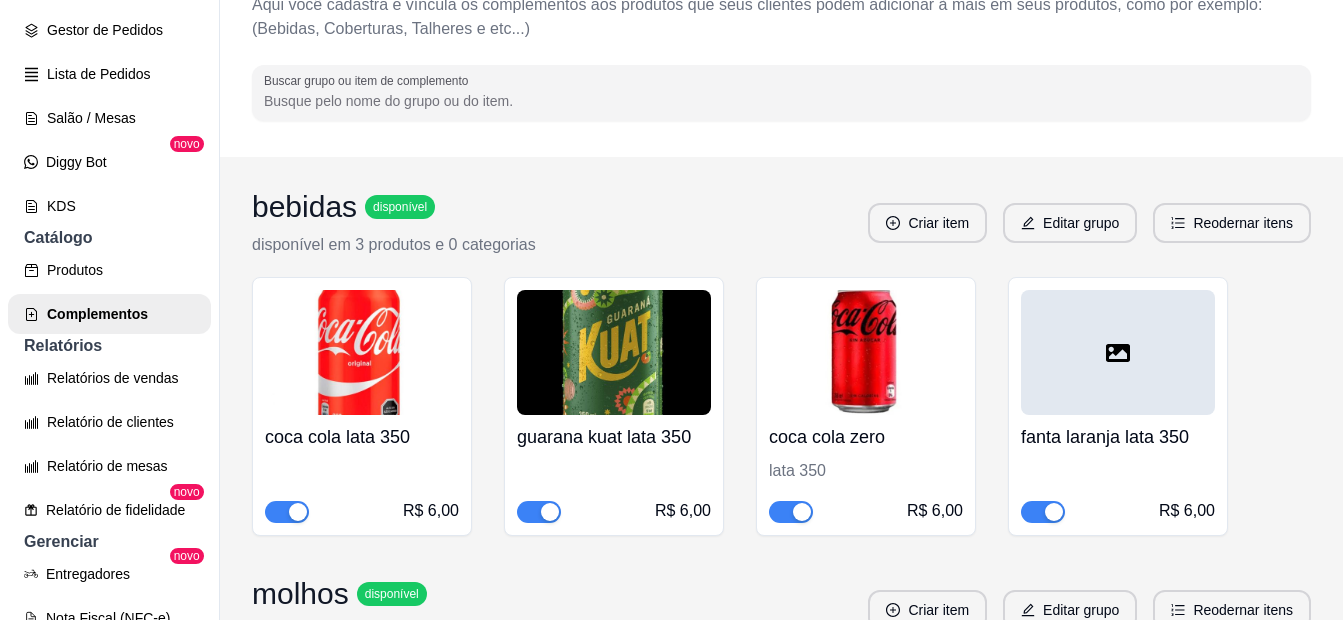 click at bounding box center [1118, 352] 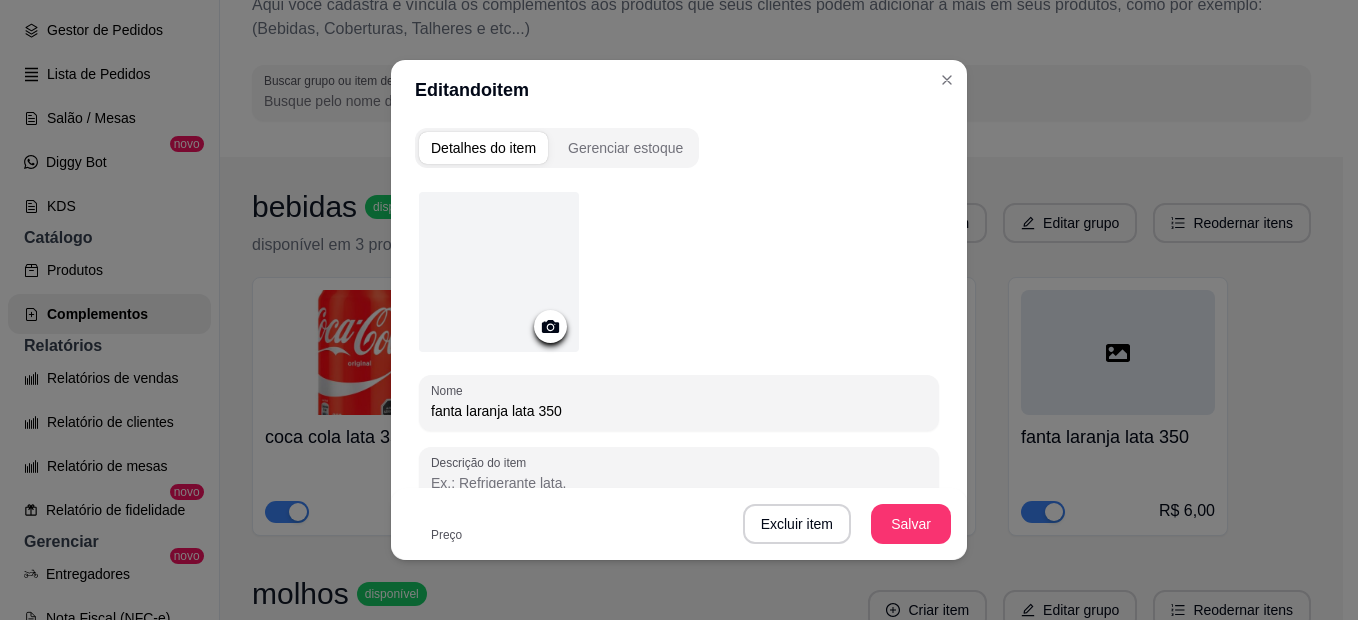 click at bounding box center (499, 272) 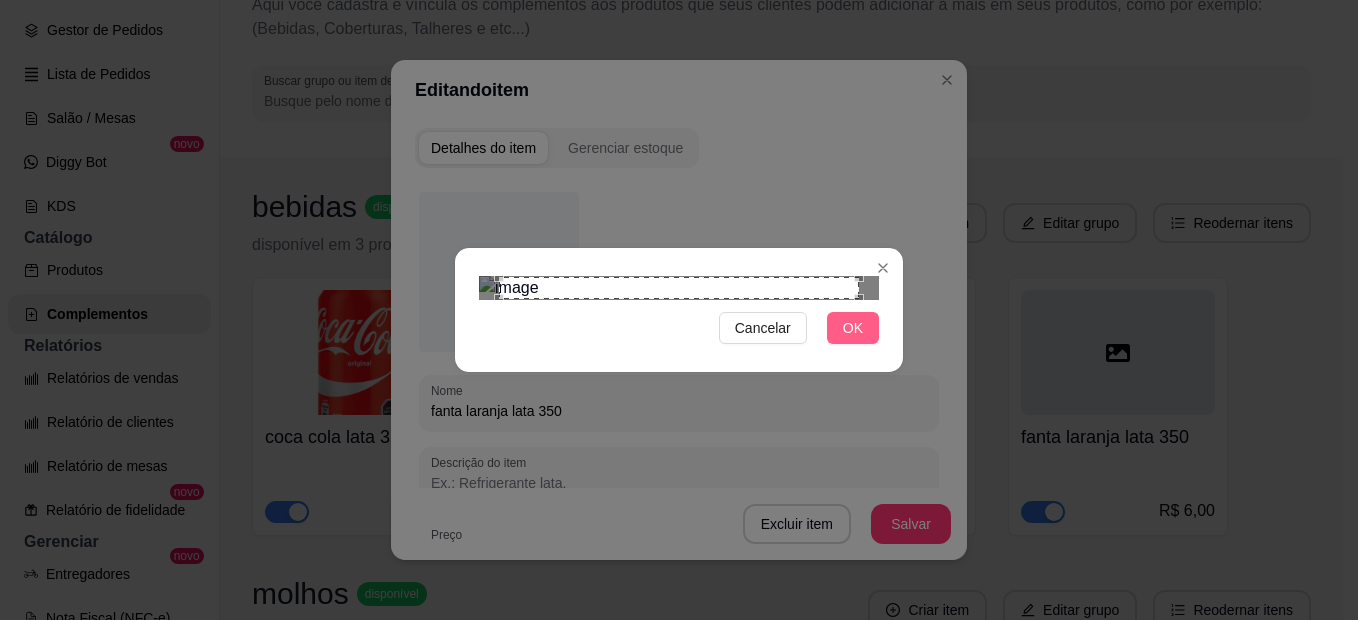 click on "OK" at bounding box center (853, 328) 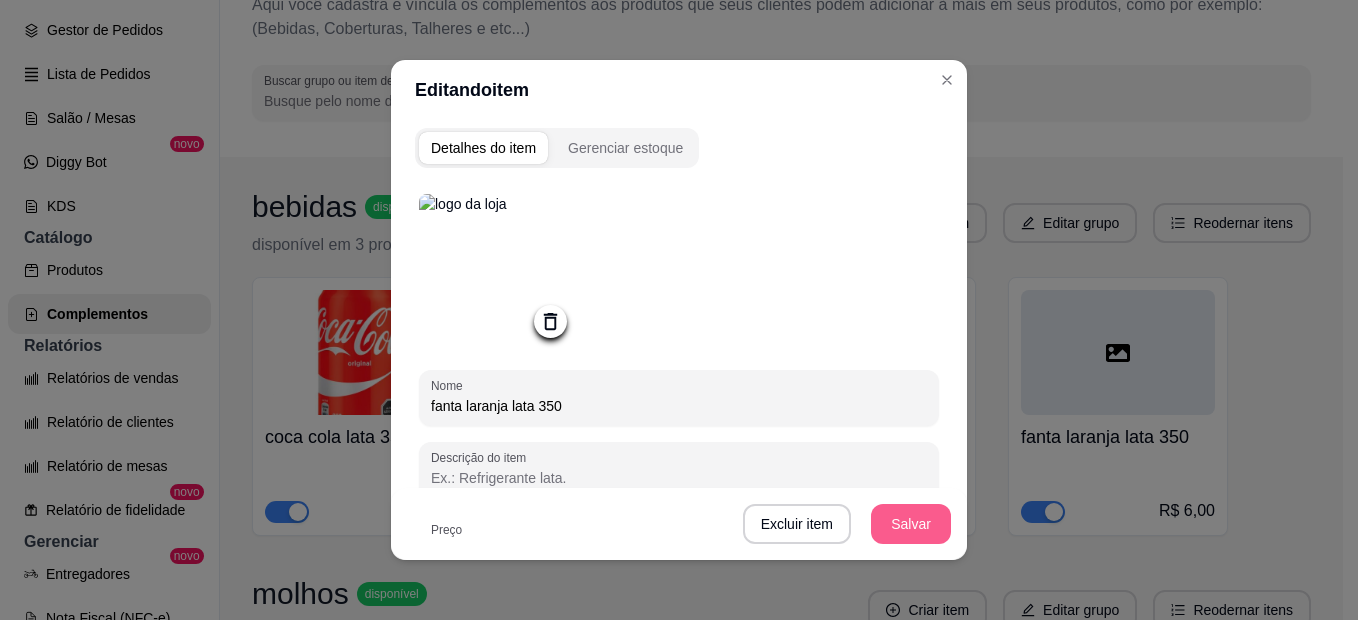 click on "Salvar" at bounding box center (911, 524) 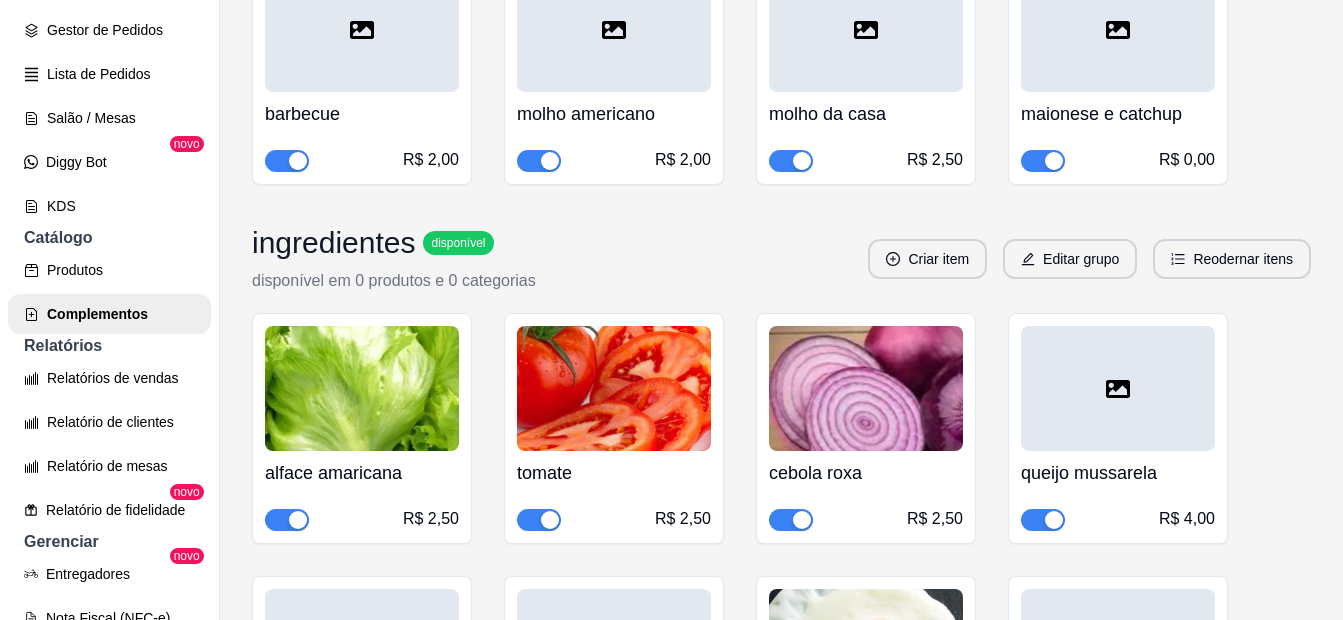 scroll, scrollTop: 911, scrollLeft: 0, axis: vertical 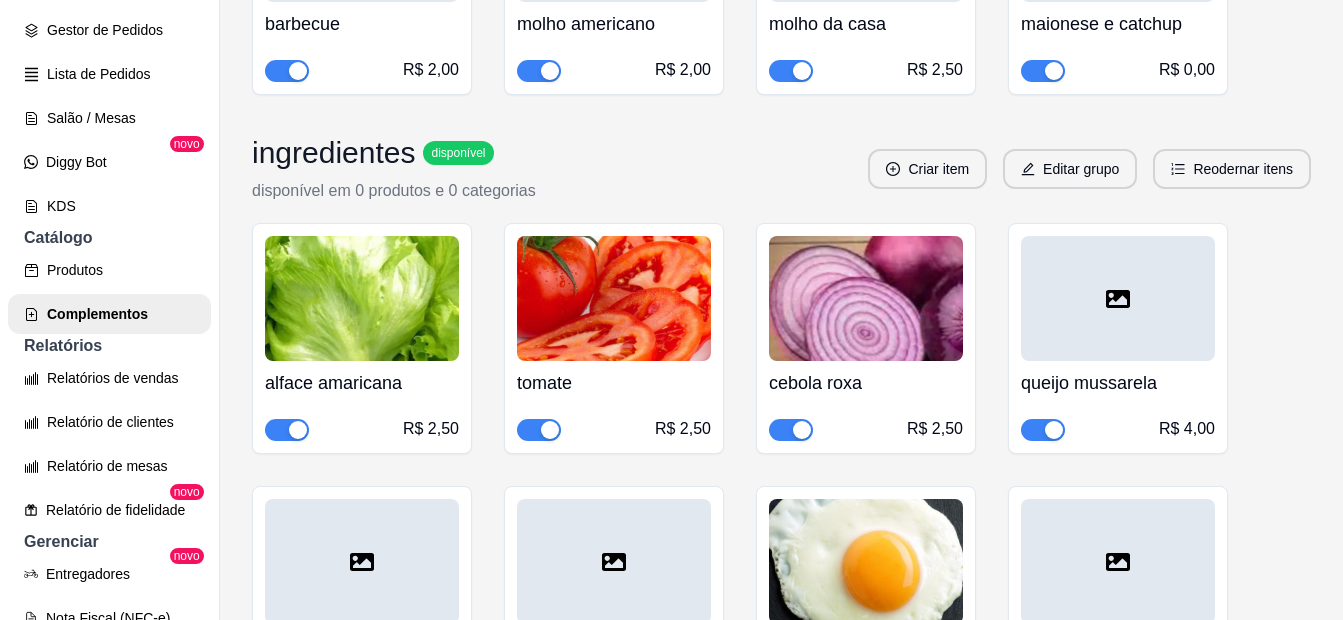click at bounding box center [614, 298] 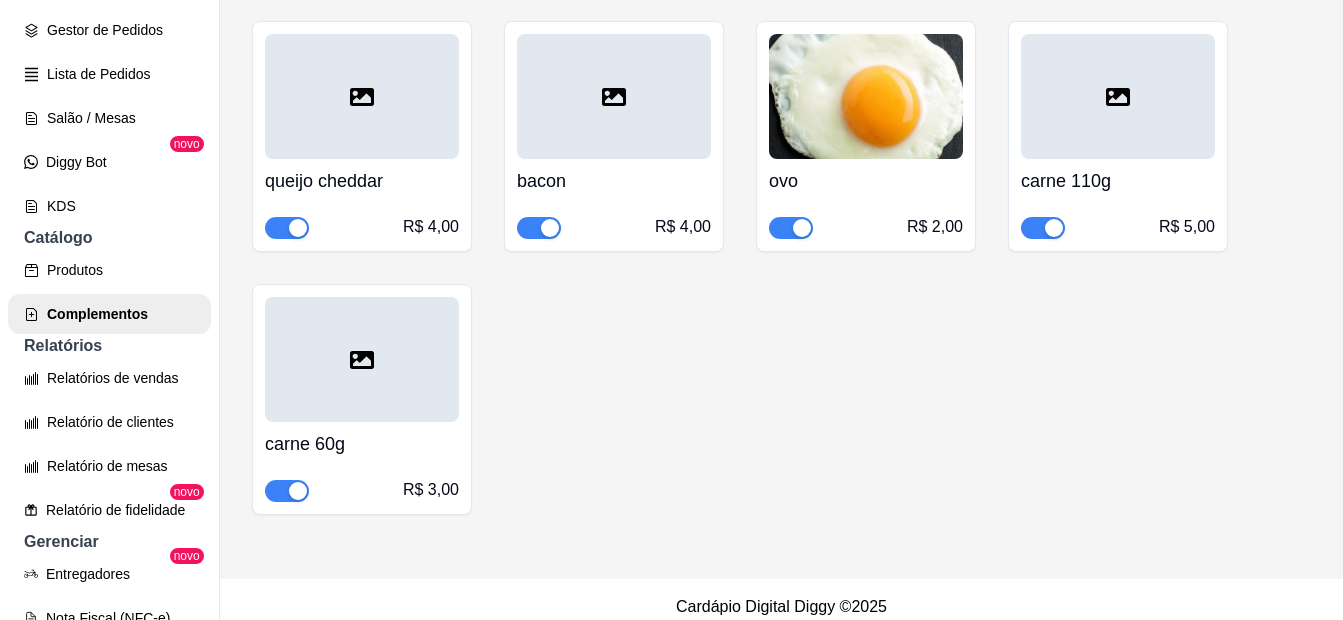 scroll, scrollTop: 1411, scrollLeft: 0, axis: vertical 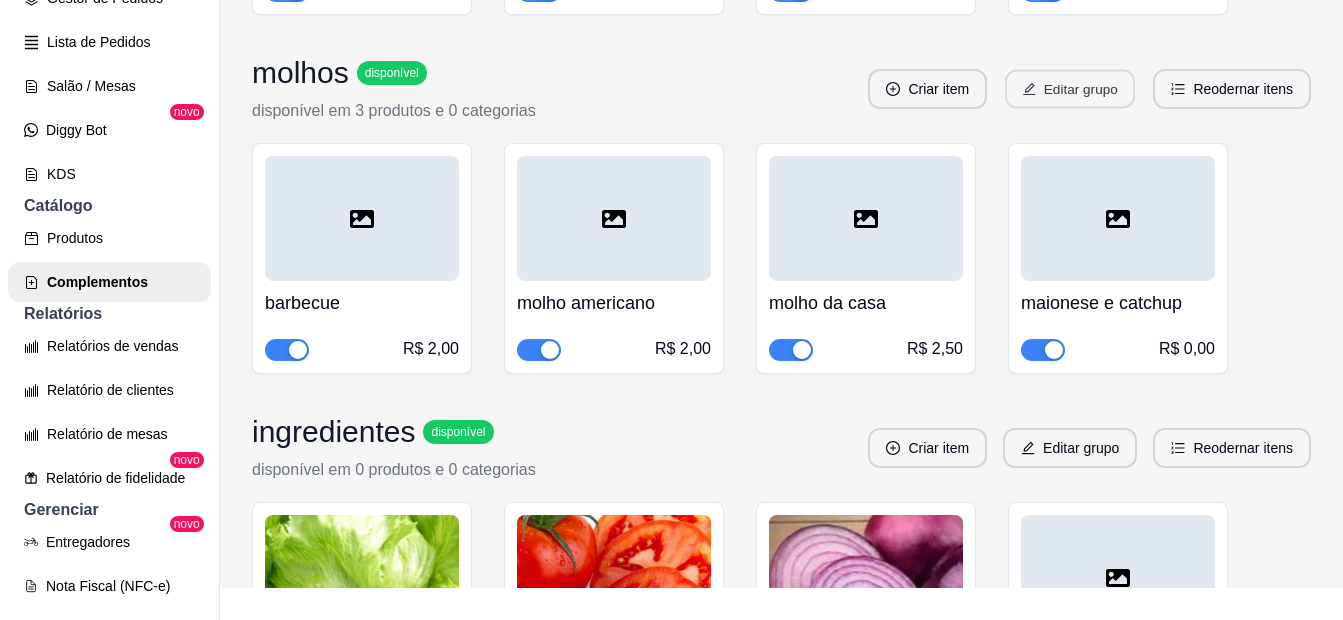 click on "Editar grupo" at bounding box center [1070, 89] 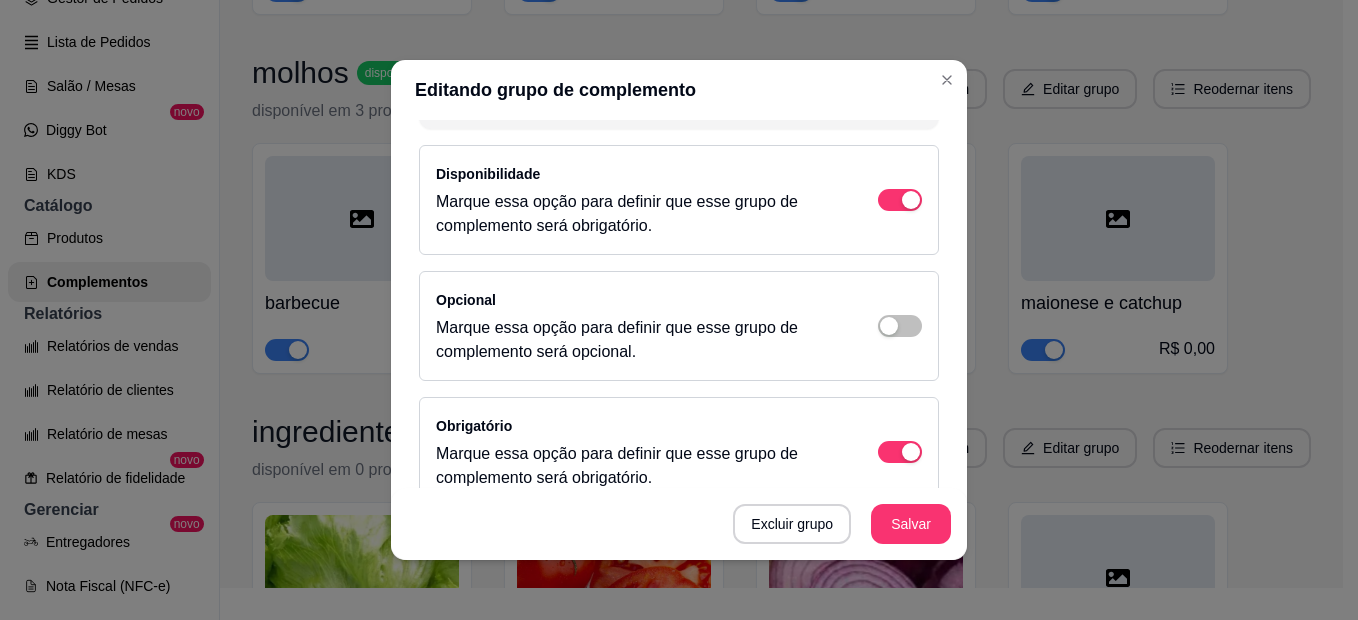scroll, scrollTop: 200, scrollLeft: 0, axis: vertical 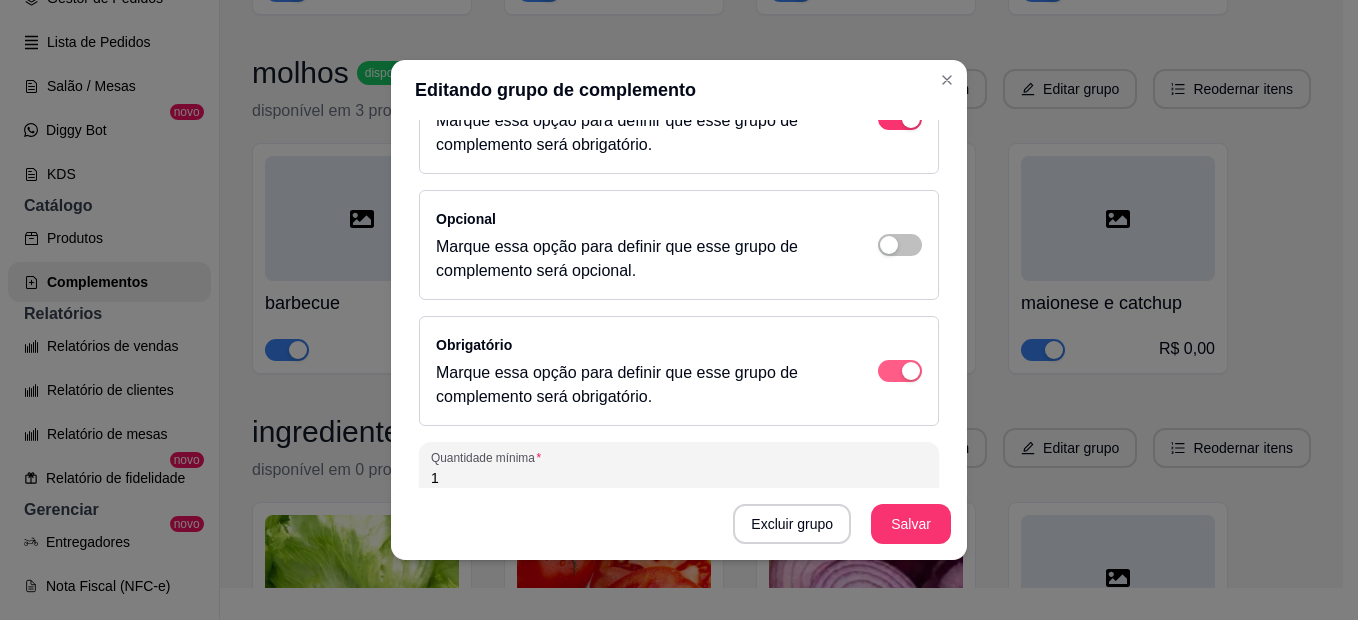 click at bounding box center [900, 119] 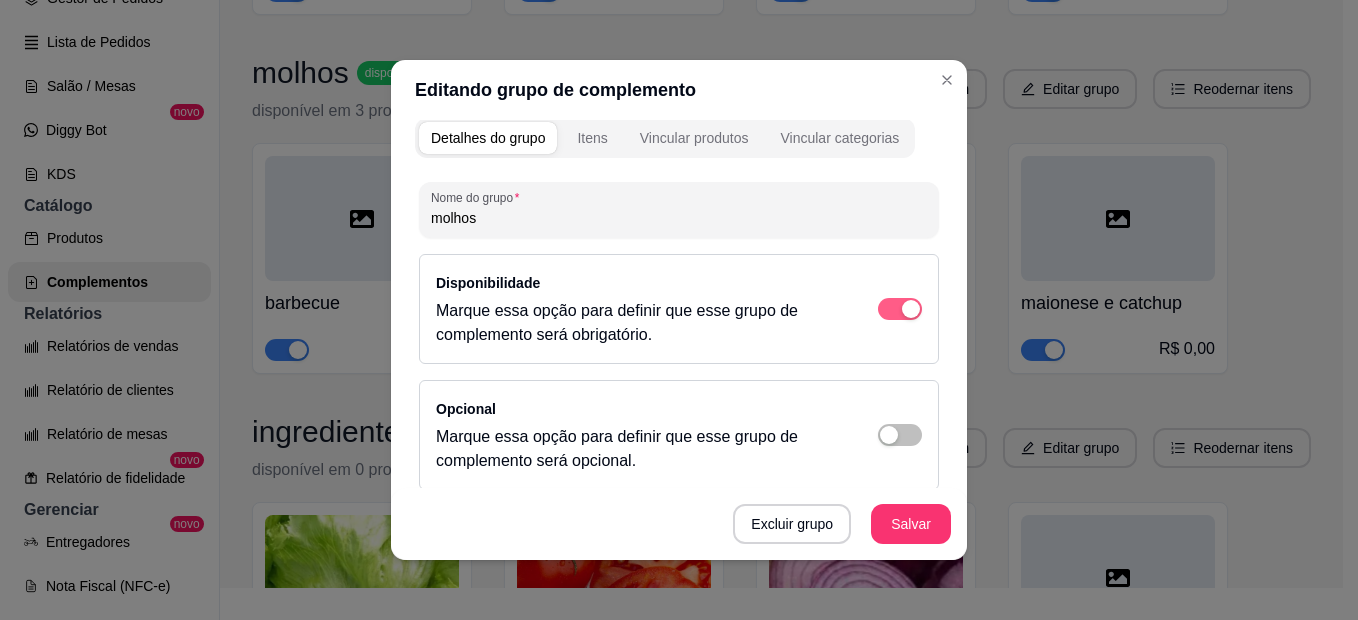 scroll, scrollTop: 0, scrollLeft: 0, axis: both 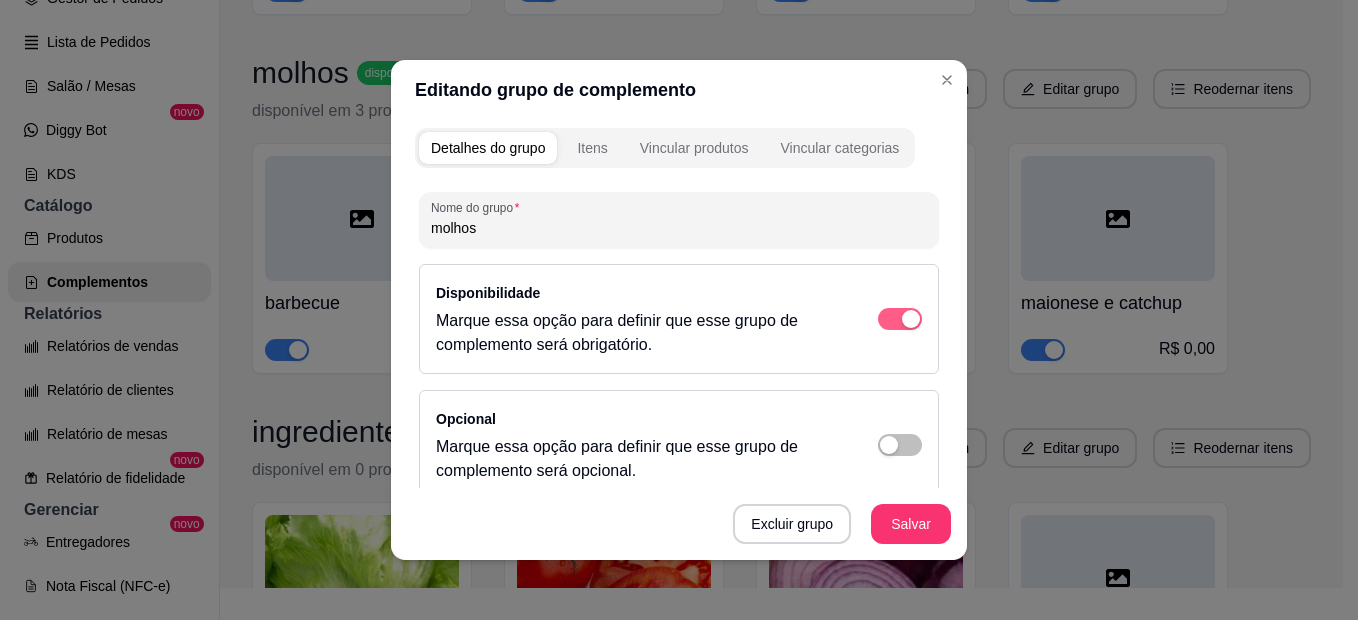 click at bounding box center (911, 319) 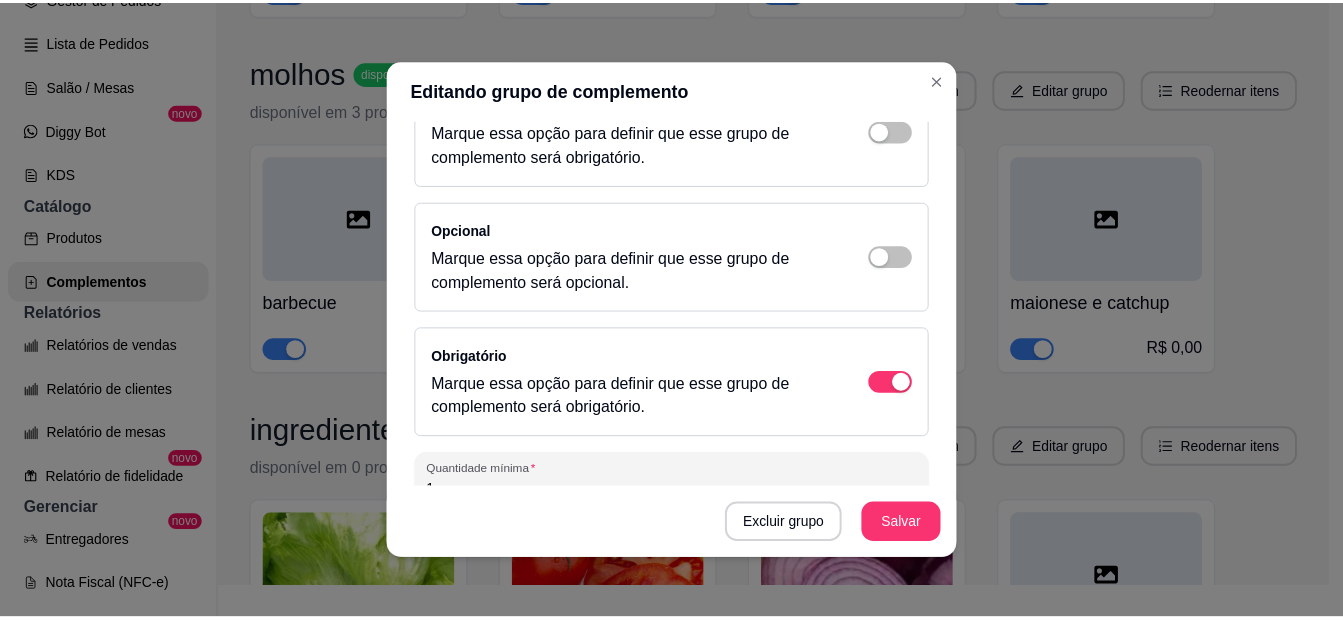 scroll, scrollTop: 200, scrollLeft: 0, axis: vertical 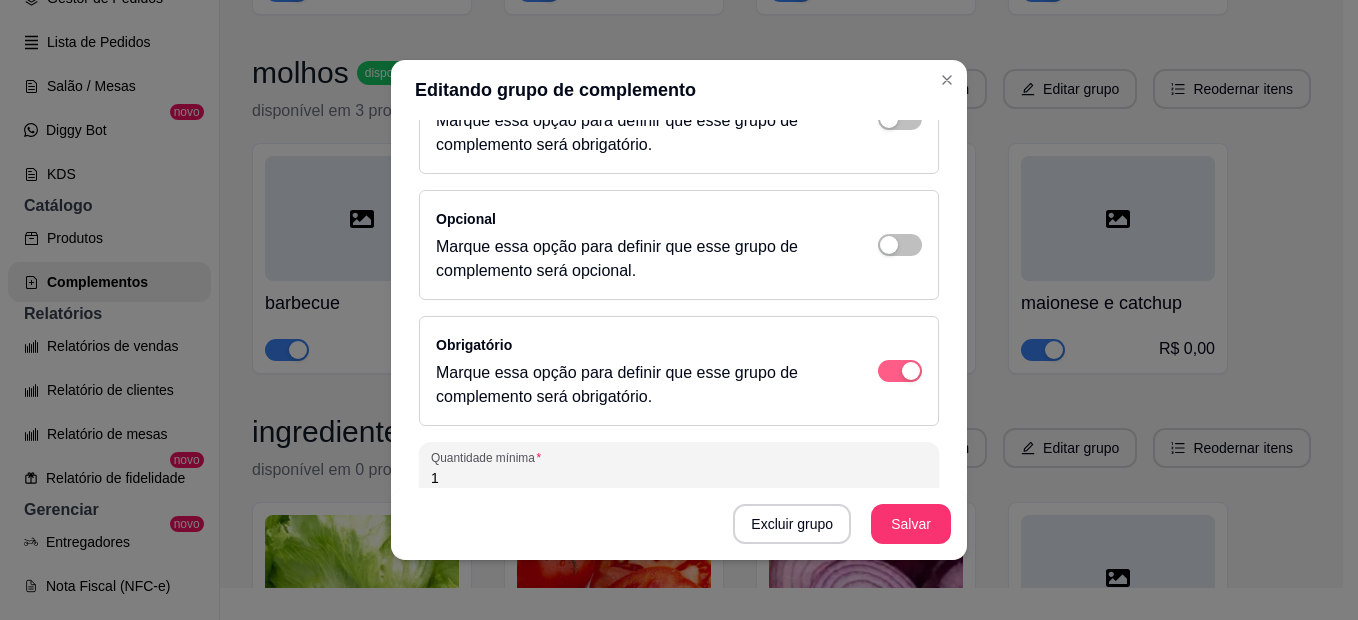 click at bounding box center (900, 371) 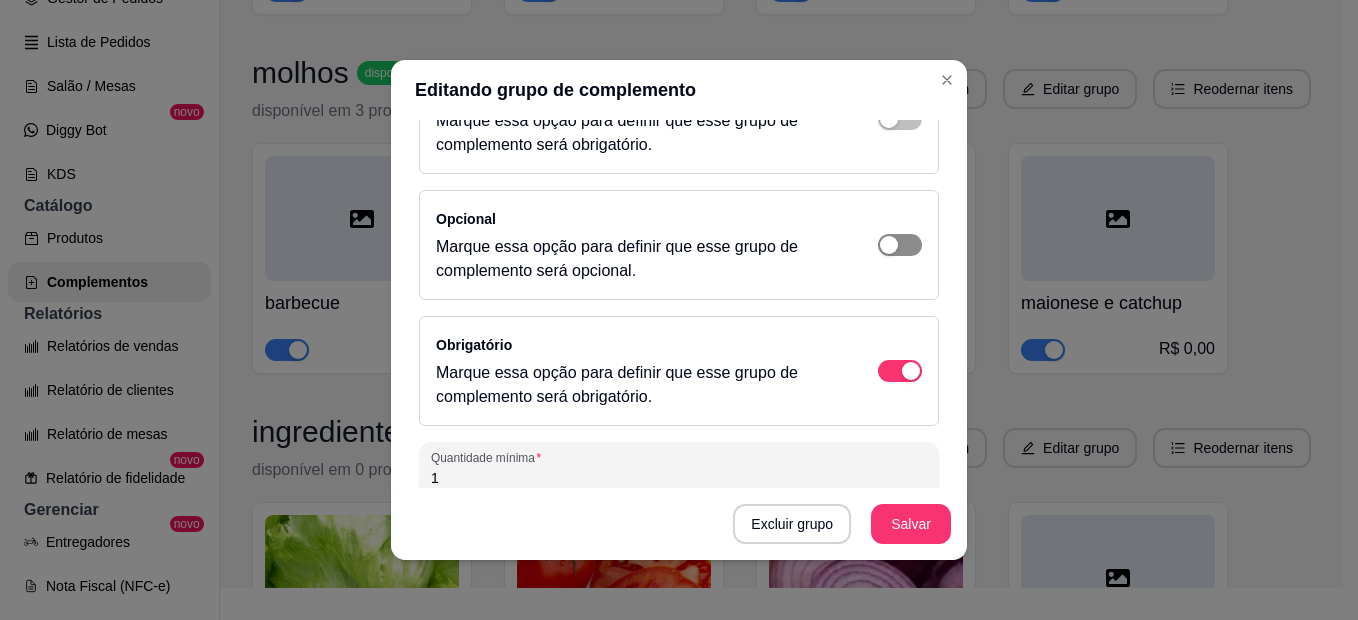 click at bounding box center [900, 119] 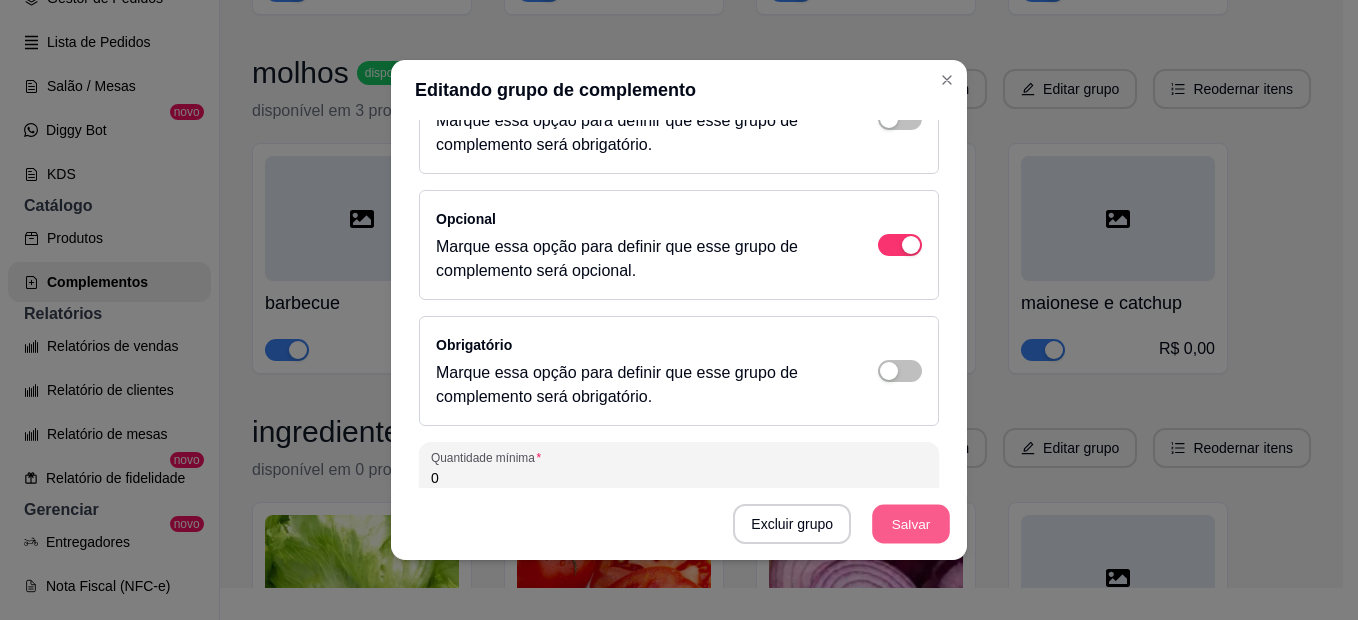 click on "Salvar" at bounding box center [911, 524] 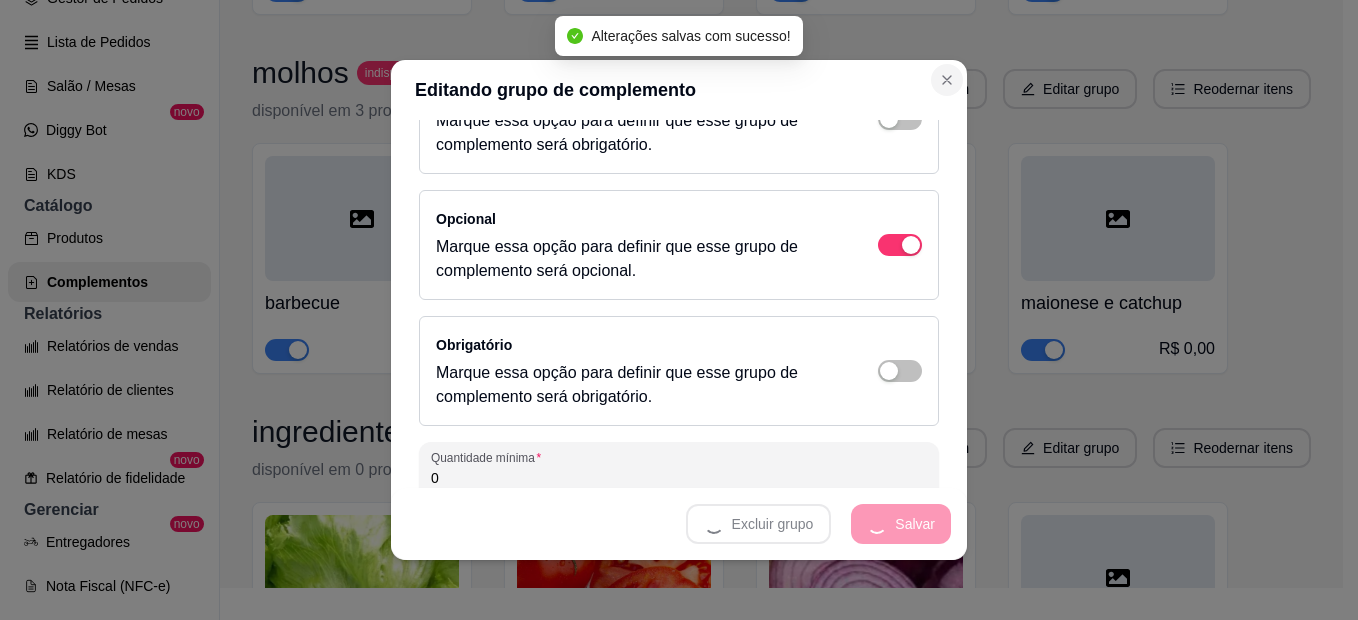 click on "Criar item" at bounding box center (927, 89) 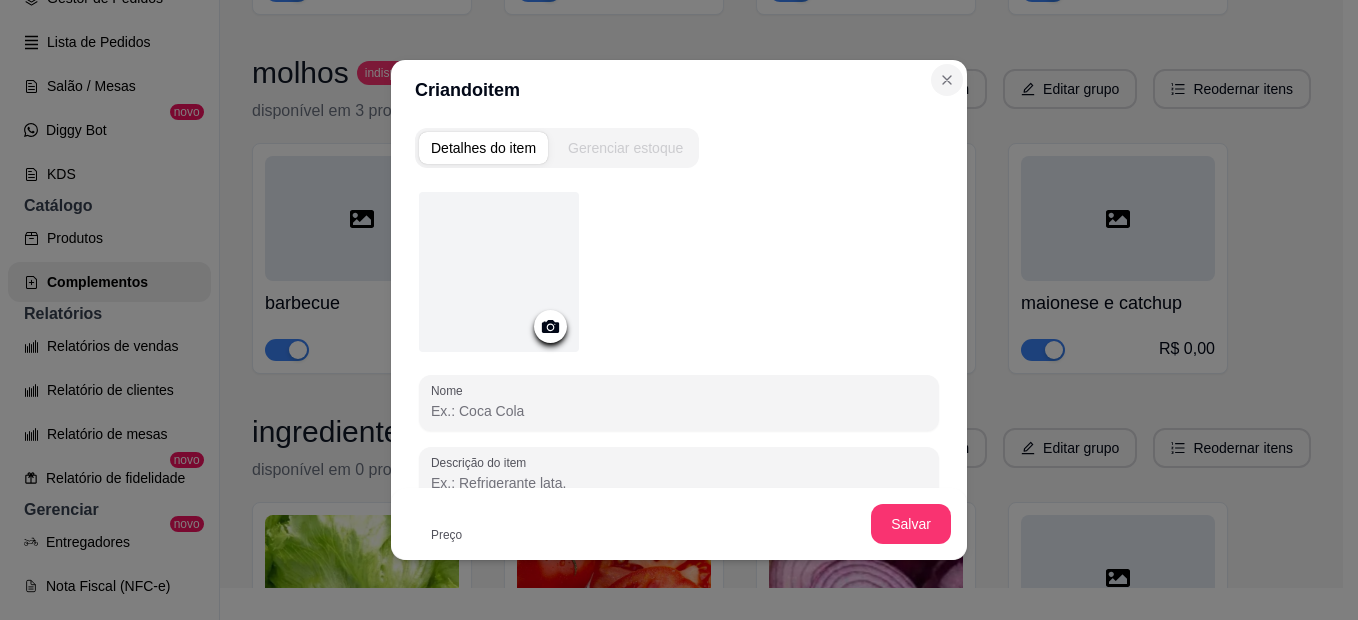 click on "Criar item" at bounding box center (927, 89) 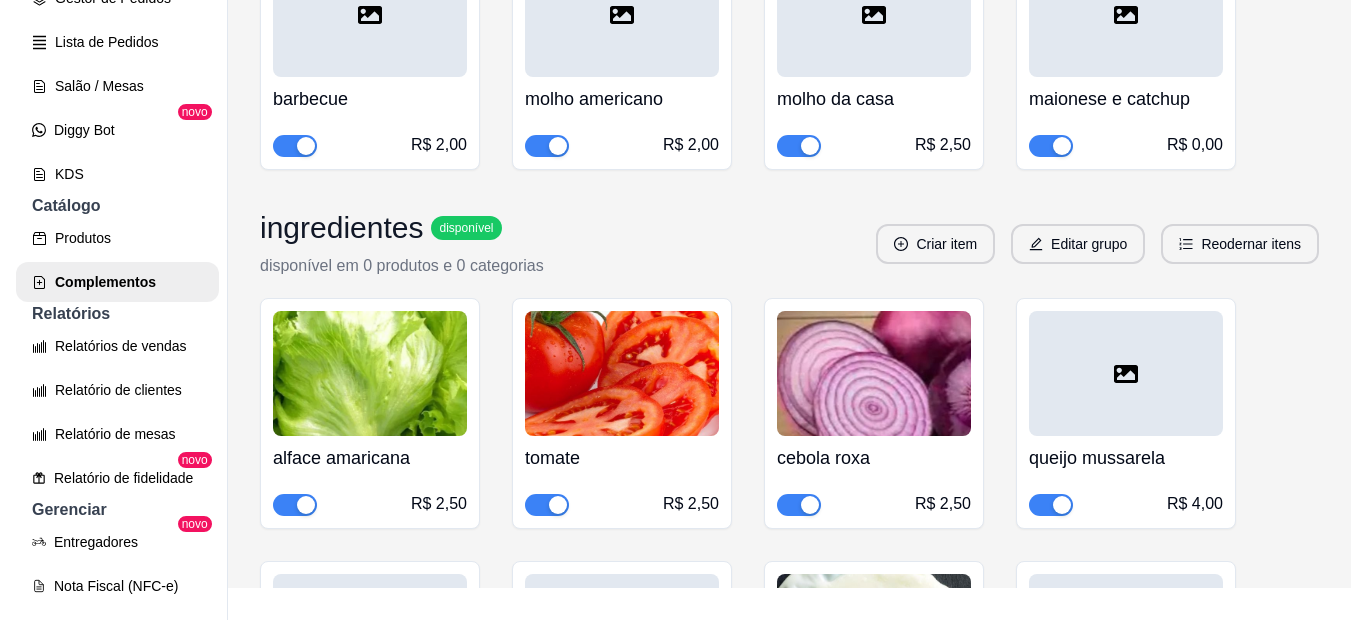 scroll, scrollTop: 800, scrollLeft: 0, axis: vertical 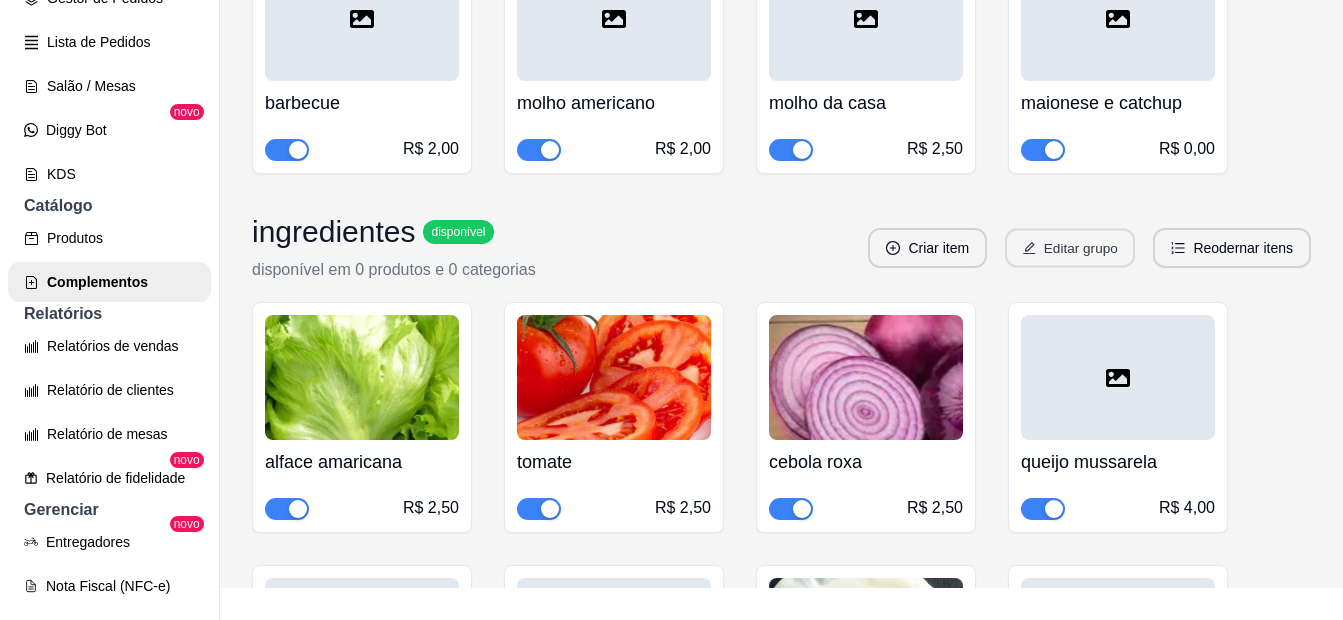 click on "Editar grupo" at bounding box center [1070, 248] 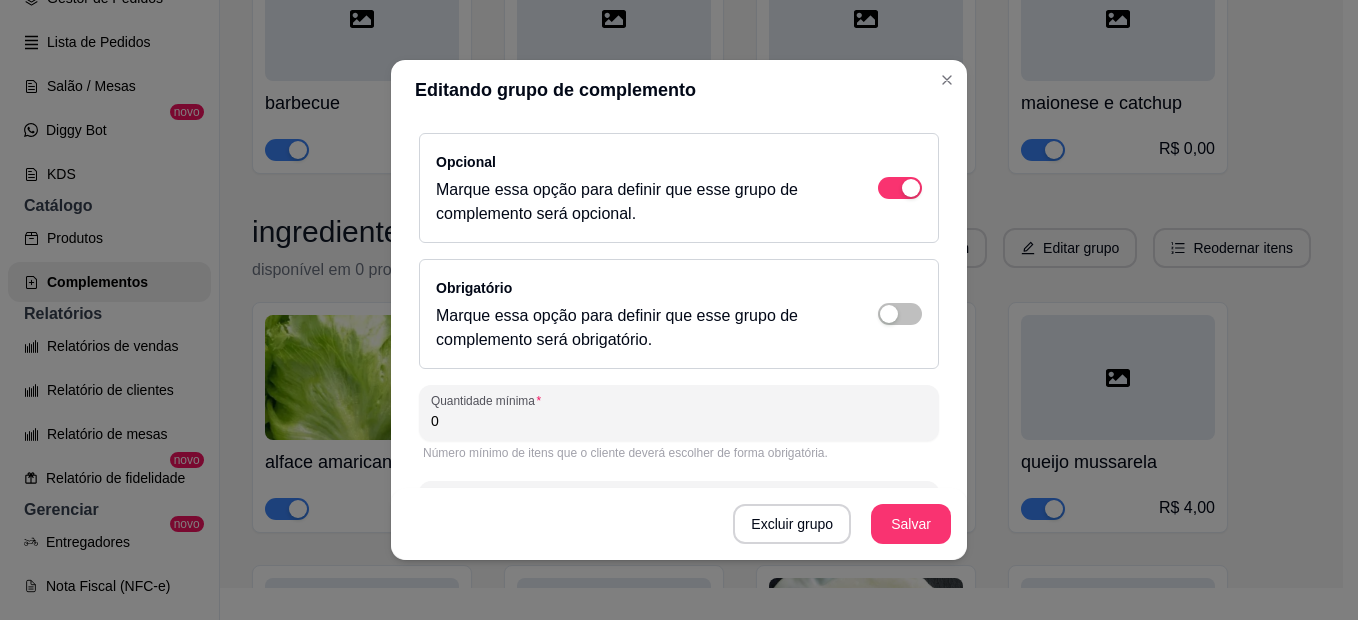 scroll, scrollTop: 342, scrollLeft: 0, axis: vertical 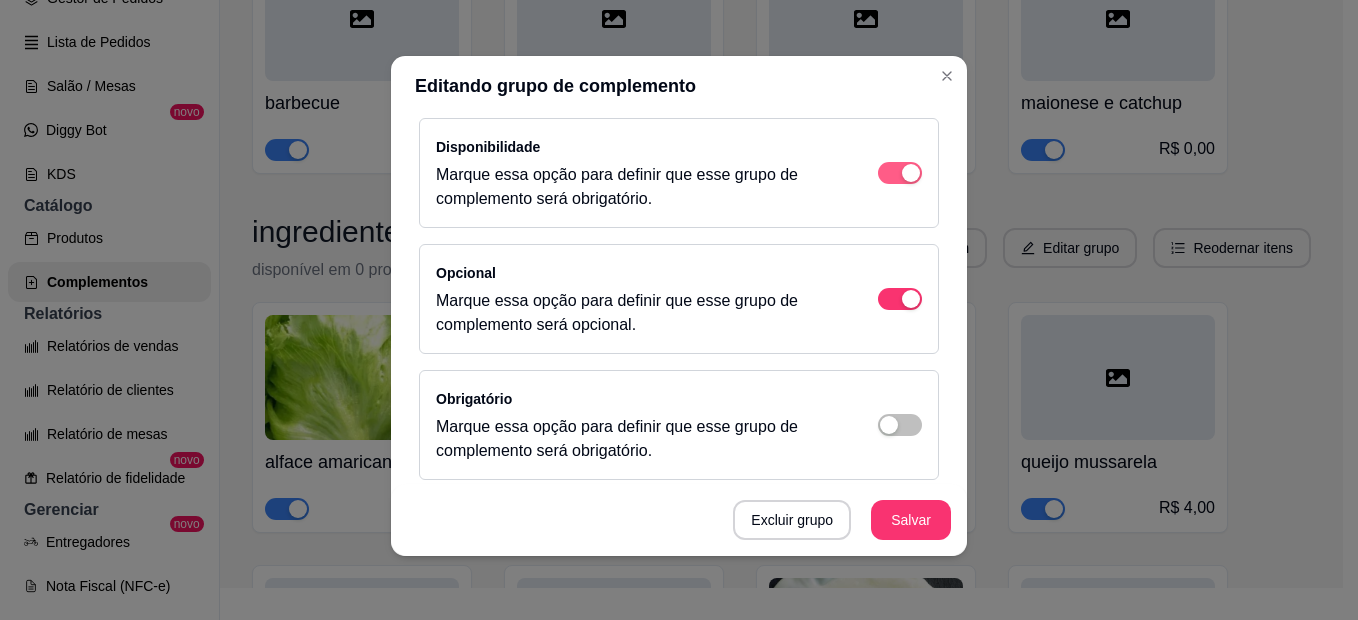 click at bounding box center (911, 173) 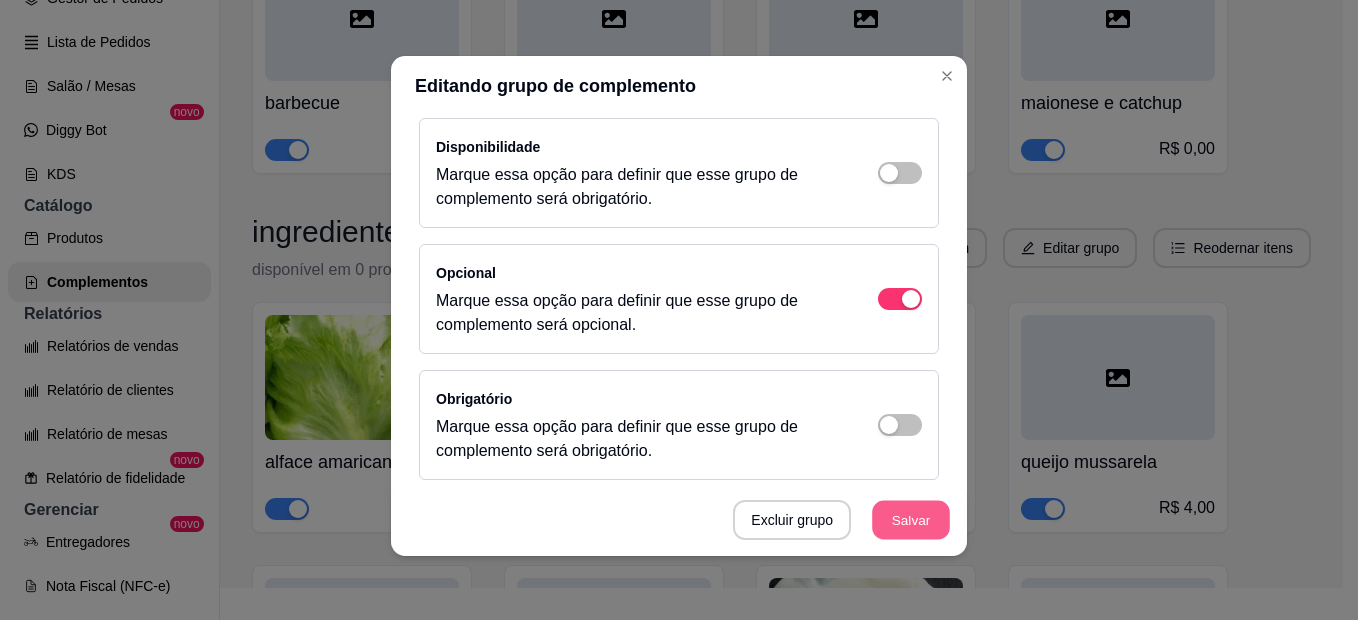 click on "Salvar" at bounding box center (911, 520) 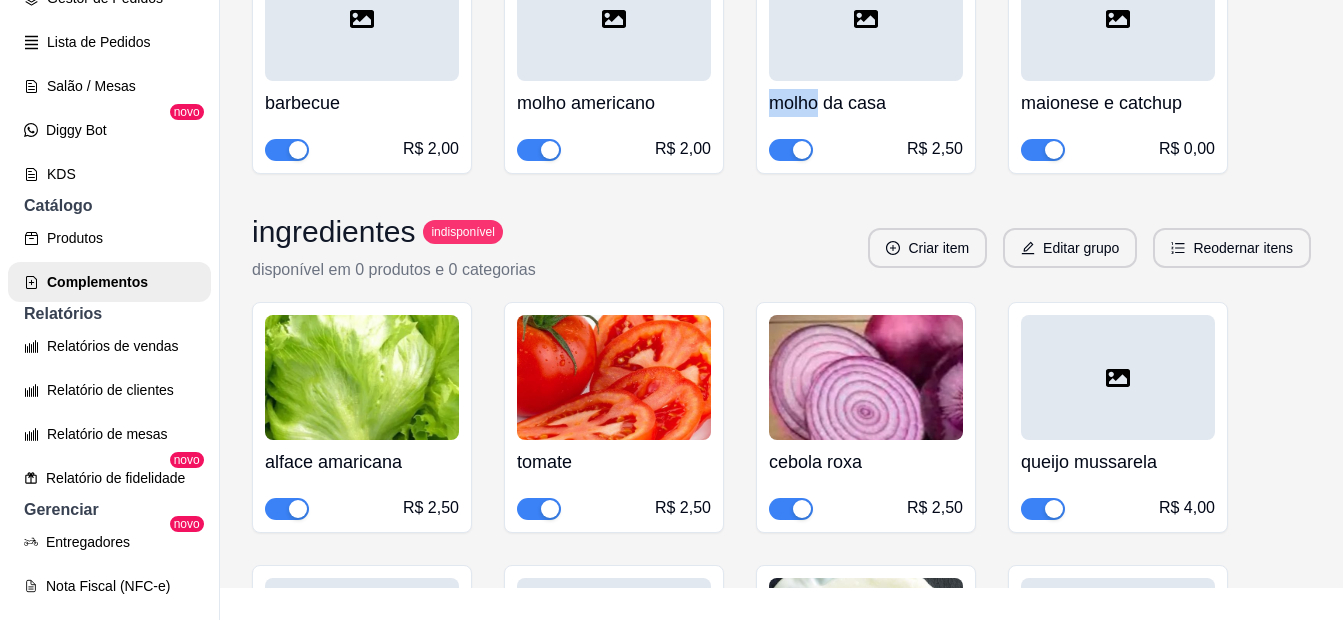 click at bounding box center [866, 18] 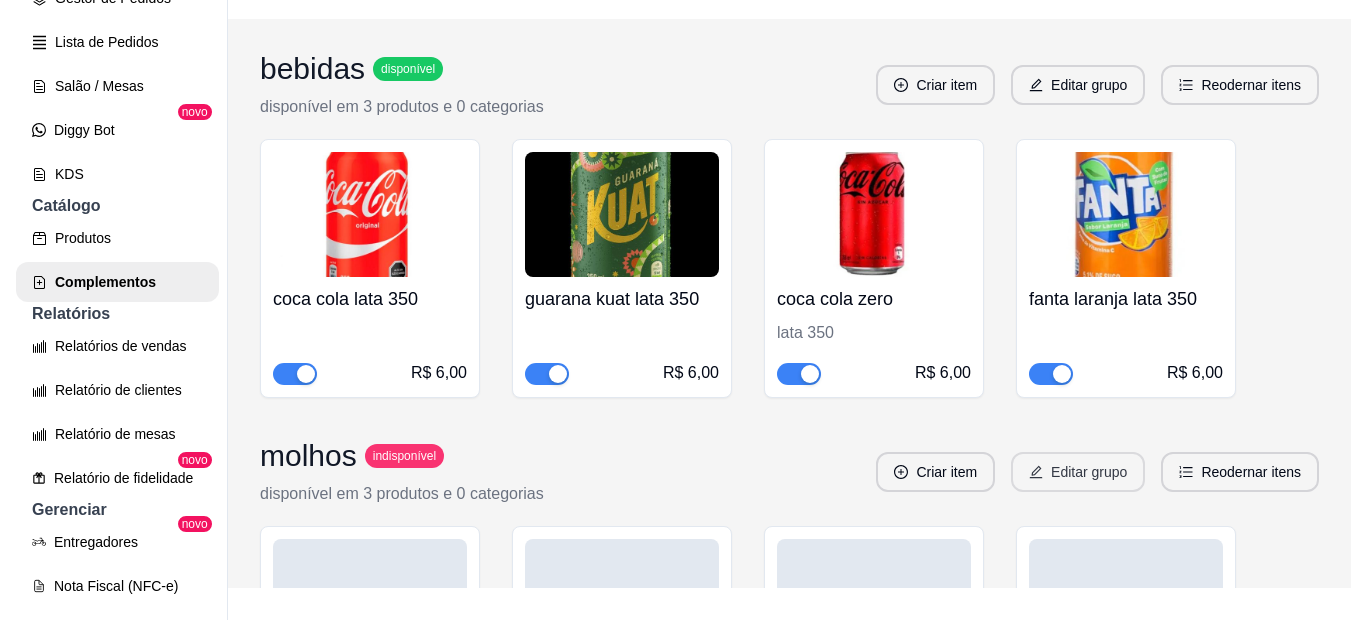 scroll, scrollTop: 200, scrollLeft: 0, axis: vertical 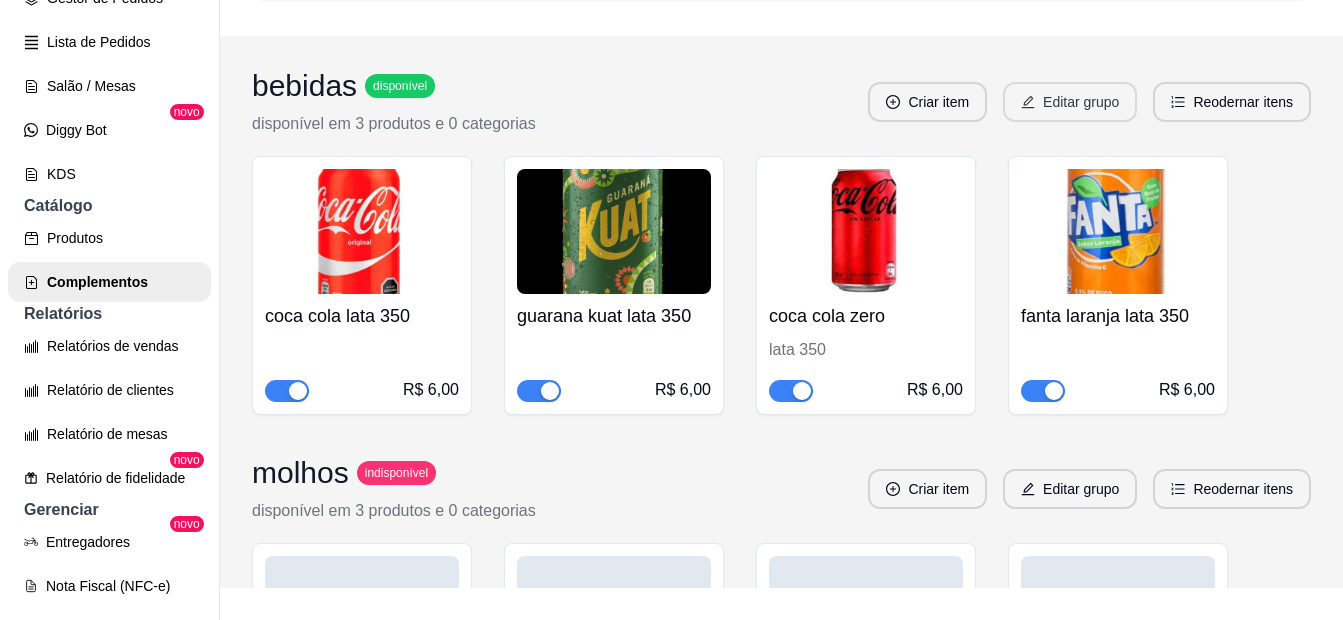 click on "Editar grupo" at bounding box center [1070, 102] 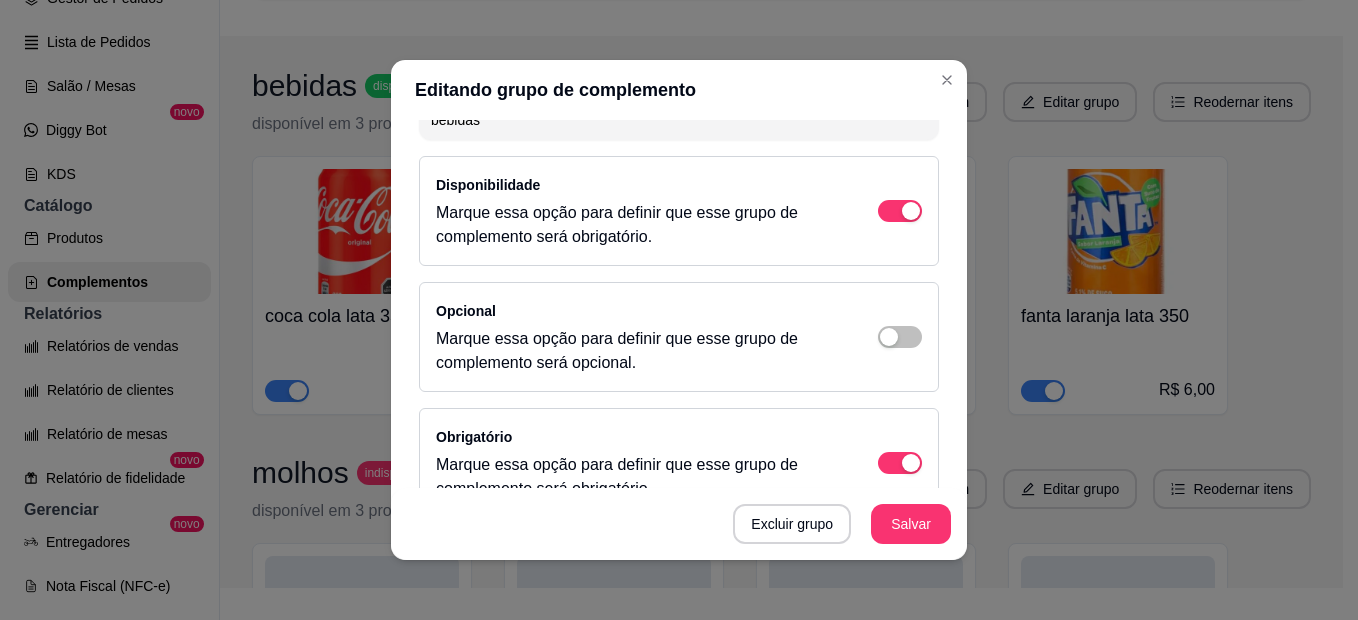 scroll, scrollTop: 100, scrollLeft: 0, axis: vertical 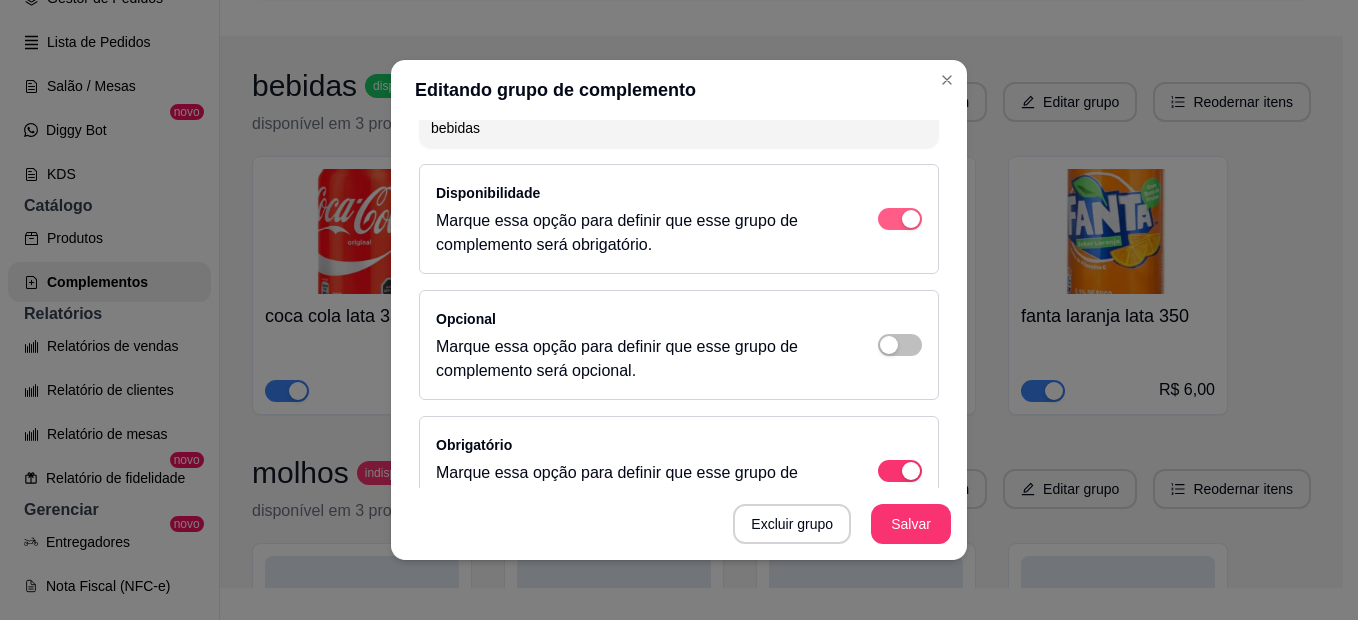 click at bounding box center (900, 219) 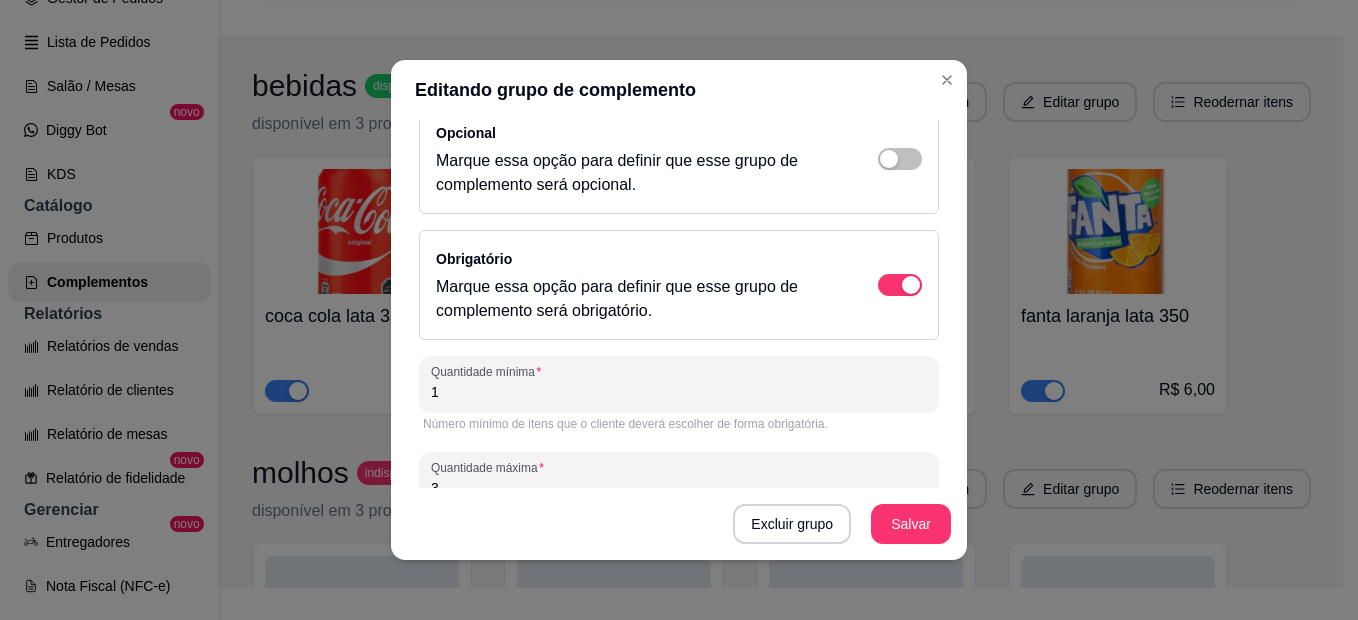 scroll, scrollTop: 300, scrollLeft: 0, axis: vertical 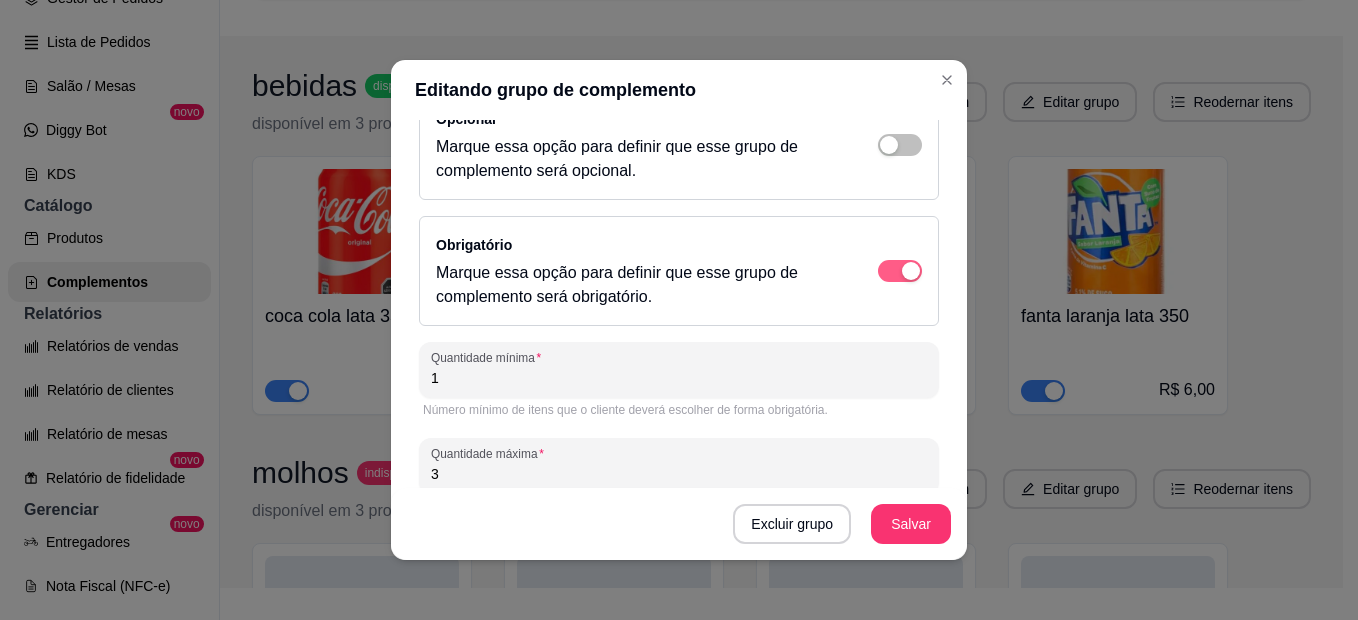 click at bounding box center [911, 271] 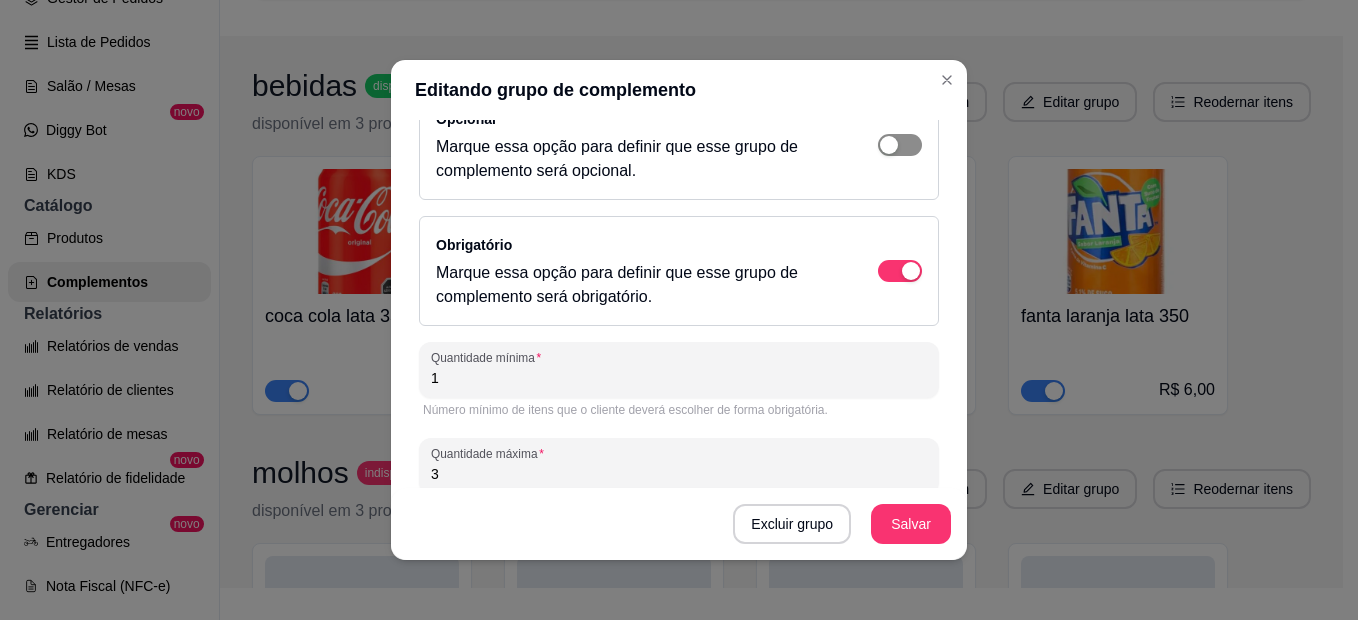 drag, startPoint x: 881, startPoint y: 279, endPoint x: 872, endPoint y: 153, distance: 126.32102 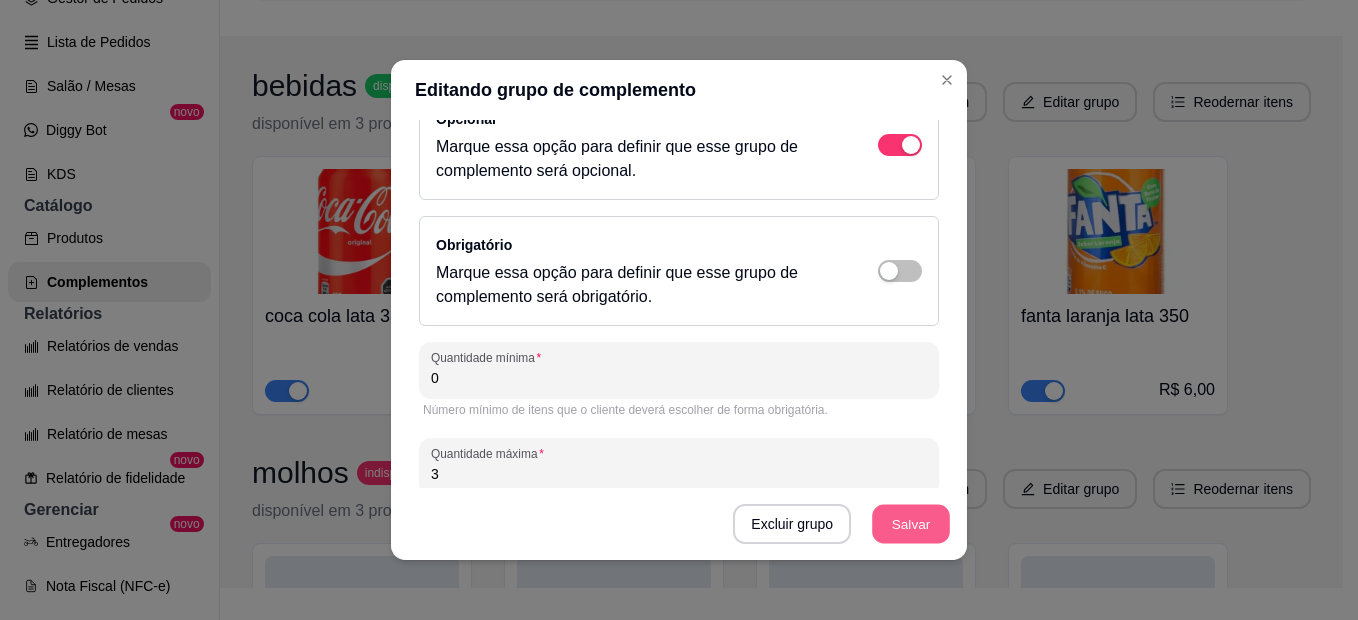 click on "Salvar" at bounding box center (911, 524) 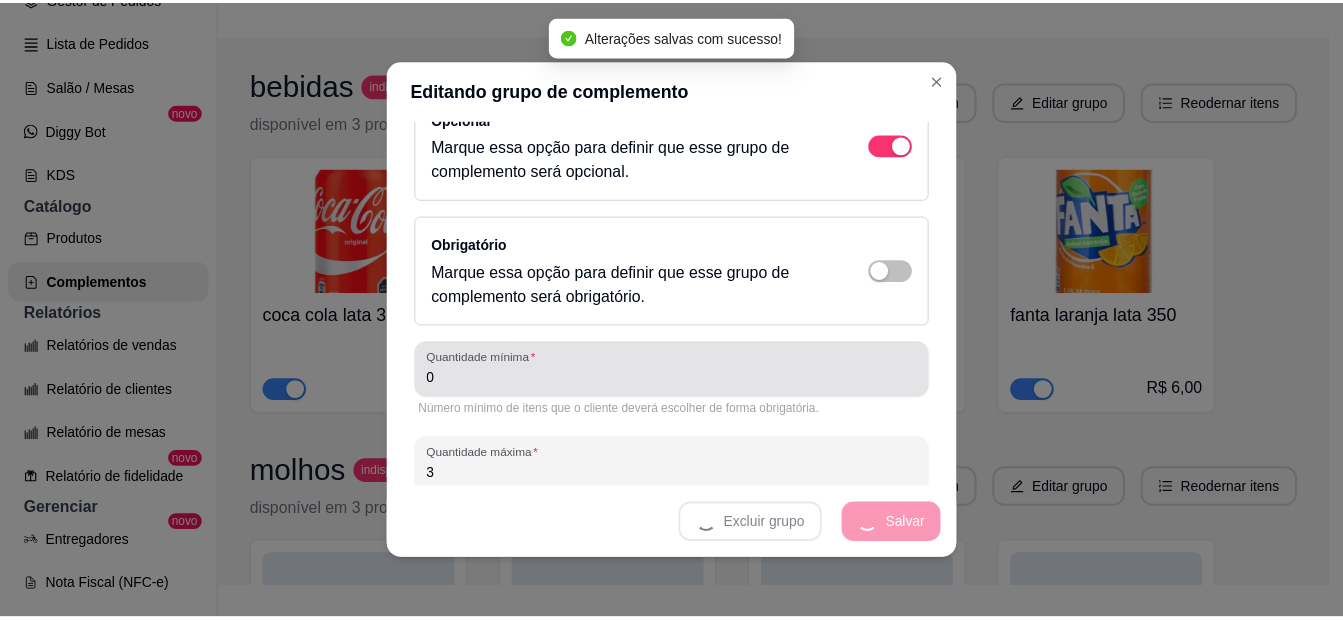 scroll, scrollTop: 200, scrollLeft: 0, axis: vertical 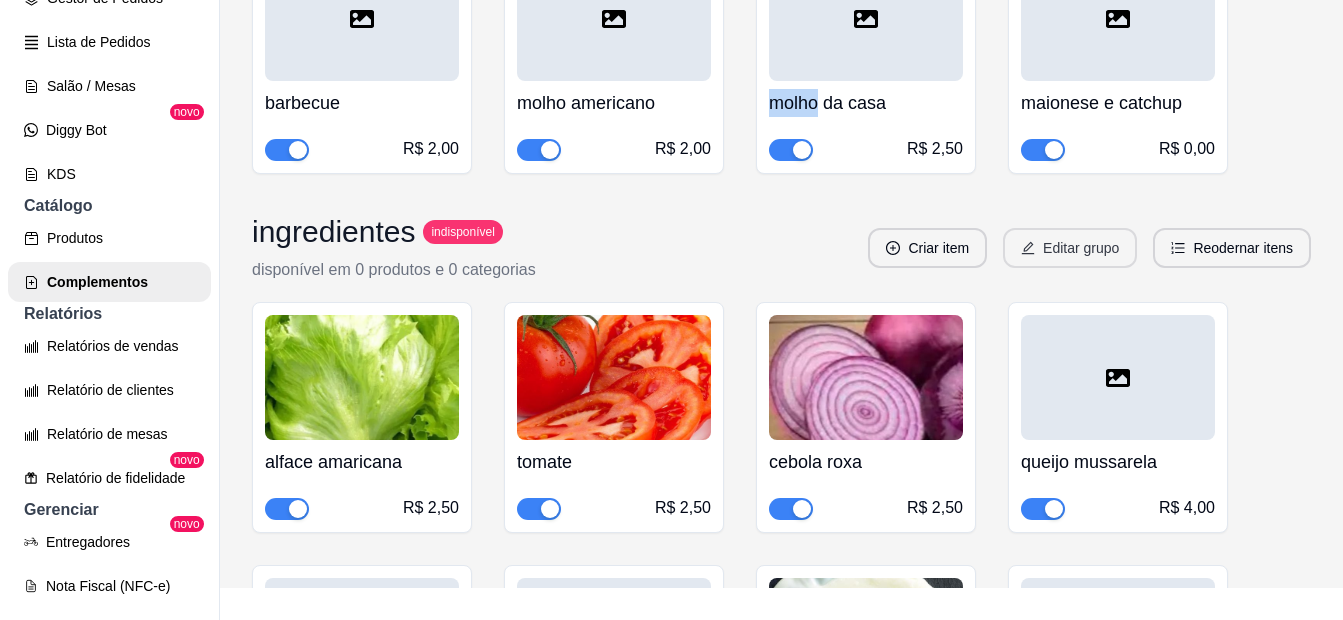 click on "Editar grupo" at bounding box center (1070, 248) 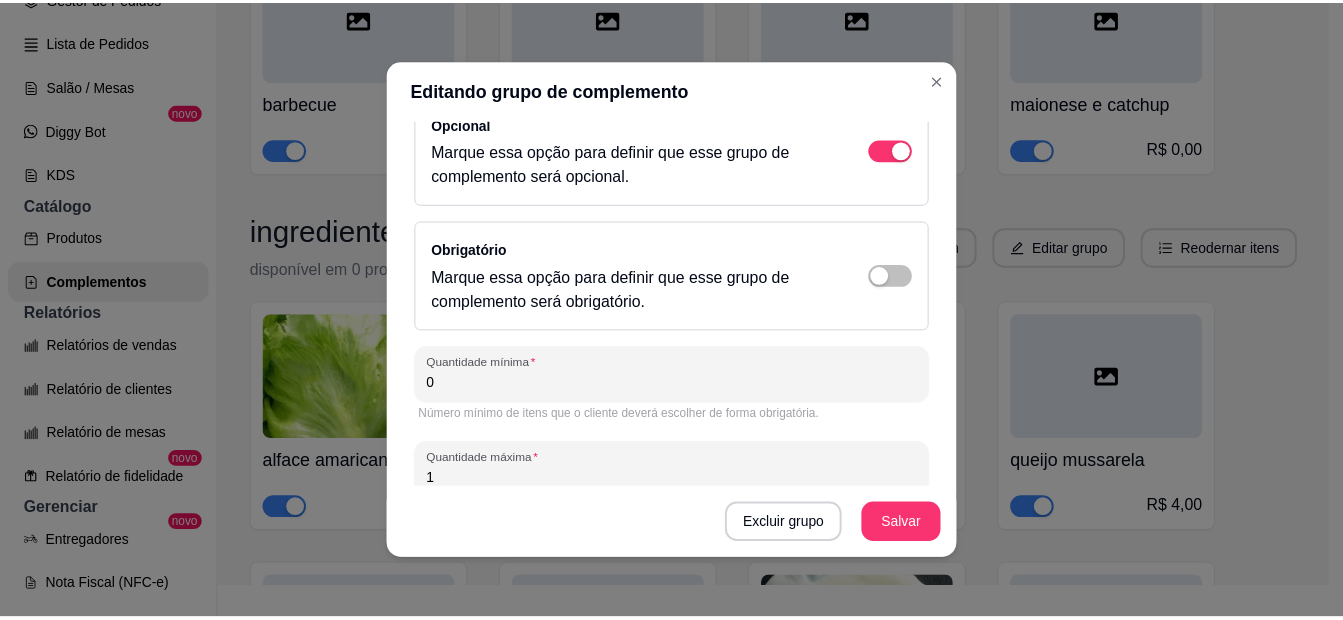 scroll, scrollTop: 300, scrollLeft: 0, axis: vertical 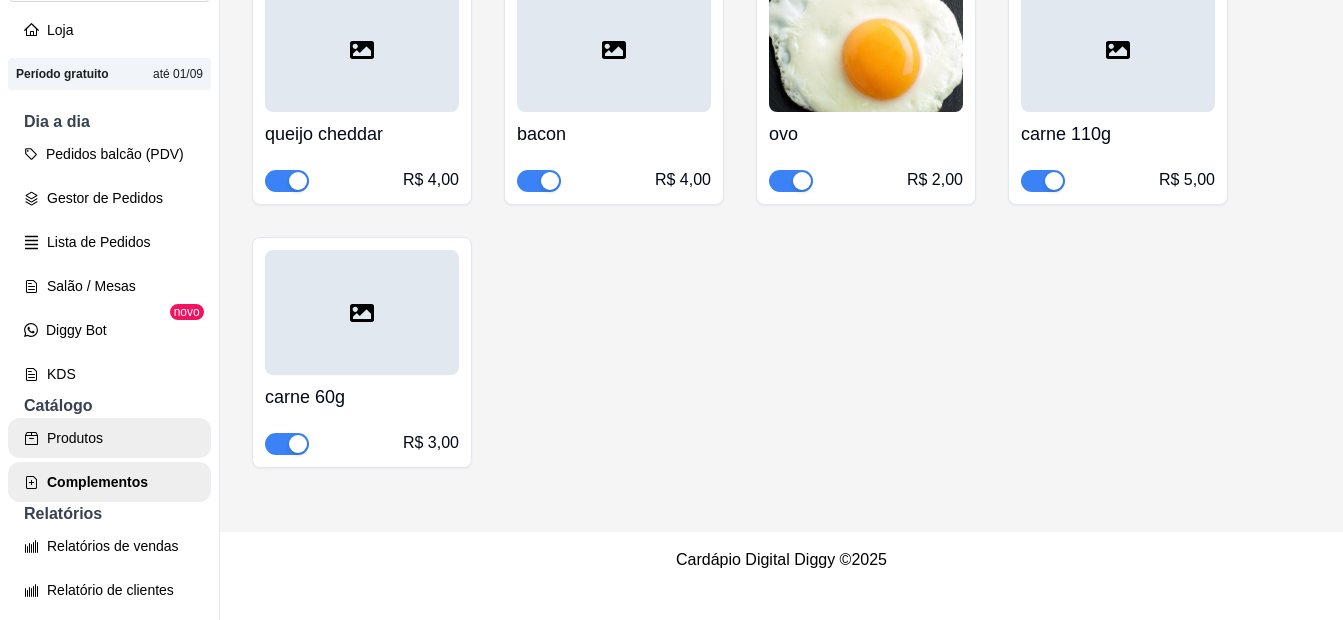 click on "Produtos" at bounding box center (109, 438) 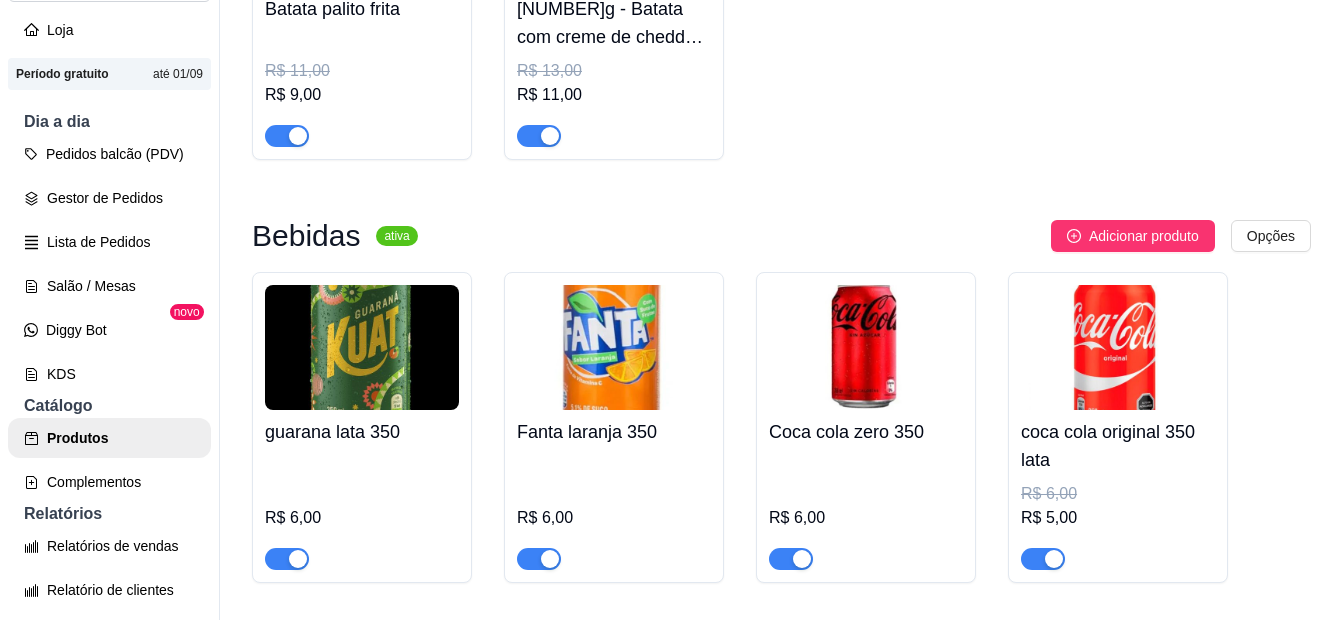 scroll, scrollTop: 0, scrollLeft: 0, axis: both 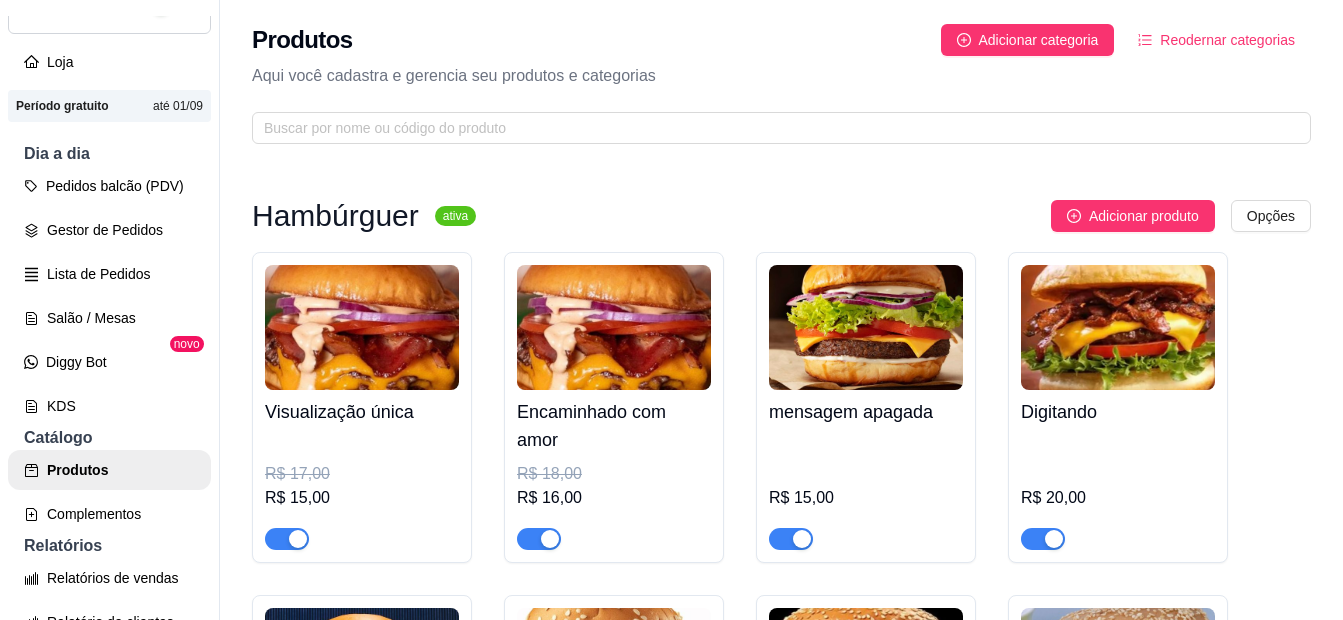 click at bounding box center (362, 327) 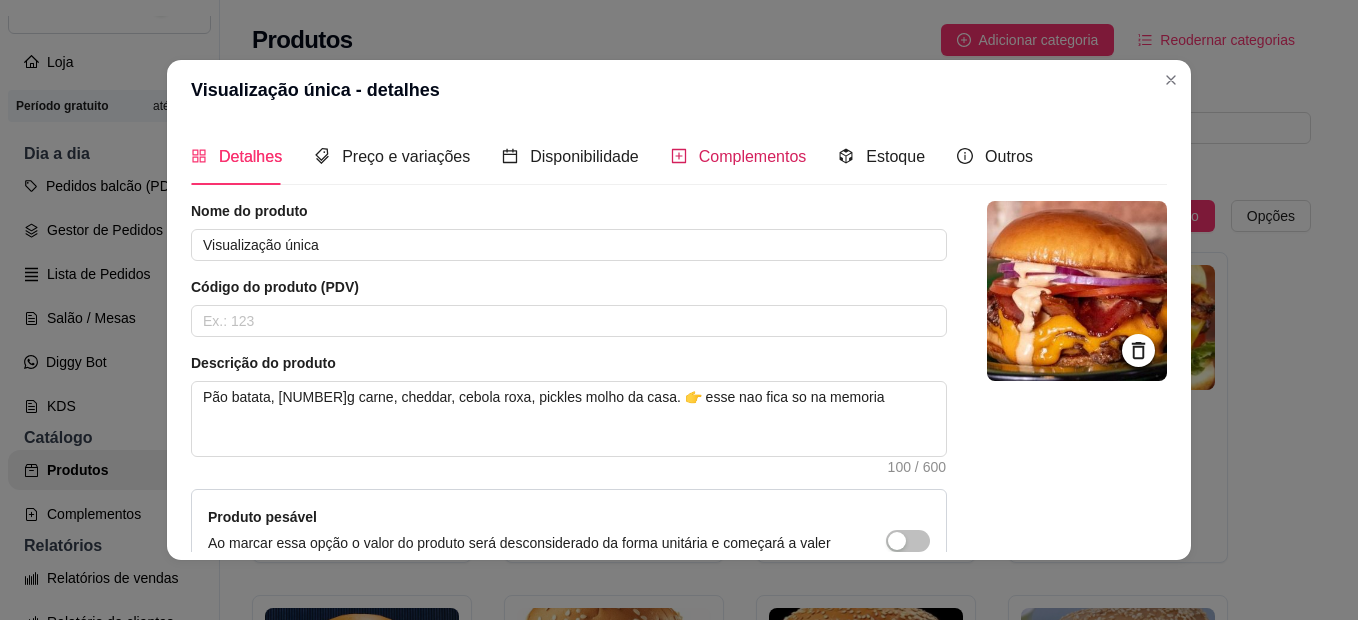 click on "Complementos" at bounding box center (753, 156) 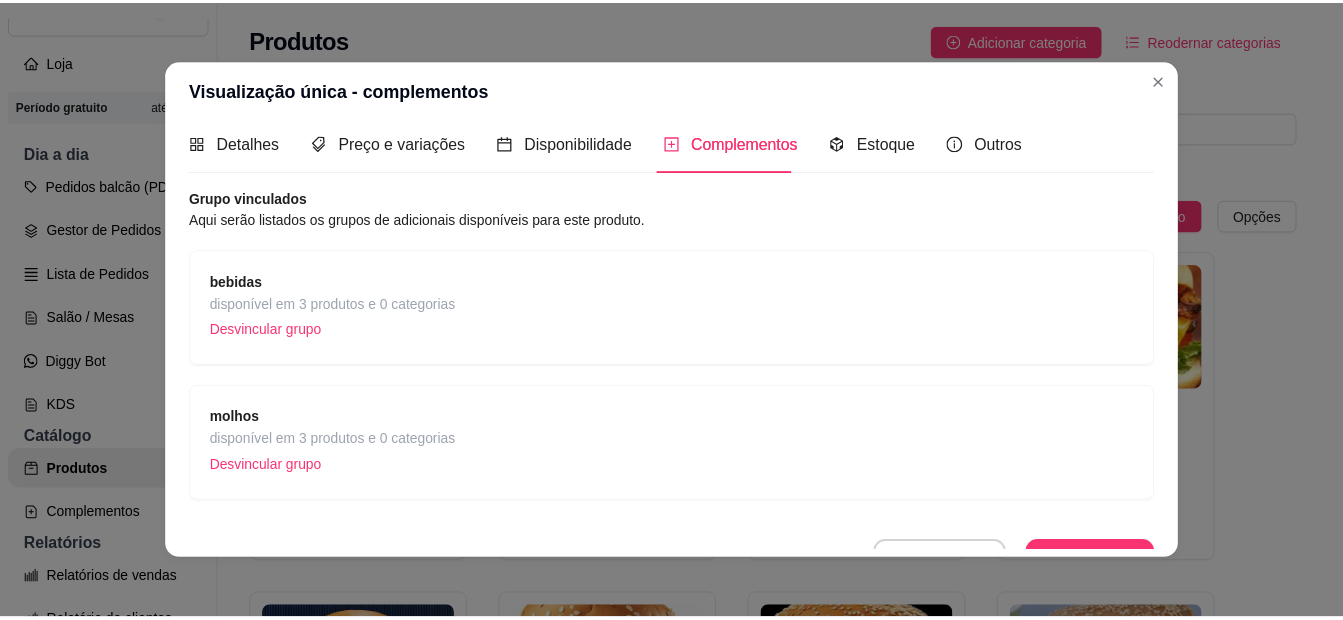 scroll, scrollTop: 0, scrollLeft: 0, axis: both 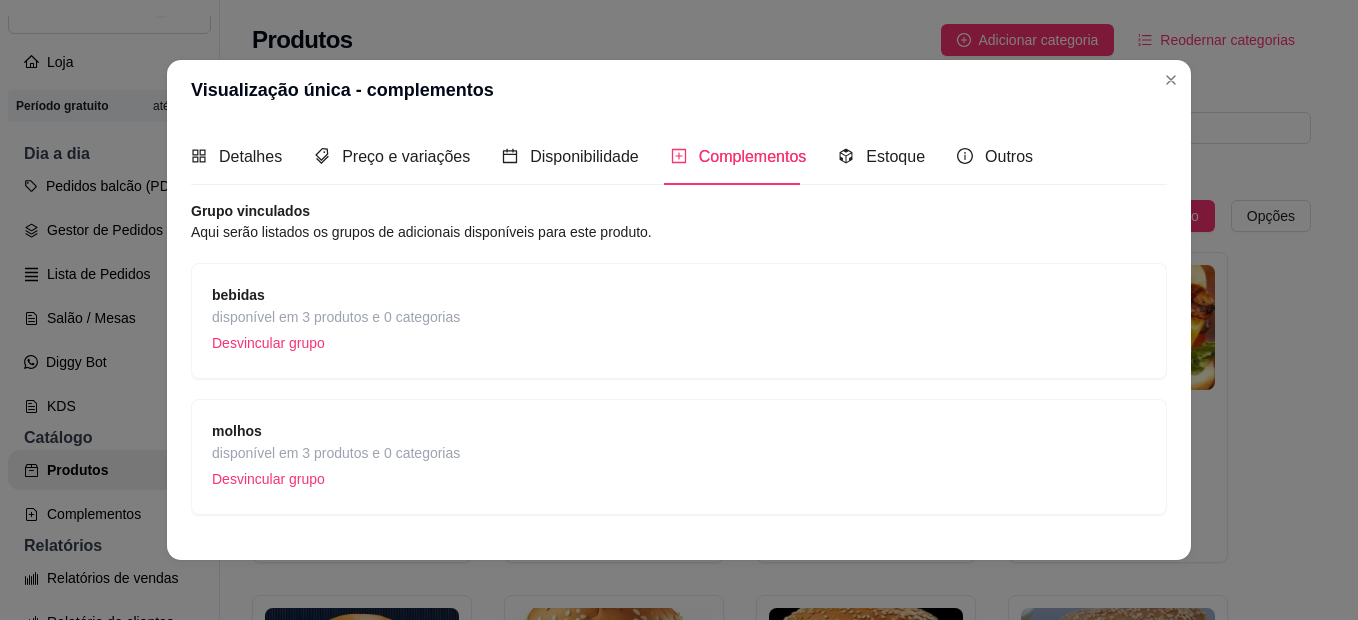 click on "Desvincular grupo" at bounding box center (336, 343) 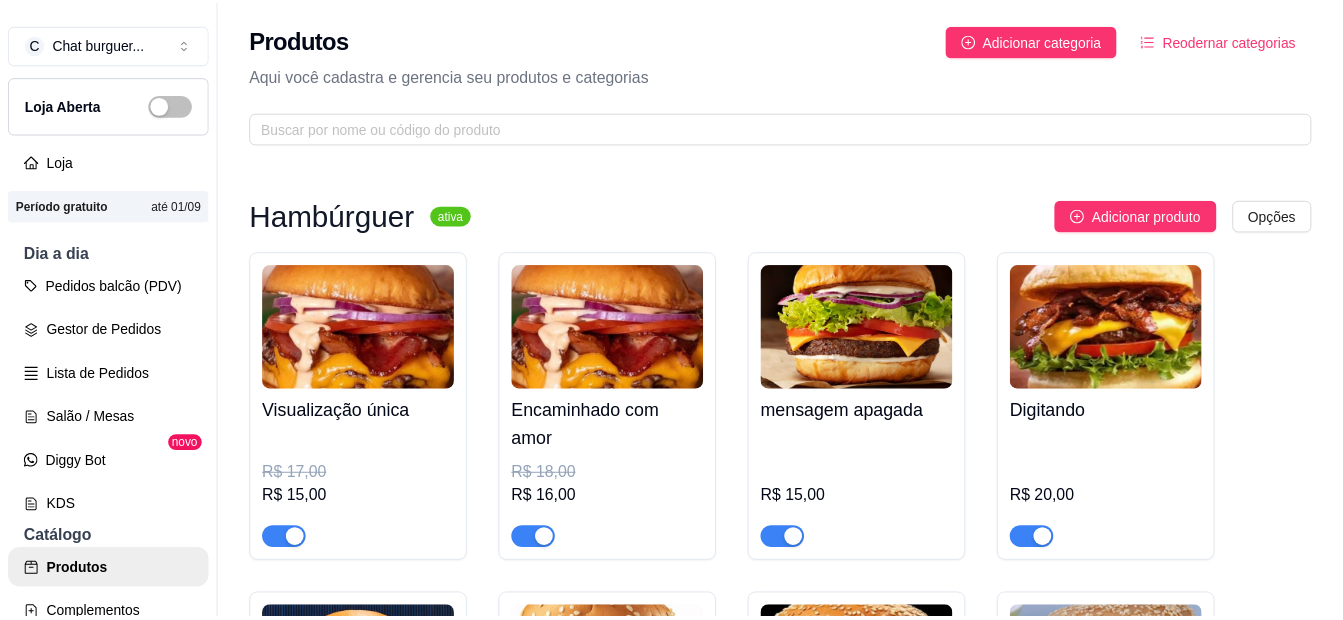 scroll, scrollTop: 0, scrollLeft: 0, axis: both 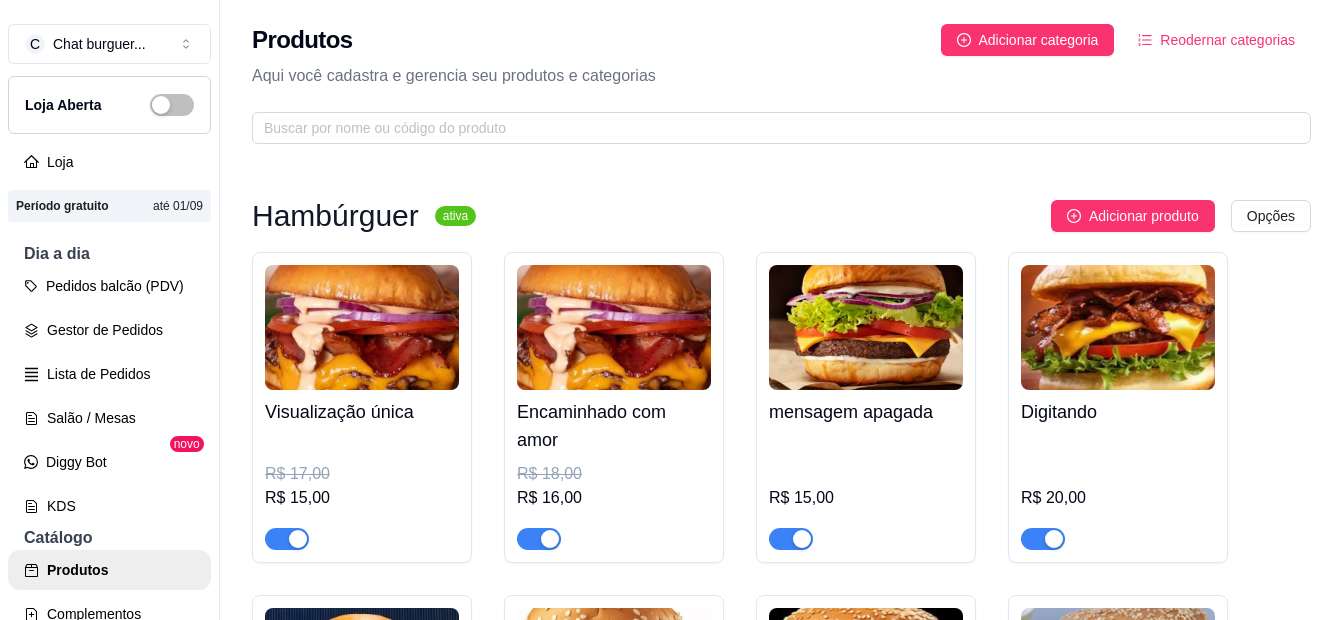 click at bounding box center (362, 327) 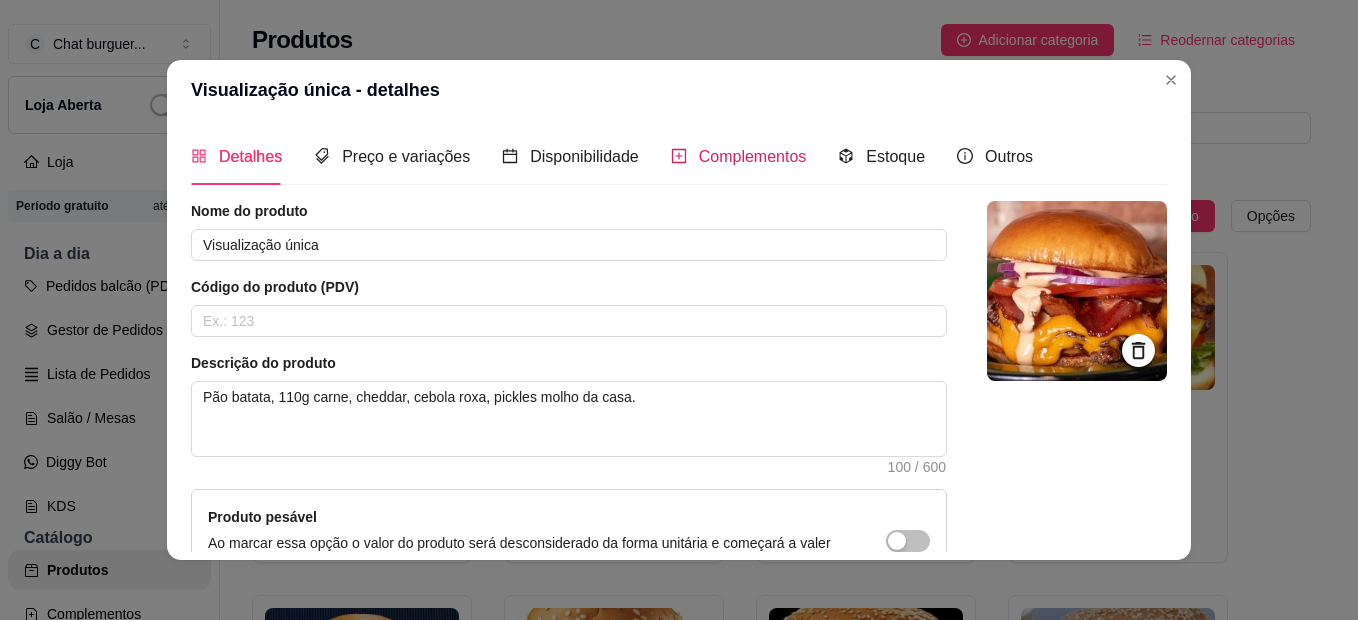 click on "Complementos" at bounding box center (753, 156) 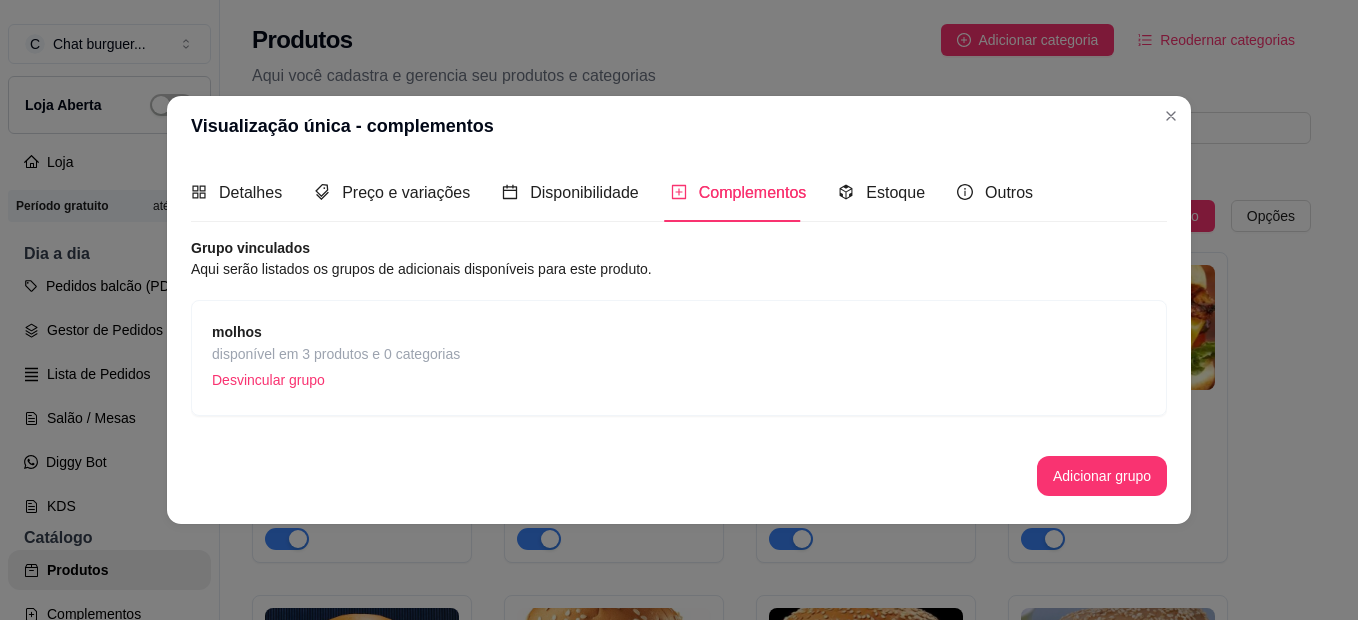 click on "Desvincular grupo" at bounding box center [336, 380] 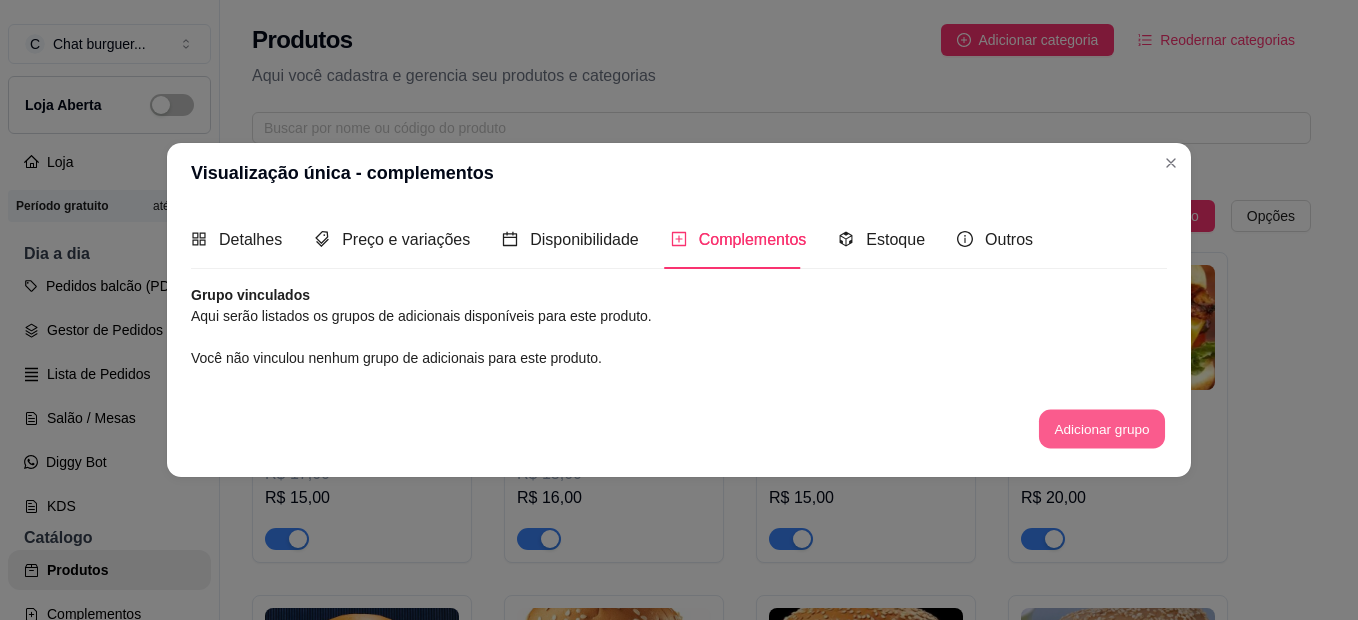 click on "Adicionar grupo" at bounding box center [1102, 428] 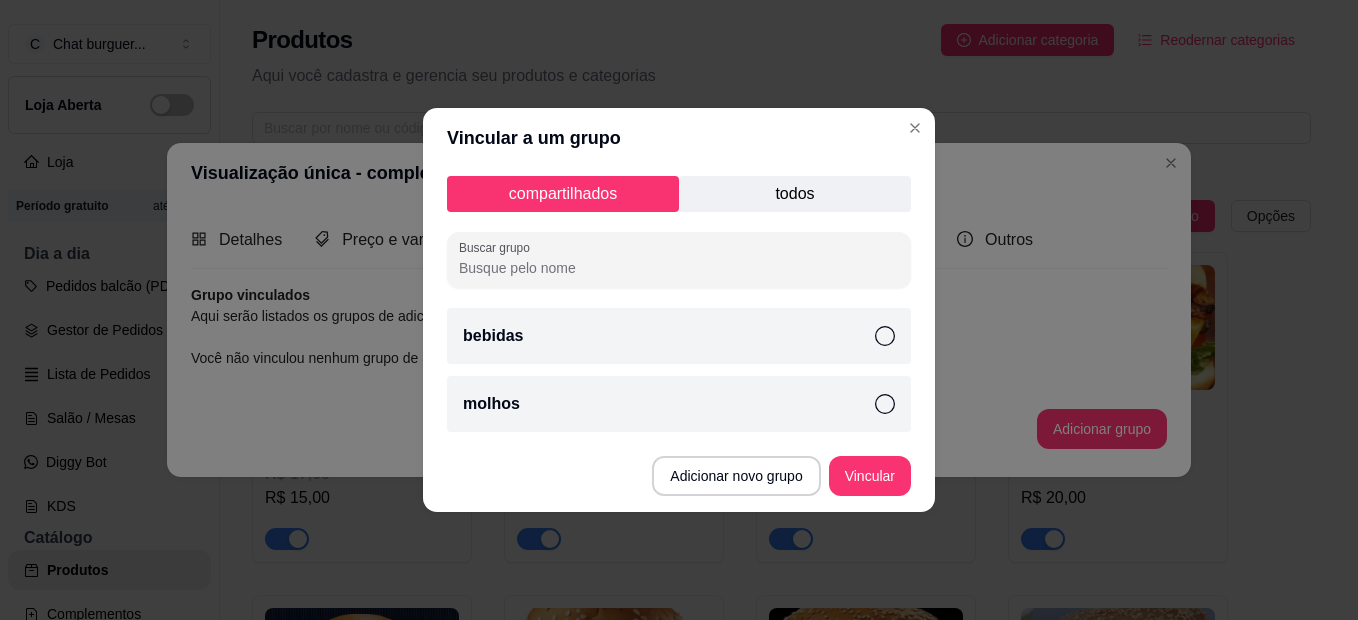click on "todos" at bounding box center (795, 194) 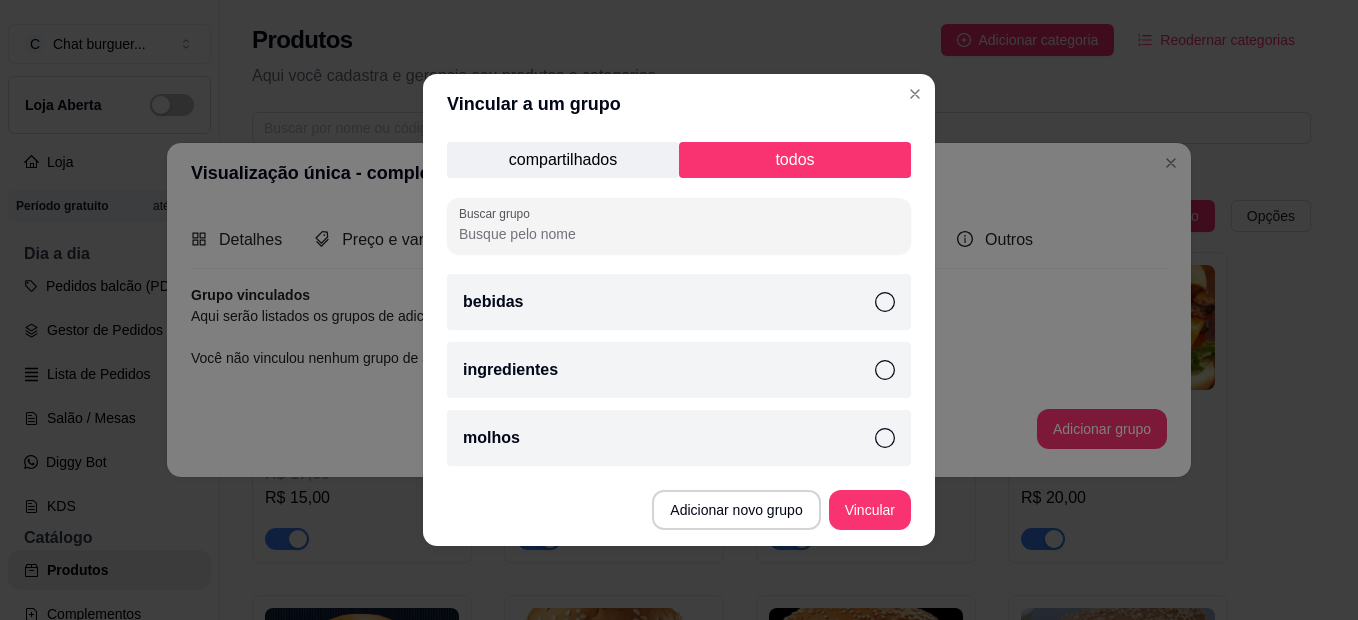 click 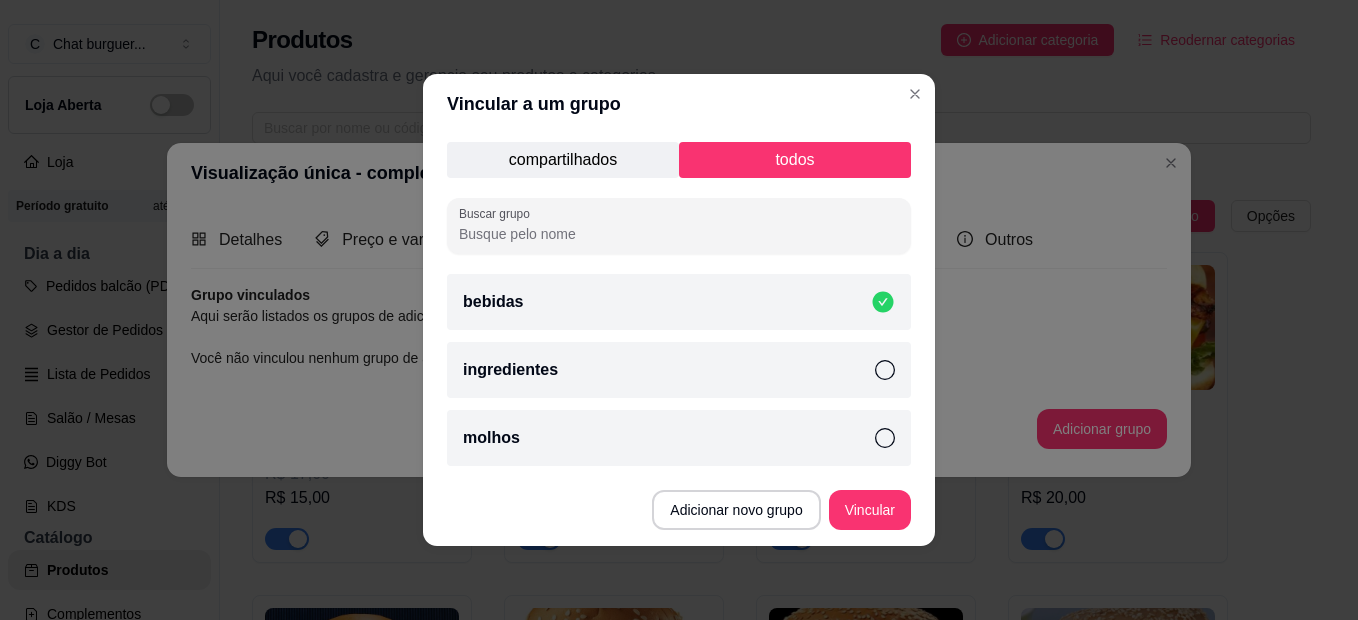 click 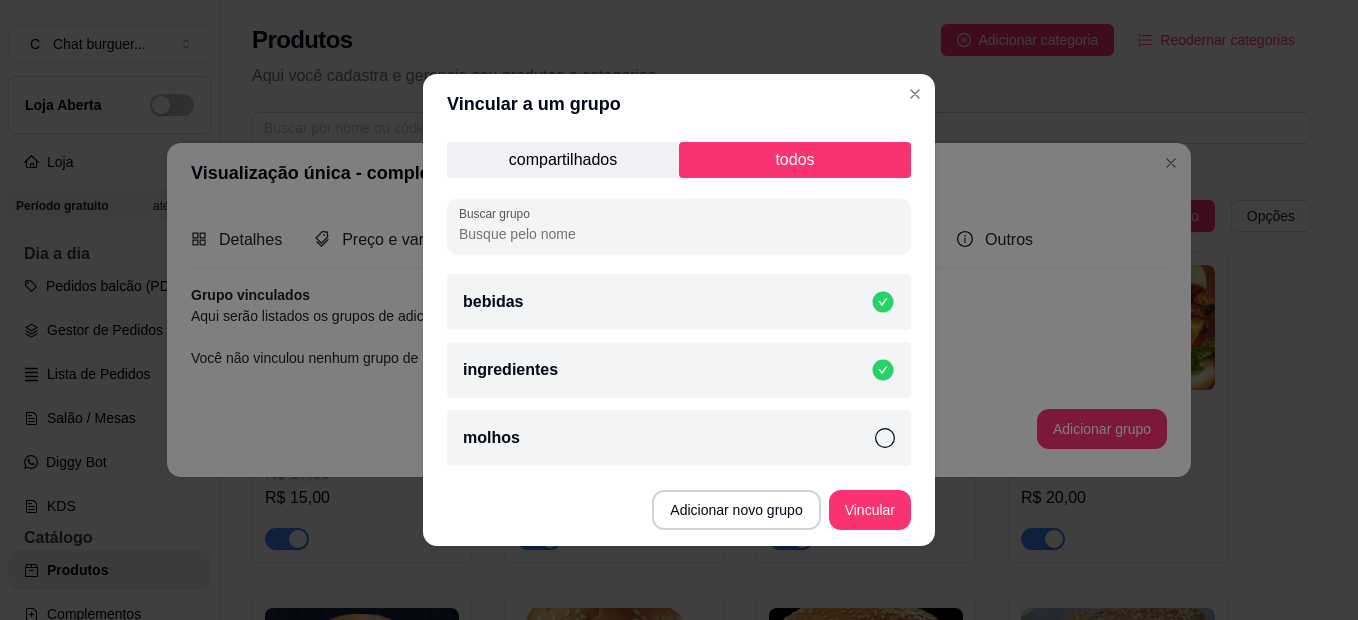 click 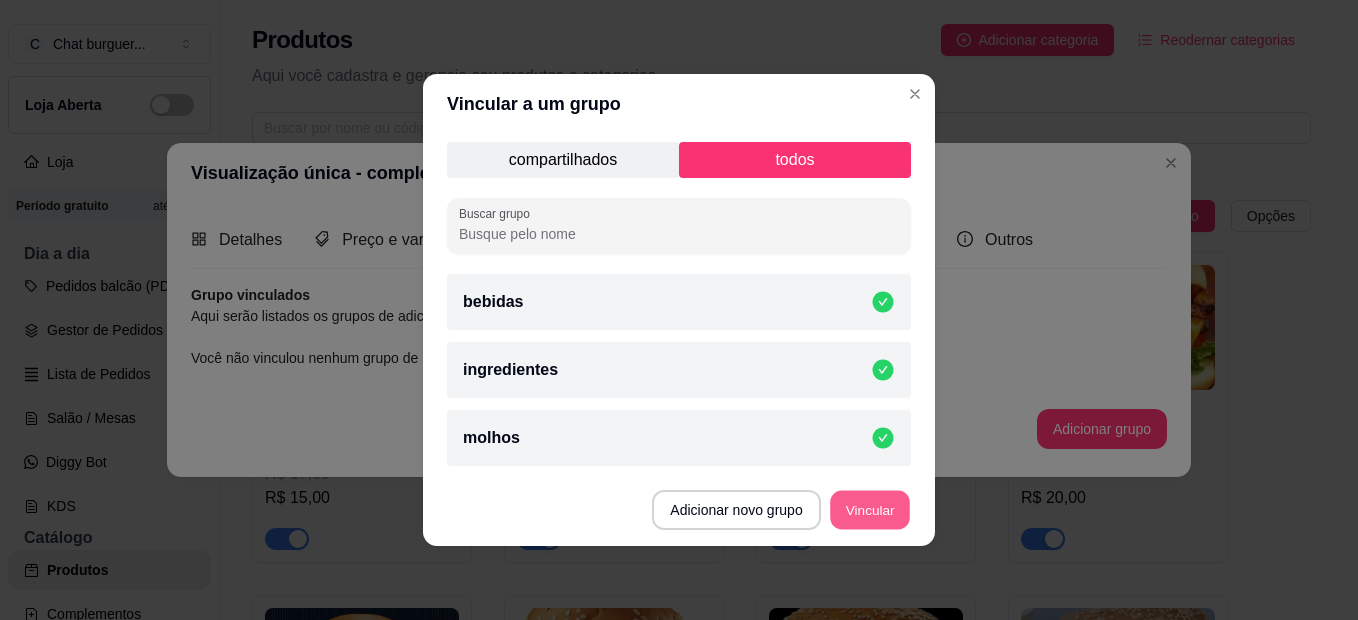 click on "Vincular" at bounding box center (870, 510) 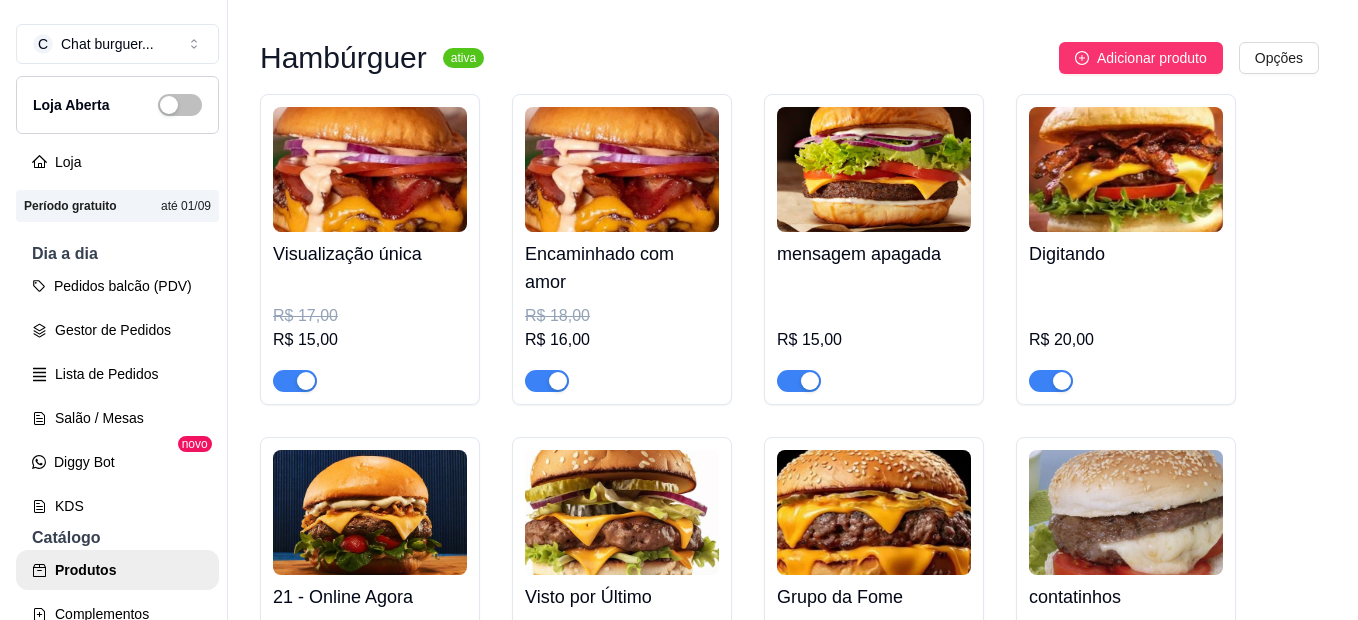 scroll, scrollTop: 200, scrollLeft: 0, axis: vertical 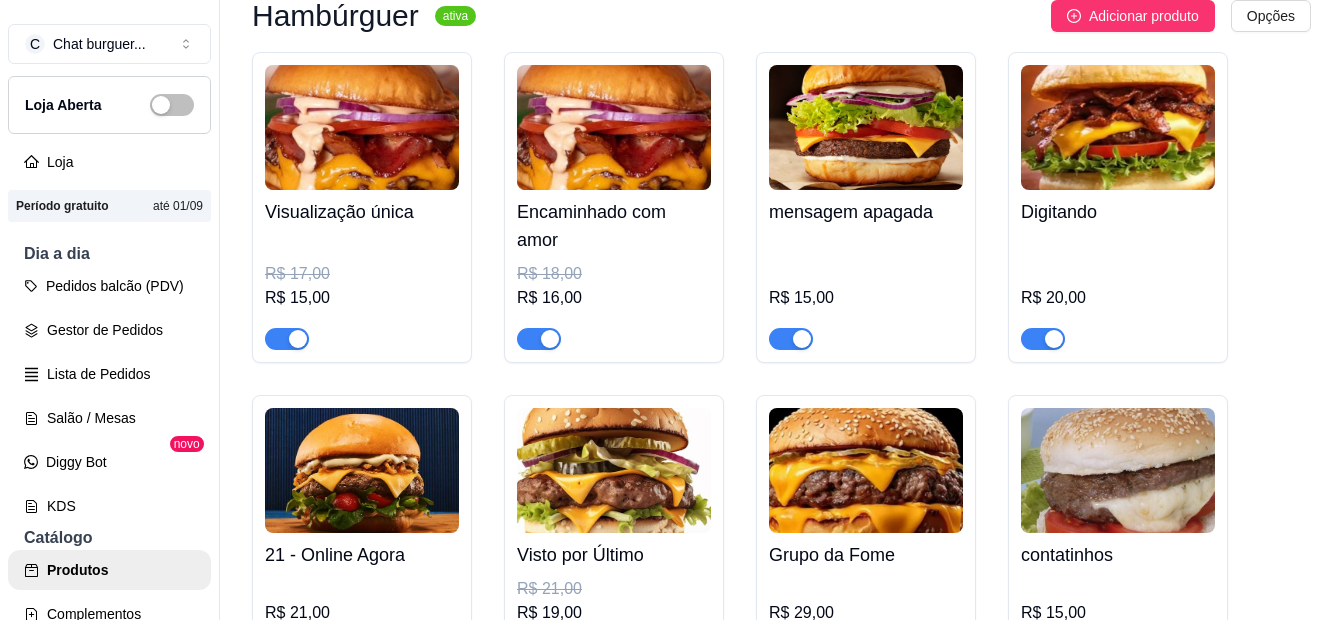 click at bounding box center (362, 127) 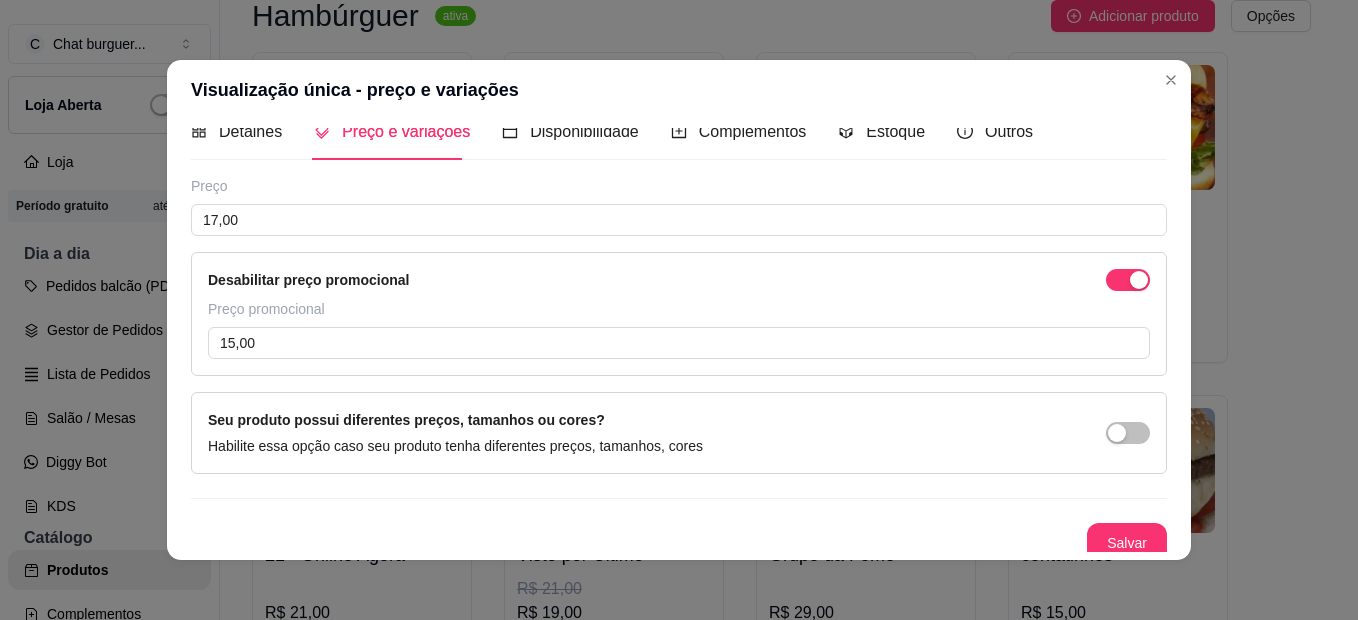 scroll, scrollTop: 36, scrollLeft: 0, axis: vertical 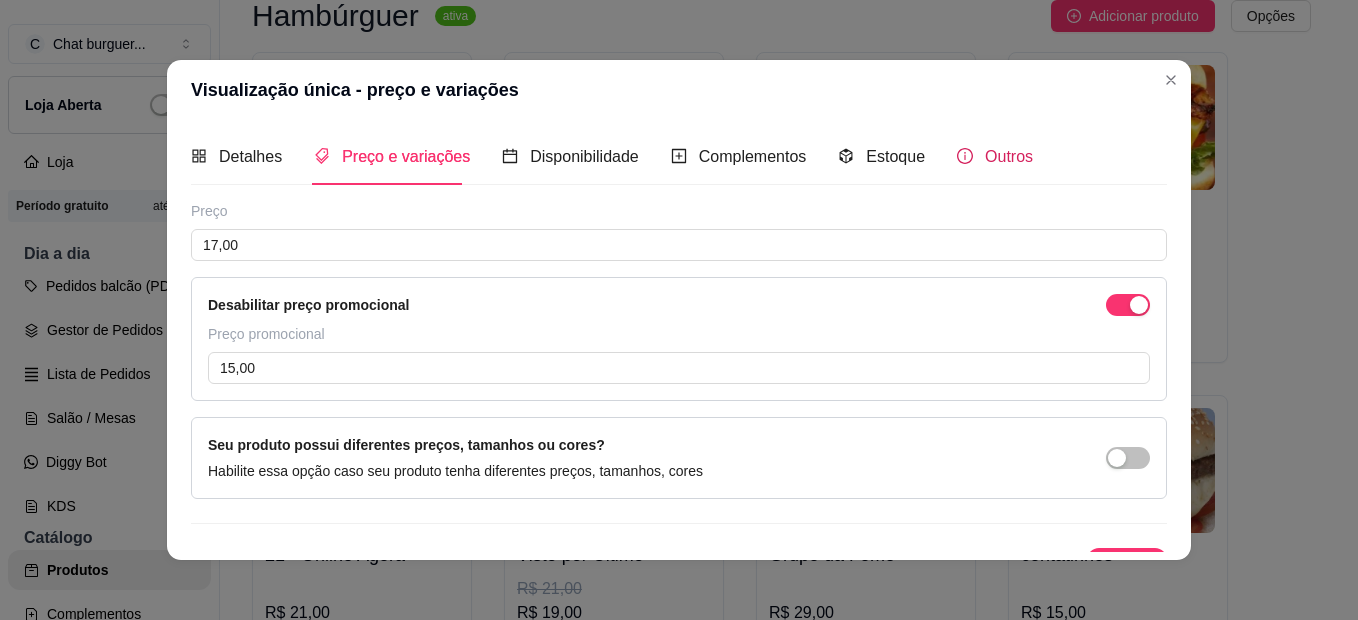 click on "Outros" at bounding box center (1009, 156) 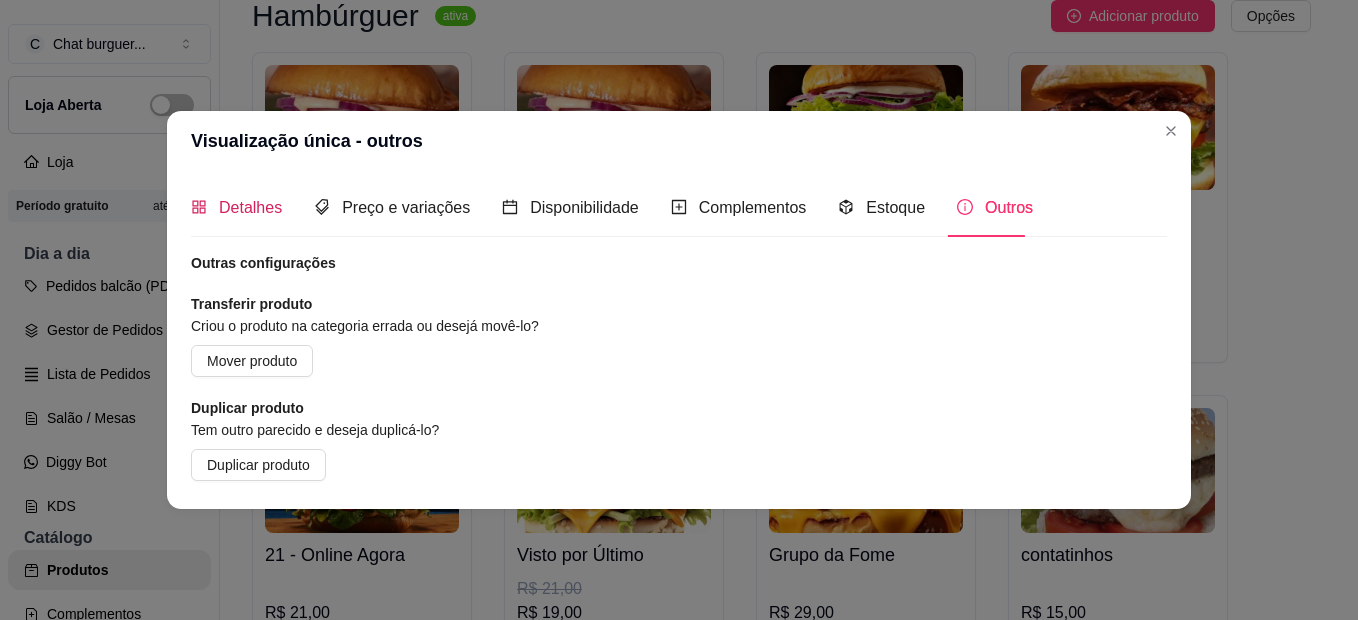 click on "Detalhes" at bounding box center (250, 207) 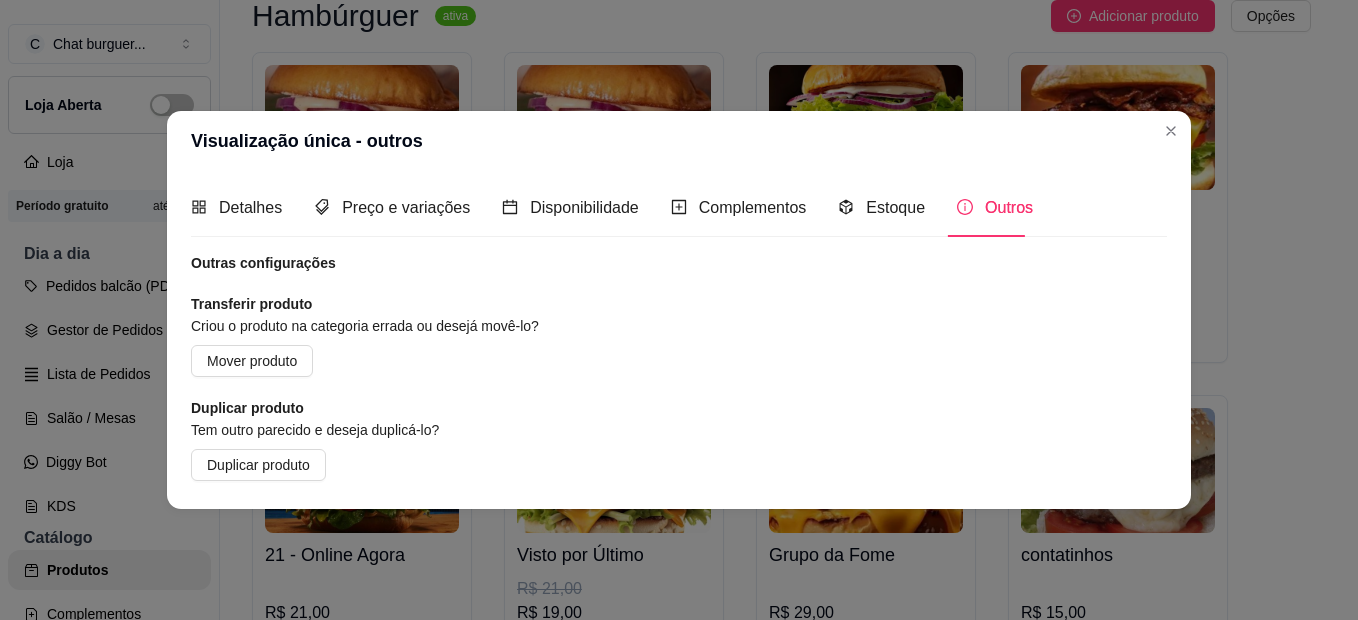 click on "Nome do produto" at bounding box center (0, 0) 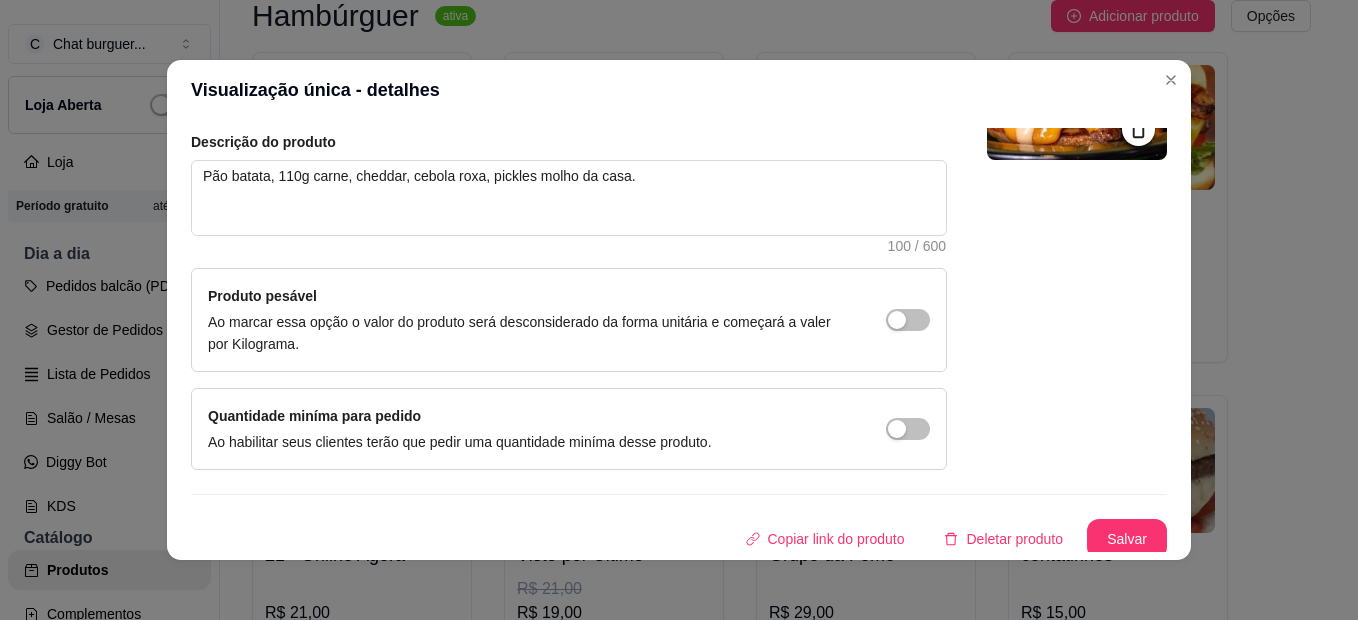 scroll, scrollTop: 228, scrollLeft: 0, axis: vertical 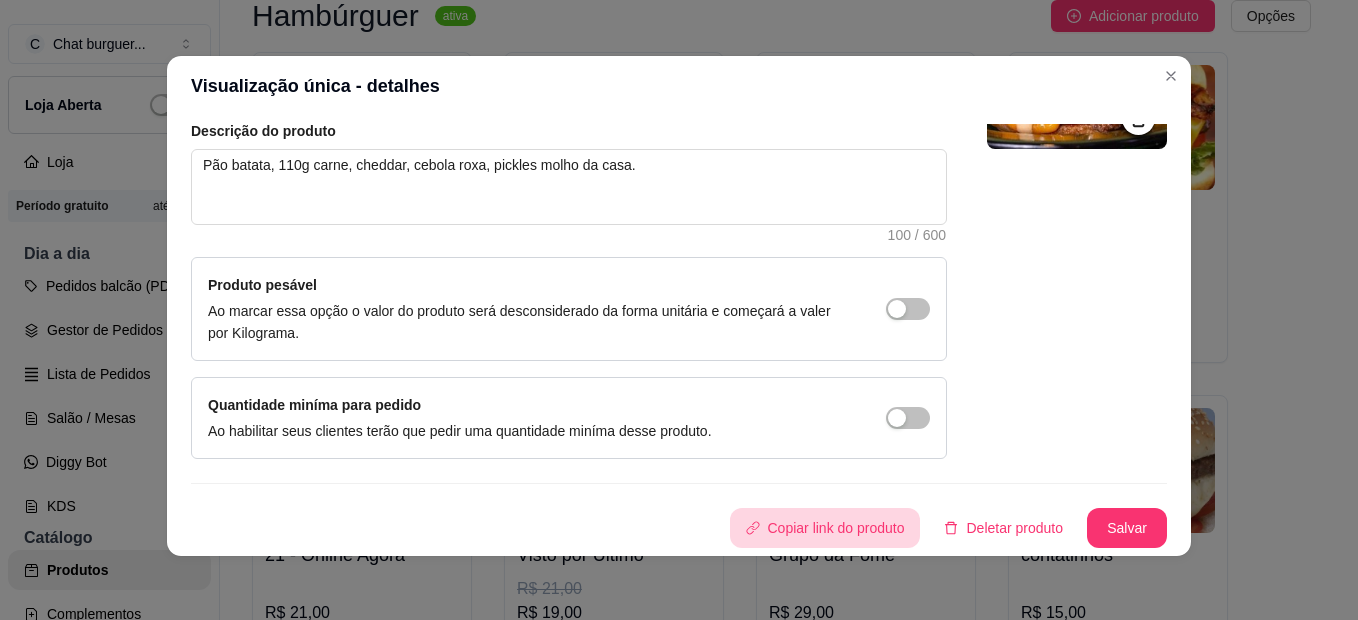 click on "Copiar link do produto" at bounding box center [825, 528] 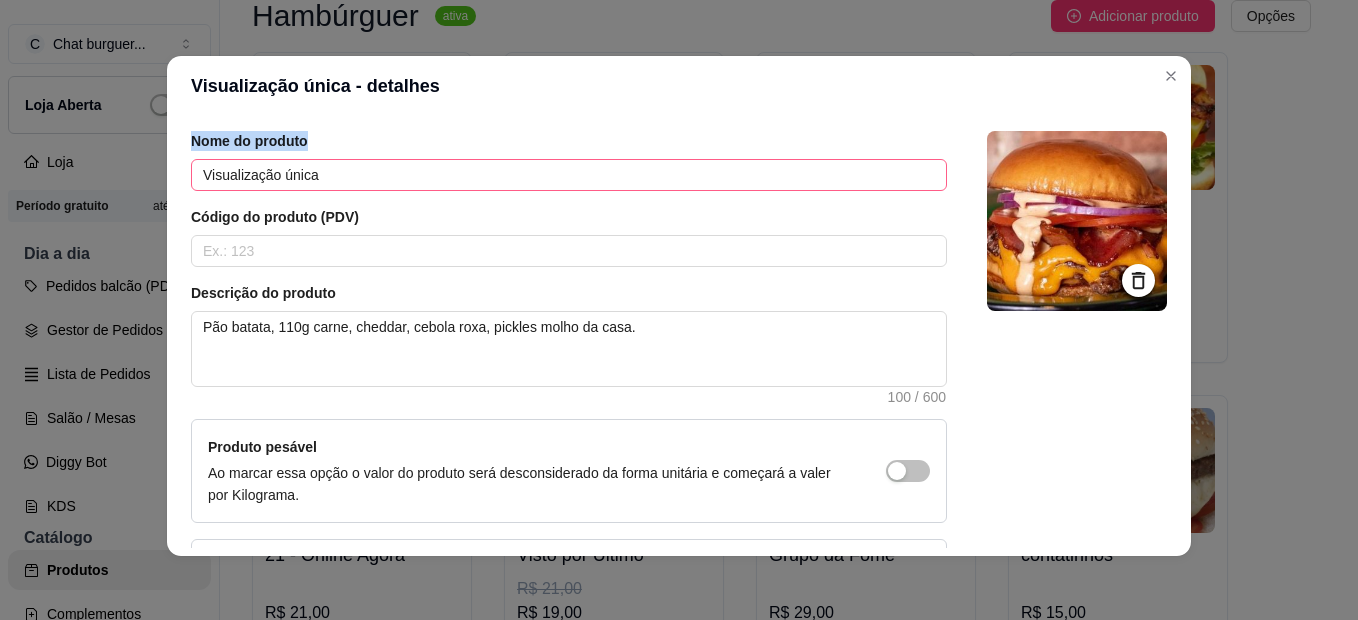 scroll, scrollTop: 0, scrollLeft: 0, axis: both 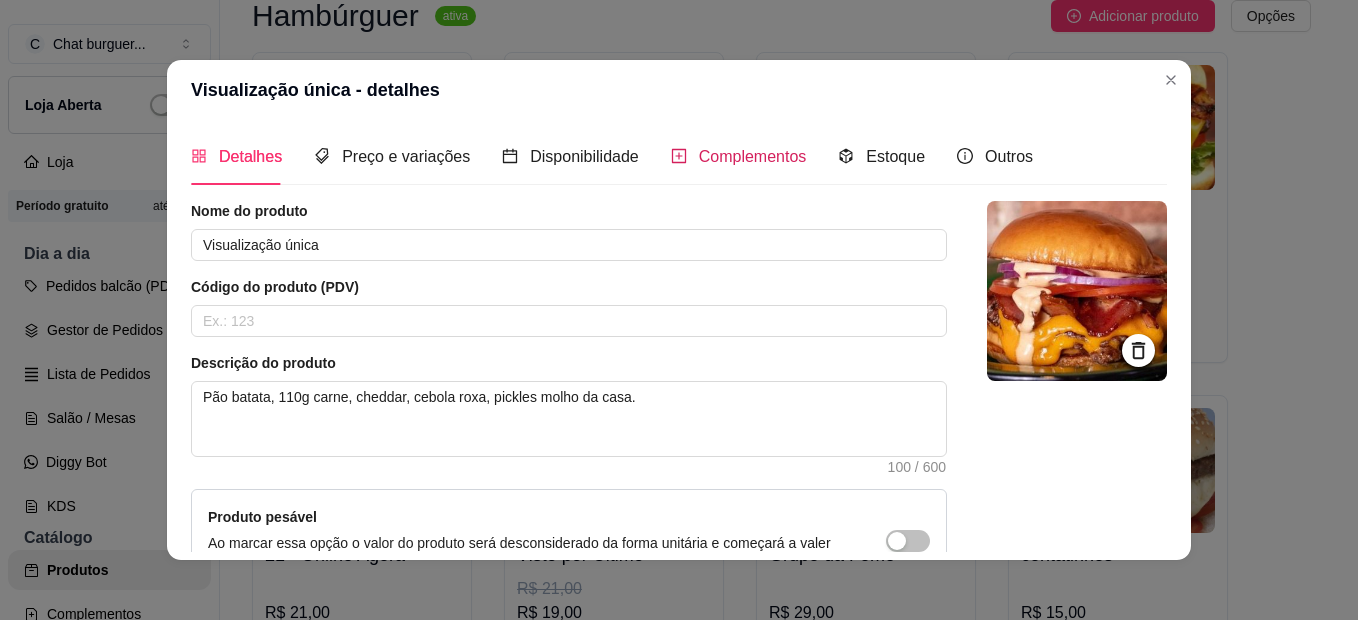 click on "Complementos" at bounding box center [753, 156] 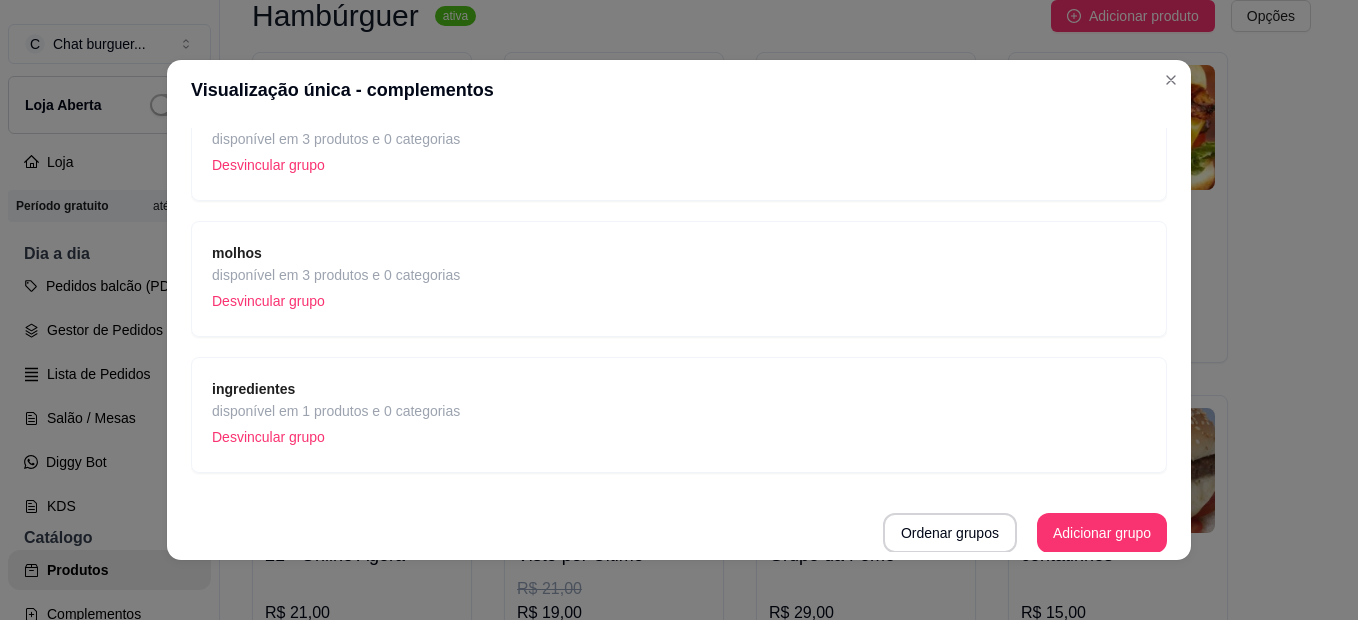 scroll, scrollTop: 179, scrollLeft: 0, axis: vertical 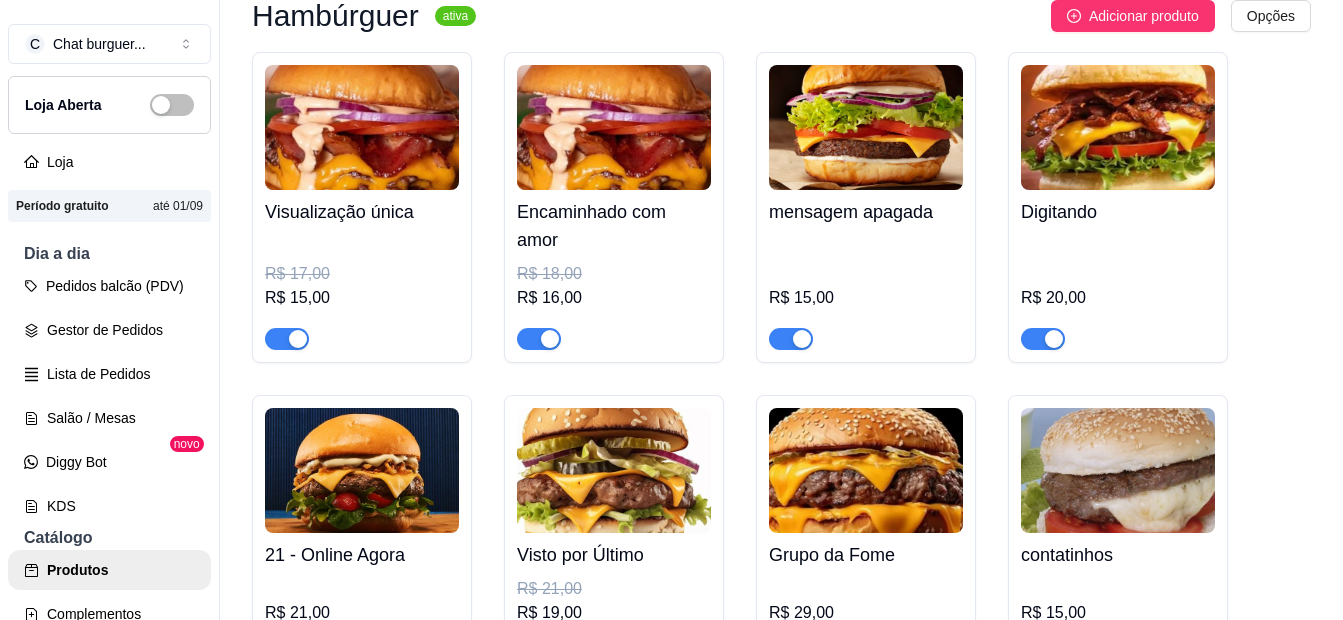 click on "Encaminhado com amor" at bounding box center (614, 226) 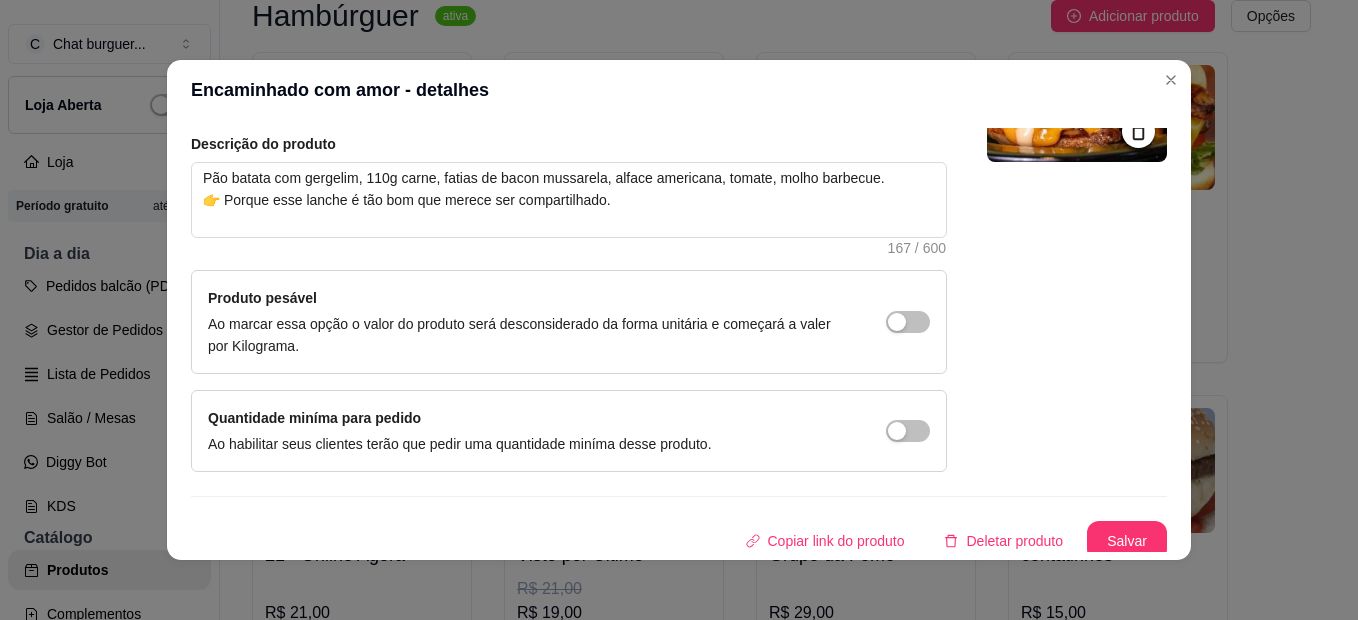 scroll, scrollTop: 228, scrollLeft: 0, axis: vertical 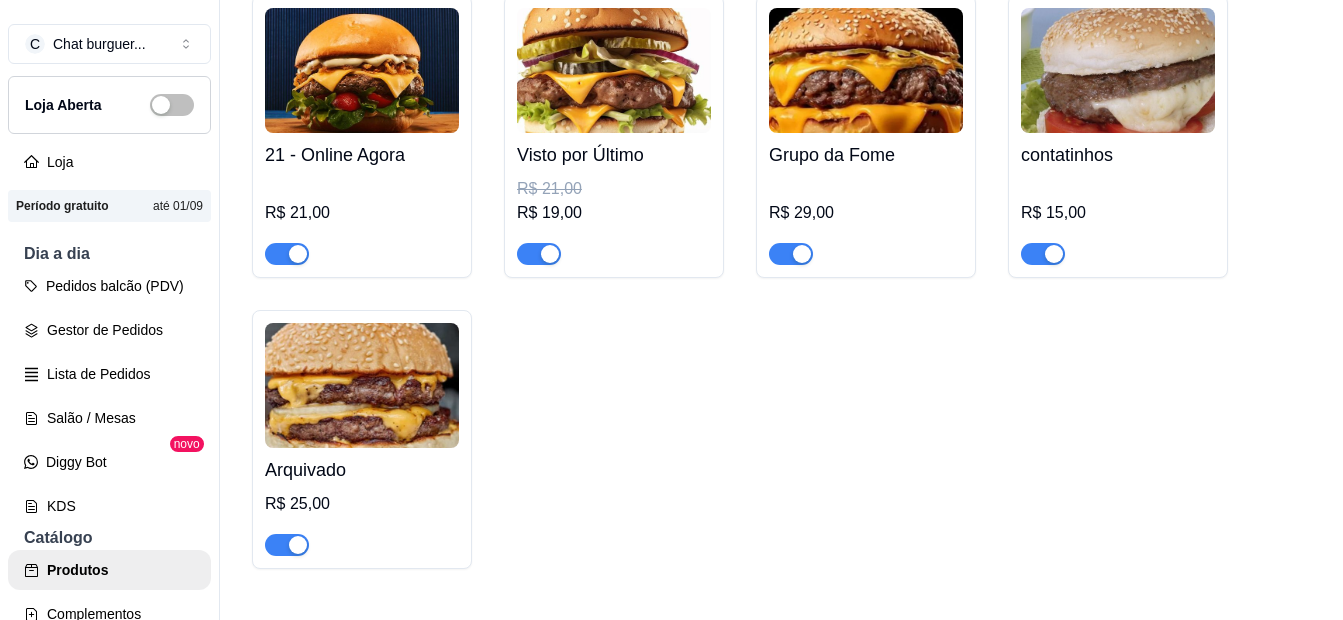 click at bounding box center (362, 385) 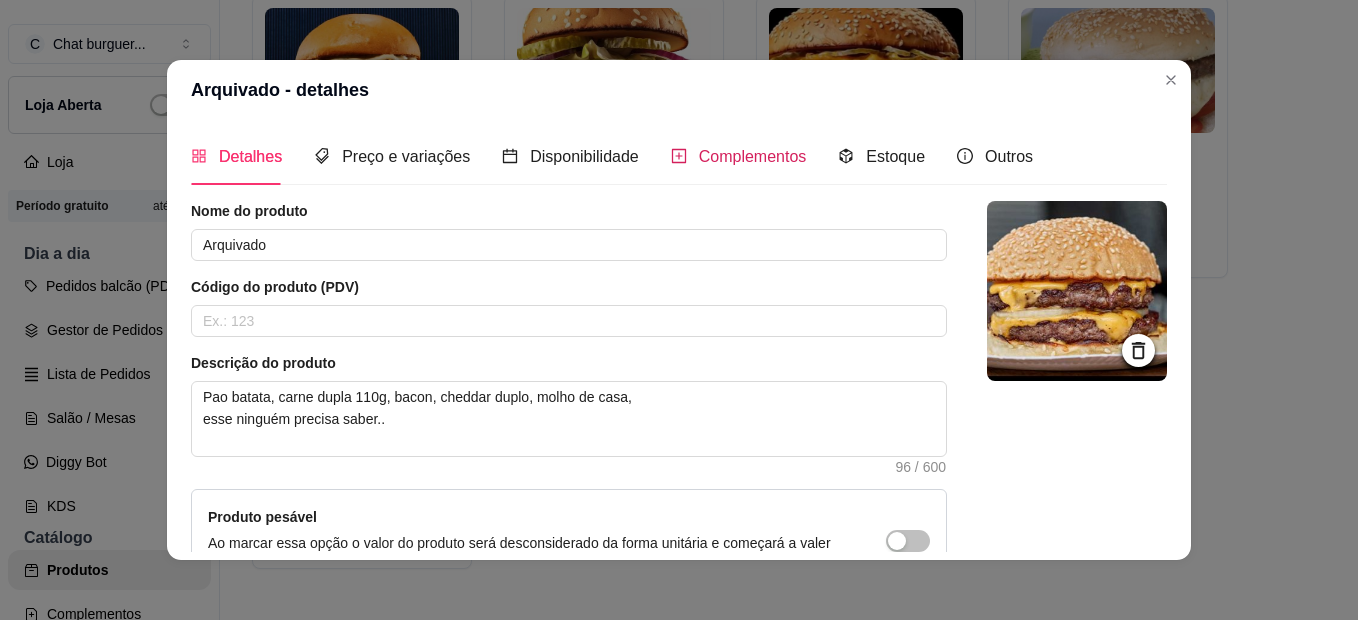 click on "Complementos" at bounding box center (753, 156) 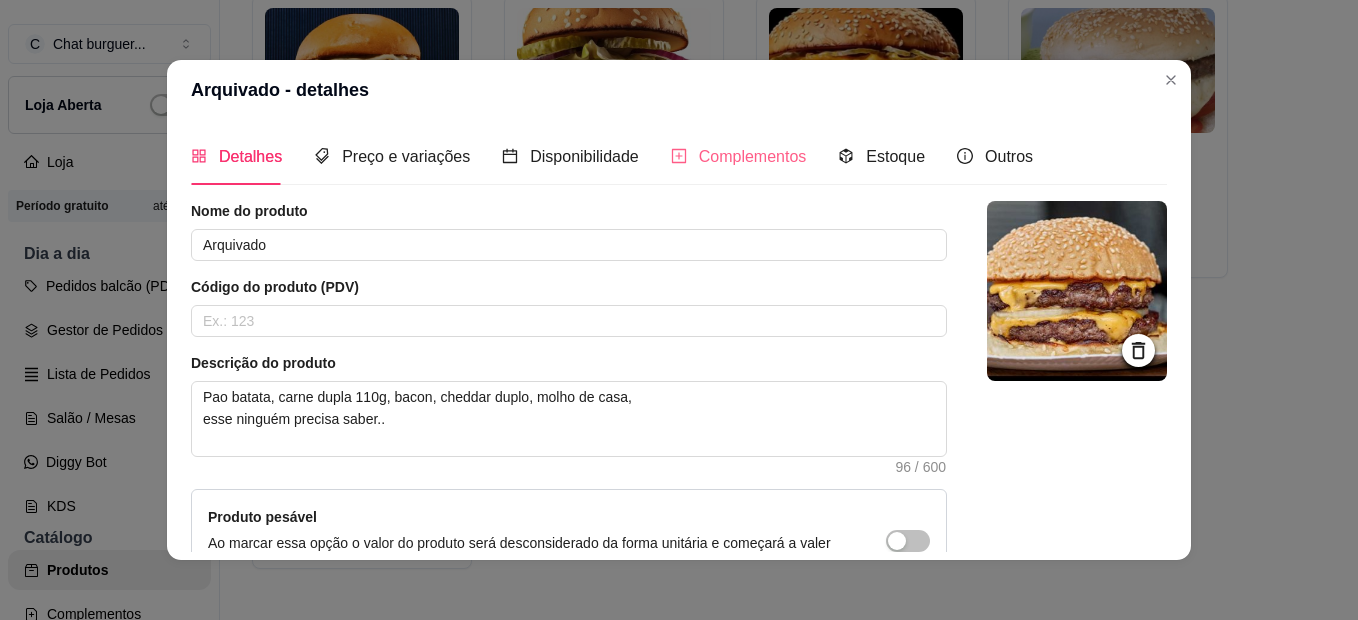 click on "Complementos" at bounding box center (739, 156) 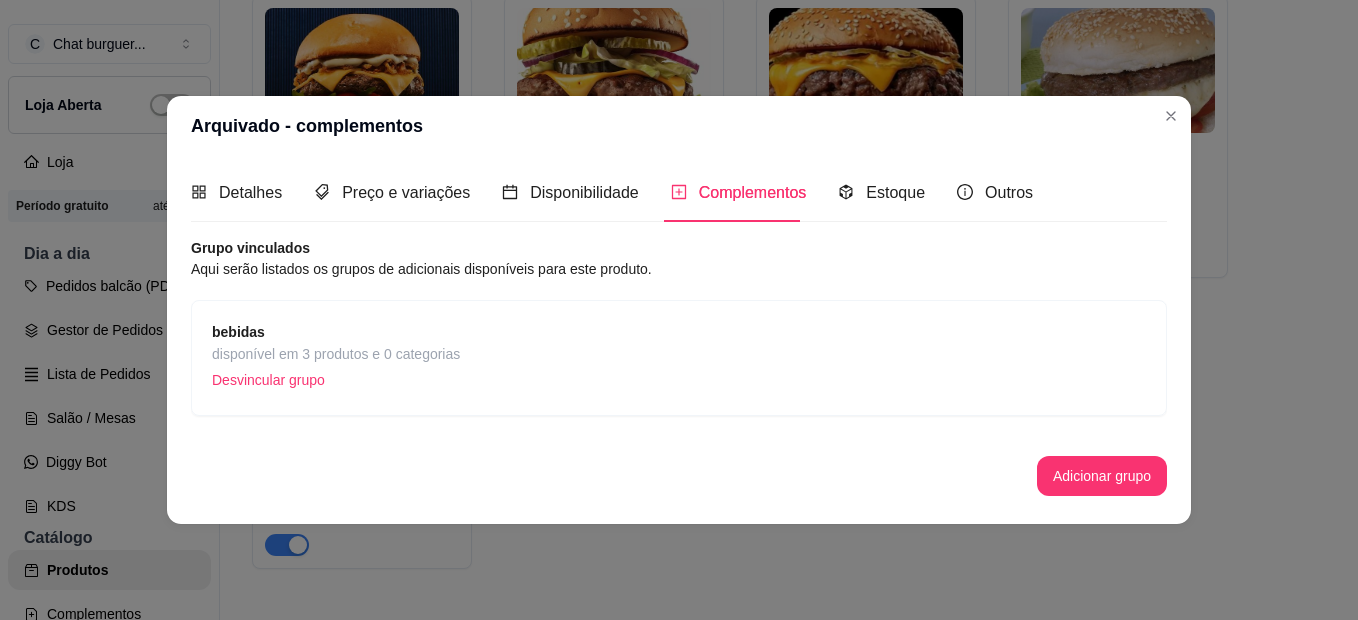 type 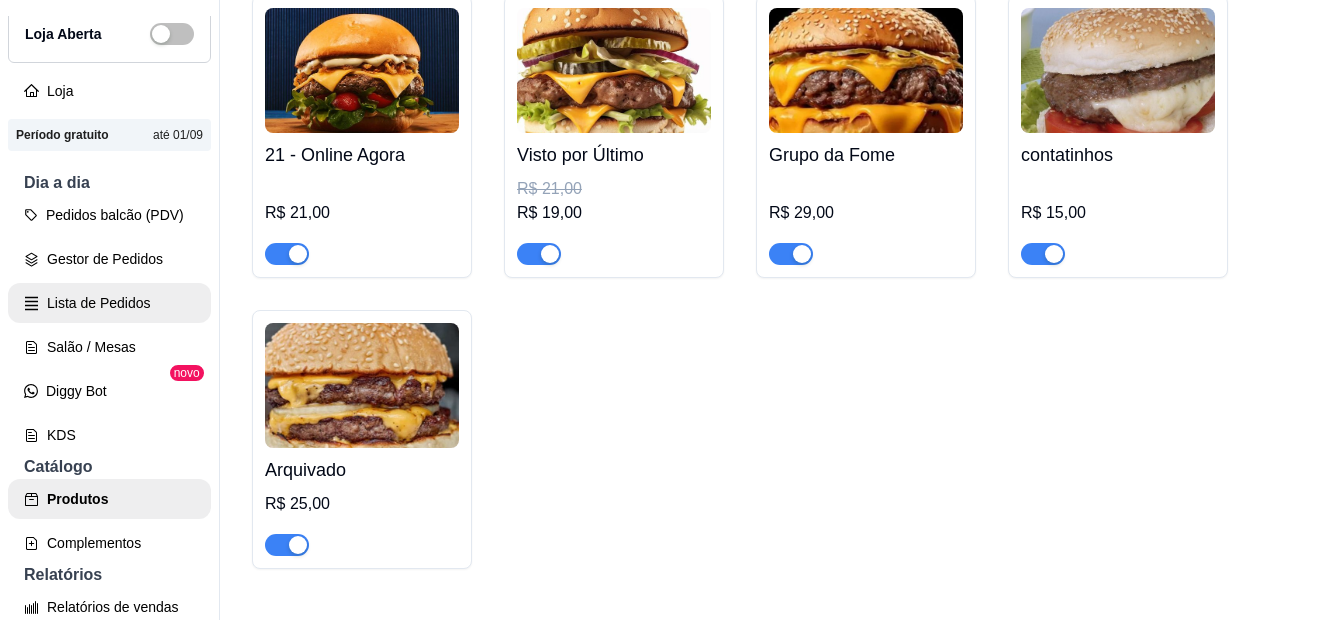 scroll, scrollTop: 300, scrollLeft: 0, axis: vertical 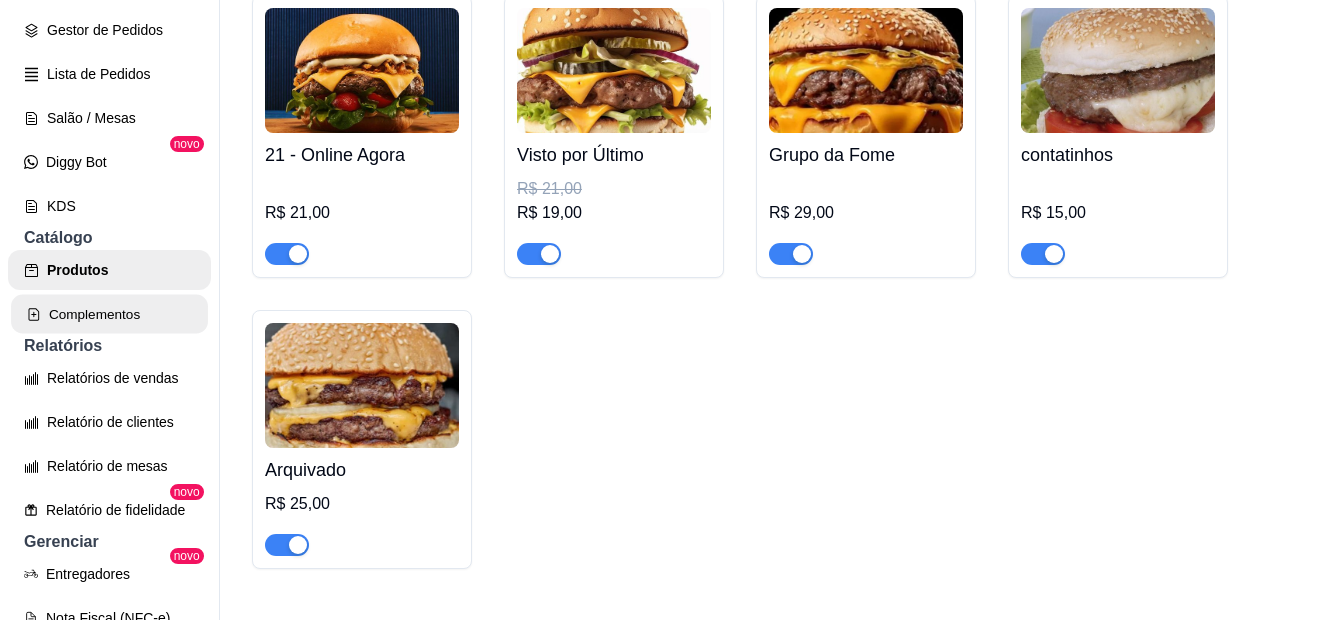 click on "Complementos" at bounding box center (109, 314) 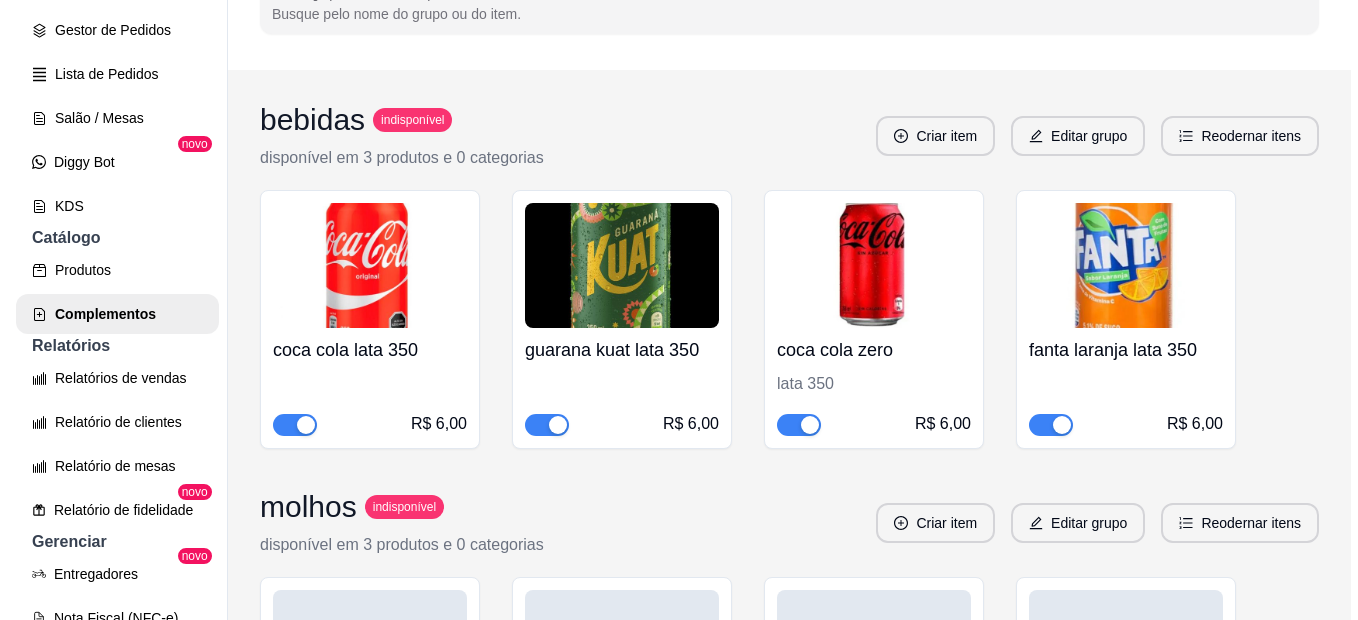 scroll, scrollTop: 200, scrollLeft: 0, axis: vertical 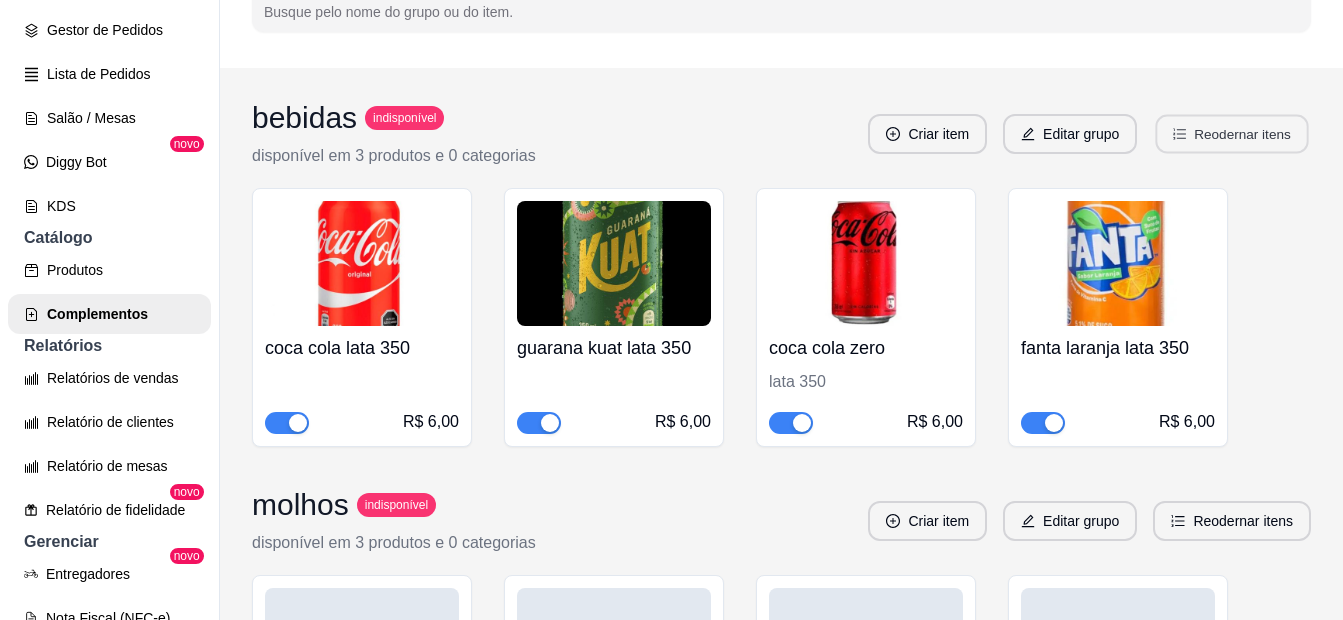 click on "Reodernar itens" at bounding box center (1232, 134) 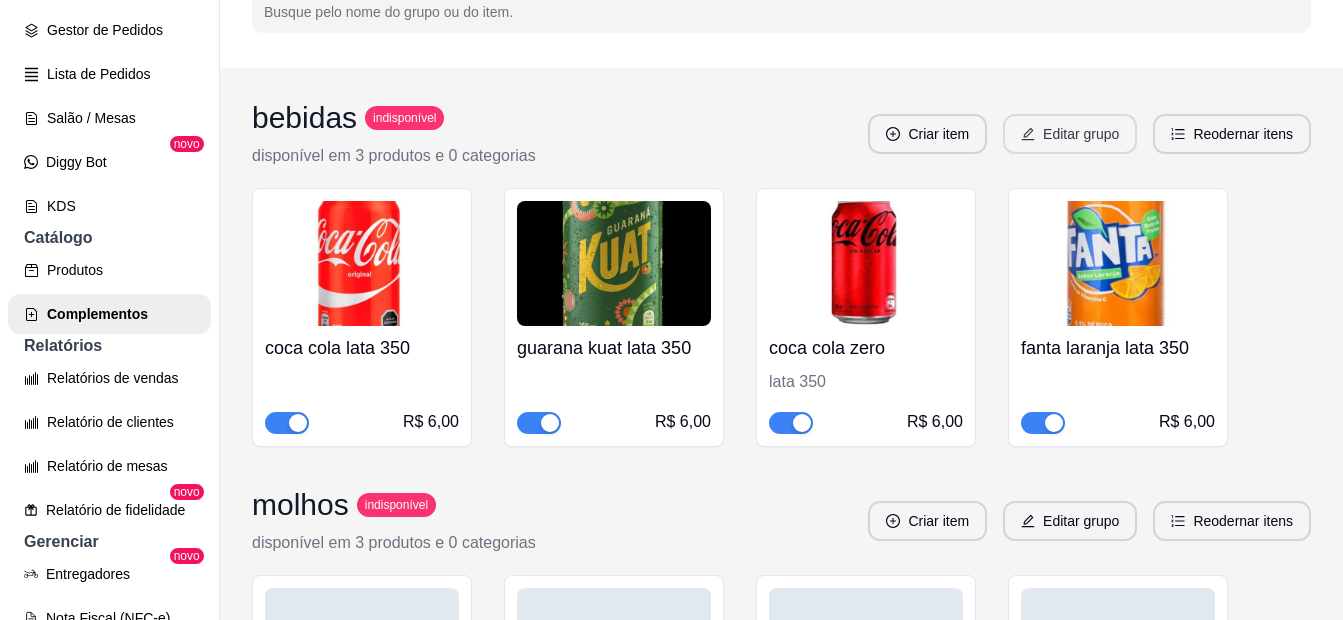 click on "Editar grupo" at bounding box center (1070, 134) 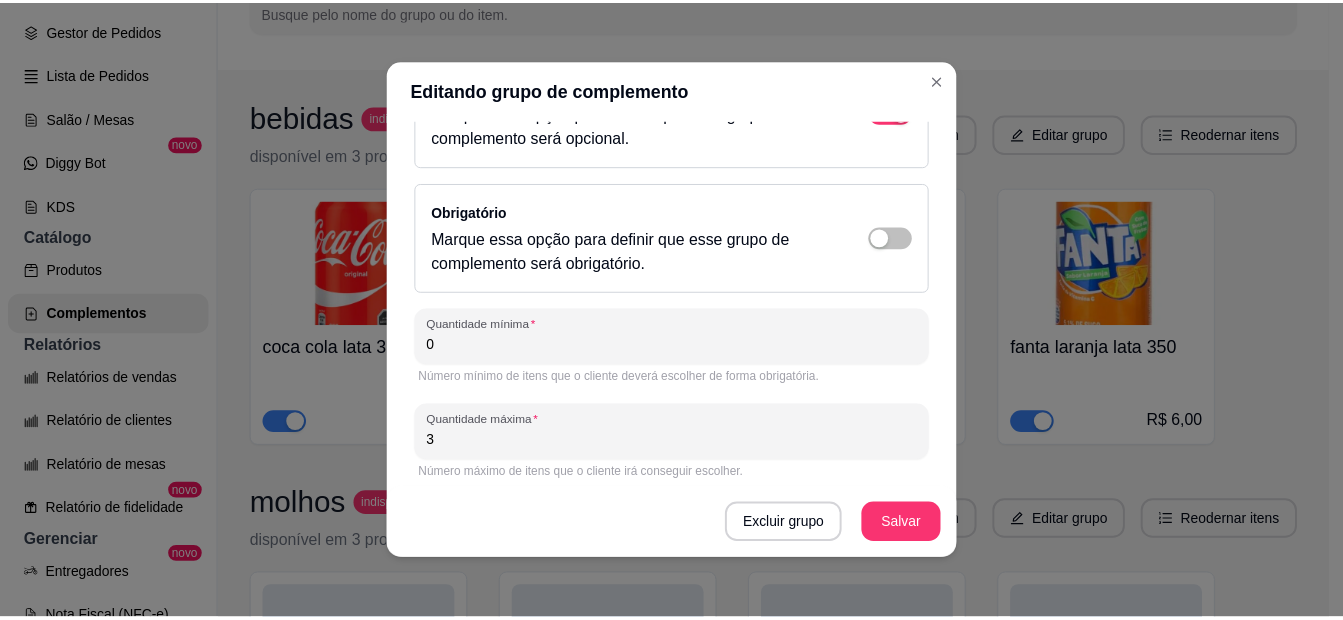 scroll, scrollTop: 342, scrollLeft: 0, axis: vertical 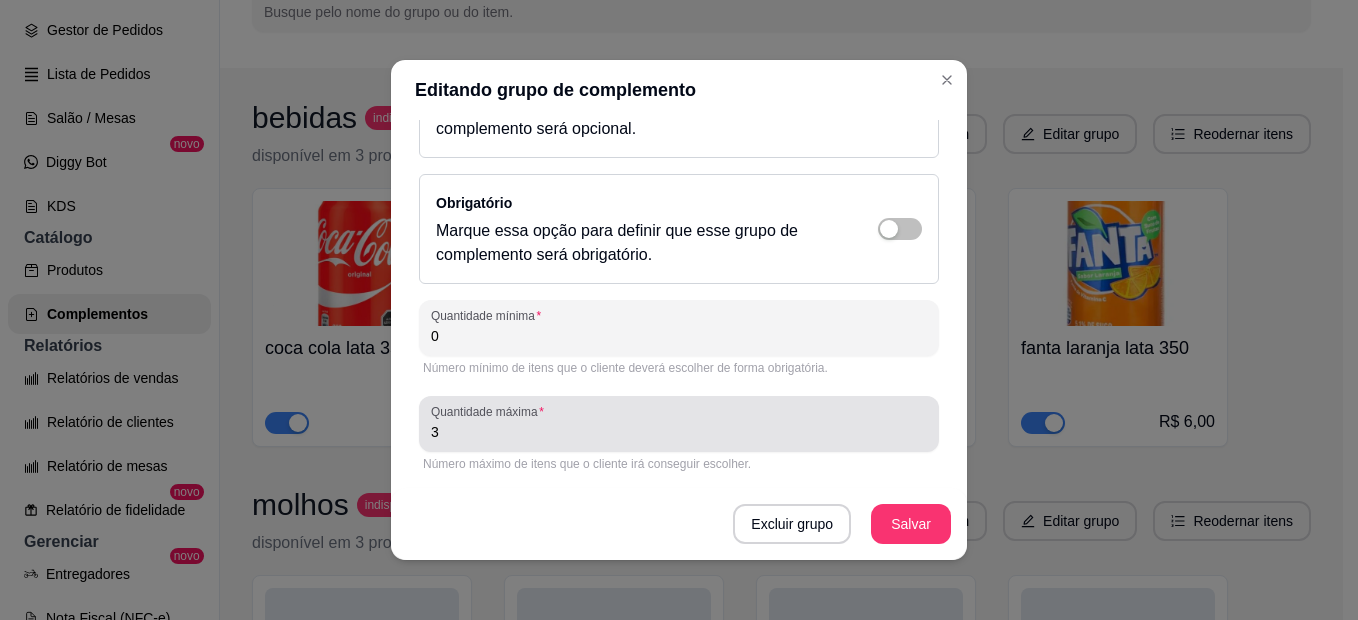 click on "Quantidade máxima 3" at bounding box center (679, 424) 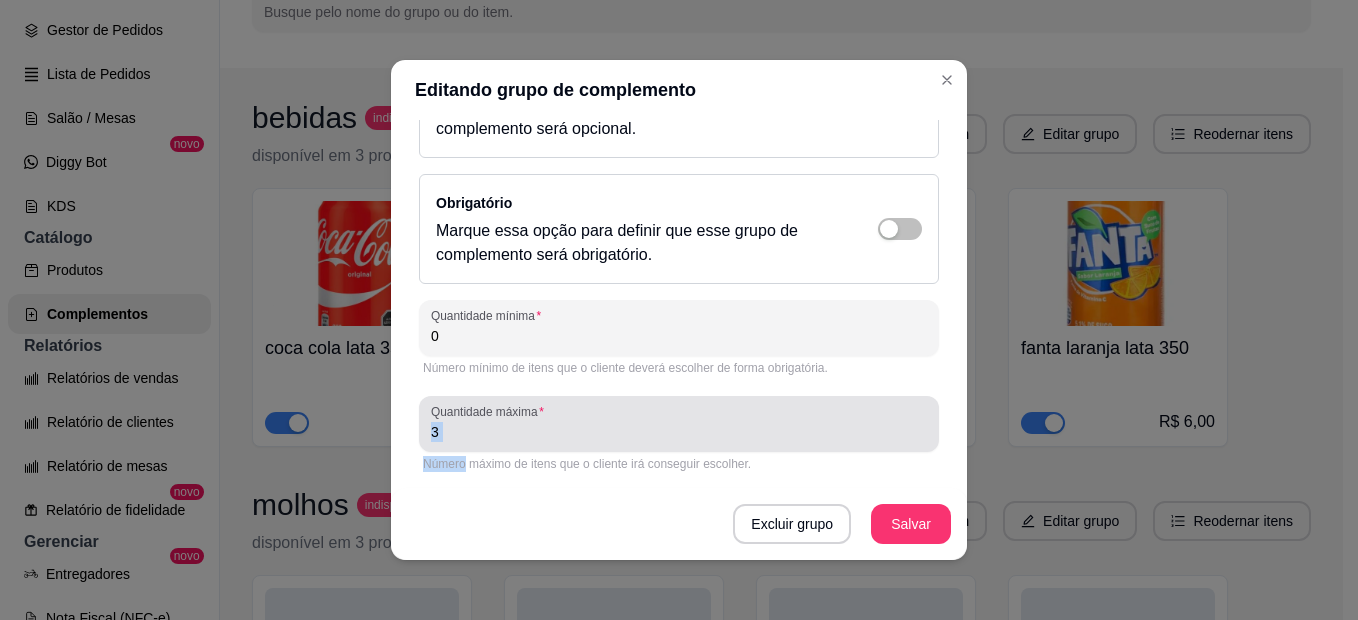 click on "Quantidade máxima 3" at bounding box center (679, 424) 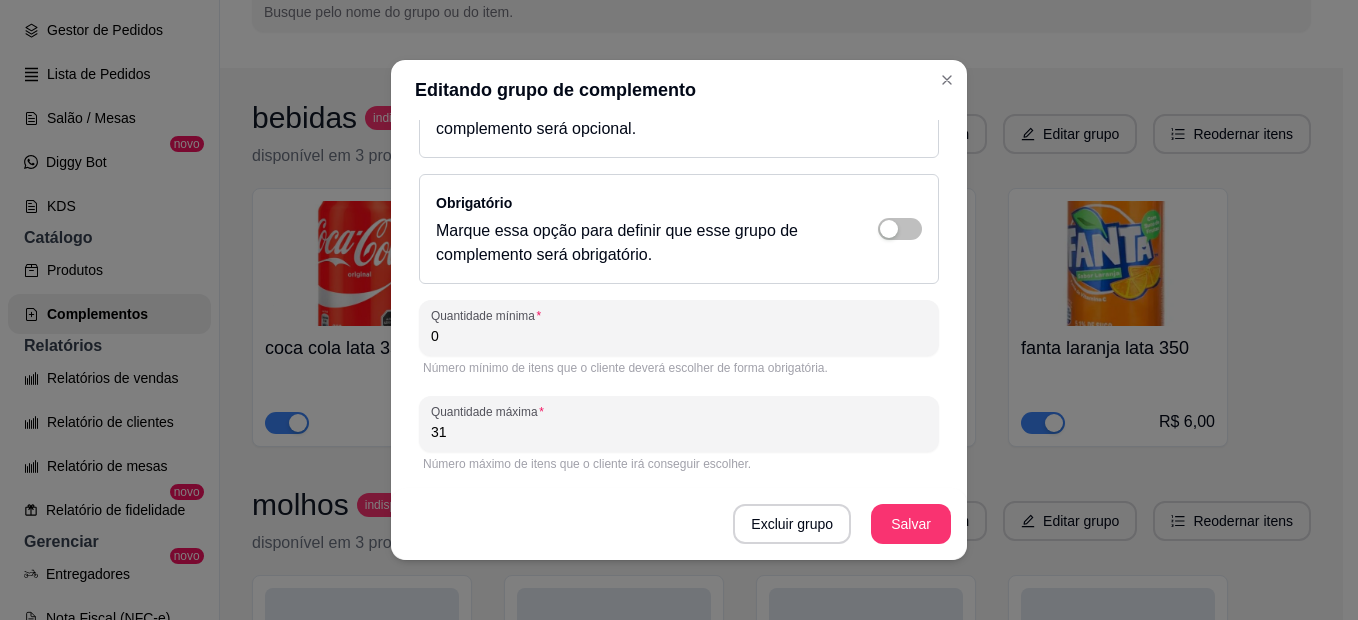 click on "31" at bounding box center (679, 432) 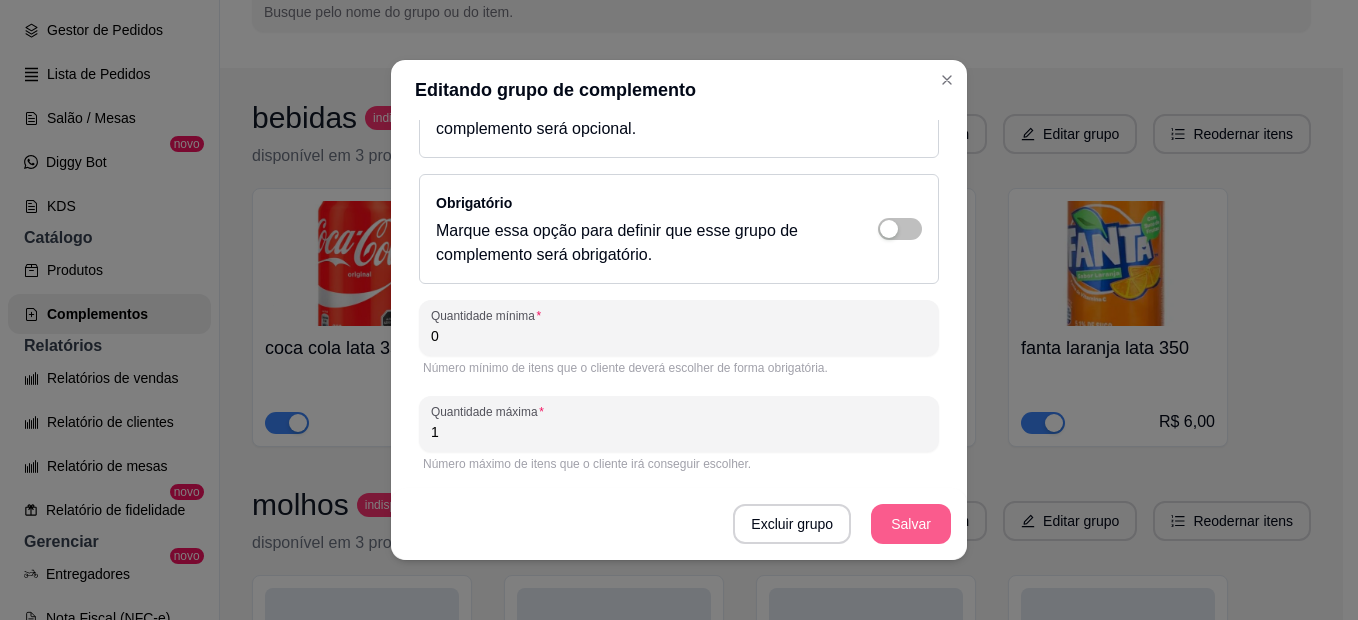 type on "1" 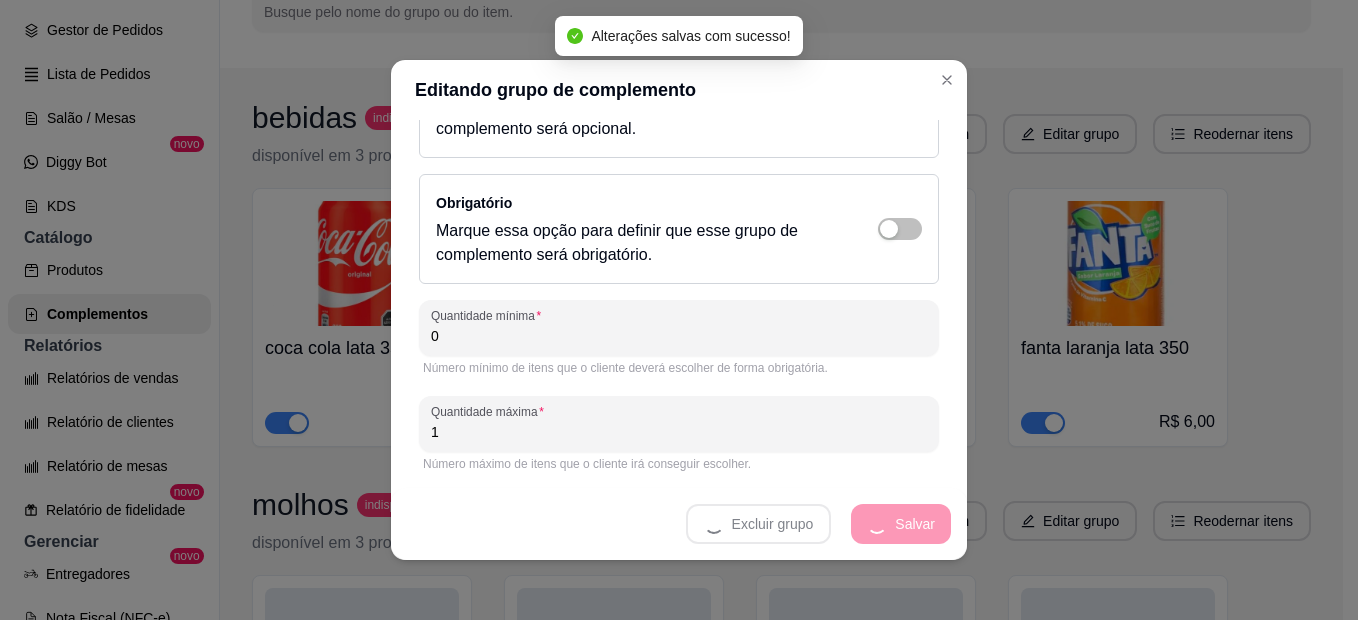 click on "bebidas indisponível disponível em 3 produtos e 0 categorias Criar item Editar grupo Reodernar itens coca cola lata 350  R$ 6,00 guarana kuat lata 350 R$ 6,00 coca cola zero lata 350 R$ 6,00 fanta laranja lata 350 R$ 6,00 molhos indisponível disponível em 3 produtos e 0 categorias Criar item Editar grupo Reodernar itens barbecue R$ 2,00 molho americano  R$ 2,00 molho da casa R$ 2,50 maionese e catchup  R$ 0,00 ingredientes  indisponível disponível em 1 produtos e 0 categorias Criar item Editar grupo Reodernar itens alface amaricana R$ 2,50 tomate  R$ 2,50 cebola roxa R$ 2,50 queijo mussarela  R$ 4,00 queijo cheddar  R$ 4,00 bacon R$ 4,00 ovo R$ 2,00 carne 110g  R$ 5,00 carne 60g R$ 3,00" at bounding box center (781, 911) 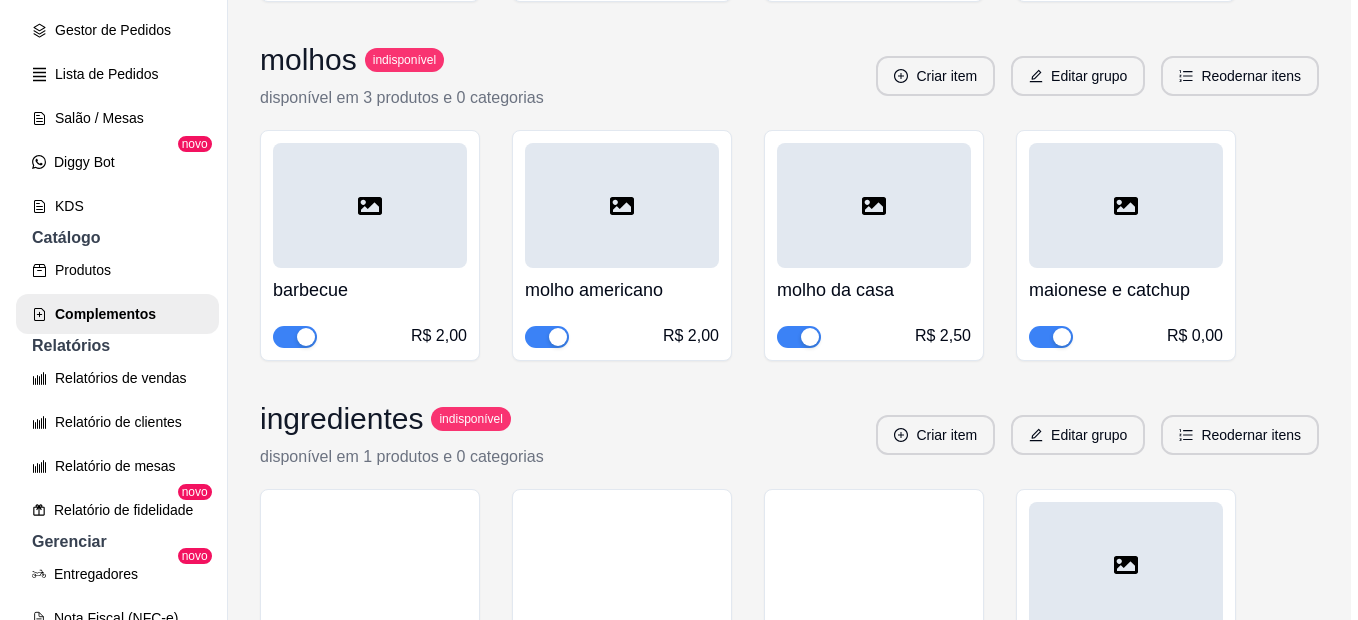 scroll, scrollTop: 500, scrollLeft: 0, axis: vertical 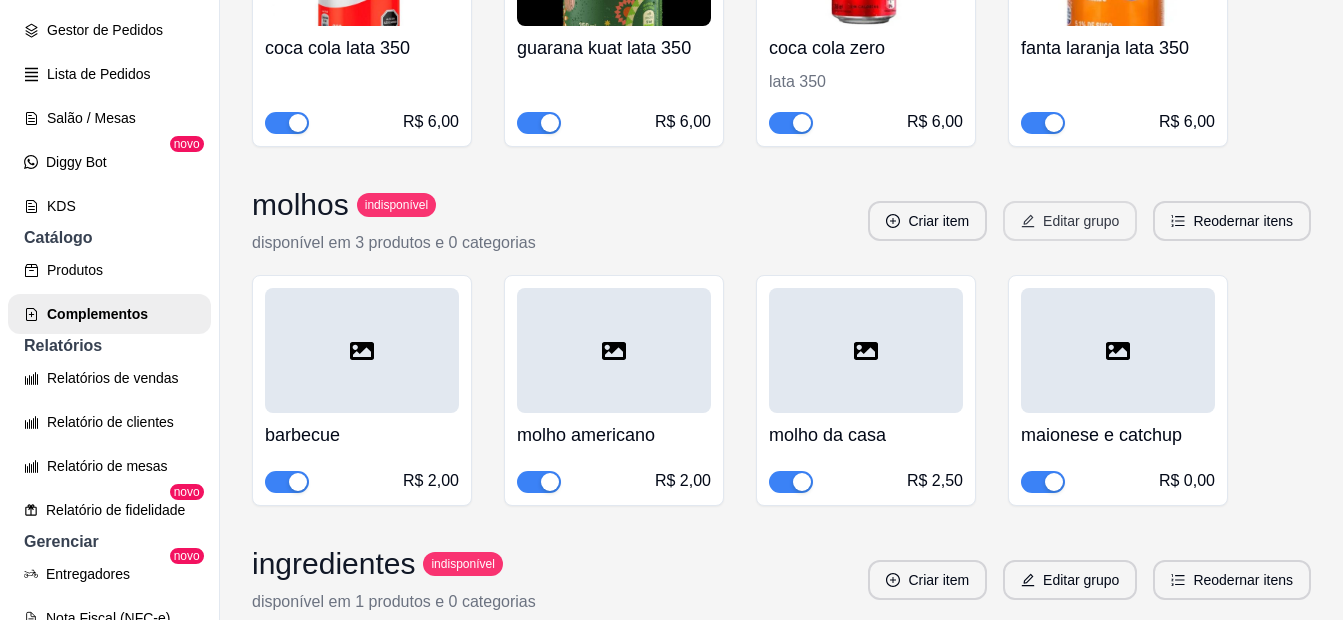 click on "Editar grupo" at bounding box center (1070, 221) 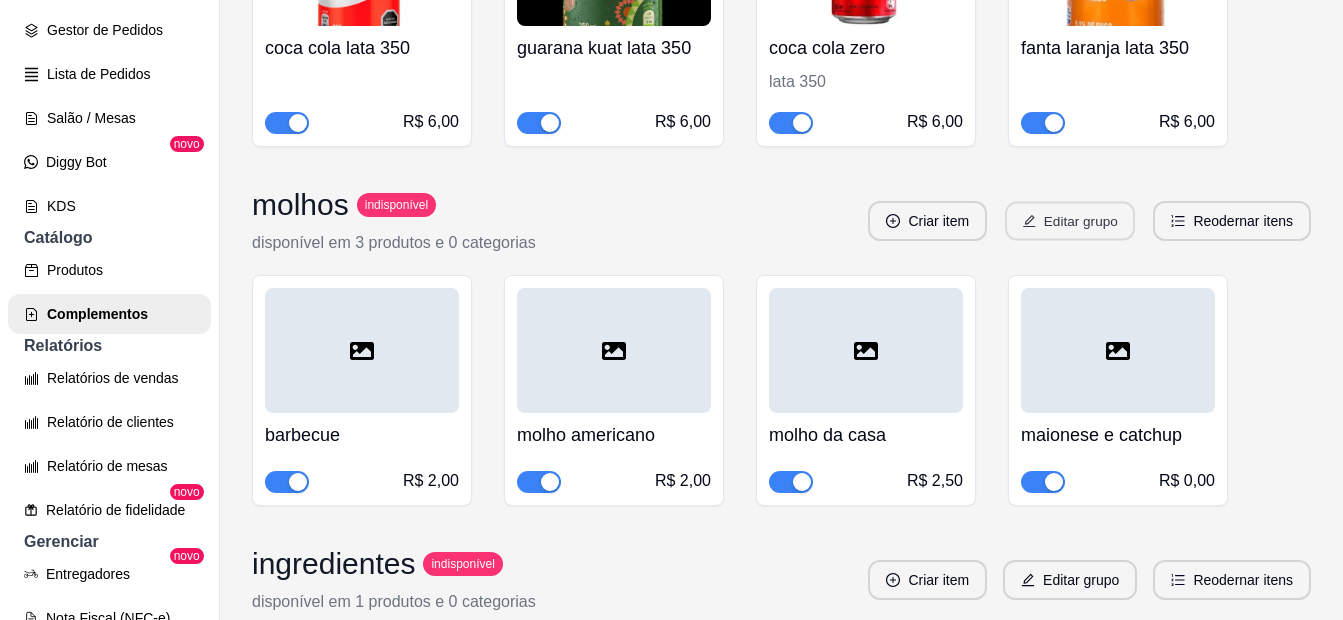 click on "Editar grupo" at bounding box center [1070, 221] 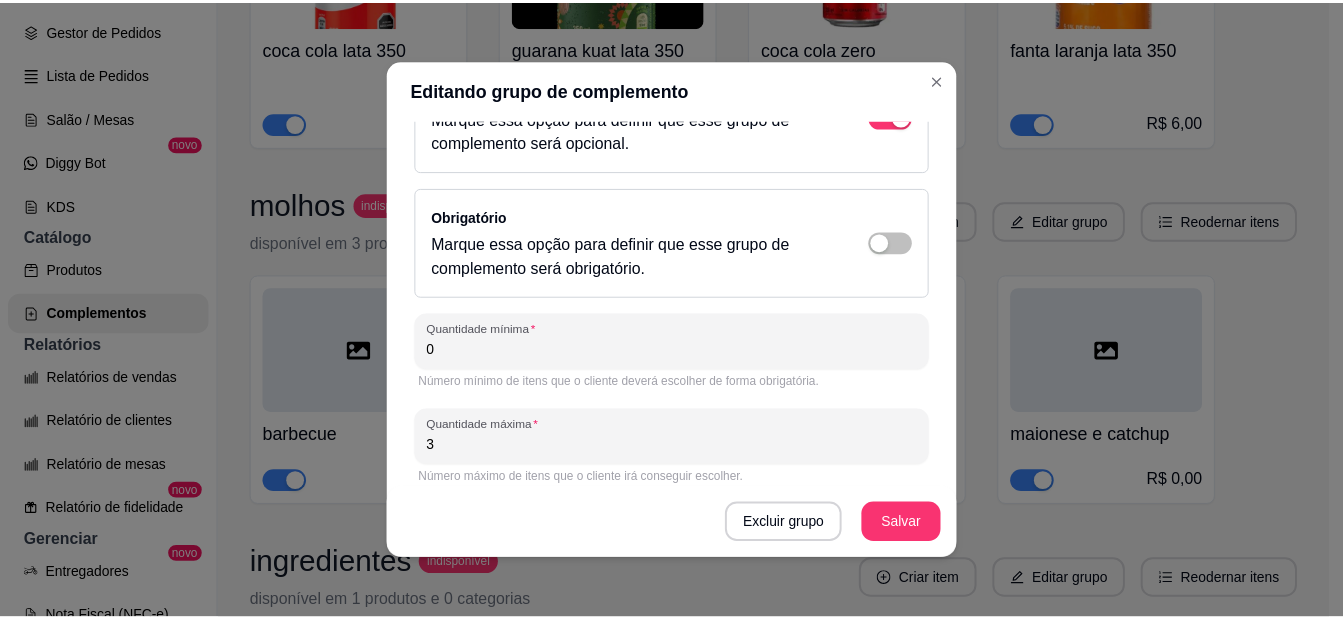 scroll, scrollTop: 342, scrollLeft: 0, axis: vertical 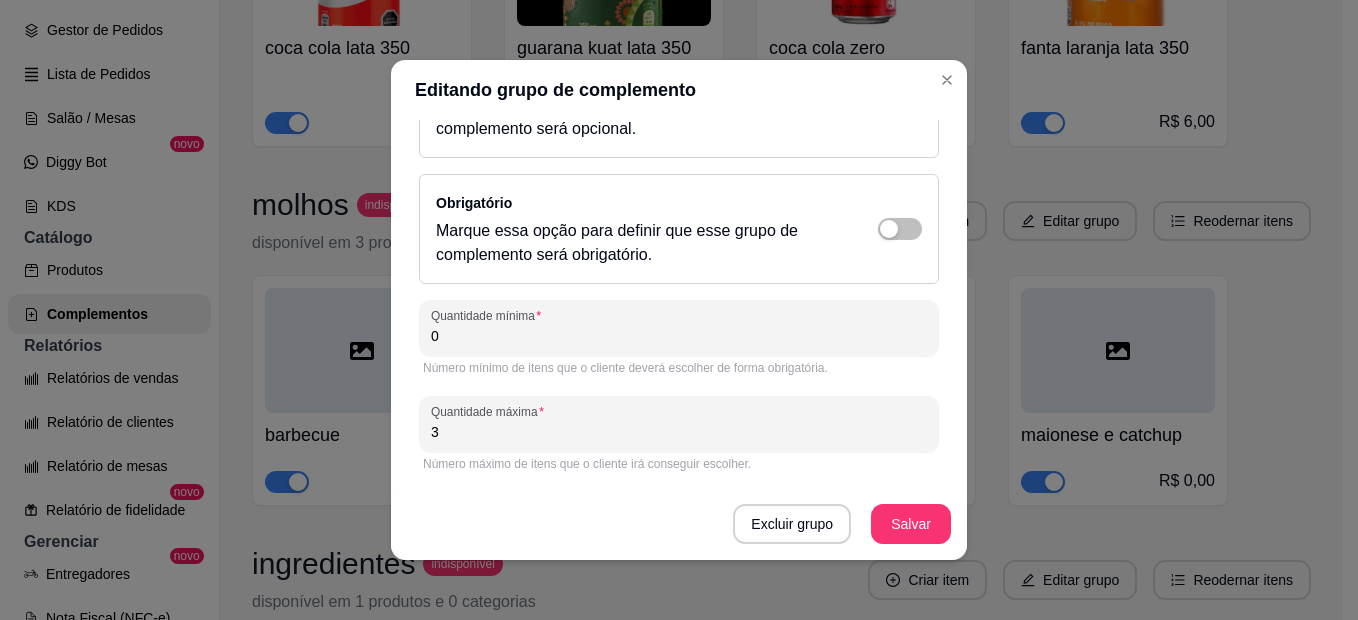 click on "3" at bounding box center (679, 432) 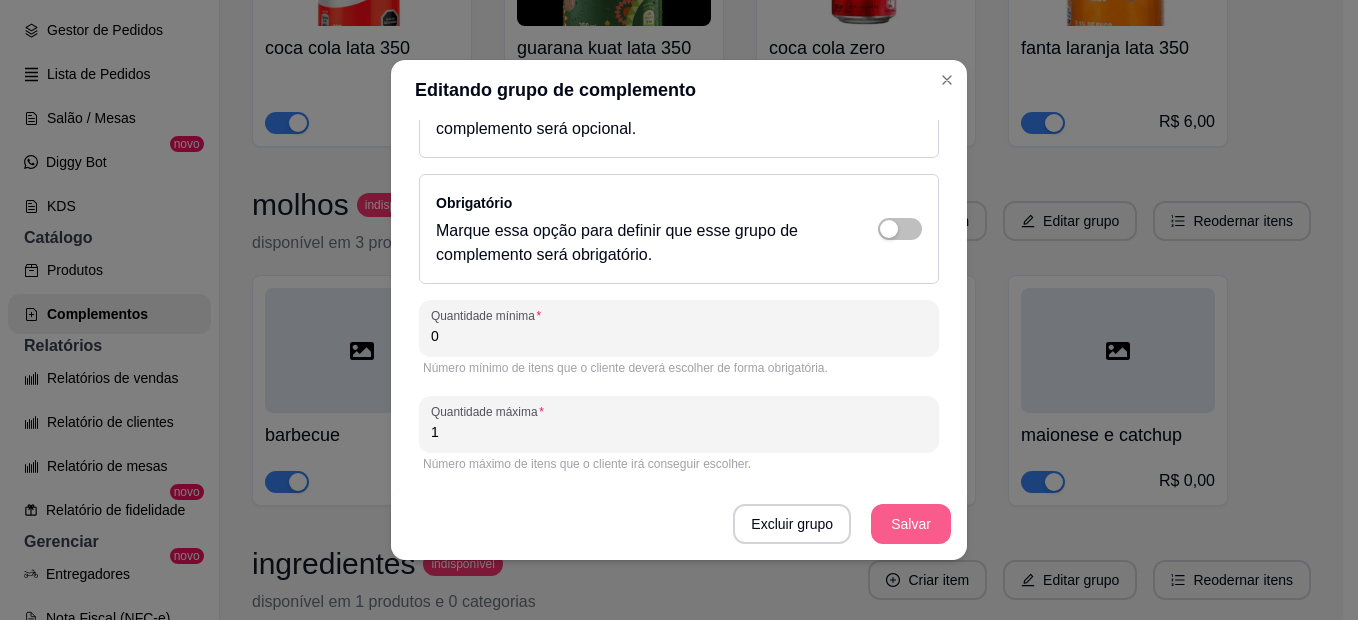 type on "1" 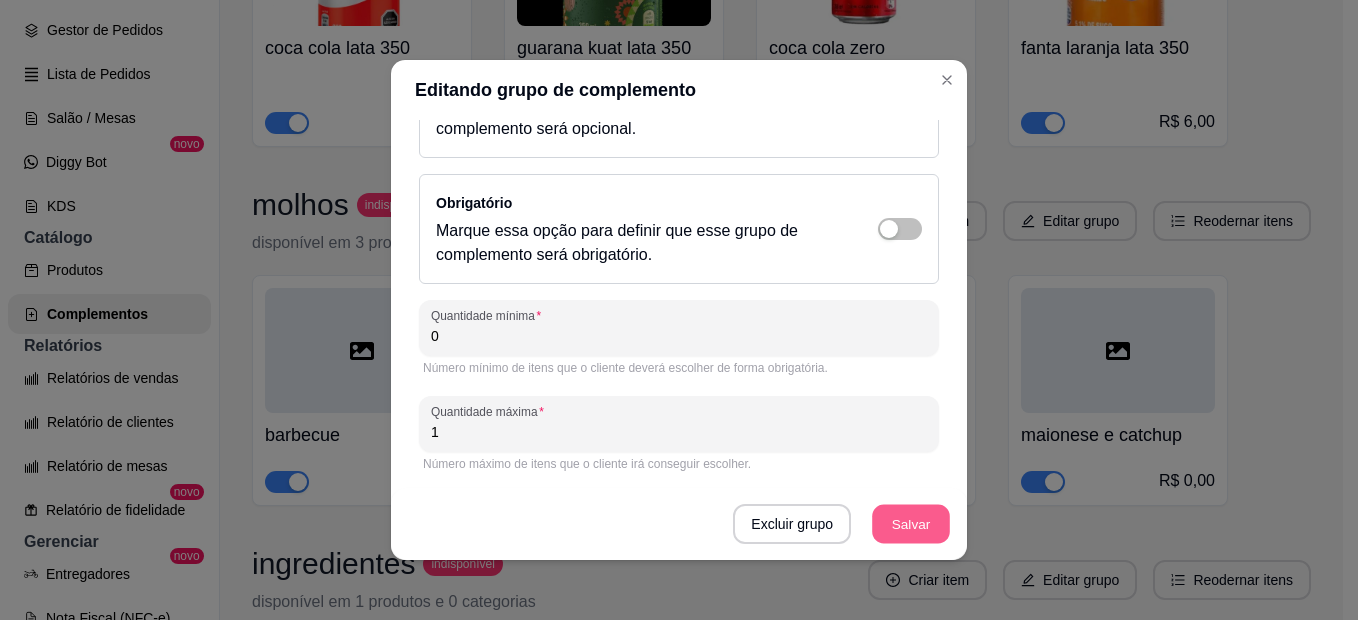 click on "Salvar" at bounding box center [911, 524] 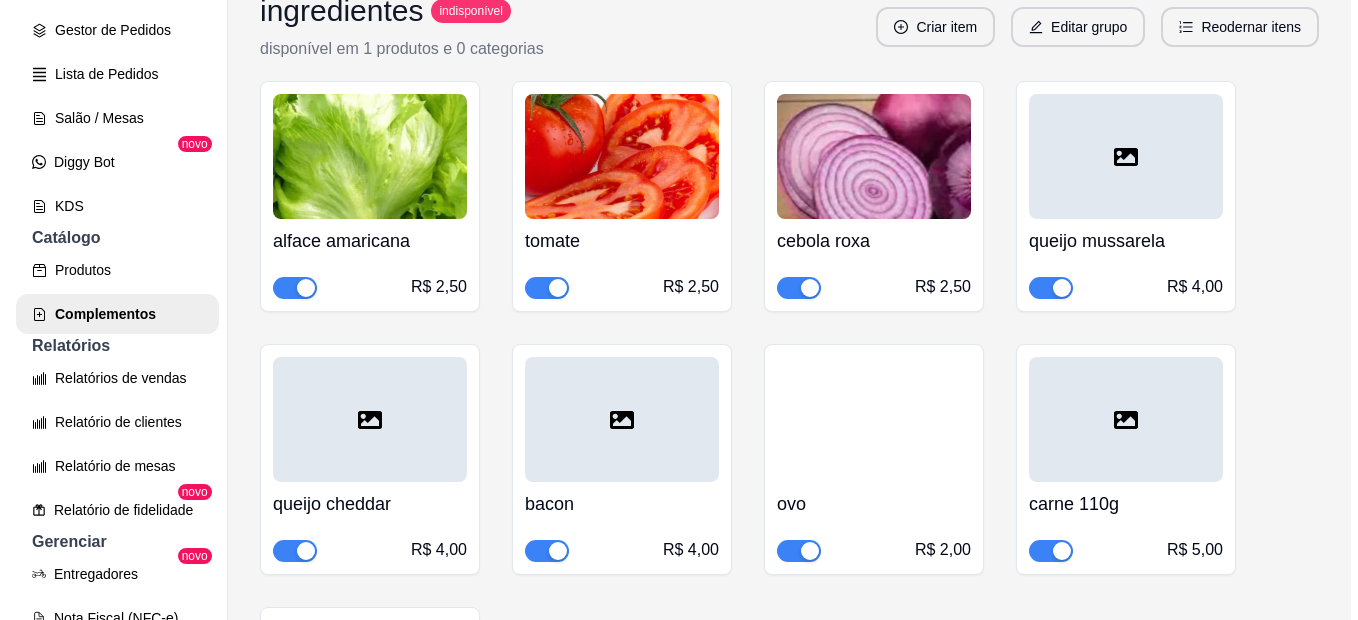 scroll, scrollTop: 911, scrollLeft: 0, axis: vertical 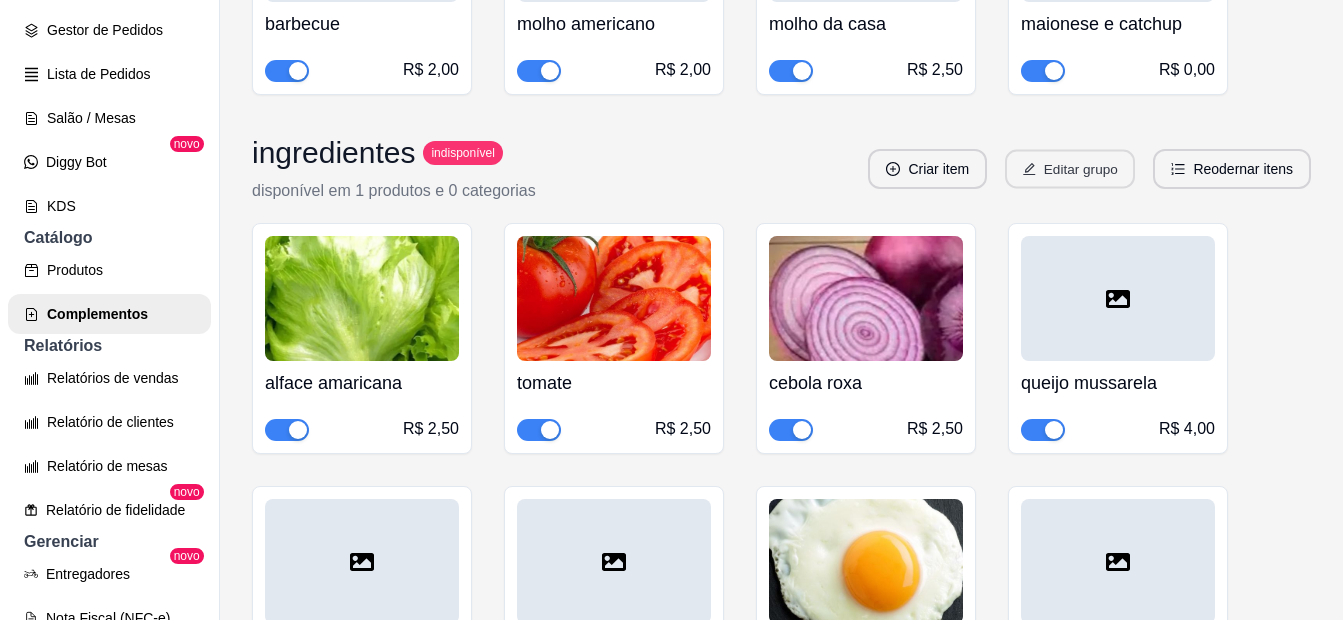 click on "Editar grupo" at bounding box center (1070, 169) 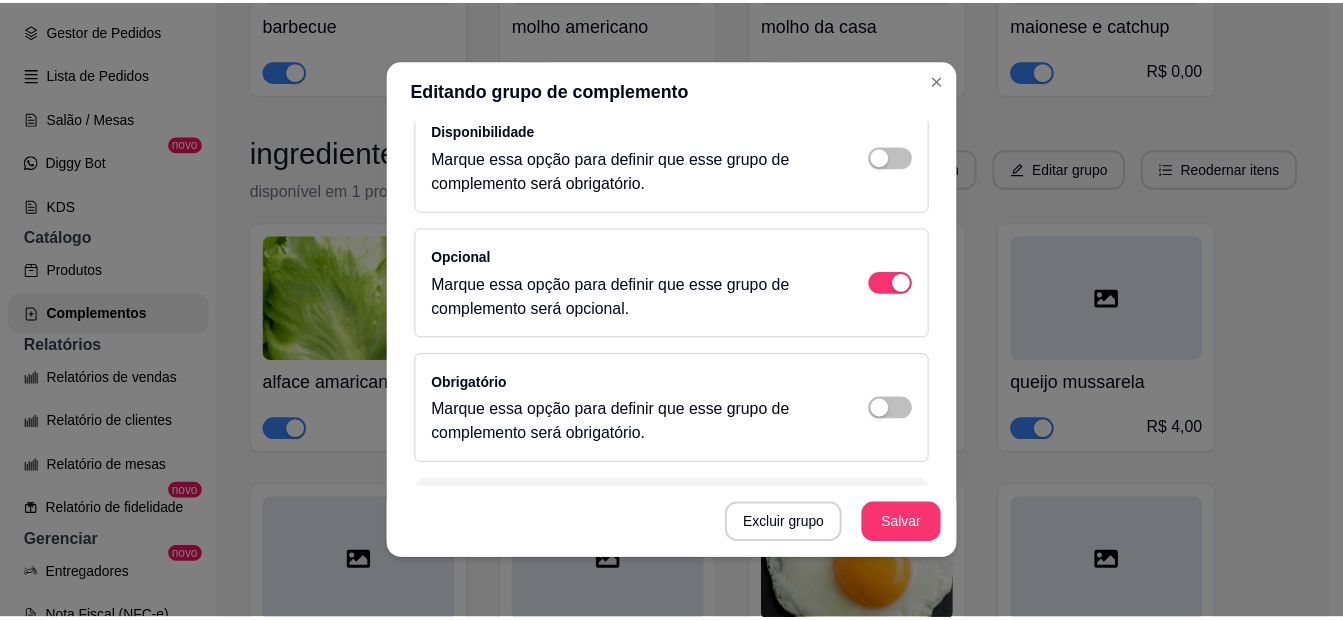 scroll, scrollTop: 200, scrollLeft: 0, axis: vertical 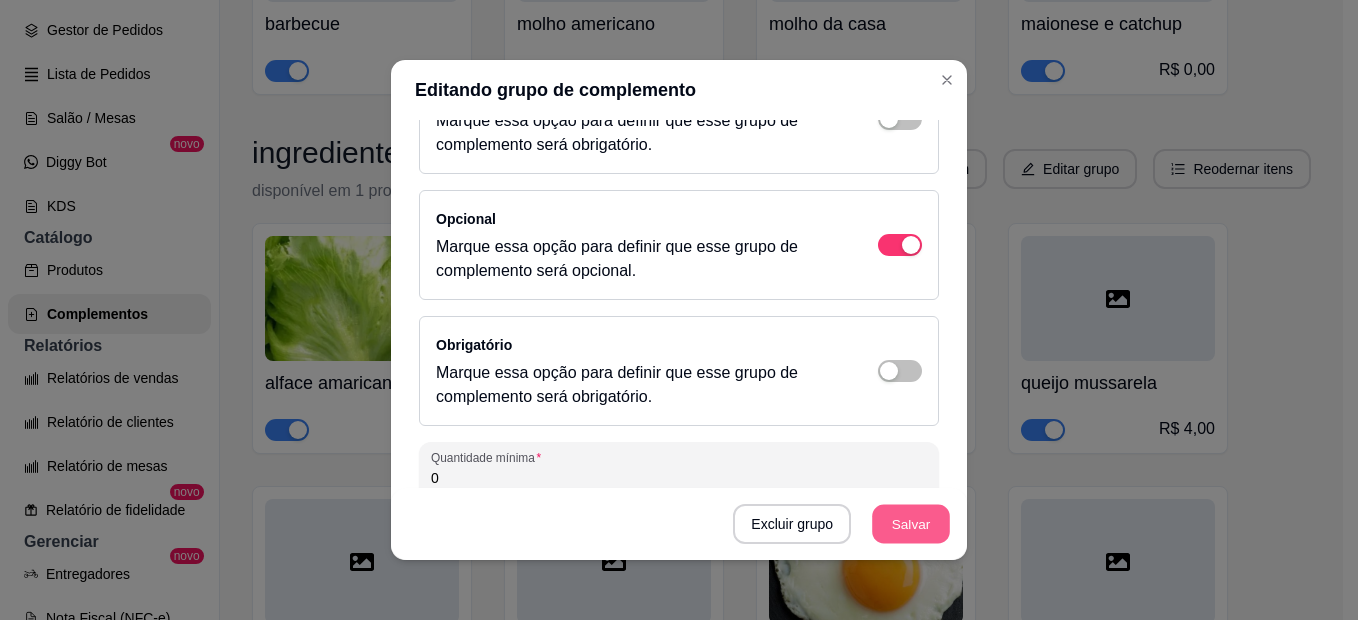click on "Salvar" at bounding box center (911, 524) 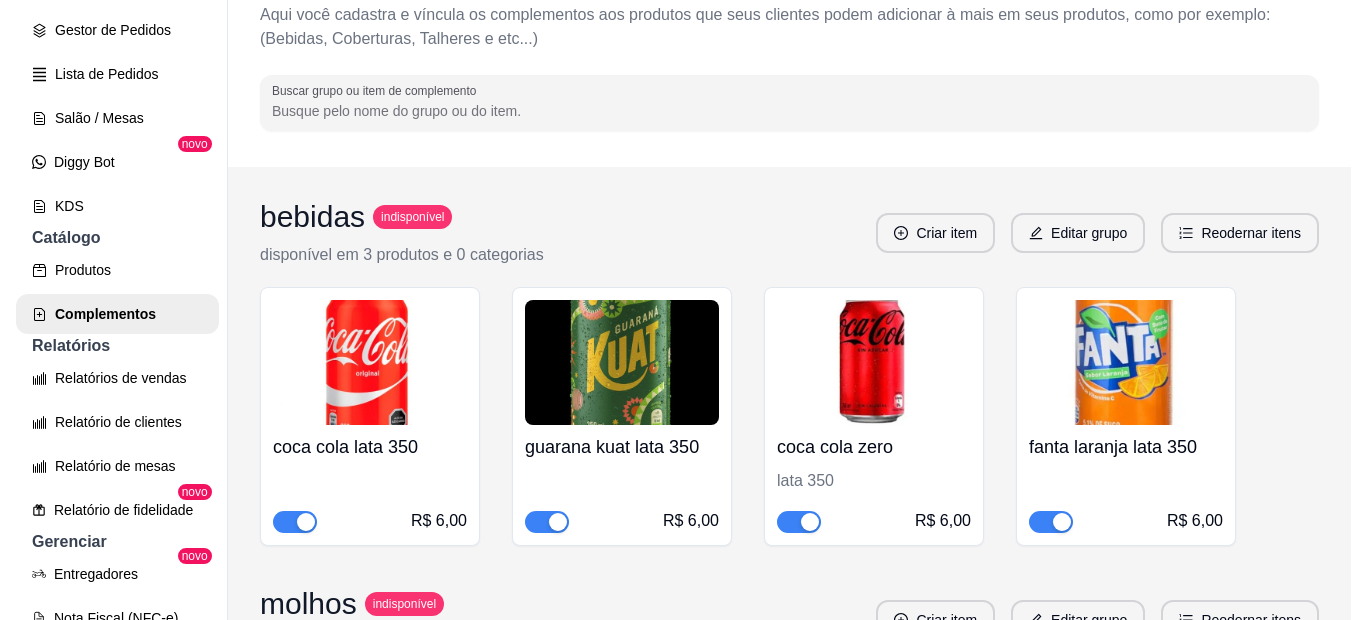 scroll, scrollTop: 211, scrollLeft: 0, axis: vertical 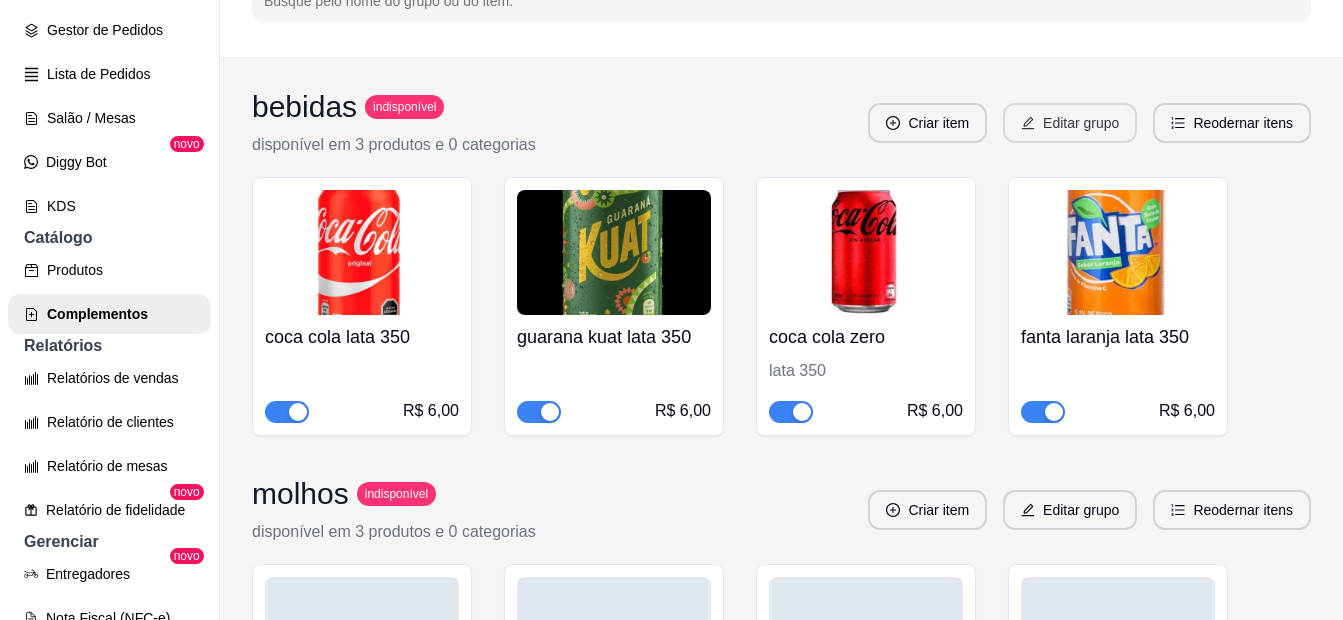 click on "Editar grupo" at bounding box center [1070, 123] 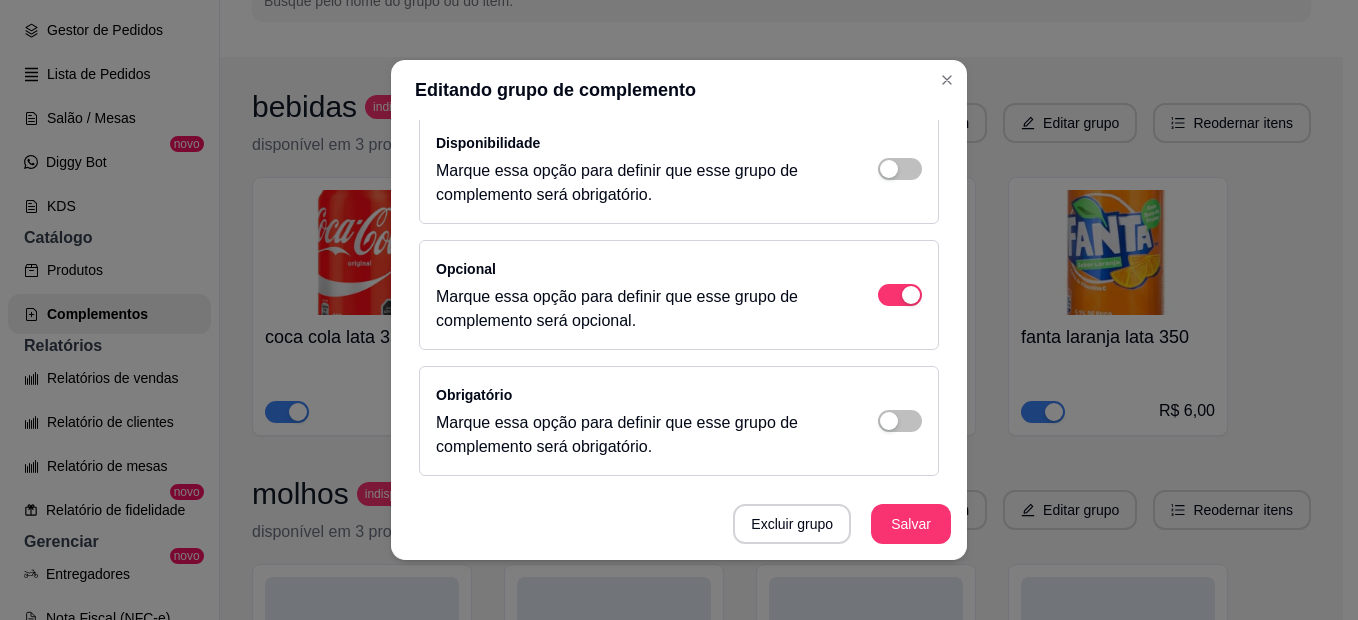 scroll, scrollTop: 342, scrollLeft: 0, axis: vertical 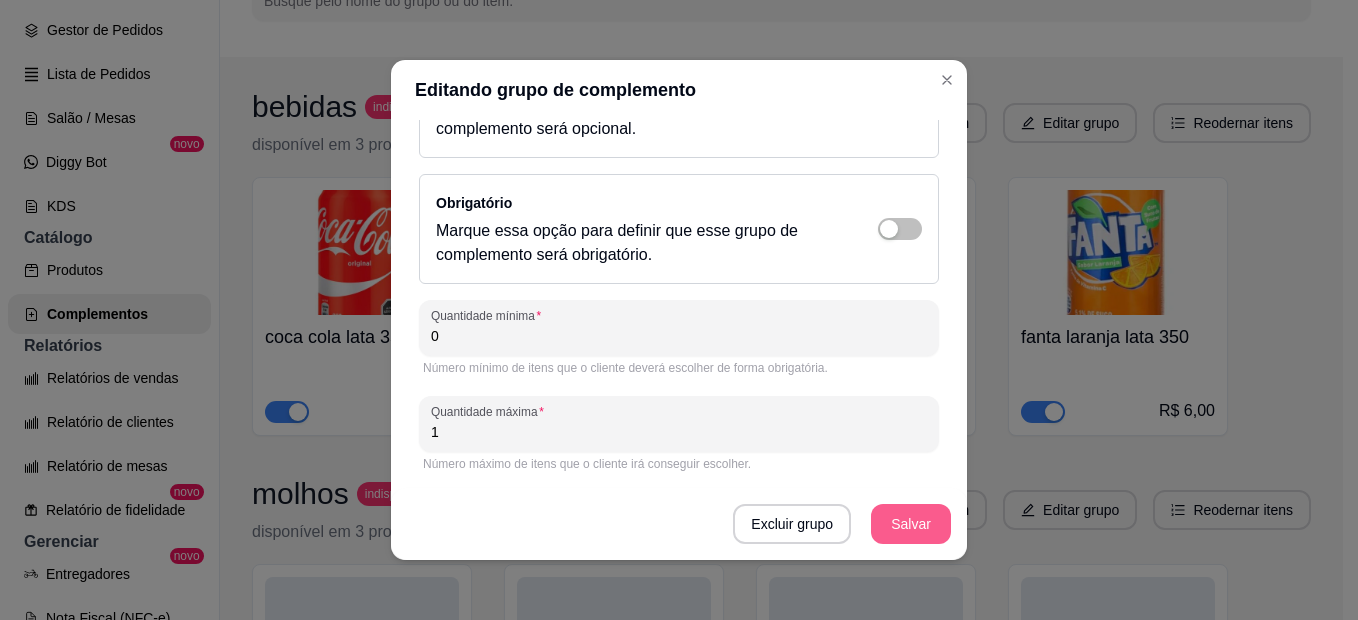 click on "Salvar" at bounding box center (911, 524) 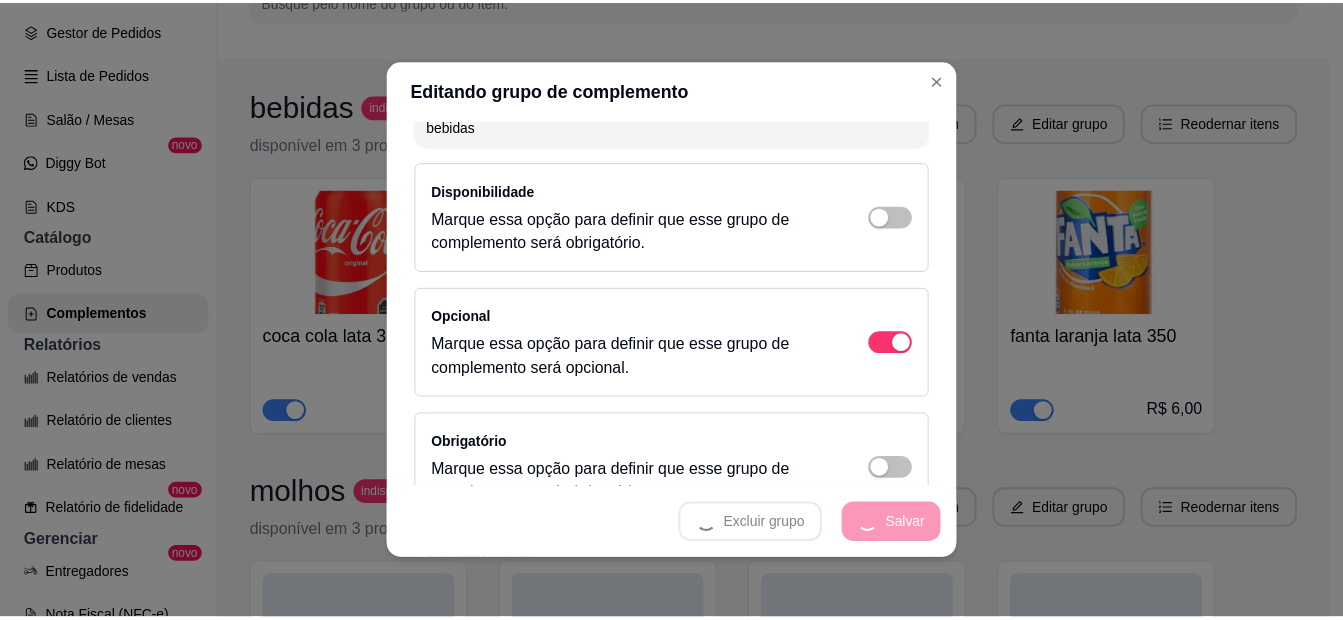 scroll, scrollTop: 42, scrollLeft: 0, axis: vertical 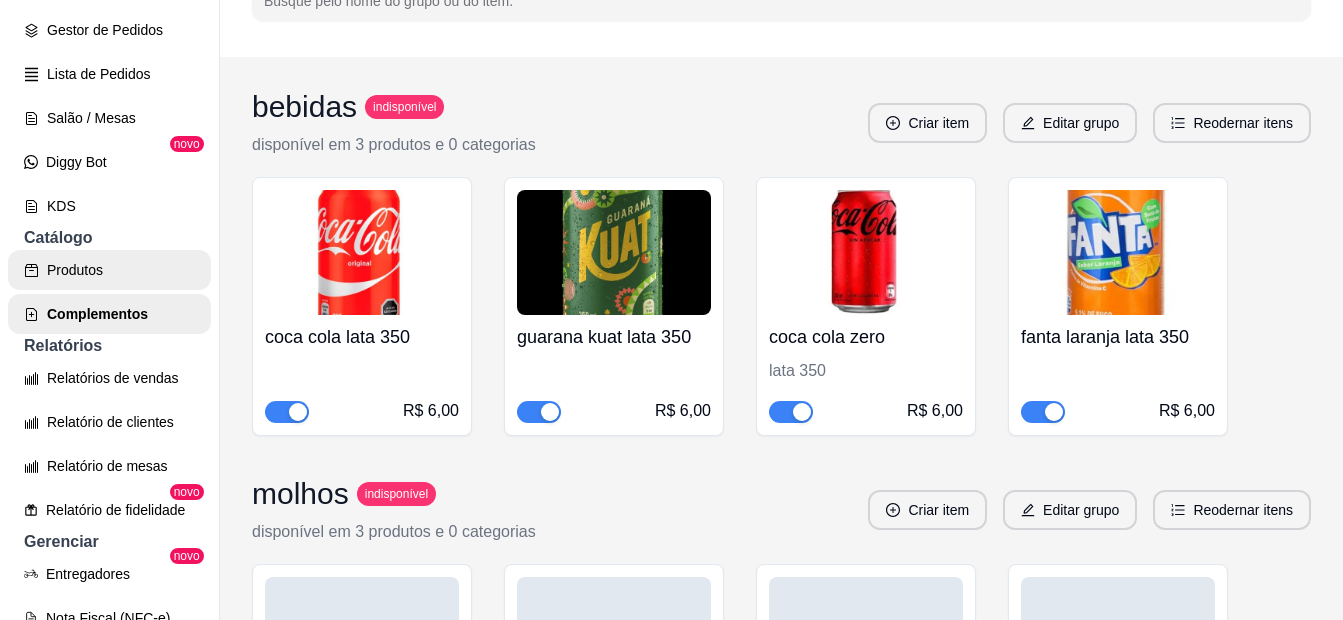 click on "Produtos" at bounding box center (109, 270) 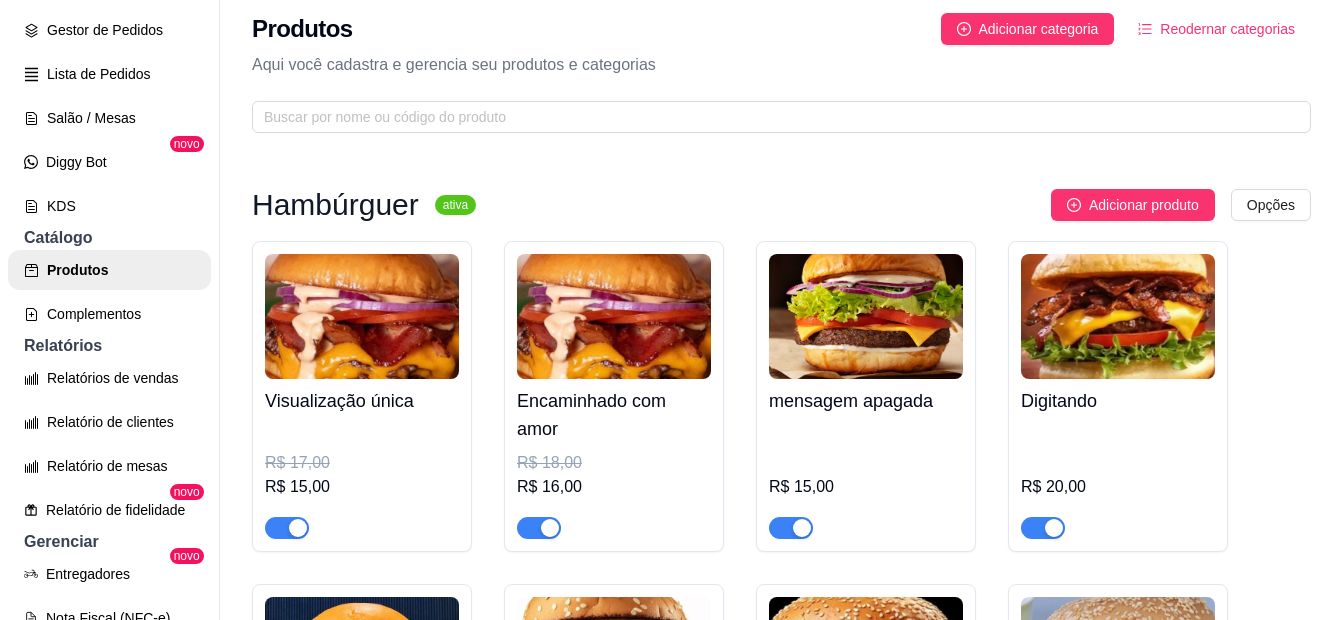 scroll, scrollTop: 0, scrollLeft: 0, axis: both 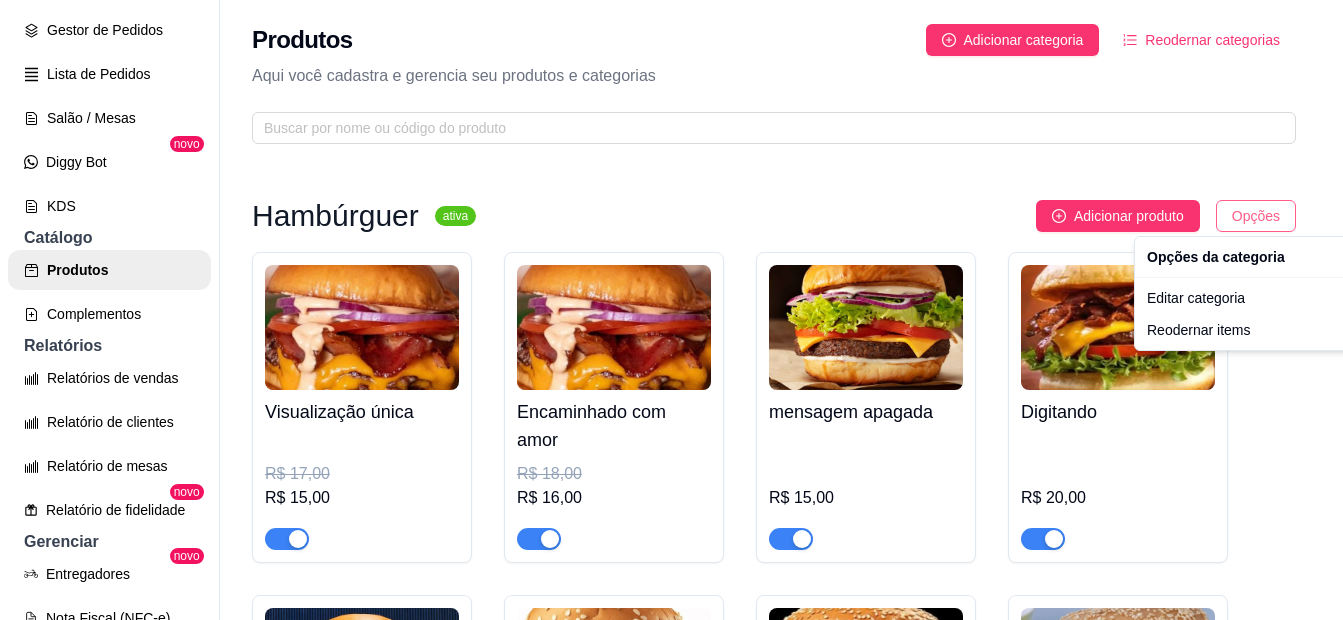 click on "C Chat burguer  ... Loja Aberta Loja Período gratuito até 01/09   Dia a dia Pedidos balcão (PDV) Gestor de Pedidos Lista de Pedidos Salão / Mesas Diggy Bot novo KDS Catálogo Produtos Complementos Relatórios Relatórios de vendas Relatório de clientes Relatório de mesas Relatório de fidelidade novo Gerenciar Entregadores novo Nota Fiscal (NFC-e) Controle de caixa Controle de fiado Cupons Clientes Estoque Configurações Diggy Planos Precisa de ajuda? Sair Produtos Adicionar categoria Reodernar categorias Aqui você cadastra e gerencia seu produtos e categorias Hambúrguer  ativa Adicionar produto Opções Visualização única    R$ 17,00 R$ 15,00 Encaminhado com amor    R$ 18,00 R$ 16,00 mensagem apagada    R$ 15,00 Digitando   R$ 20,00 21 - Online Agora   R$ 21,00 Visto por Último    R$ 21,00 R$ 19,00 Grupo da Fome   R$ 29,00 contatinhos    R$ 15,00 Arquivado   R$ 25,00 Porções  ativa Adicionar produto Opções Batata  palito frita    R$ 11,00 R$ 9,00   R$ 13,00 R$ 11,00 Bebidas" at bounding box center (671, 310) 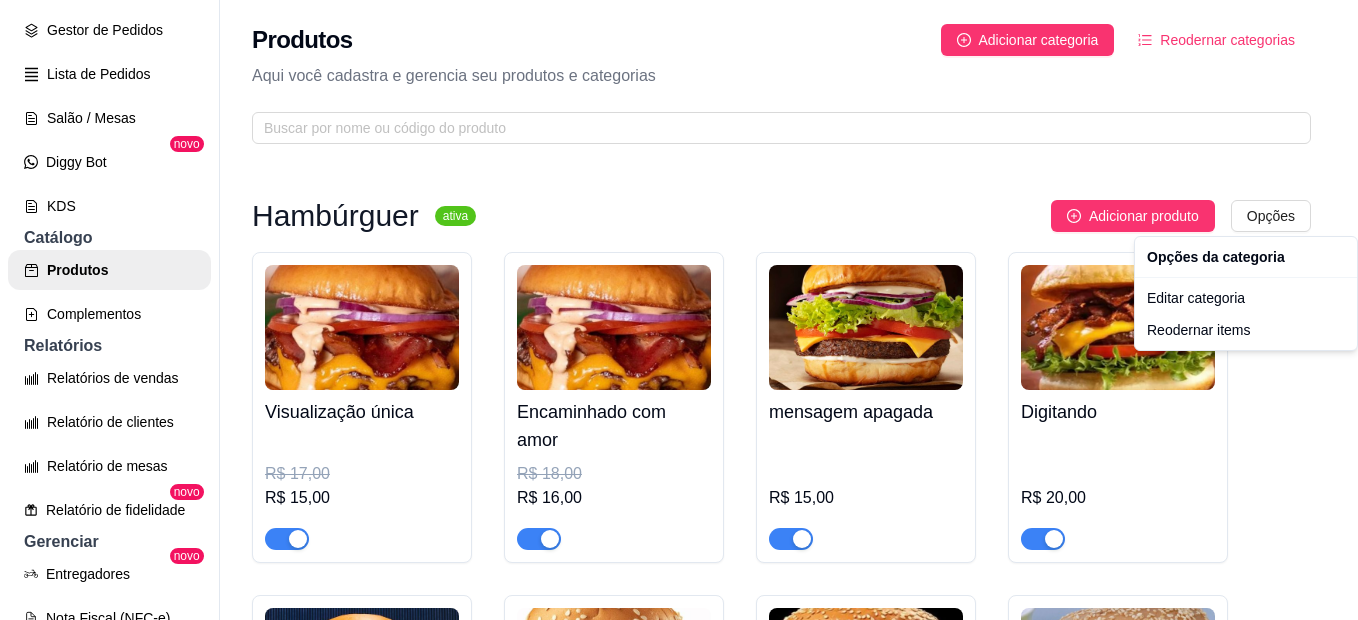 click on "C Chat burguer  ... Loja Aberta Loja Período gratuito até 01/09   Dia a dia Pedidos balcão (PDV) Gestor de Pedidos Lista de Pedidos Salão / Mesas Diggy Bot novo KDS Catálogo Produtos Complementos Relatórios Relatórios de vendas Relatório de clientes Relatório de mesas Relatório de fidelidade novo Gerenciar Entregadores novo Nota Fiscal (NFC-e) Controle de caixa Controle de fiado Cupons Clientes Estoque Configurações Diggy Planos Precisa de ajuda? Sair Produtos Adicionar categoria Reodernar categorias Aqui você cadastra e gerencia seu produtos e categorias Hambúrguer  ativa Adicionar produto Opções Visualização única    R$ 17,00 R$ 15,00 Encaminhado com amor    R$ 18,00 R$ 16,00 mensagem apagada    R$ 15,00 Digitando   R$ 20,00 21 - Online Agora   R$ 21,00 Visto por Último    R$ 21,00 R$ 19,00 Grupo da Fome   R$ 29,00 contatinhos    R$ 15,00 Arquivado   R$ 25,00 Porções  ativa Adicionar produto Opções Batata  palito frita    R$ 11,00 R$ 9,00   R$ 13,00 R$ 11,00 Bebidas" at bounding box center (679, 310) 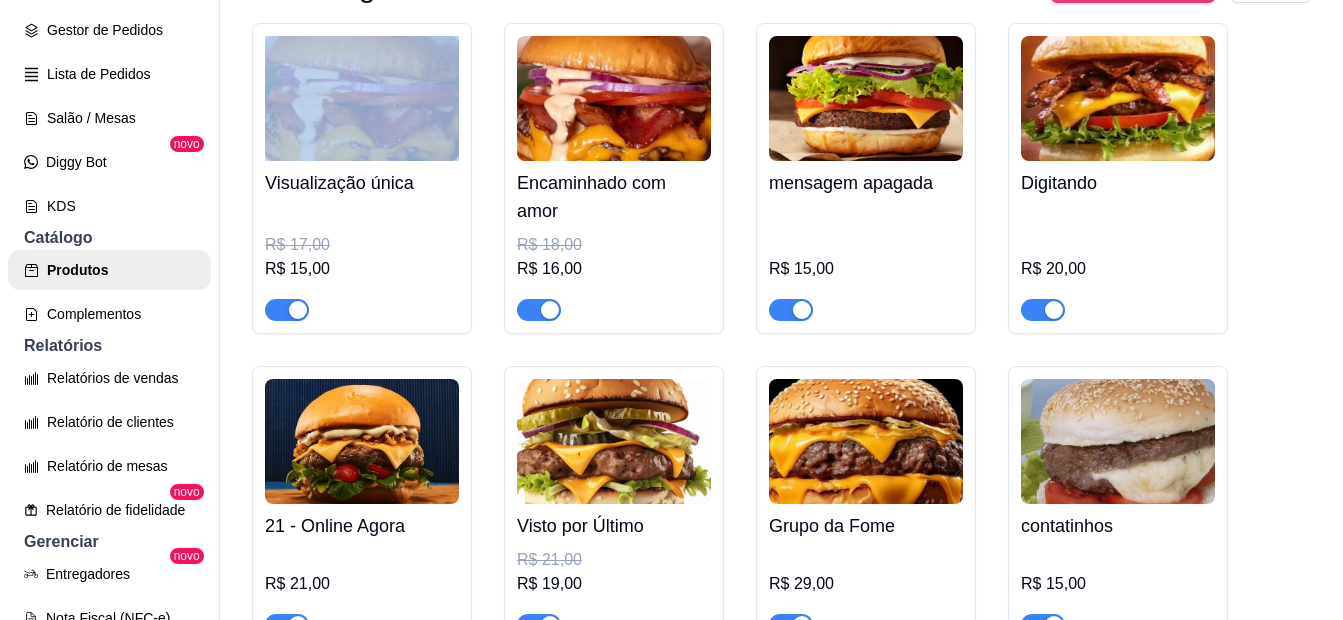scroll, scrollTop: 300, scrollLeft: 0, axis: vertical 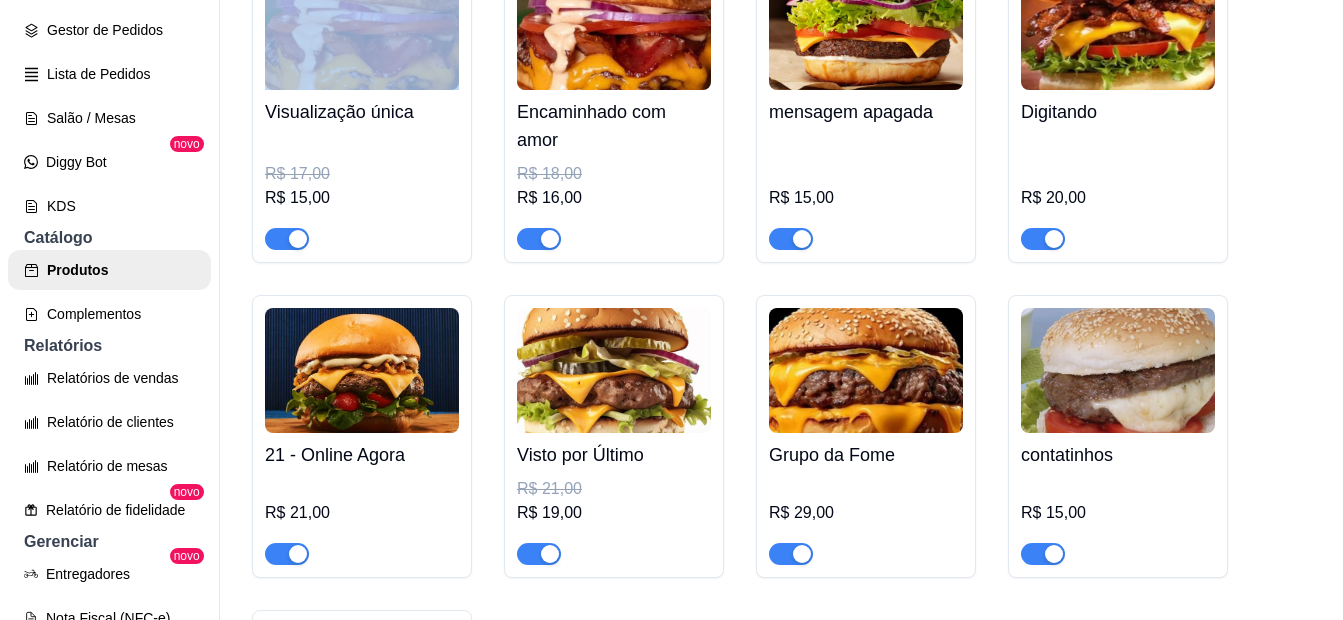 click at bounding box center [866, 370] 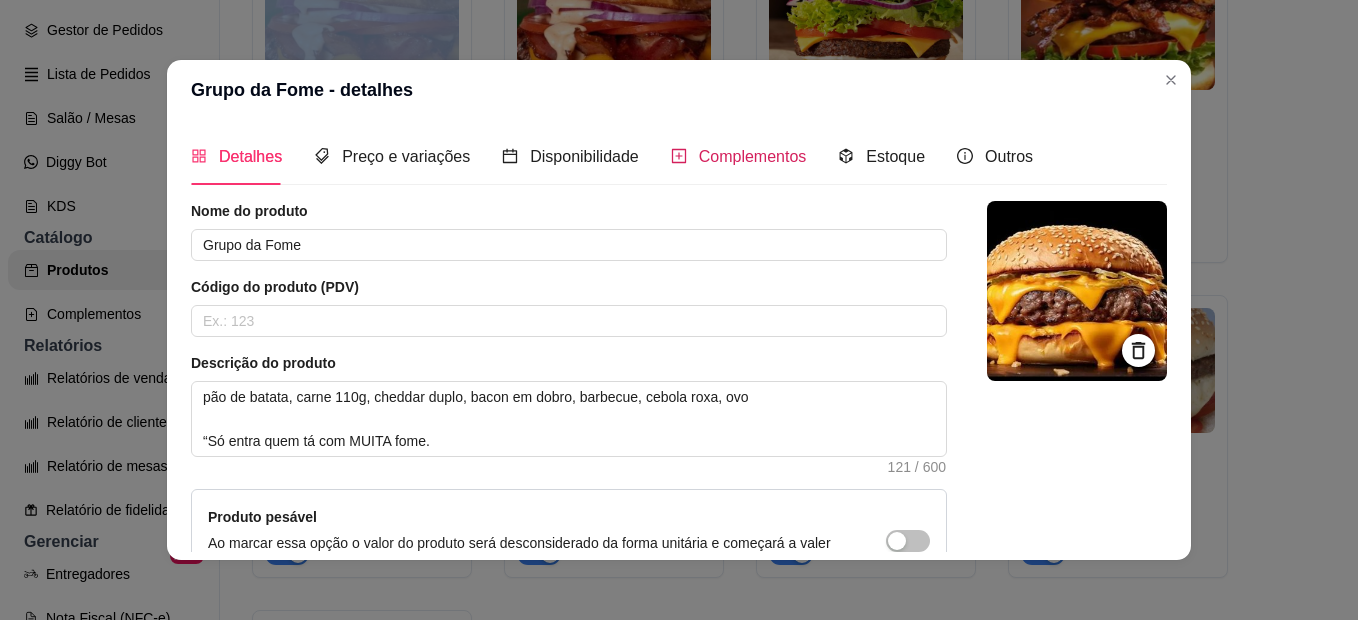 click on "Complementos" at bounding box center [753, 156] 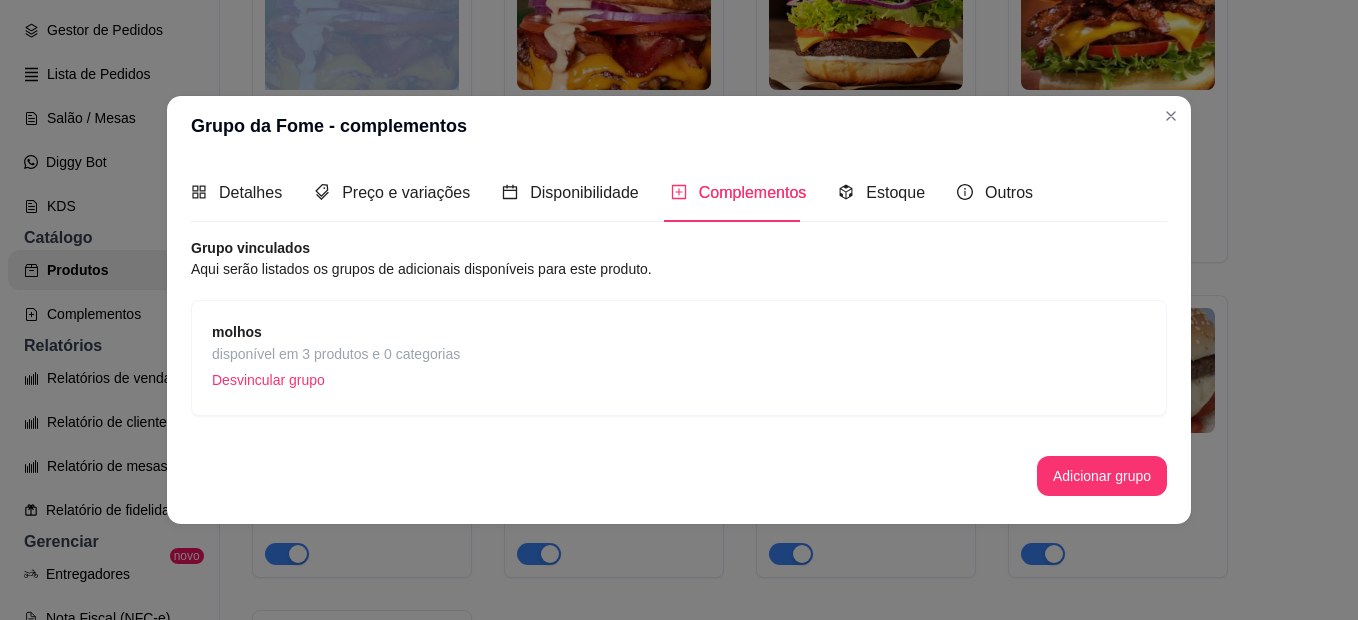 type 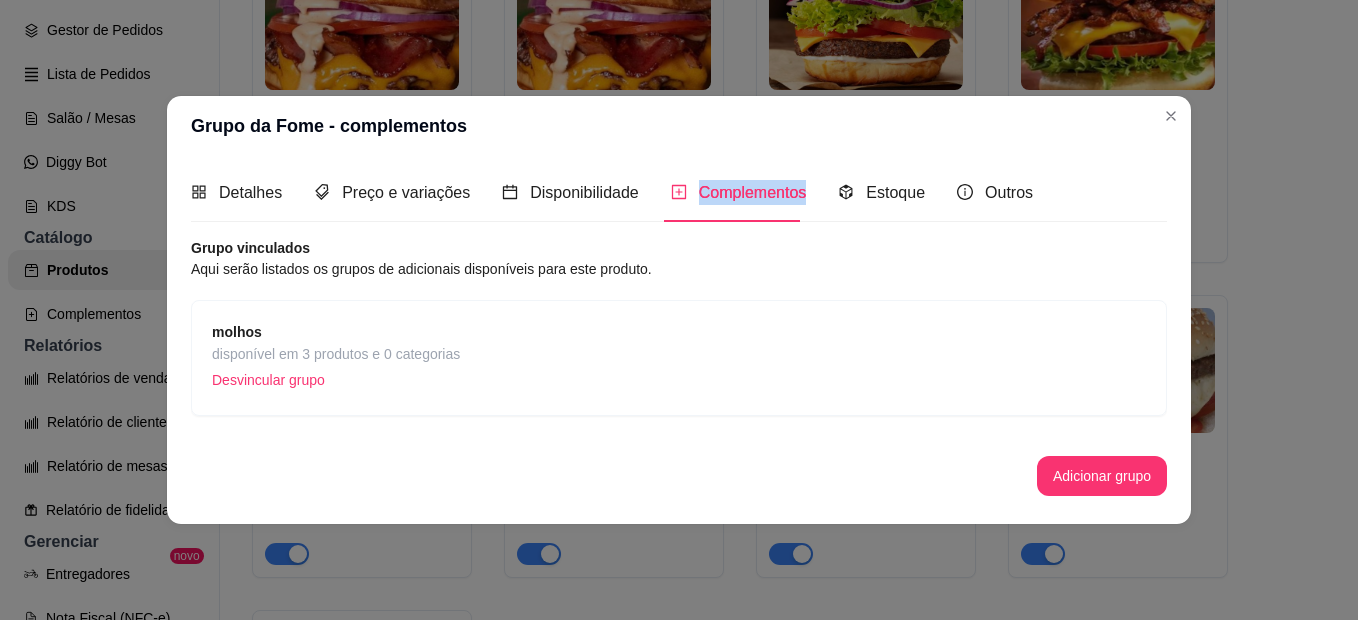 click on "Detalhes Preço e variações Disponibilidade Complementos Estoque Outros Nome do produto Grupo da Fome Código do produto (PDV) Descrição do produto  pão de batata, carne 110g,  cheddar duplo, bacon em dobro, barbecue, cebola roxa, ovo
“Só entra quem tá com MUITA fome. 121 / 600 Produto pesável Ao marcar essa opção o valor do produto será desconsiderado da forma unitária e começará a valer por Kilograma. Quantidade miníma para pedido Ao habilitar seus clientes terão que pedir uma quantidade miníma desse produto. Copiar link do produto Deletar produto Salvar Grupo vinculados Aqui serão listados os grupos de adicionais disponíveis para este produto. molhos disponível em 3 produtos e 0 categorias  Desvincular grupo Adicionar grupo" at bounding box center [679, 339] 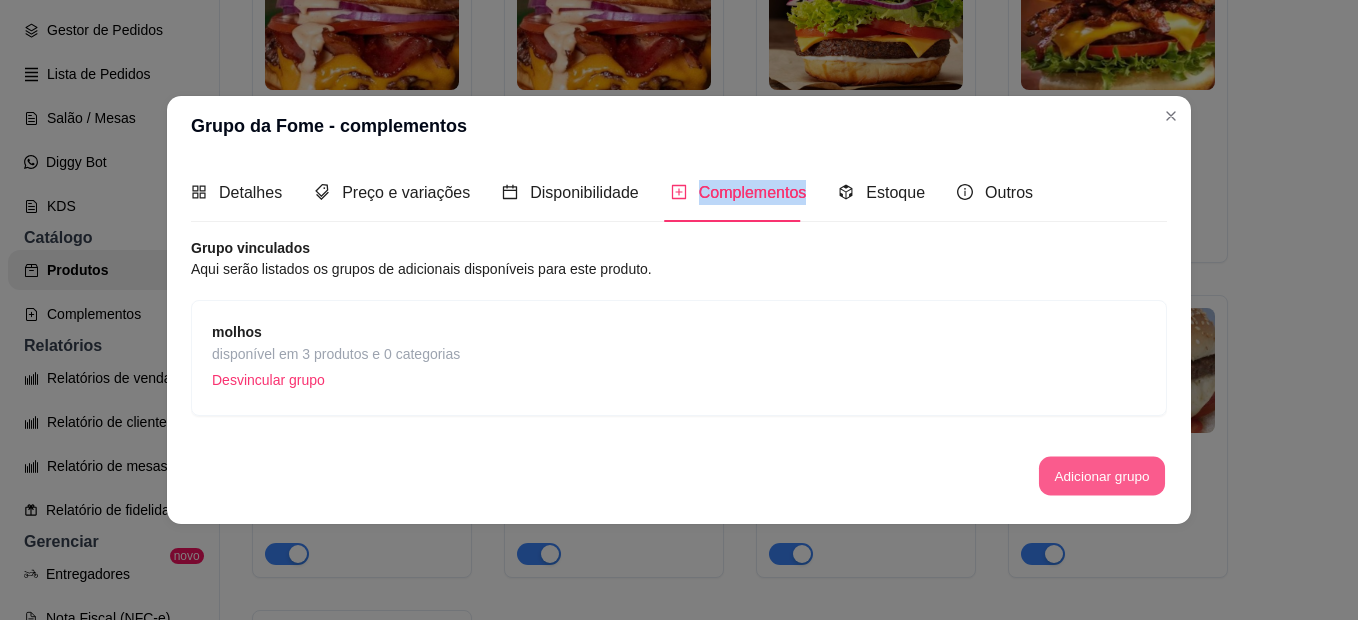 click on "Adicionar grupo" at bounding box center [1102, 475] 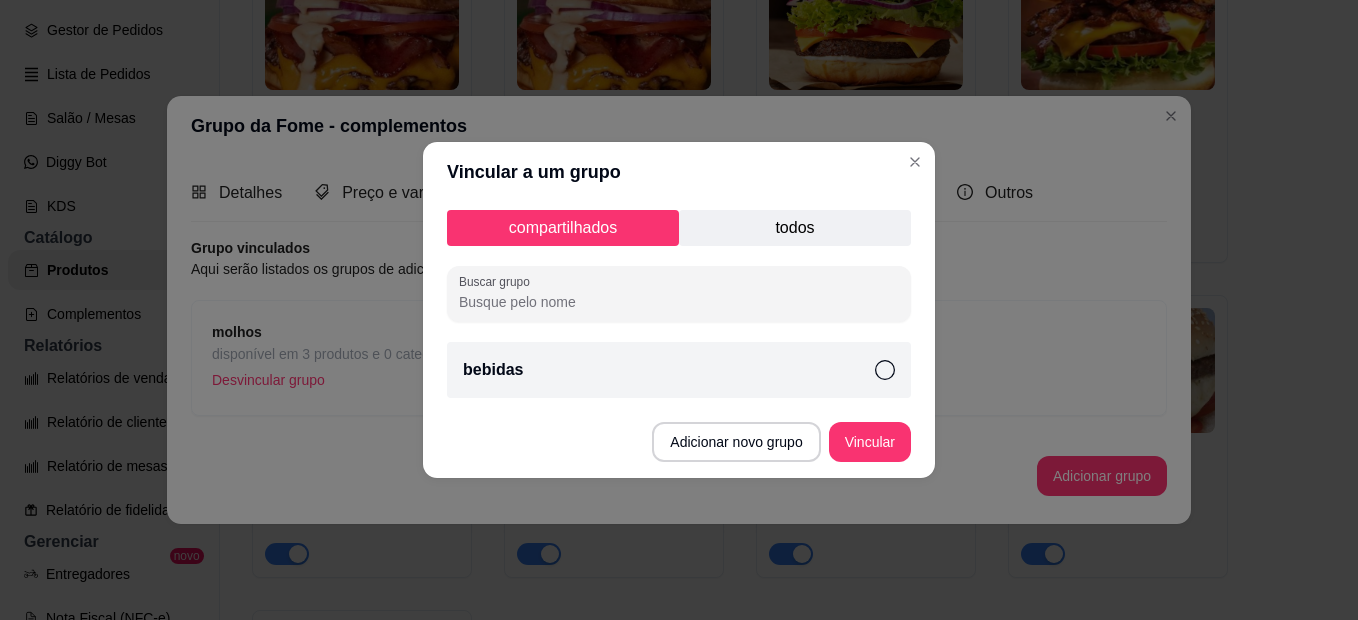 click on "todos" at bounding box center [795, 228] 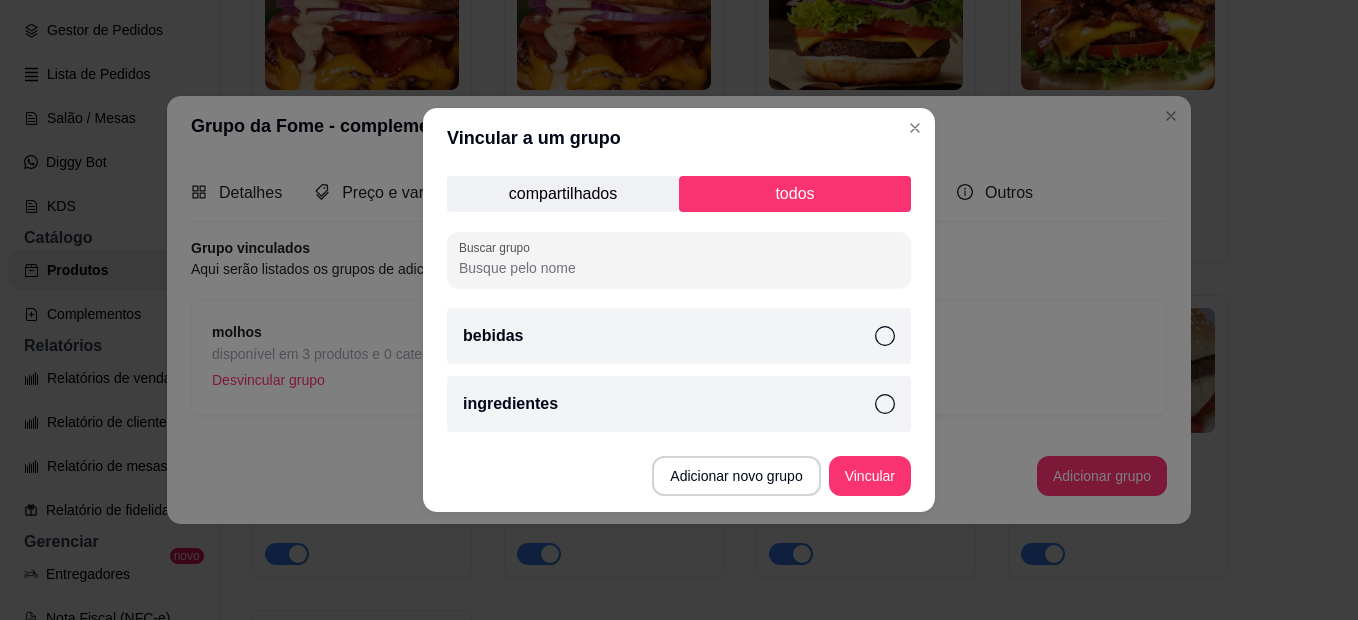 click 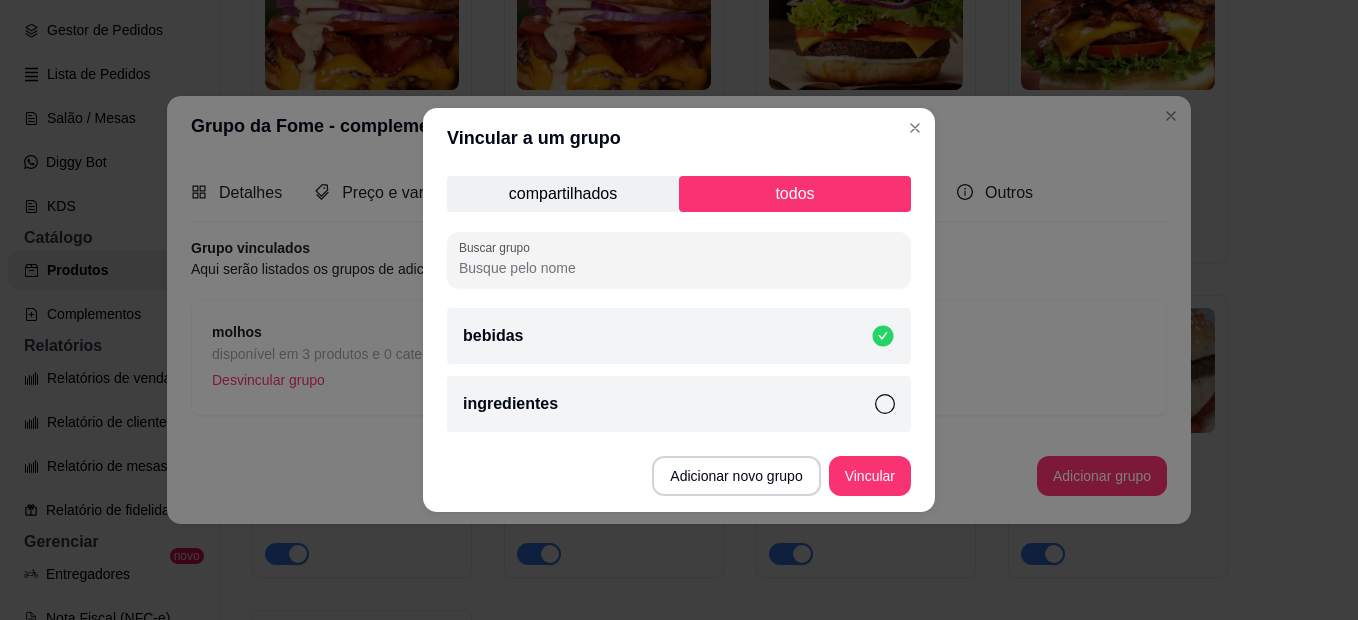 click 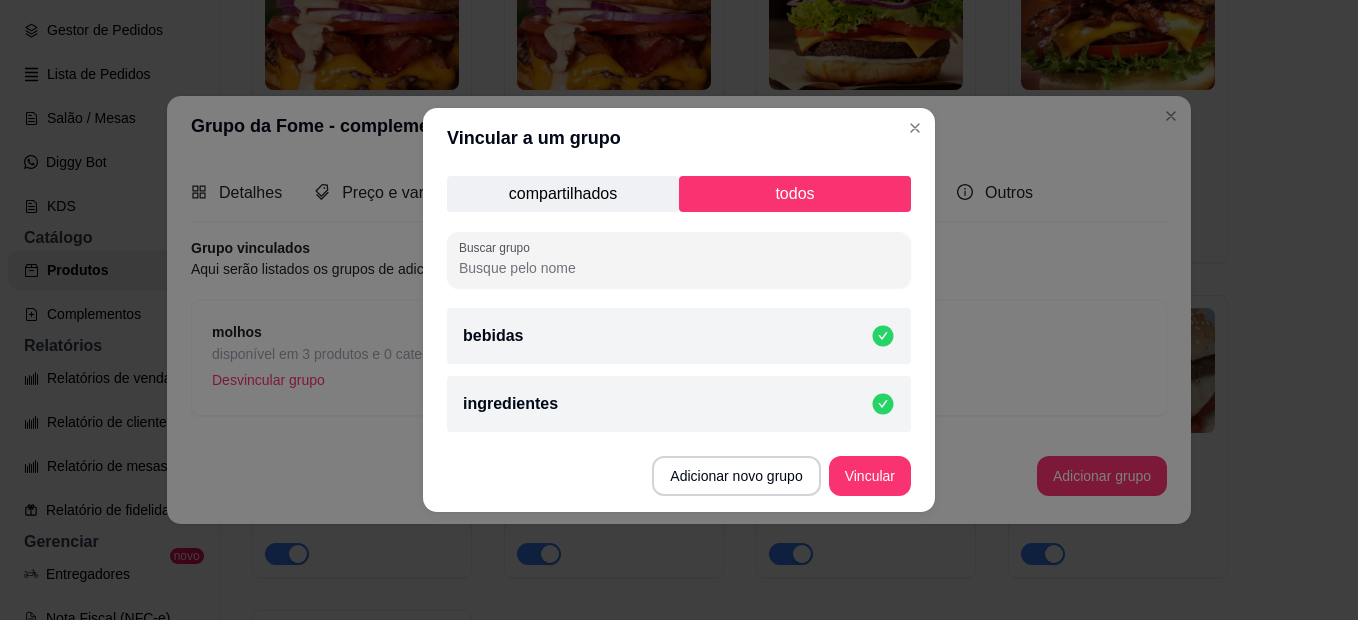 click 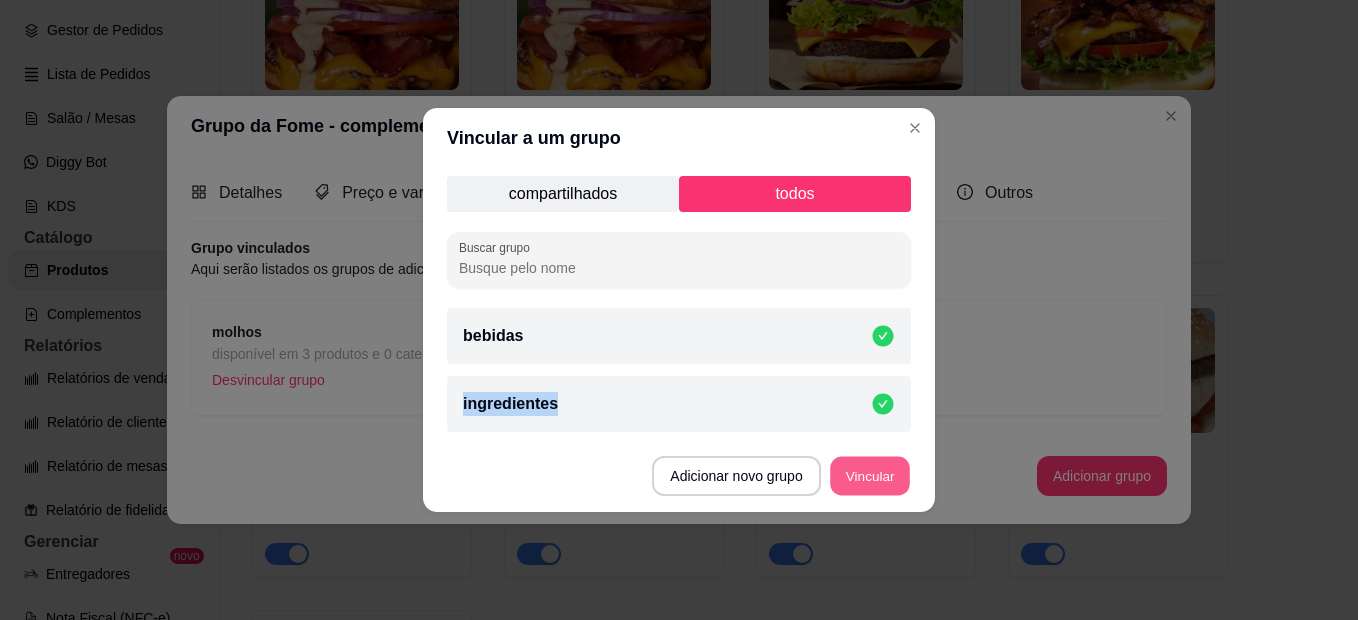 click on "Vincular" at bounding box center (870, 476) 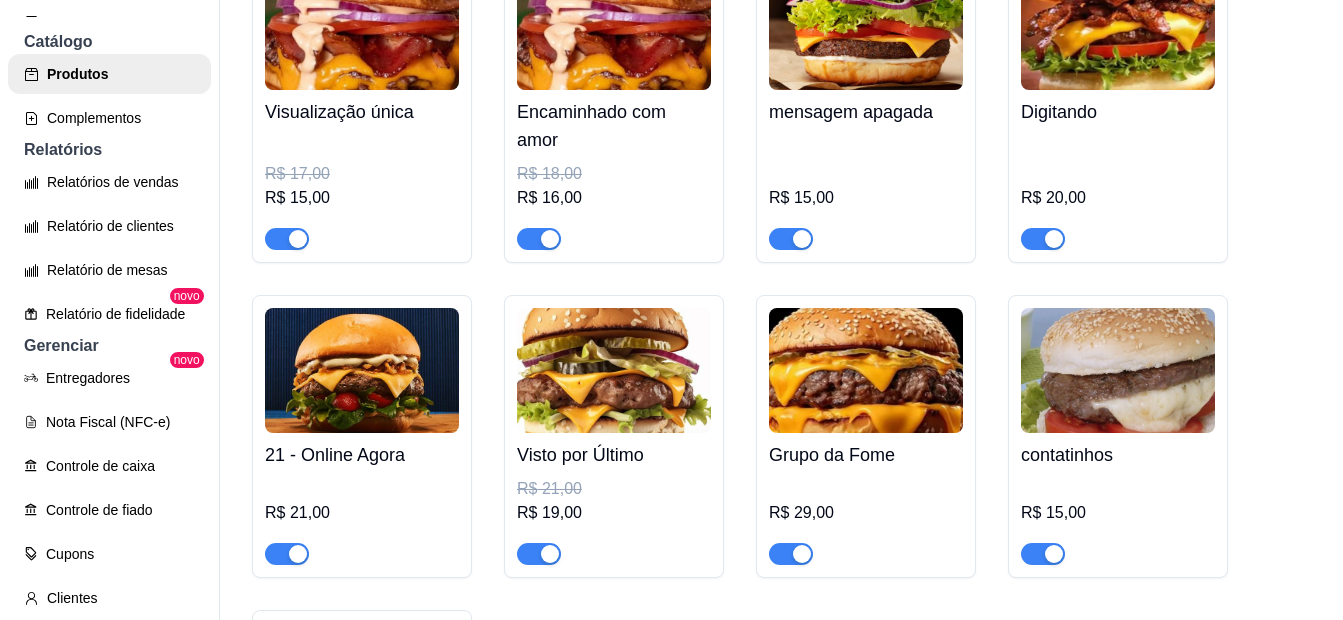 scroll, scrollTop: 494, scrollLeft: 0, axis: vertical 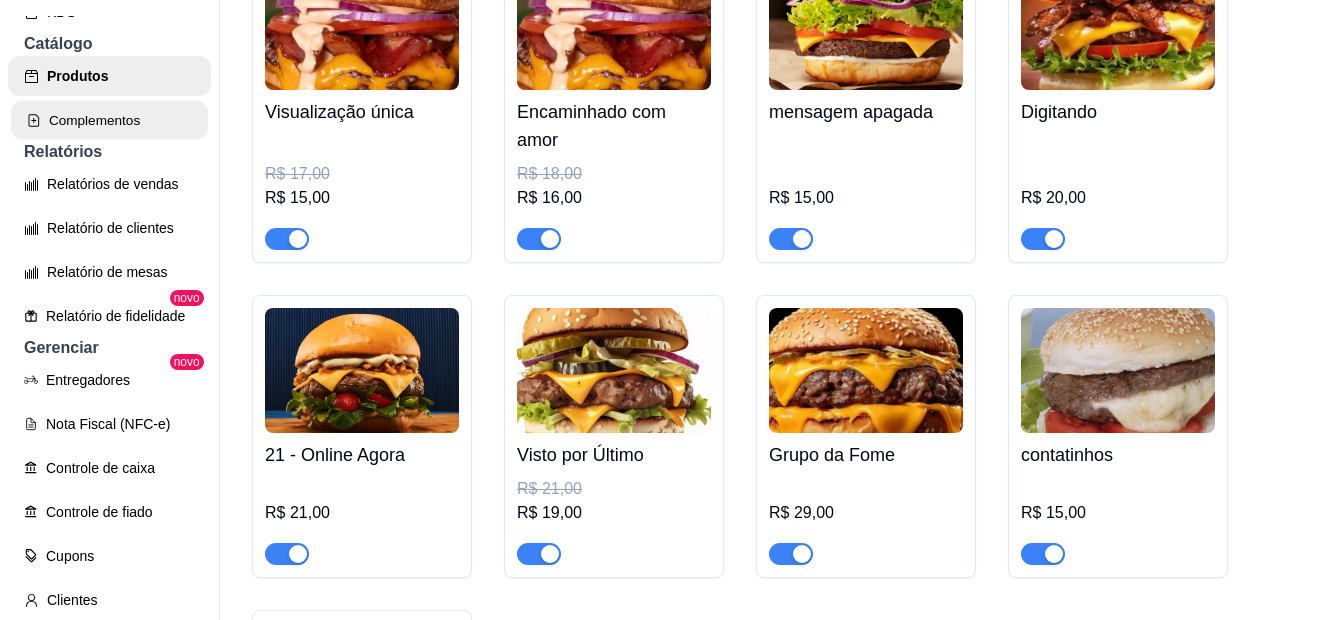 click on "Complementos" at bounding box center [109, 120] 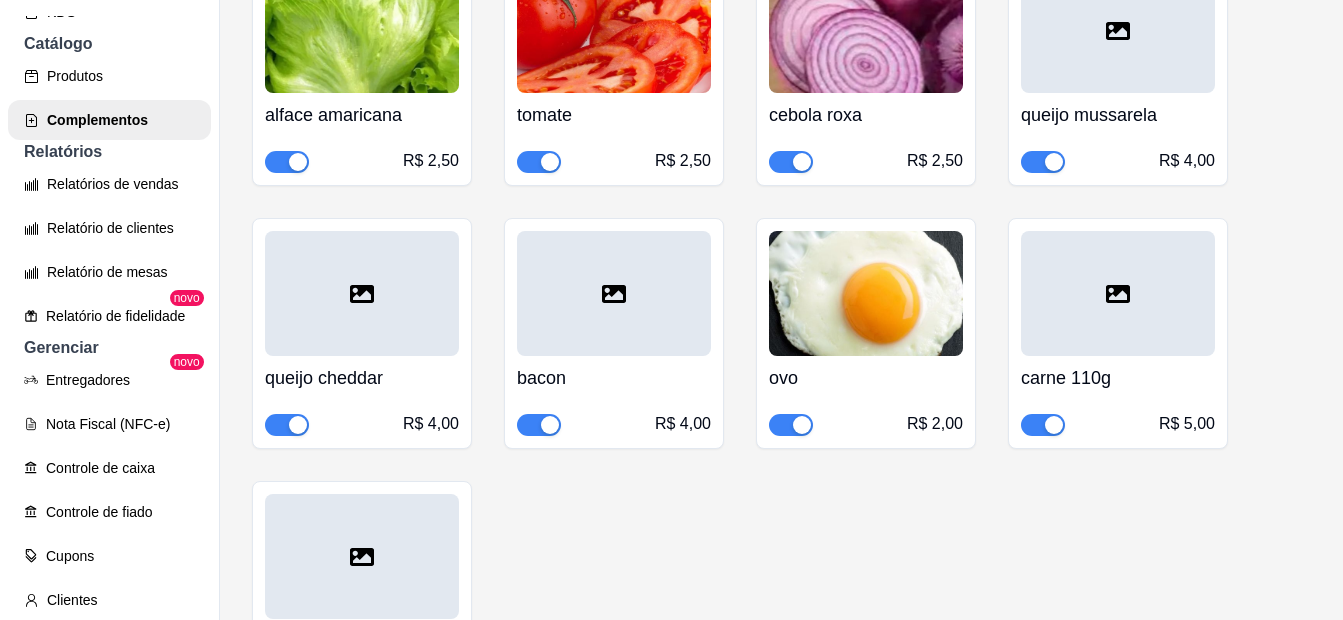 scroll, scrollTop: 1411, scrollLeft: 0, axis: vertical 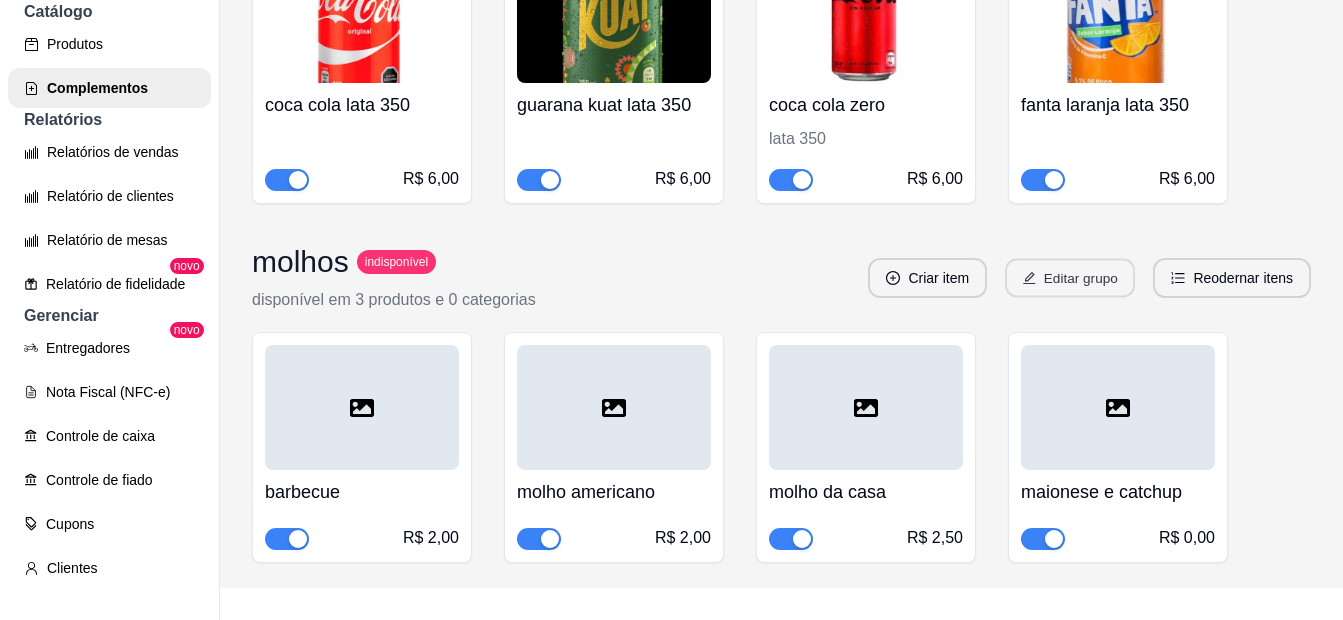 click on "Editar grupo" at bounding box center [1070, 278] 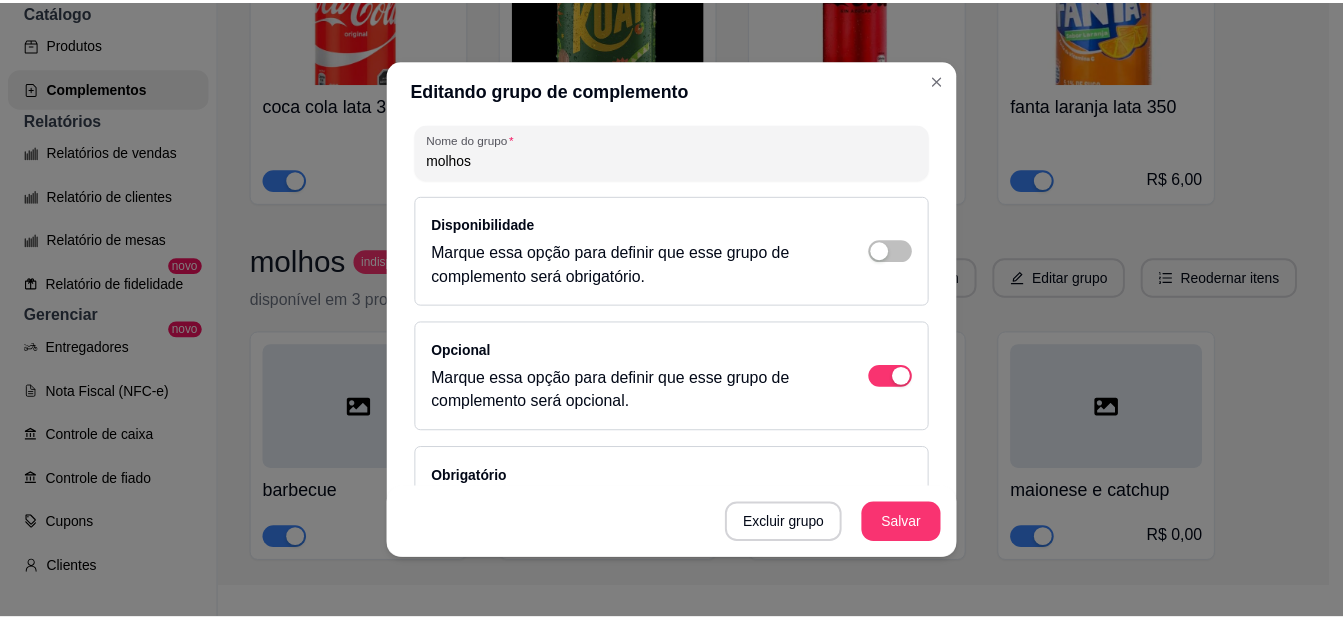 scroll, scrollTop: 42, scrollLeft: 0, axis: vertical 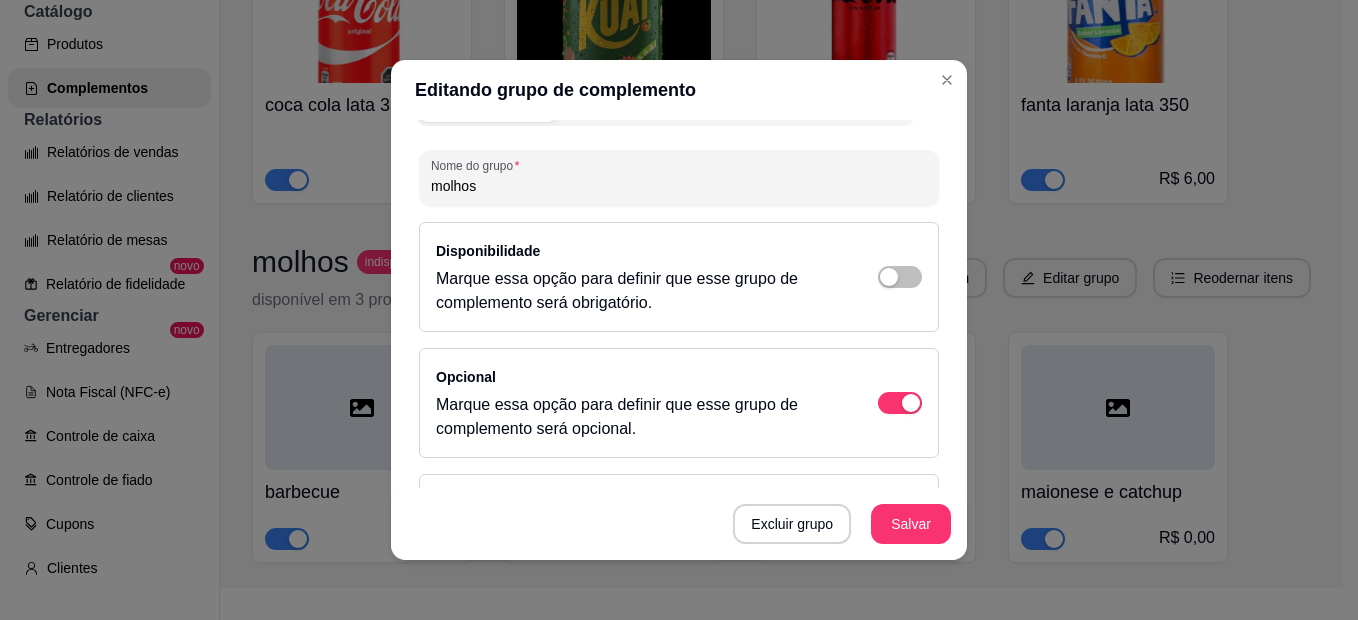 click on "coca cola zero lata 350 R$ 6,00" at bounding box center [866, 137] 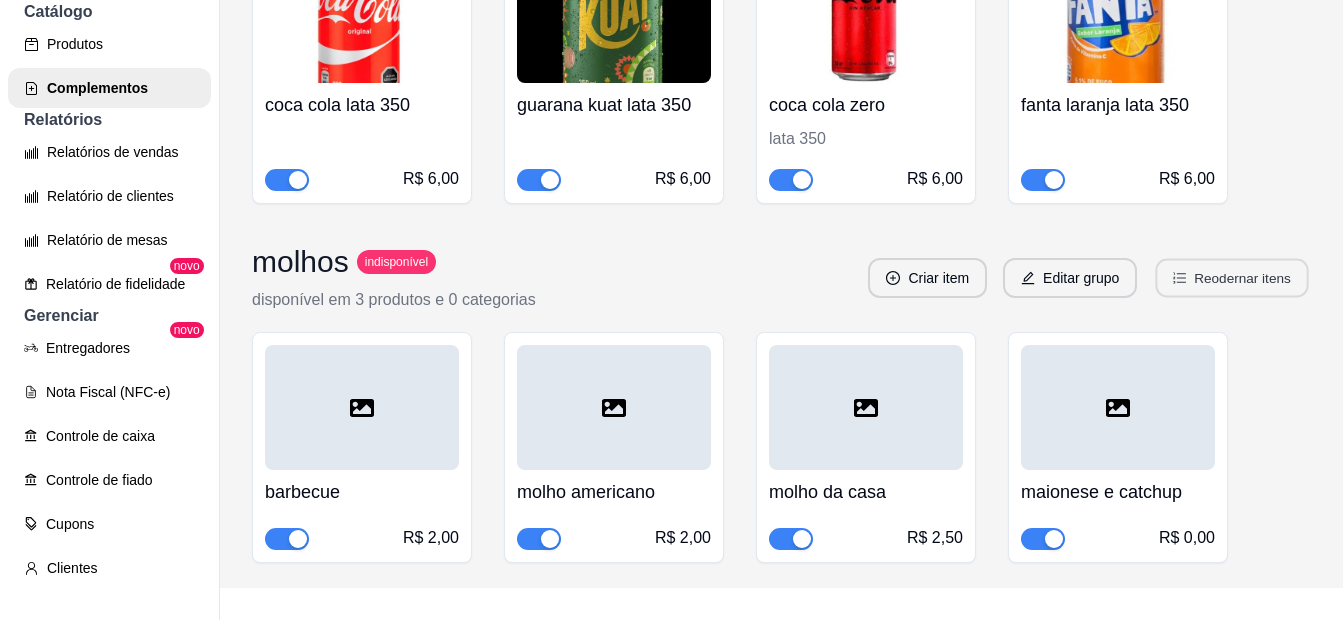 click on "Reodernar itens" at bounding box center [1232, 278] 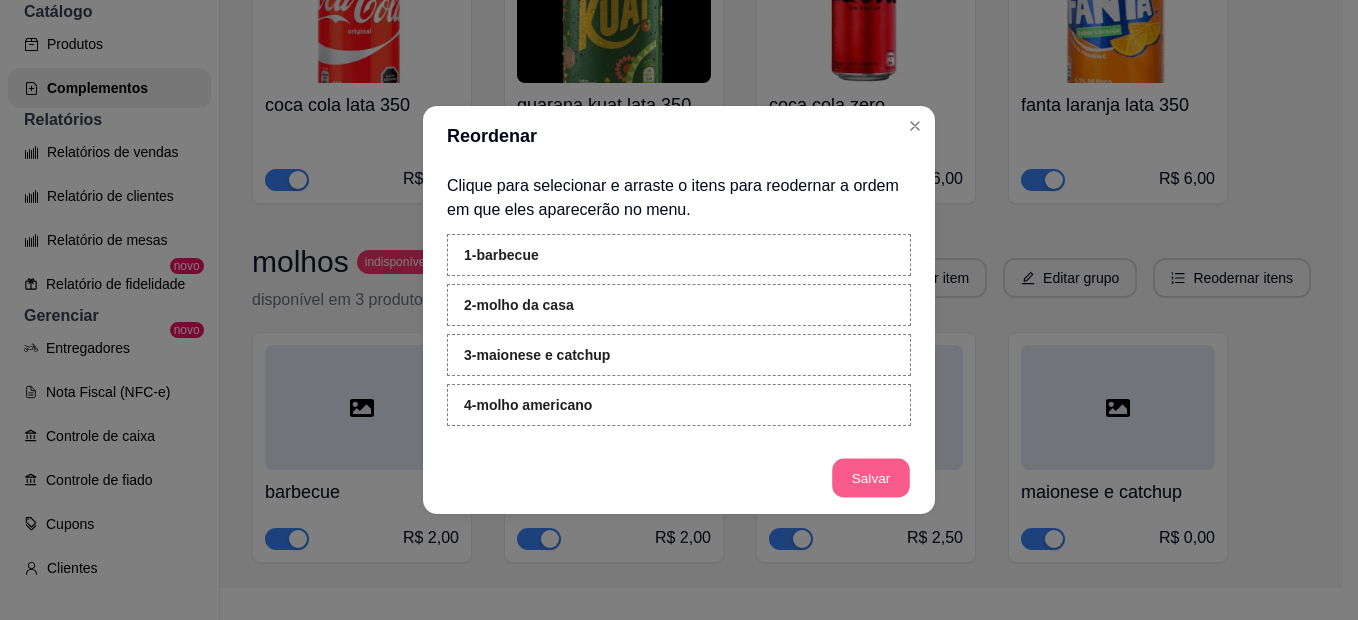 click on "Salvar" at bounding box center (871, 478) 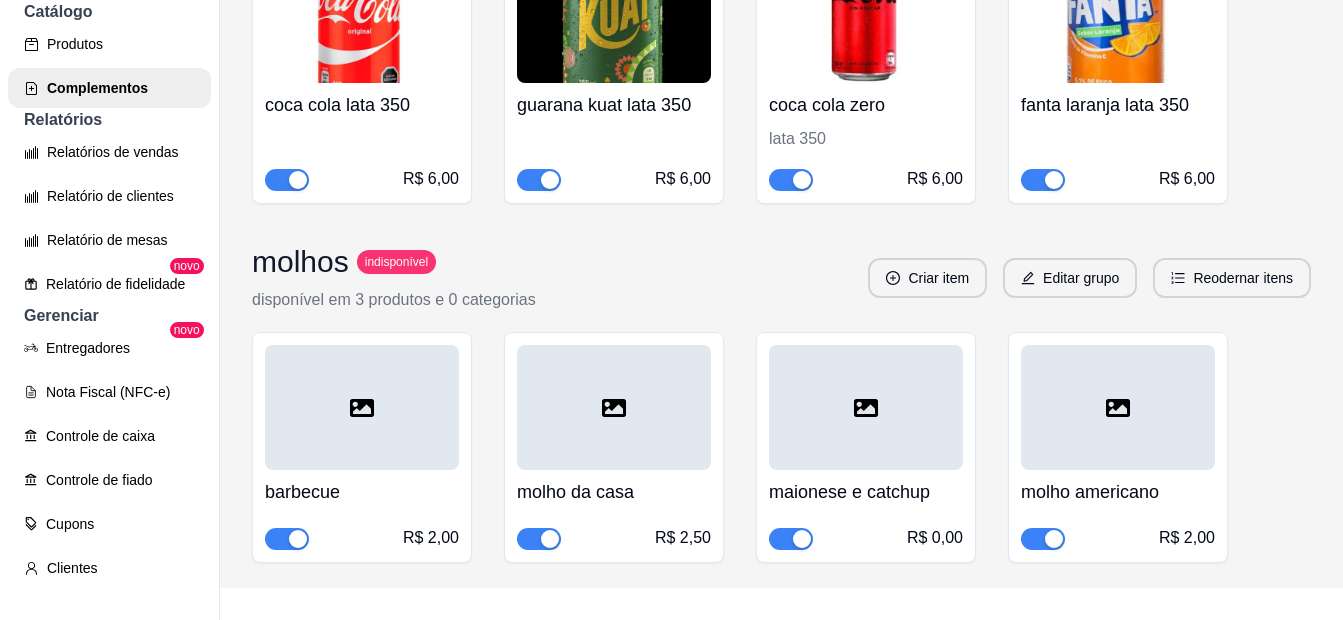 click on "indisponível" at bounding box center [396, 262] 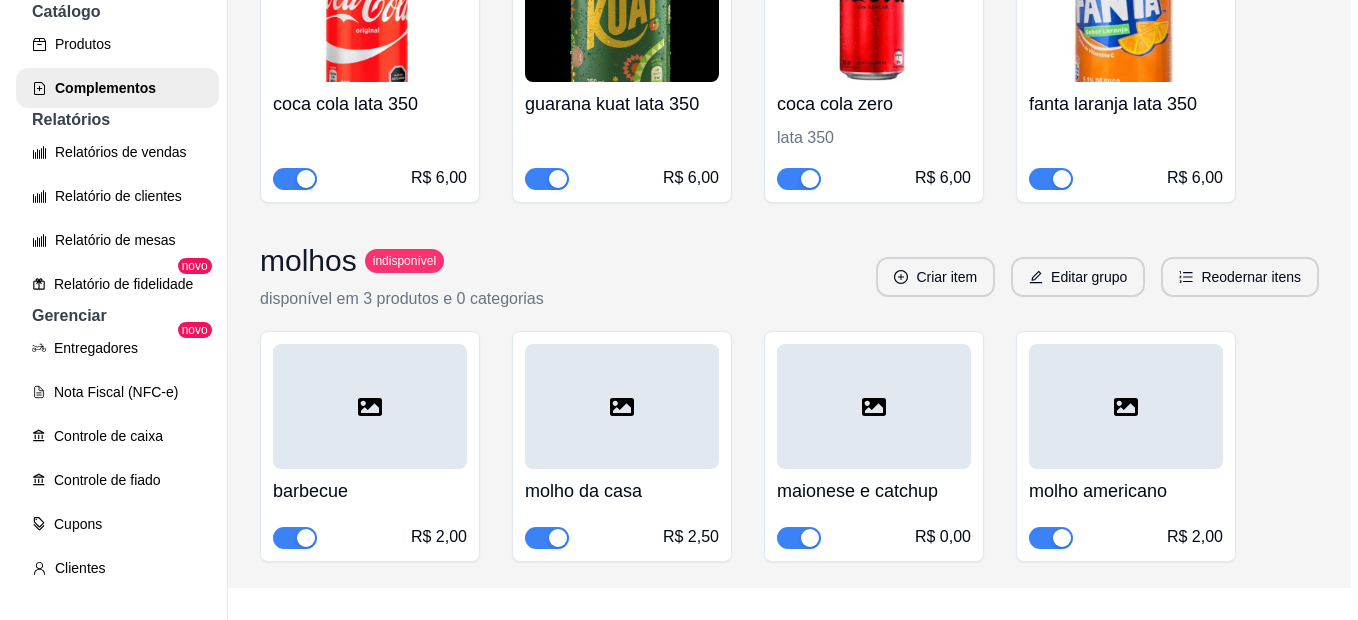 scroll, scrollTop: 411, scrollLeft: 0, axis: vertical 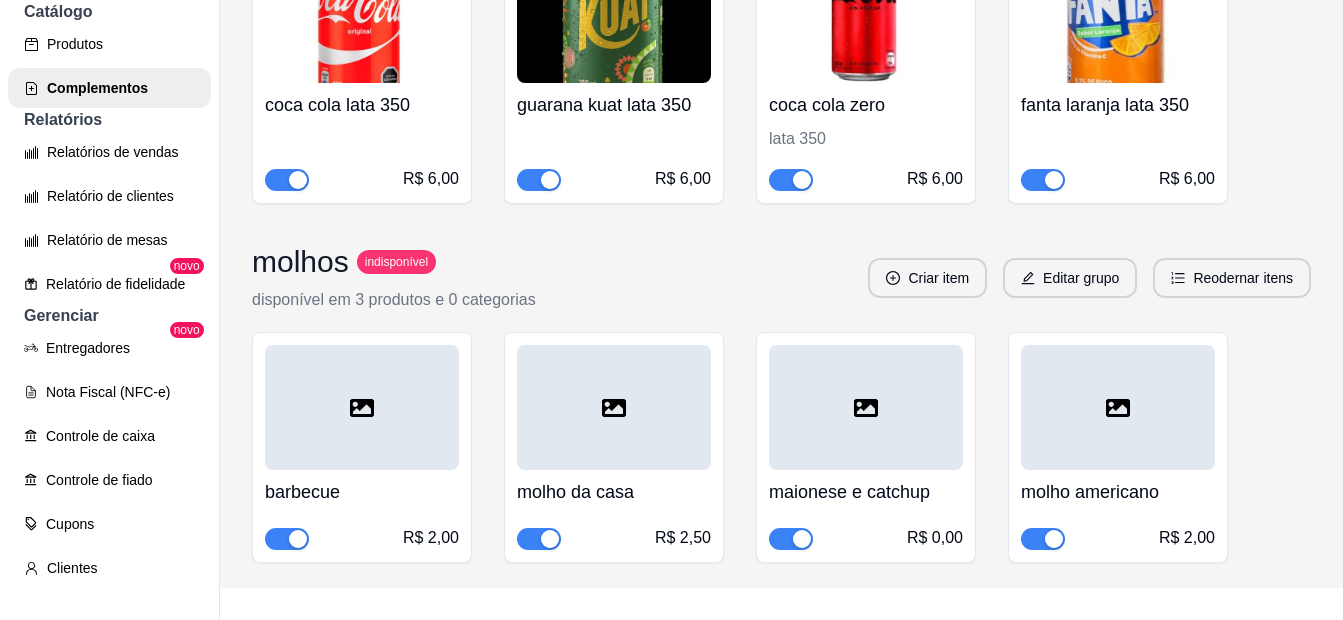 click on "indisponível" at bounding box center (396, 262) 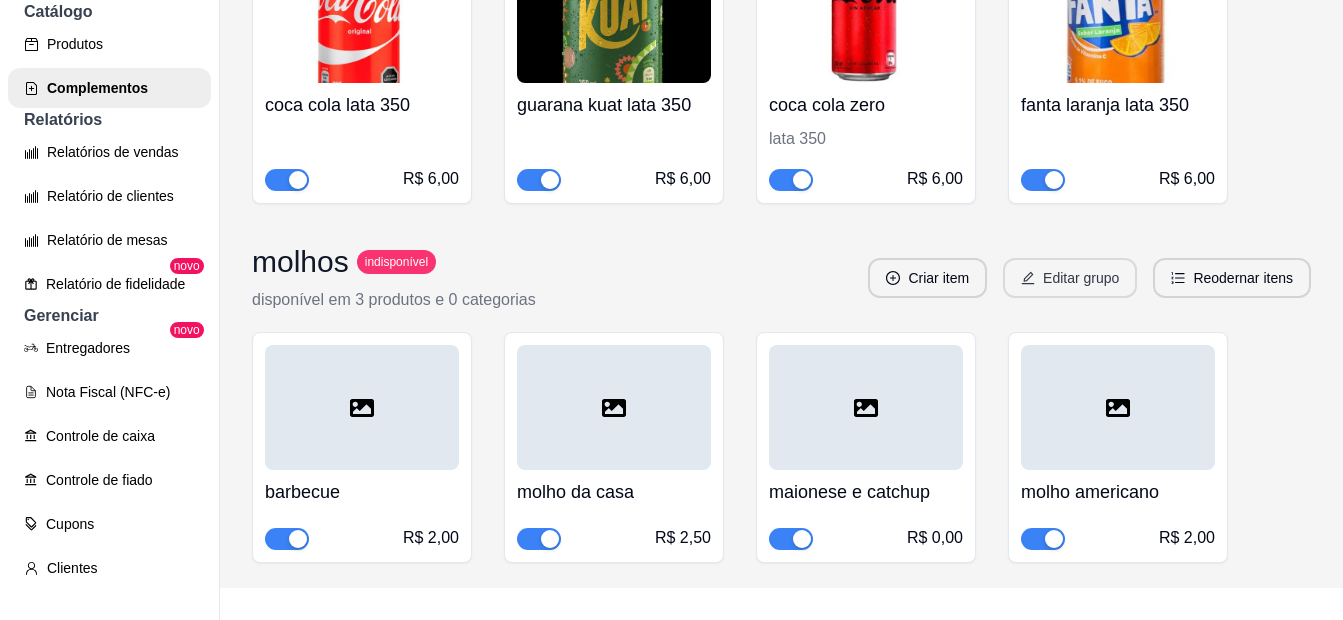 click on "Editar grupo" at bounding box center [1070, 278] 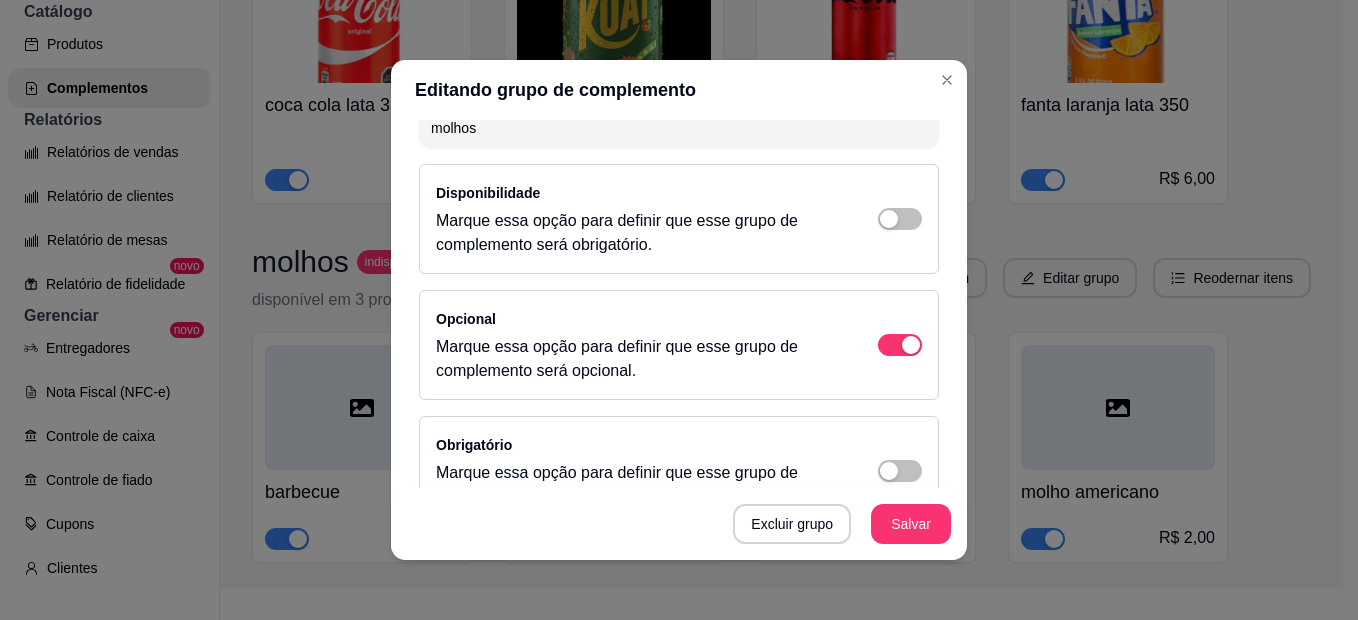 scroll, scrollTop: 342, scrollLeft: 0, axis: vertical 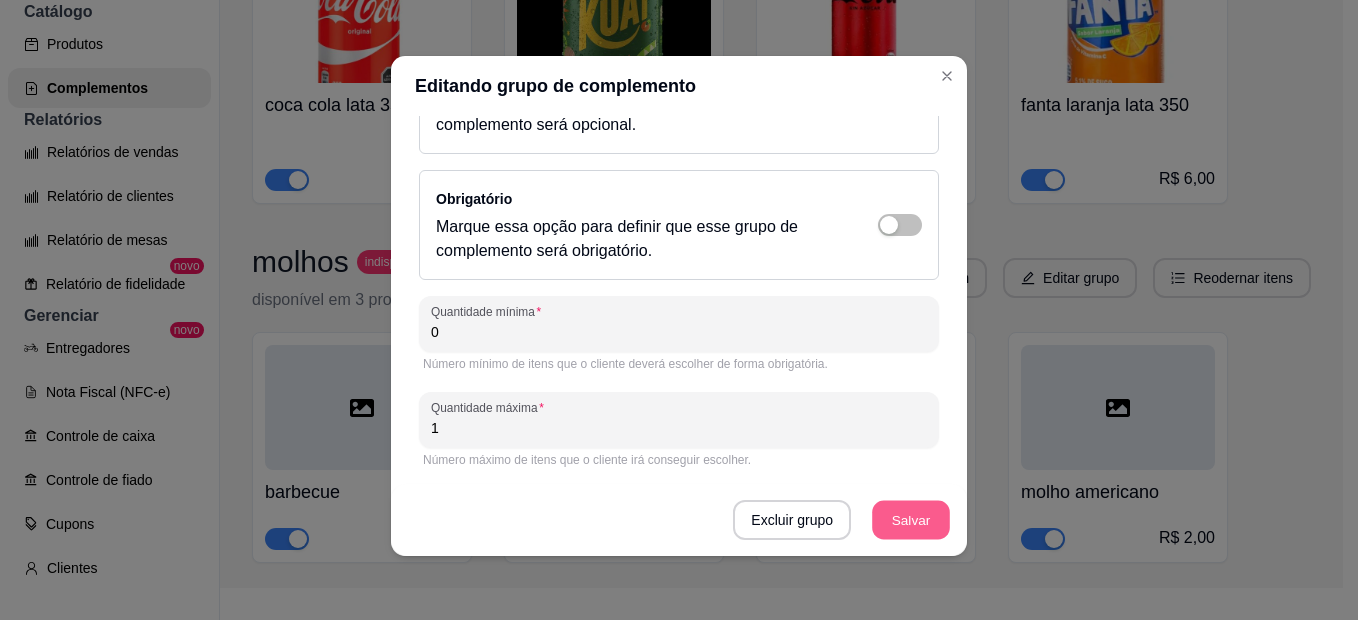click on "Salvar" at bounding box center (911, 520) 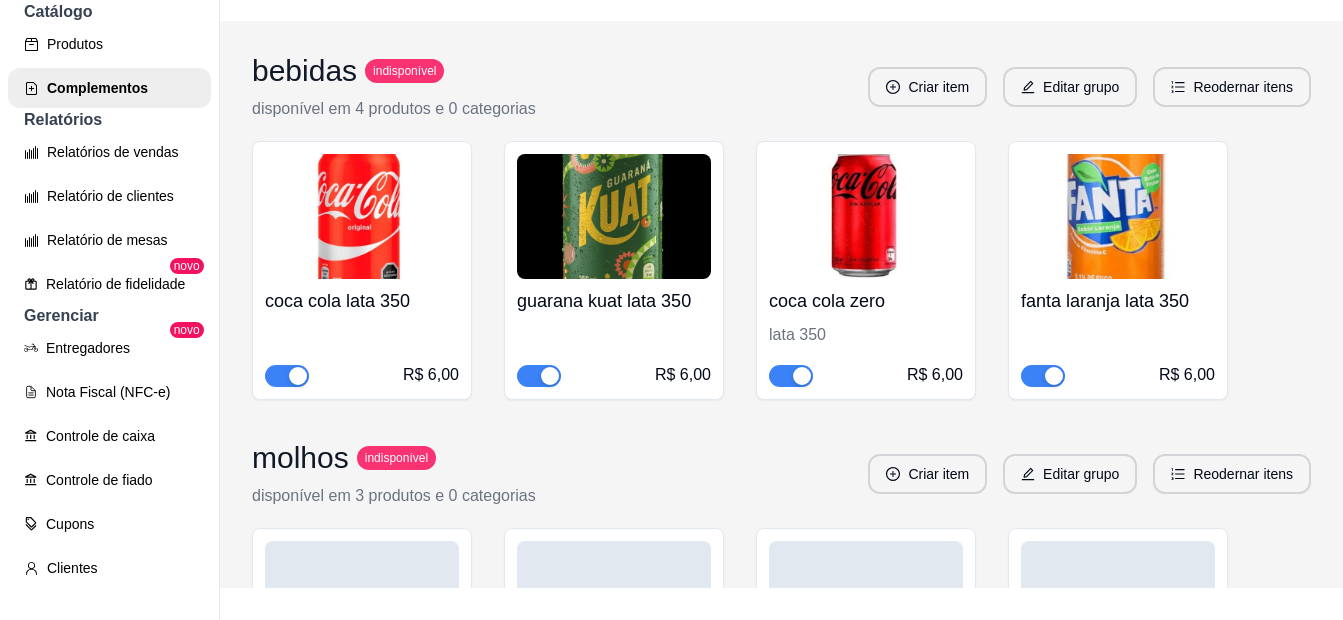 scroll, scrollTop: 100, scrollLeft: 0, axis: vertical 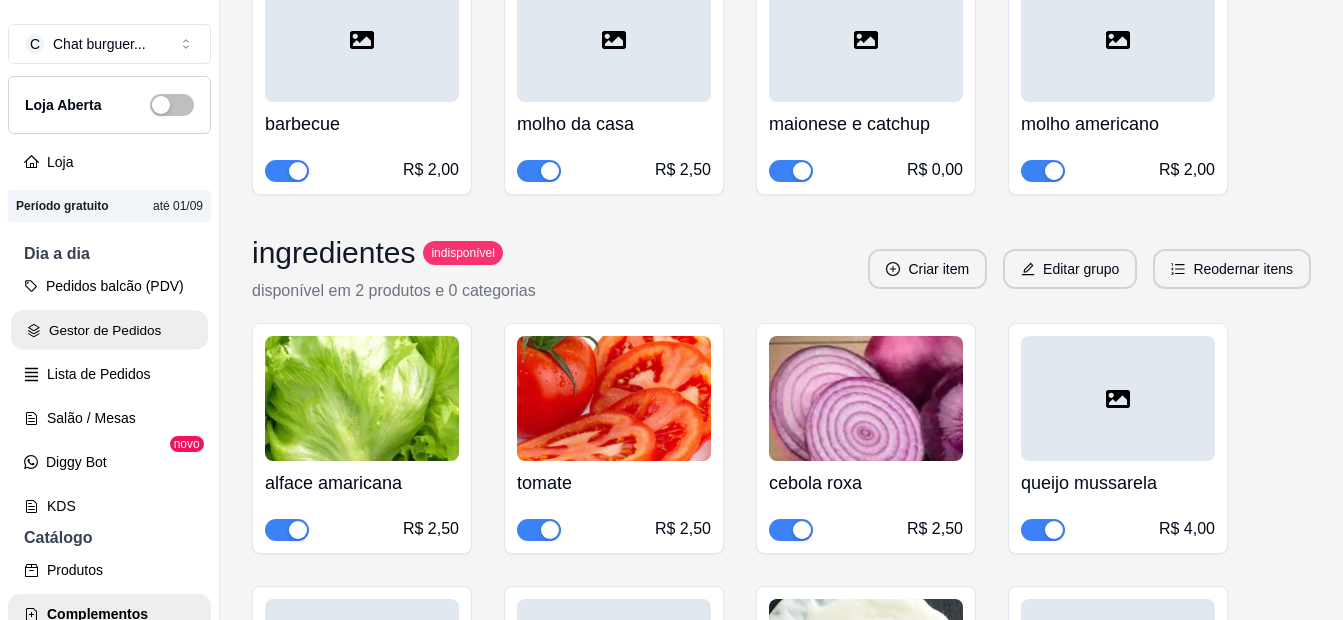 click on "Gestor de Pedidos" at bounding box center [109, 330] 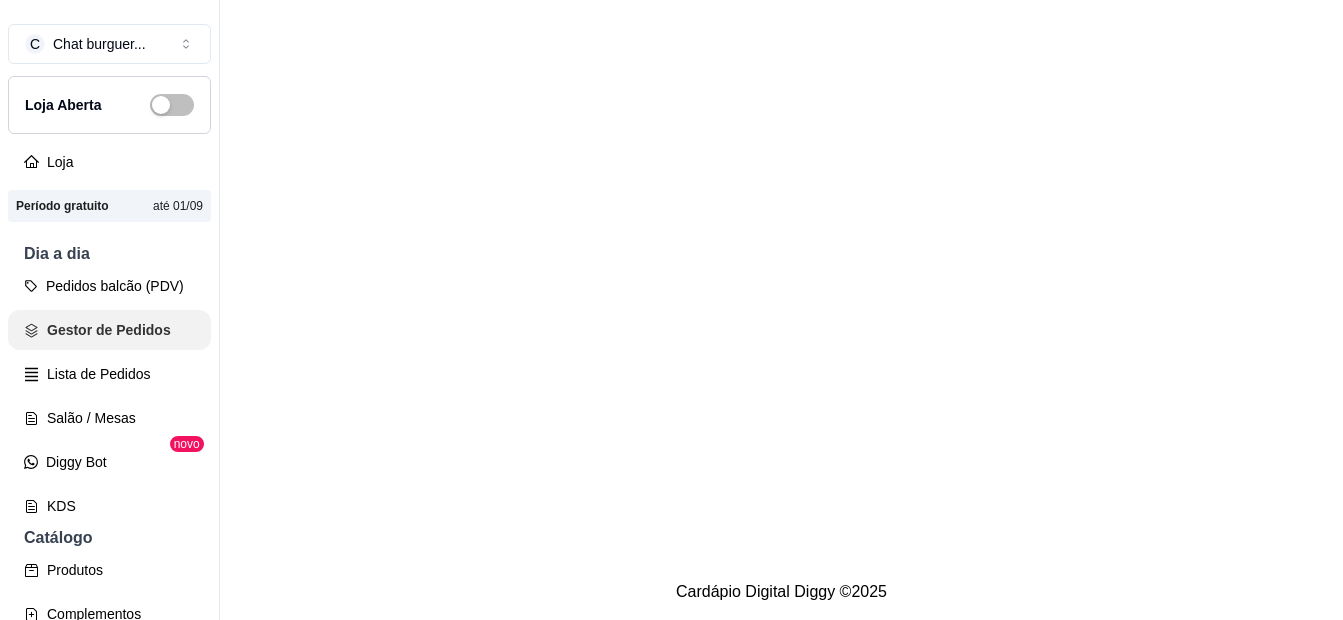 scroll, scrollTop: 0, scrollLeft: 0, axis: both 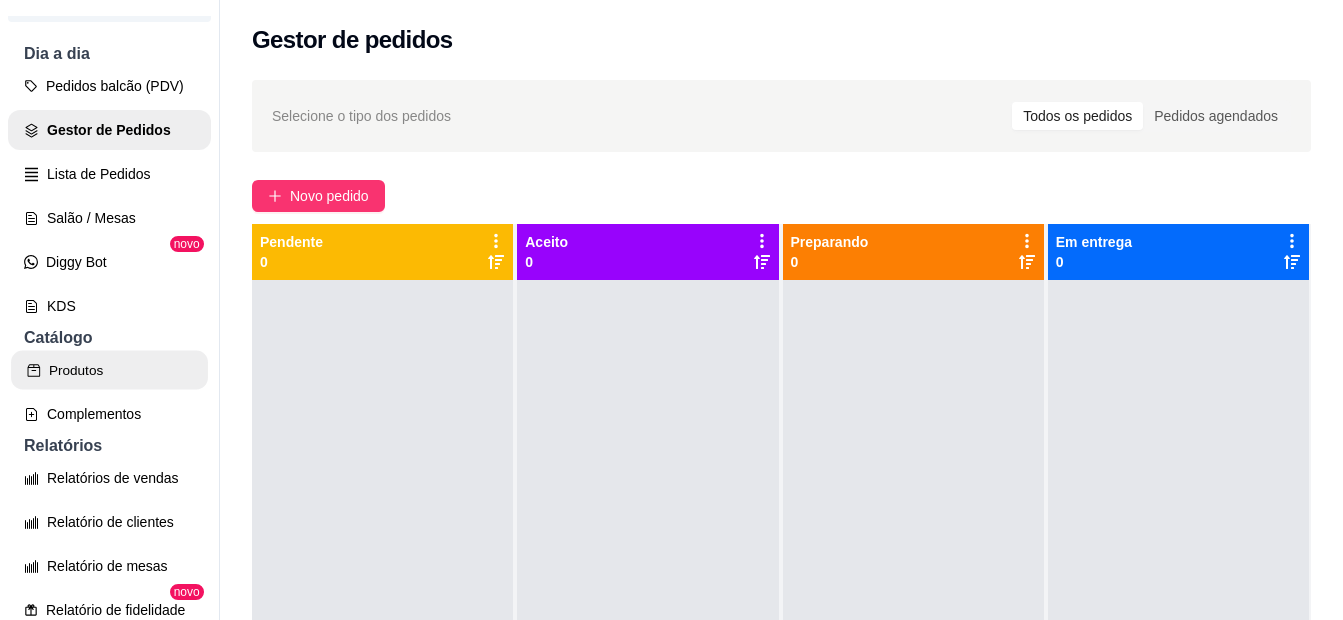 click on "Produtos" at bounding box center [109, 370] 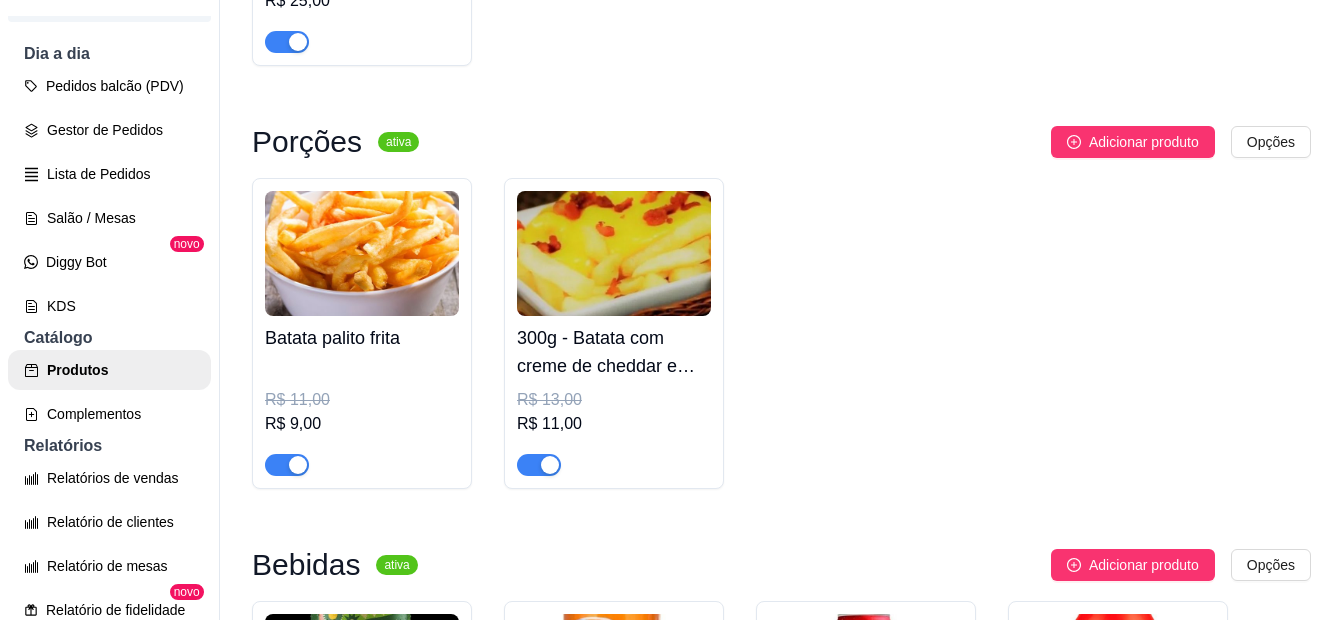 scroll, scrollTop: 1100, scrollLeft: 0, axis: vertical 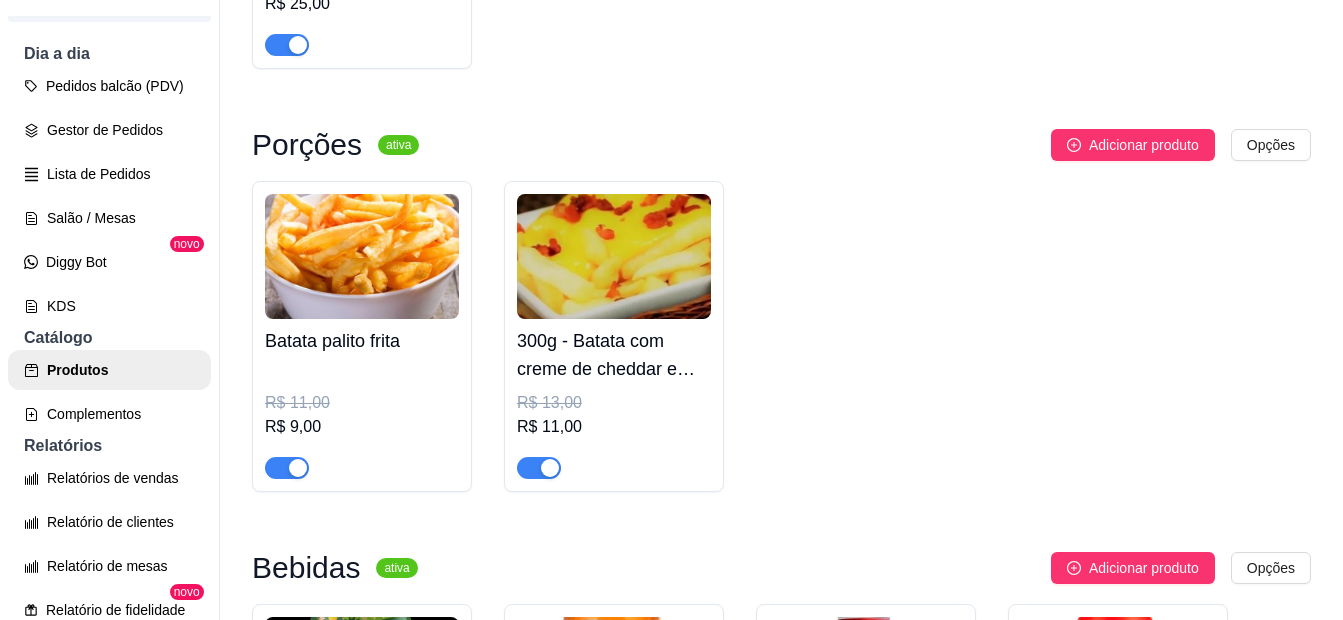 click at bounding box center (614, 256) 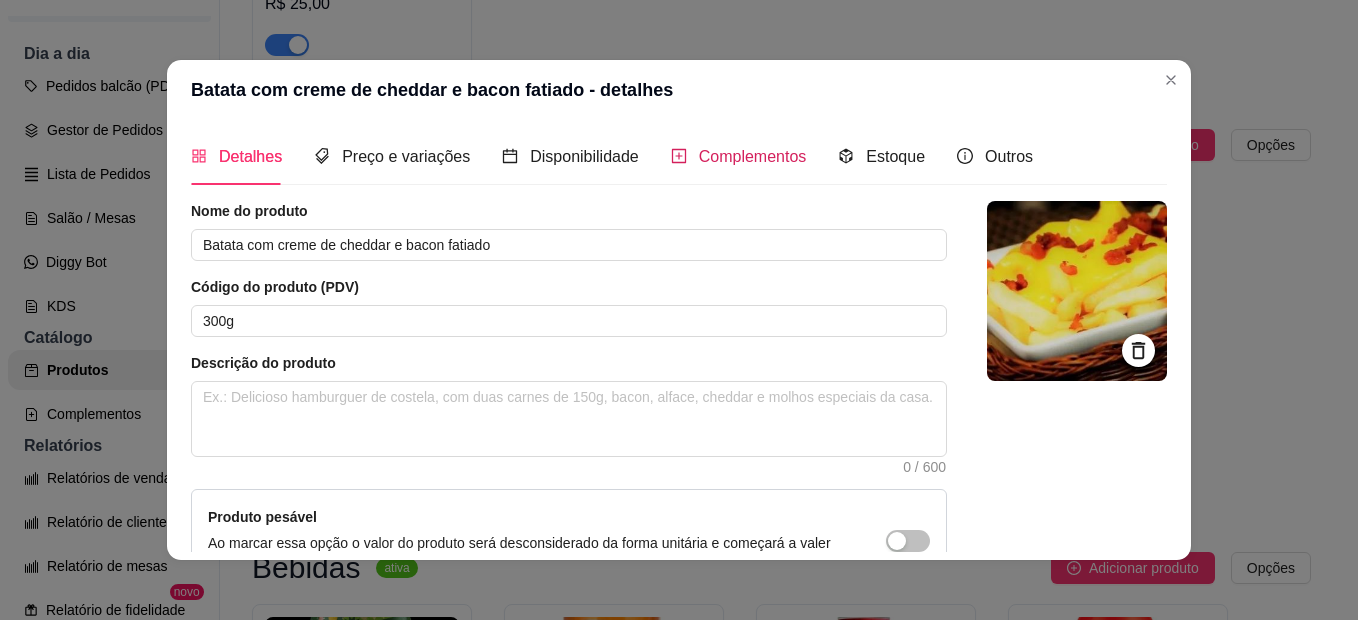 click on "Complementos" at bounding box center (753, 156) 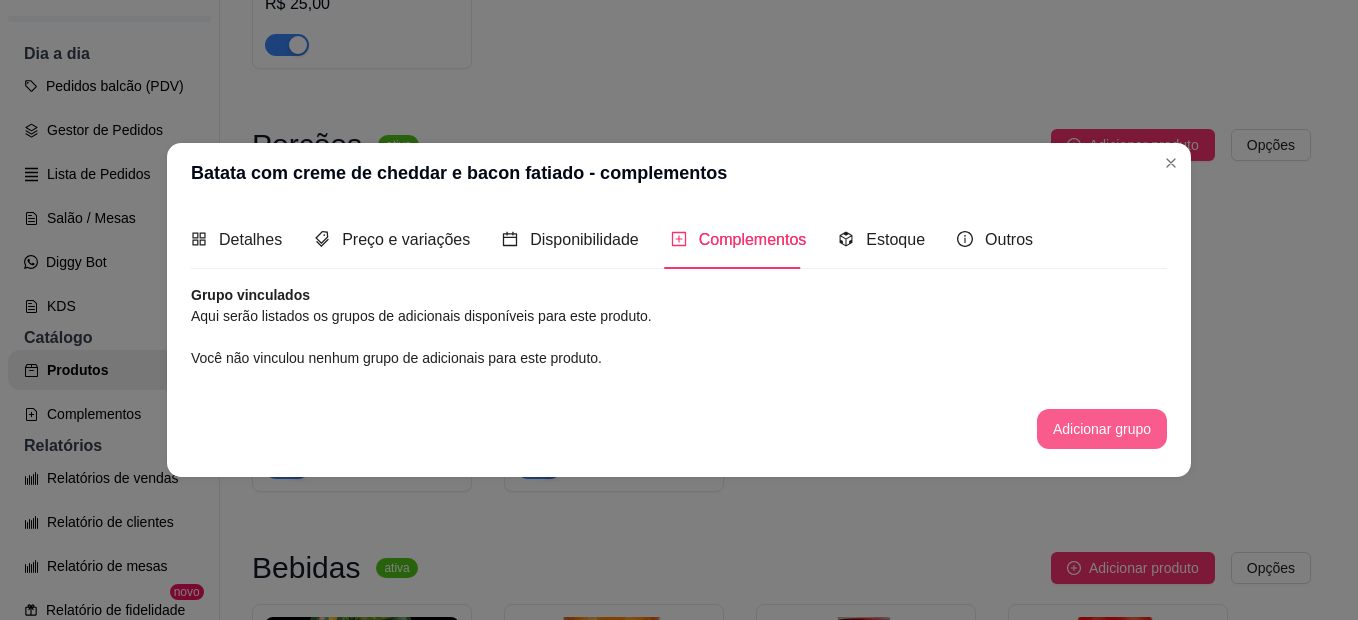 click on "Adicionar grupo" at bounding box center (1102, 429) 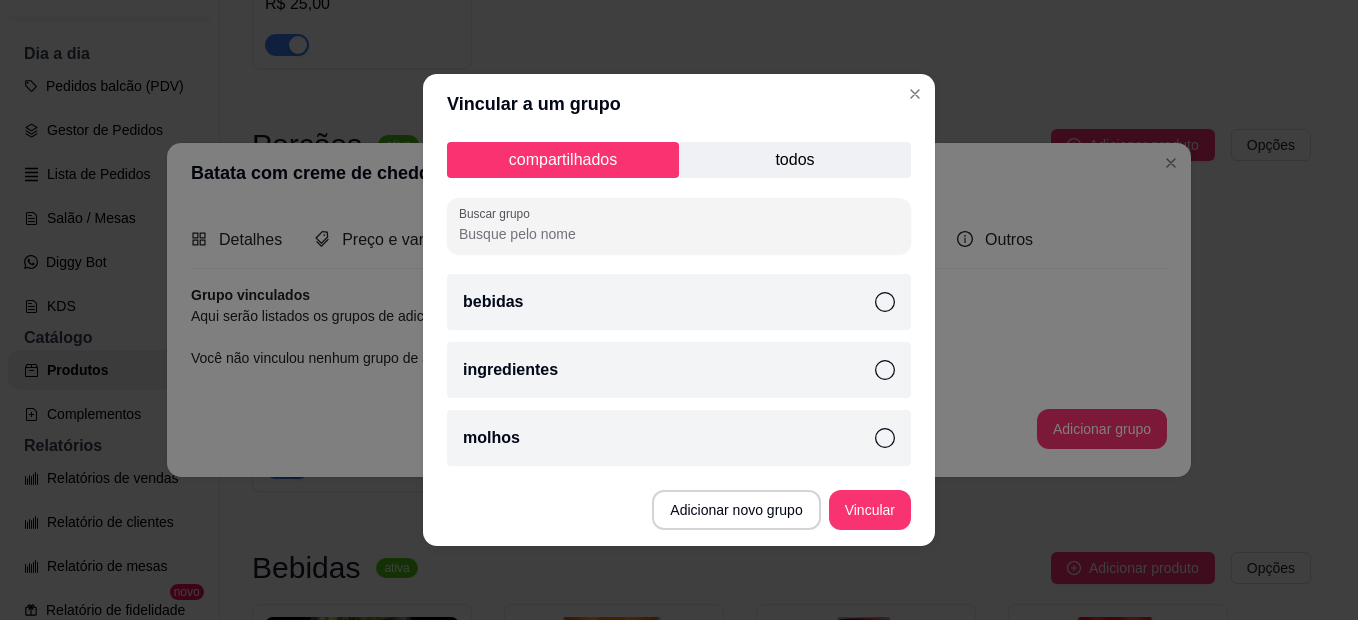 click 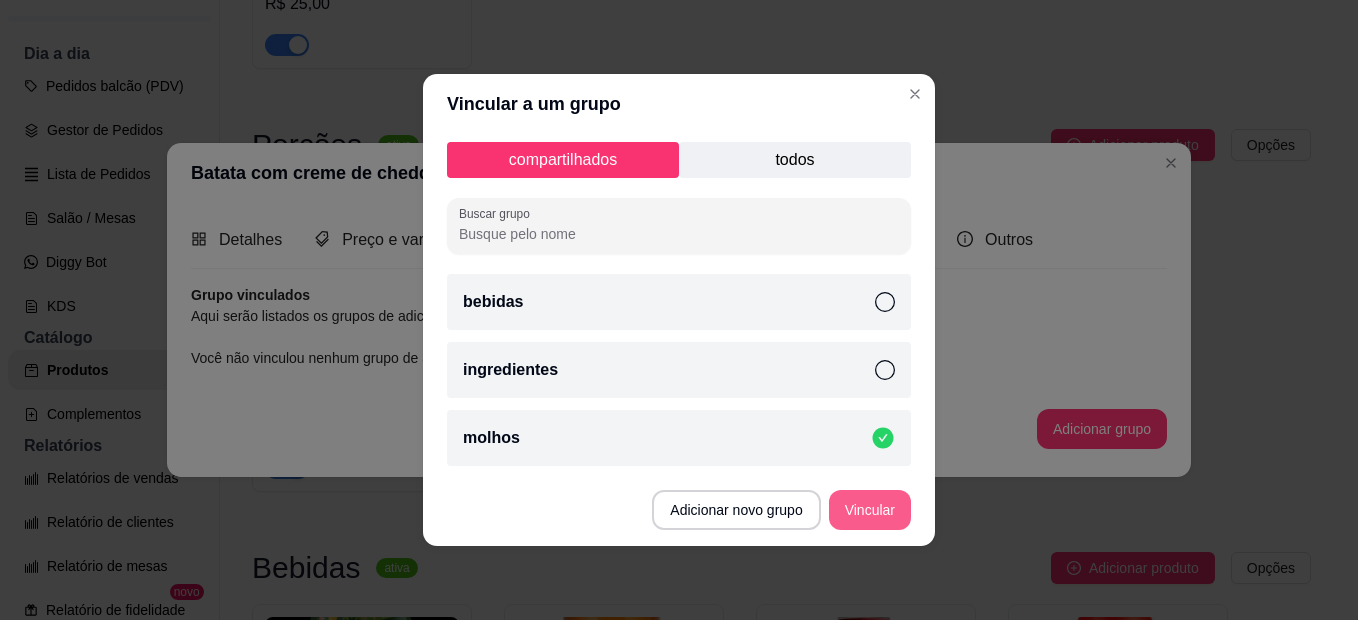 click on "Vincular" at bounding box center (870, 510) 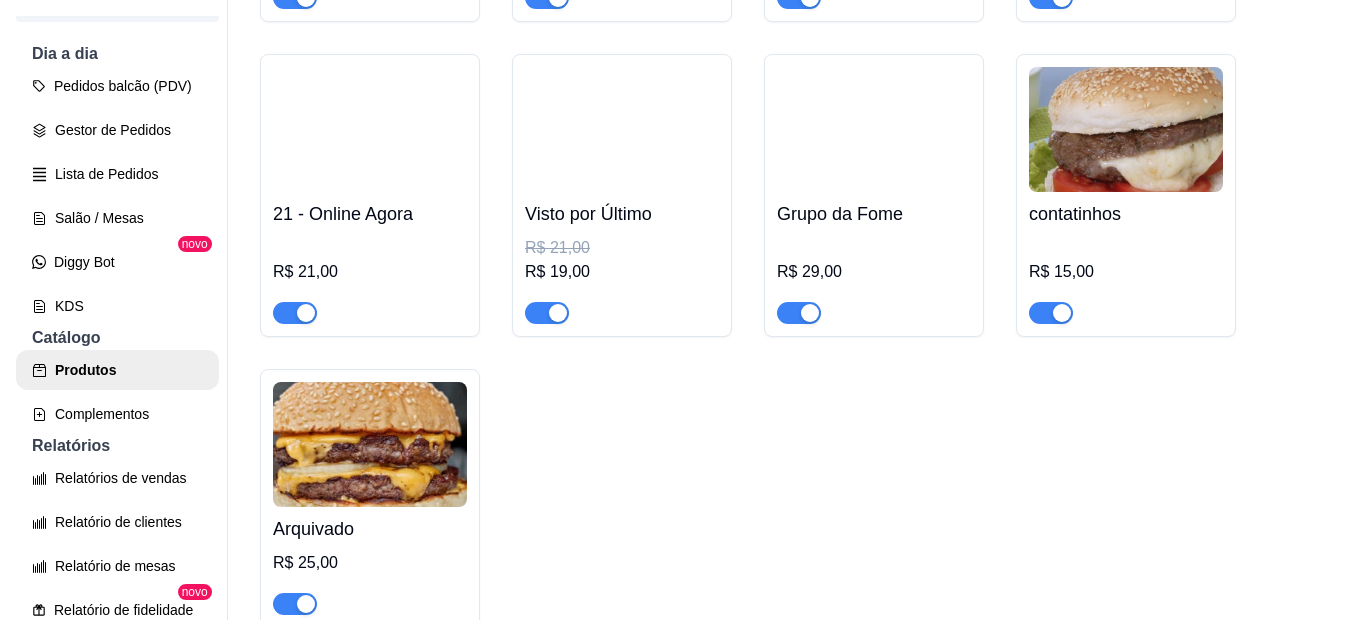 scroll, scrollTop: 500, scrollLeft: 0, axis: vertical 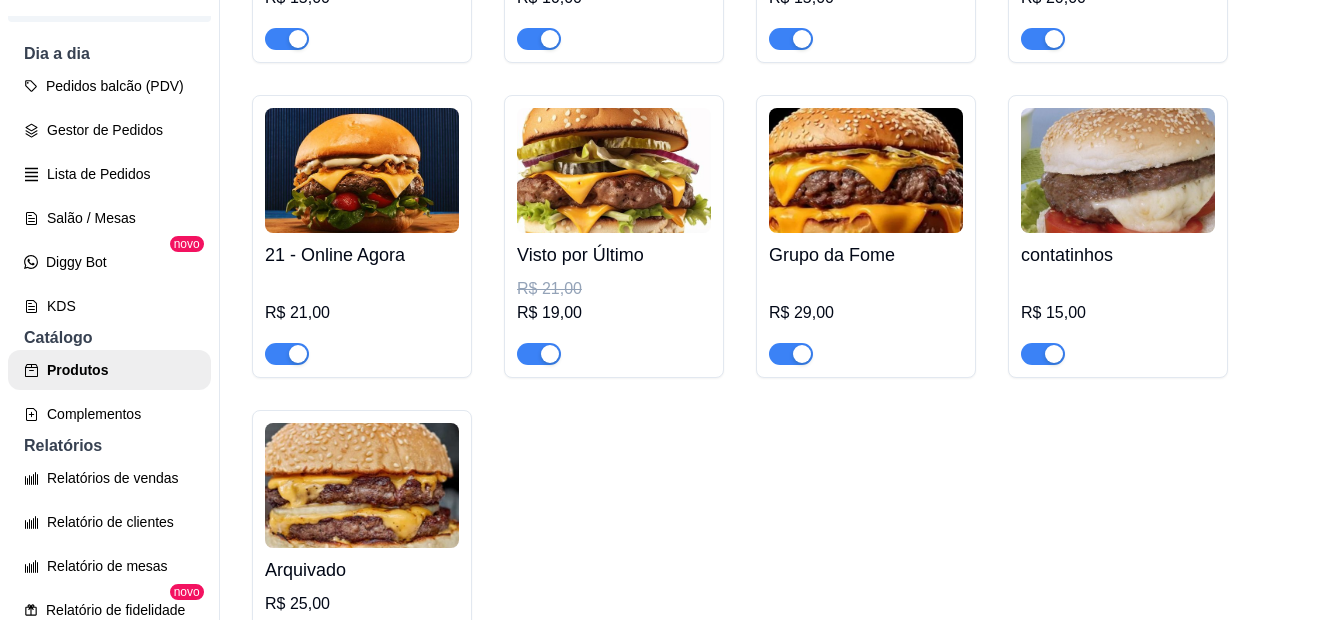 click at bounding box center [614, 170] 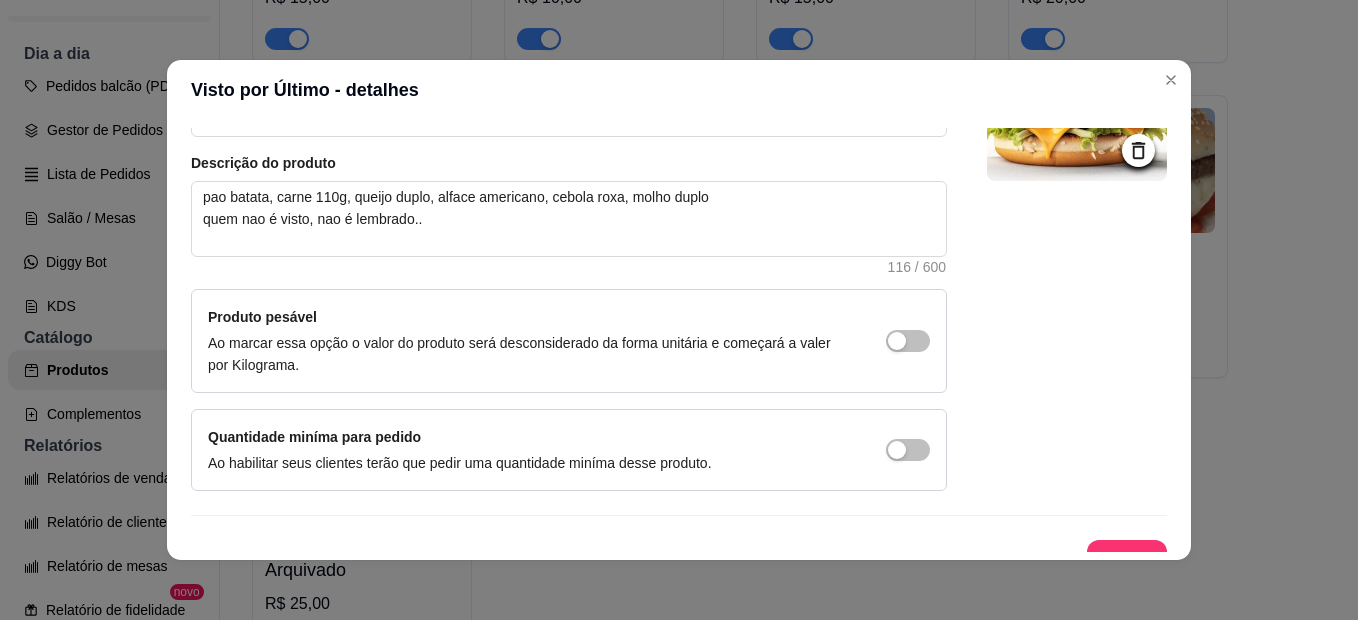 scroll, scrollTop: 0, scrollLeft: 0, axis: both 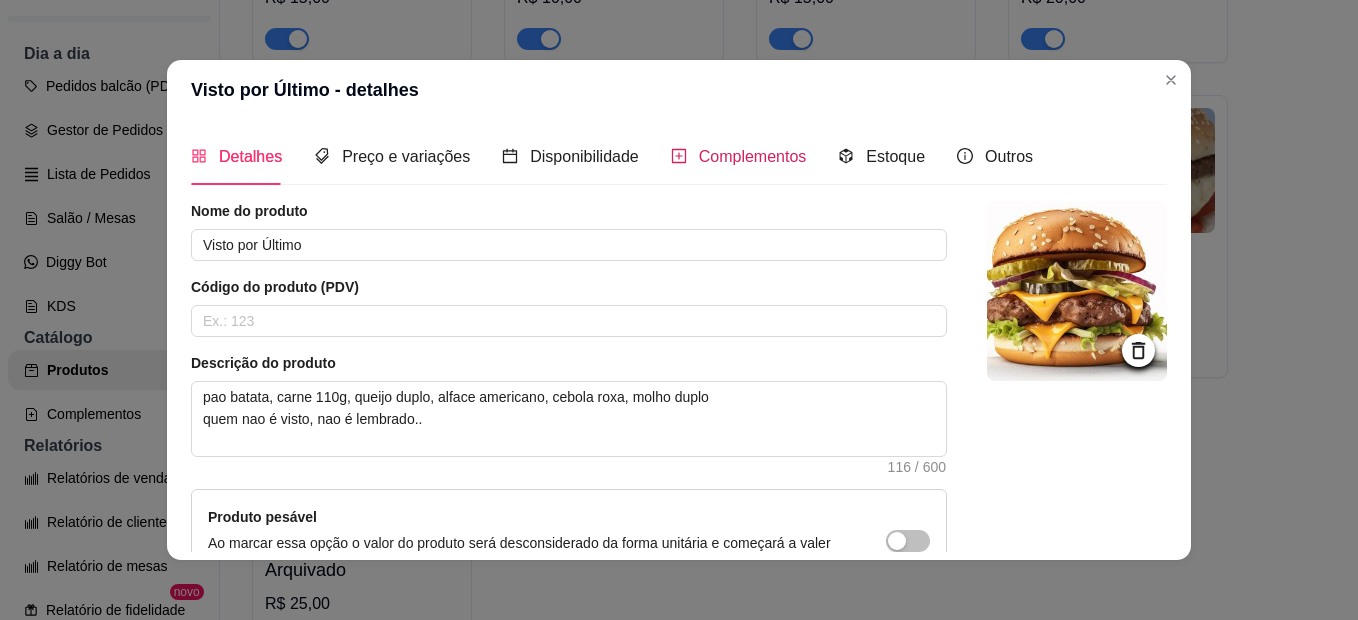 click on "Complementos" at bounding box center (753, 156) 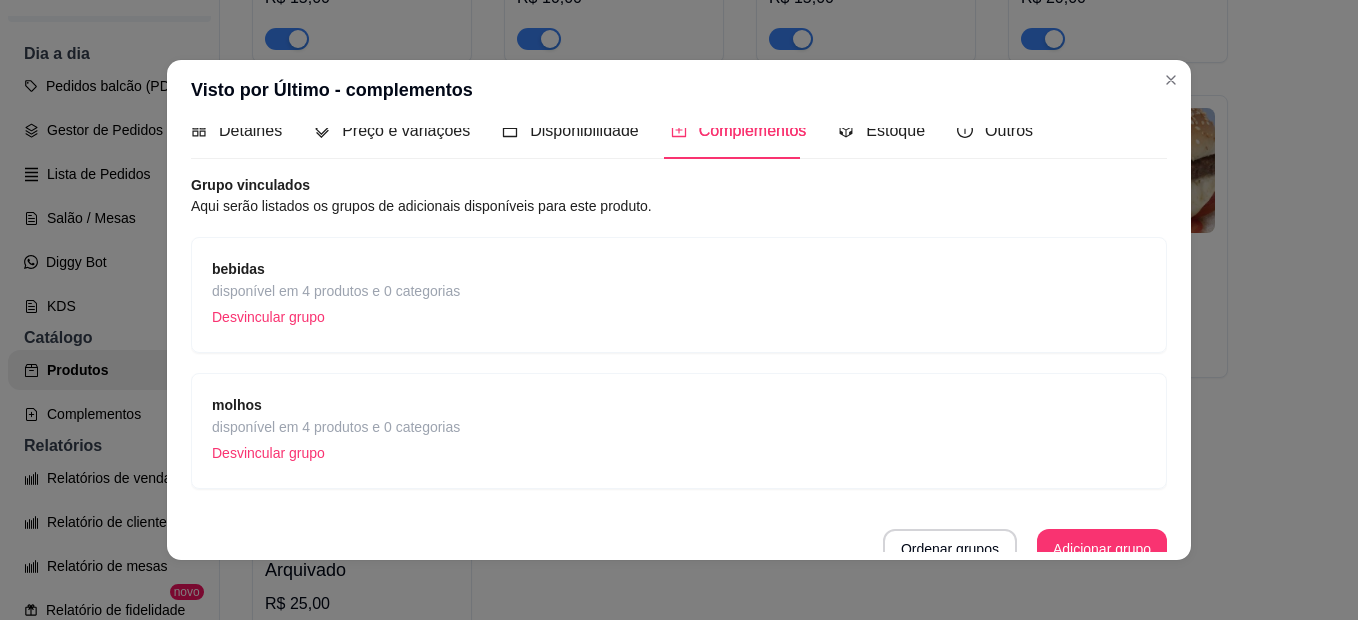 scroll, scrollTop: 43, scrollLeft: 0, axis: vertical 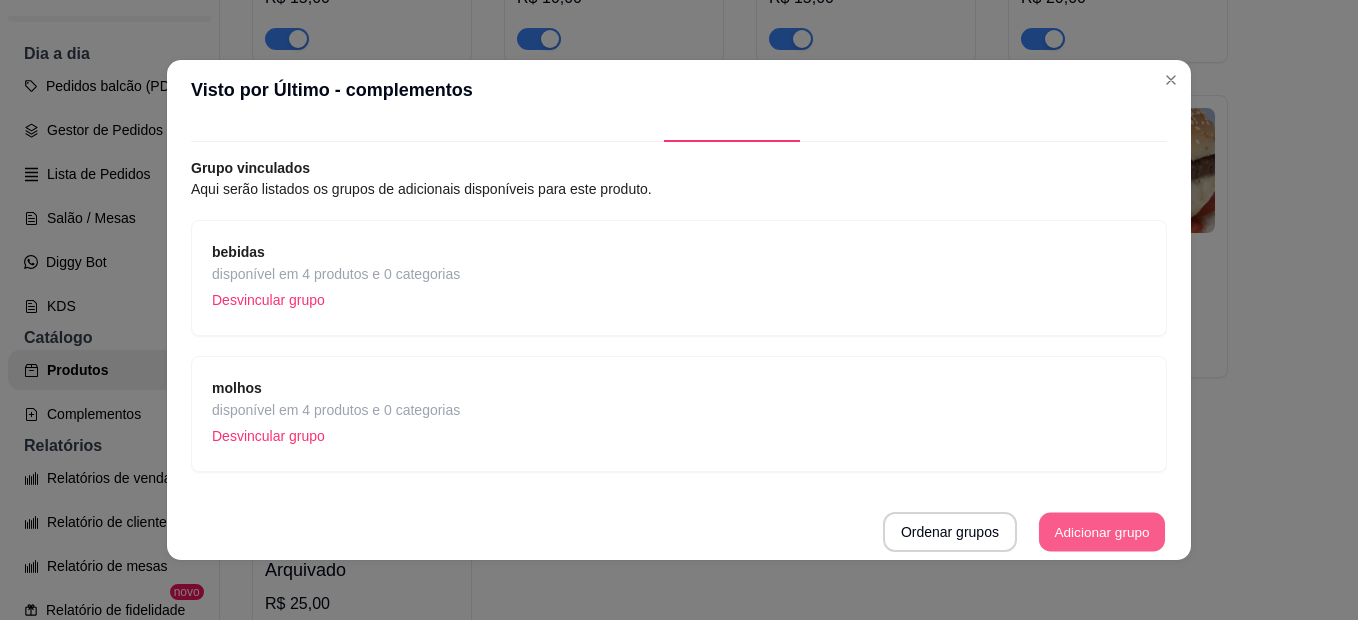 click on "Adicionar grupo" at bounding box center (1102, 532) 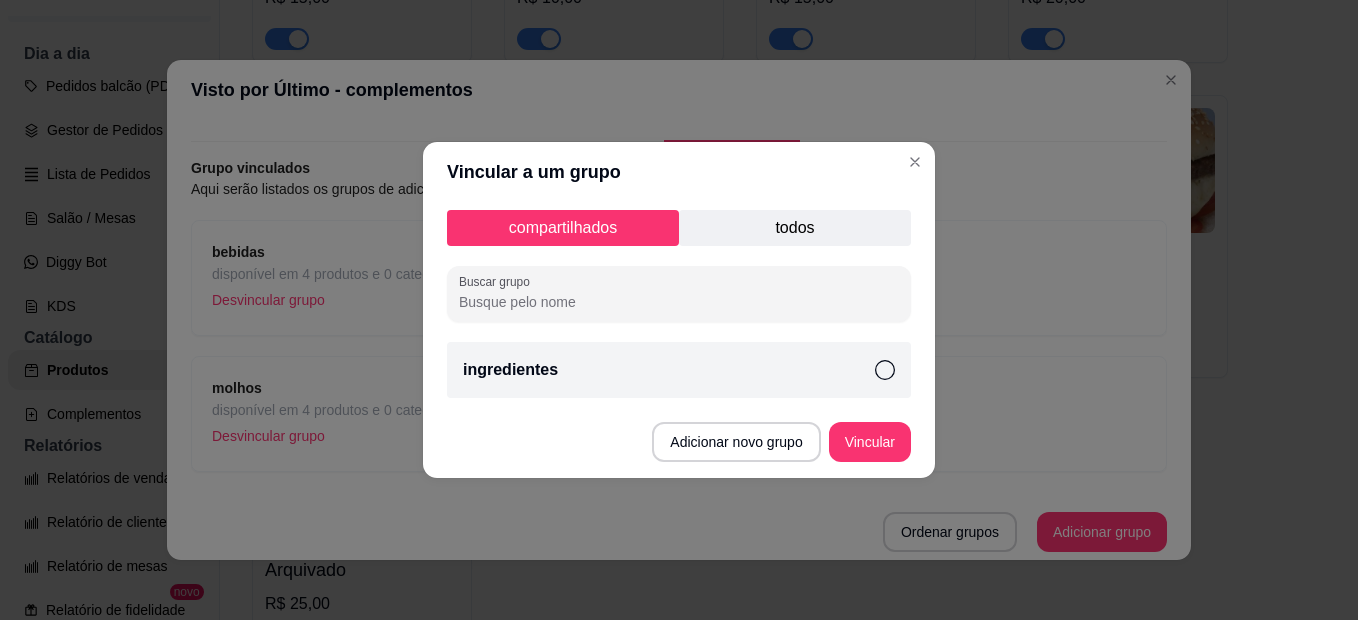 click on "todos" at bounding box center (795, 228) 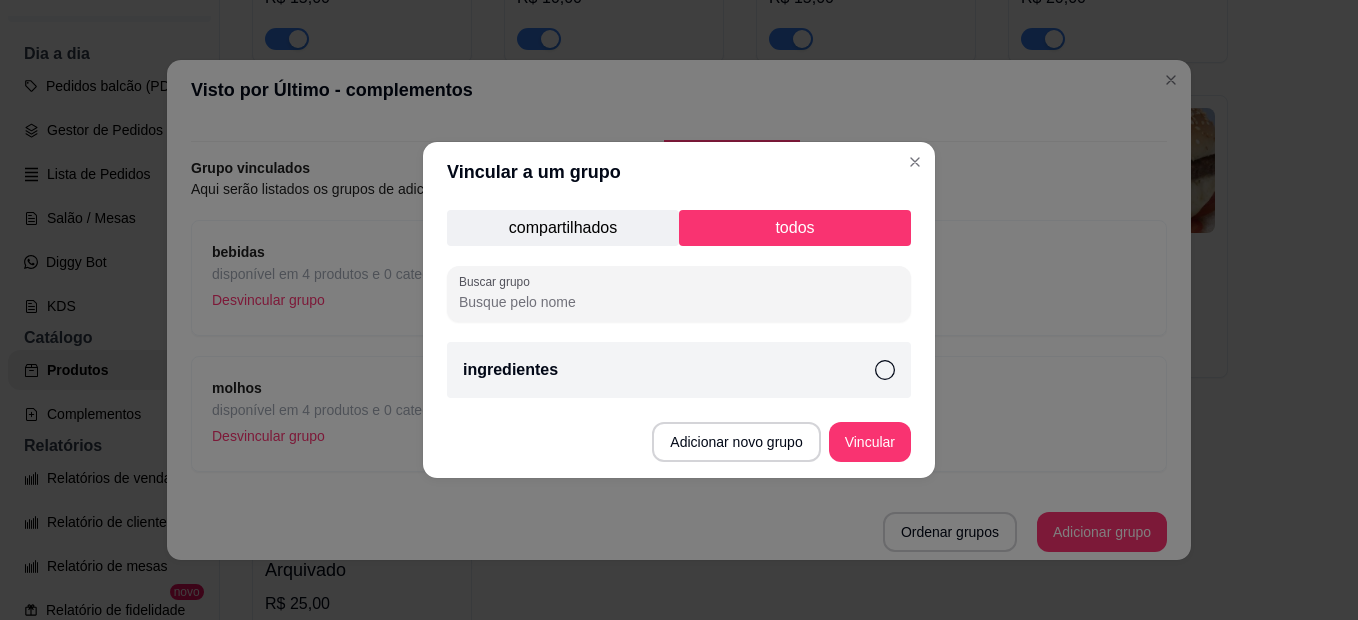 click 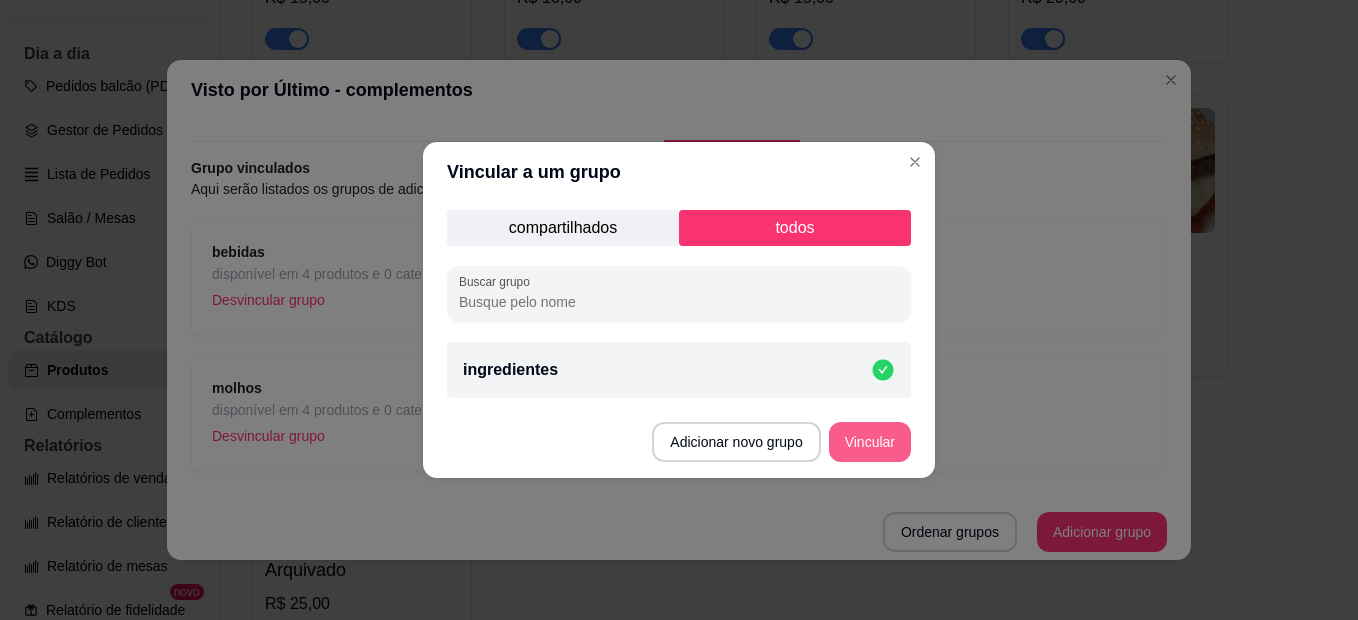 click on "Vincular" at bounding box center [870, 442] 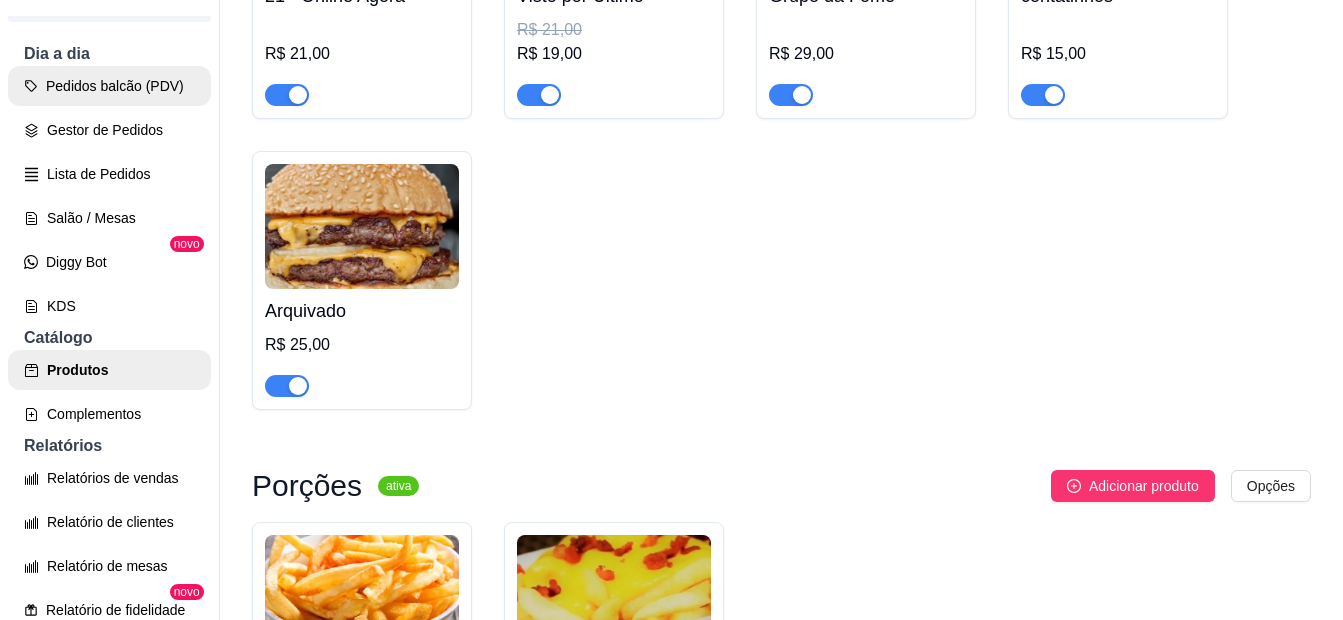 scroll, scrollTop: 700, scrollLeft: 0, axis: vertical 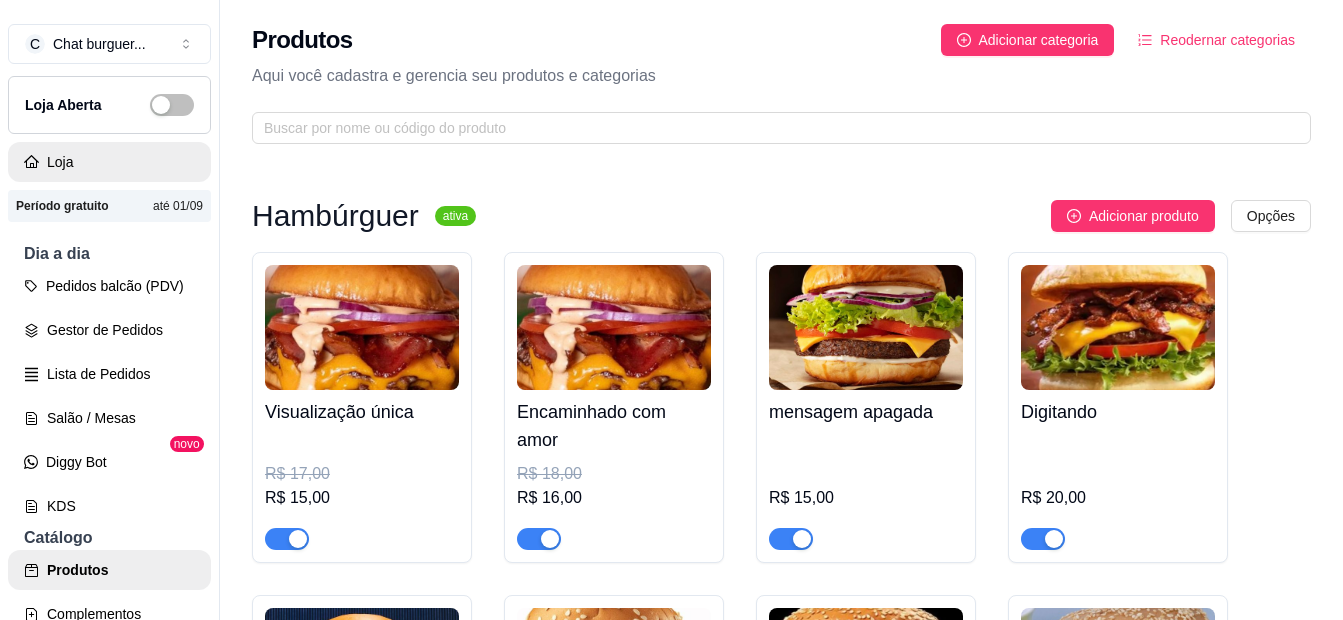 click on "Loja" at bounding box center [109, 162] 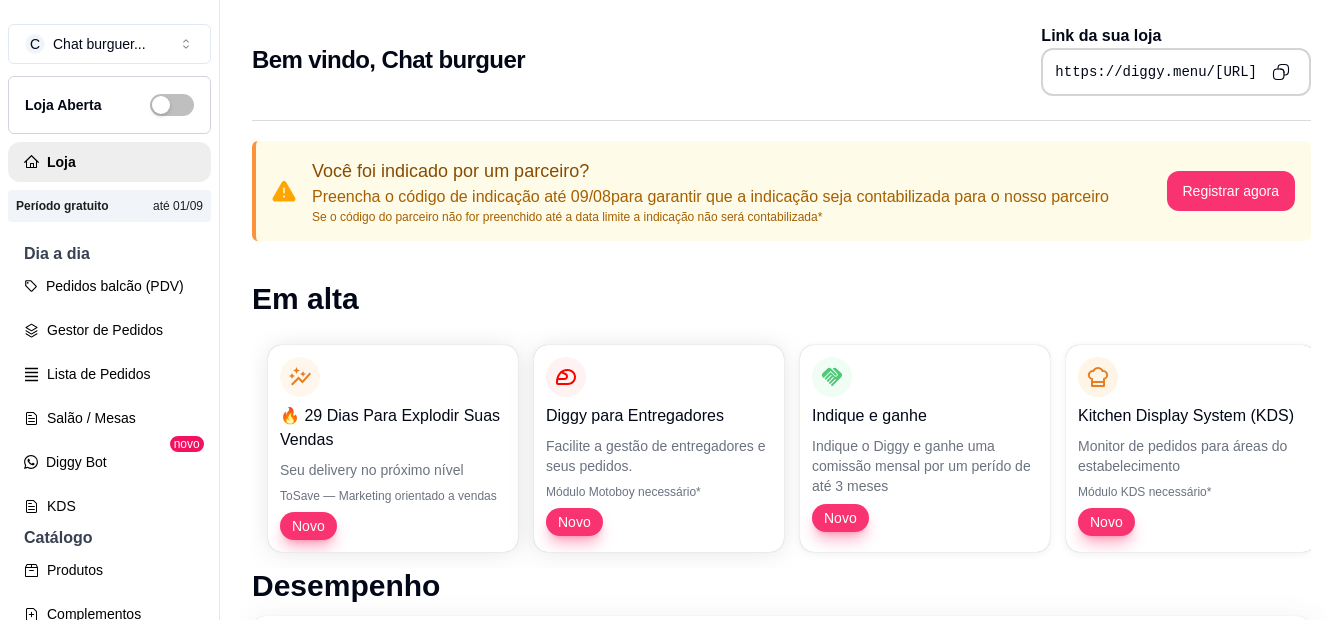 click 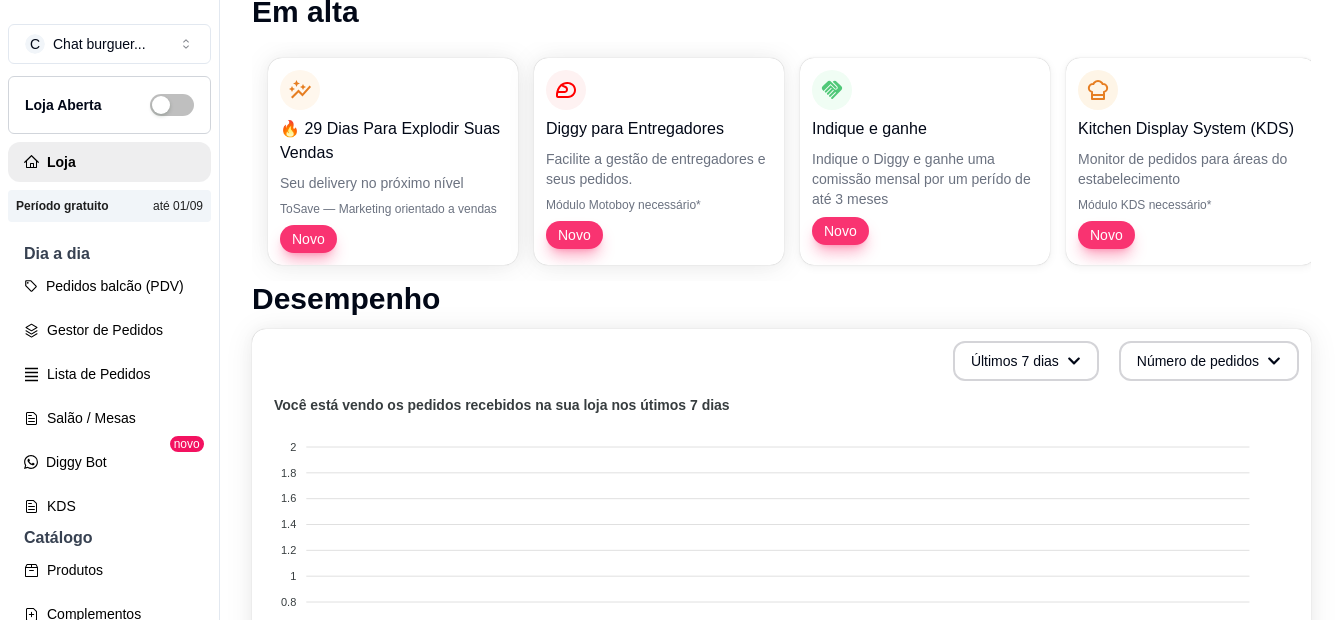 scroll, scrollTop: 400, scrollLeft: 0, axis: vertical 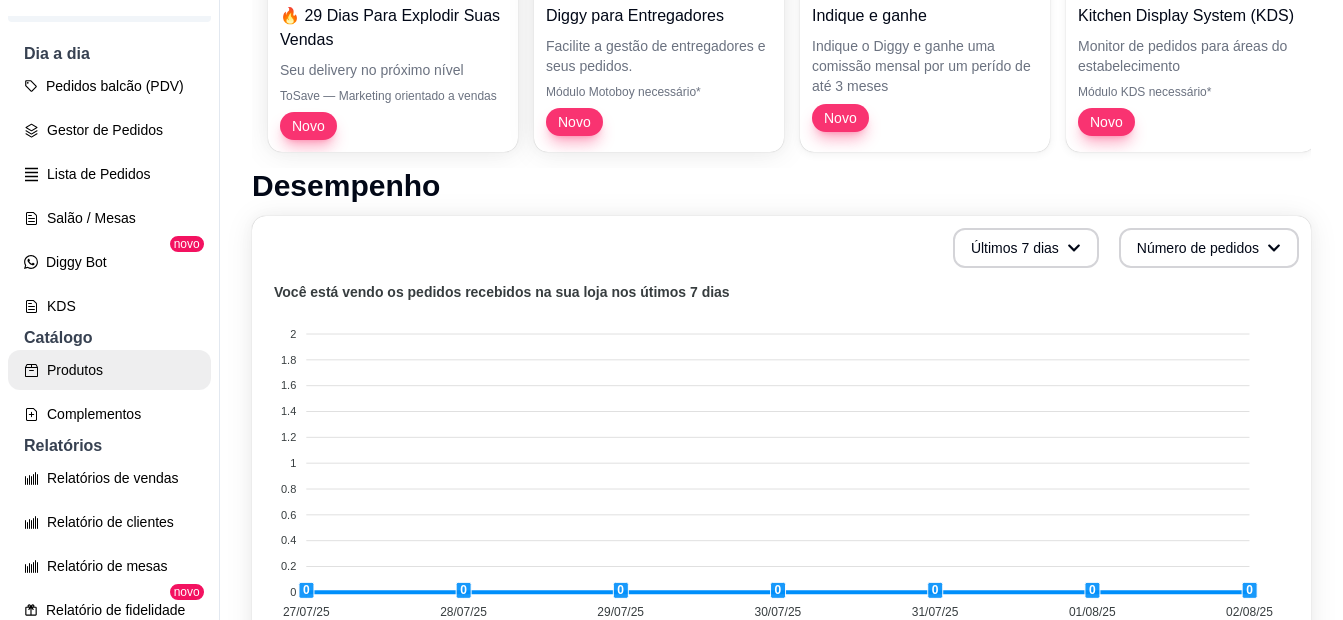 click on "Produtos" at bounding box center [109, 370] 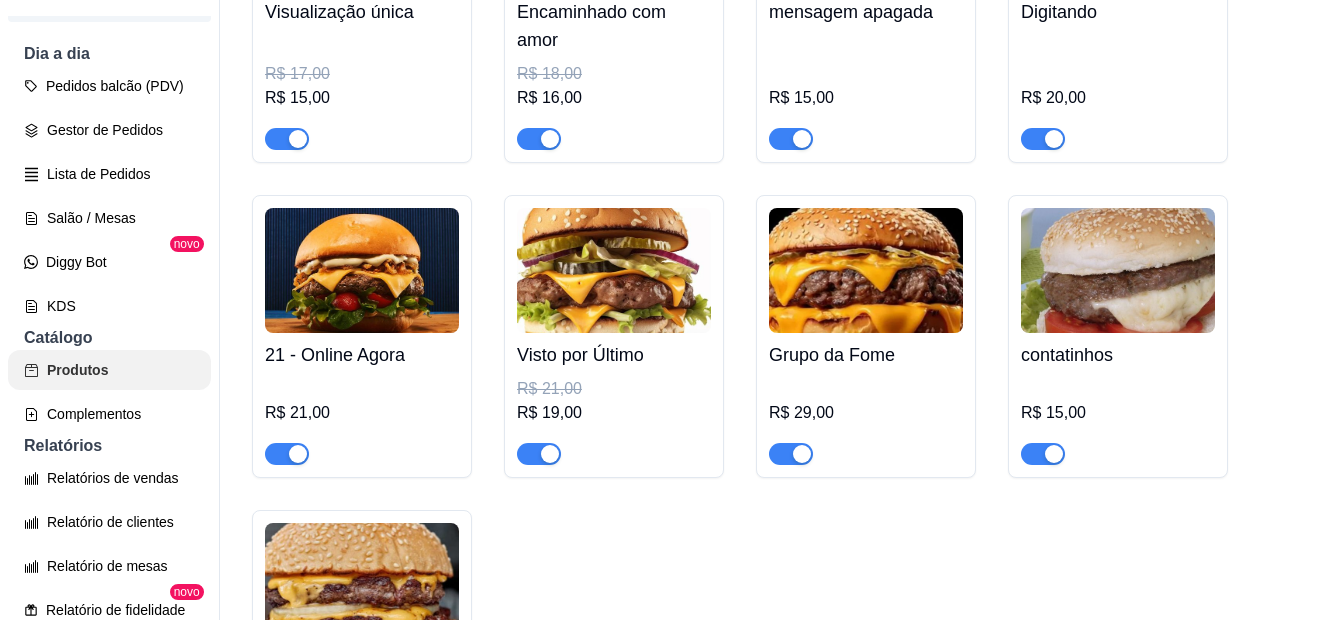scroll, scrollTop: 0, scrollLeft: 0, axis: both 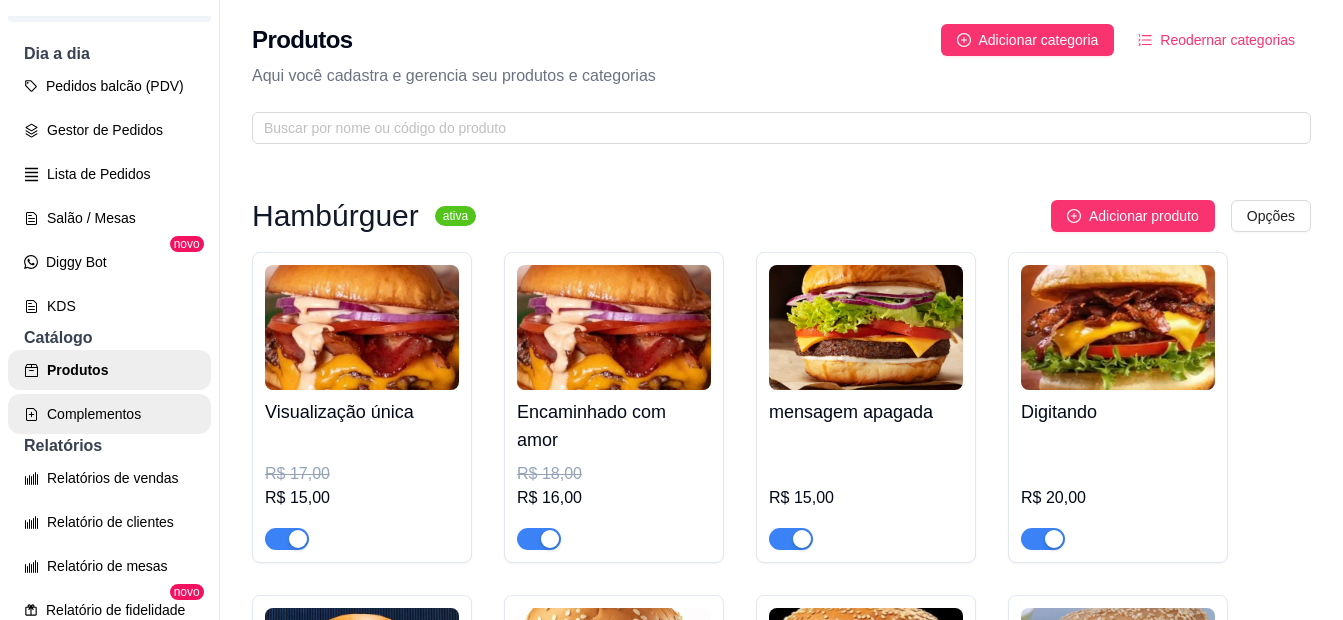 click on "Complementos" at bounding box center (109, 414) 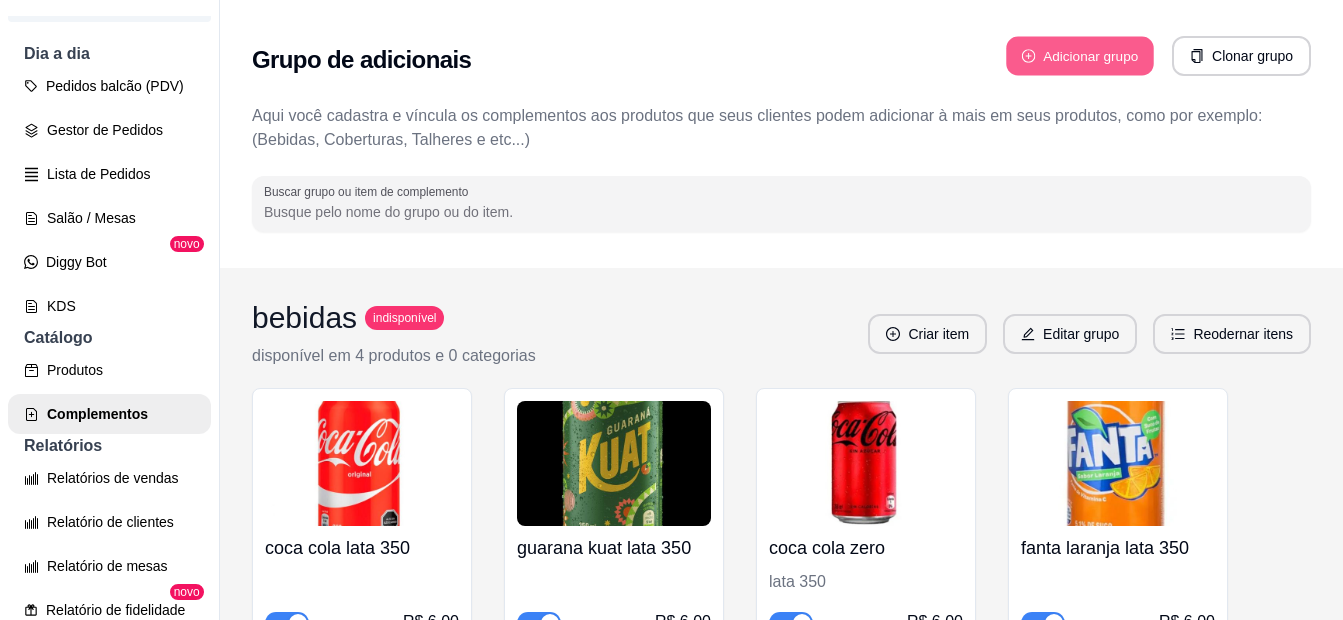 click on "Adicionar grupo" at bounding box center [1080, 56] 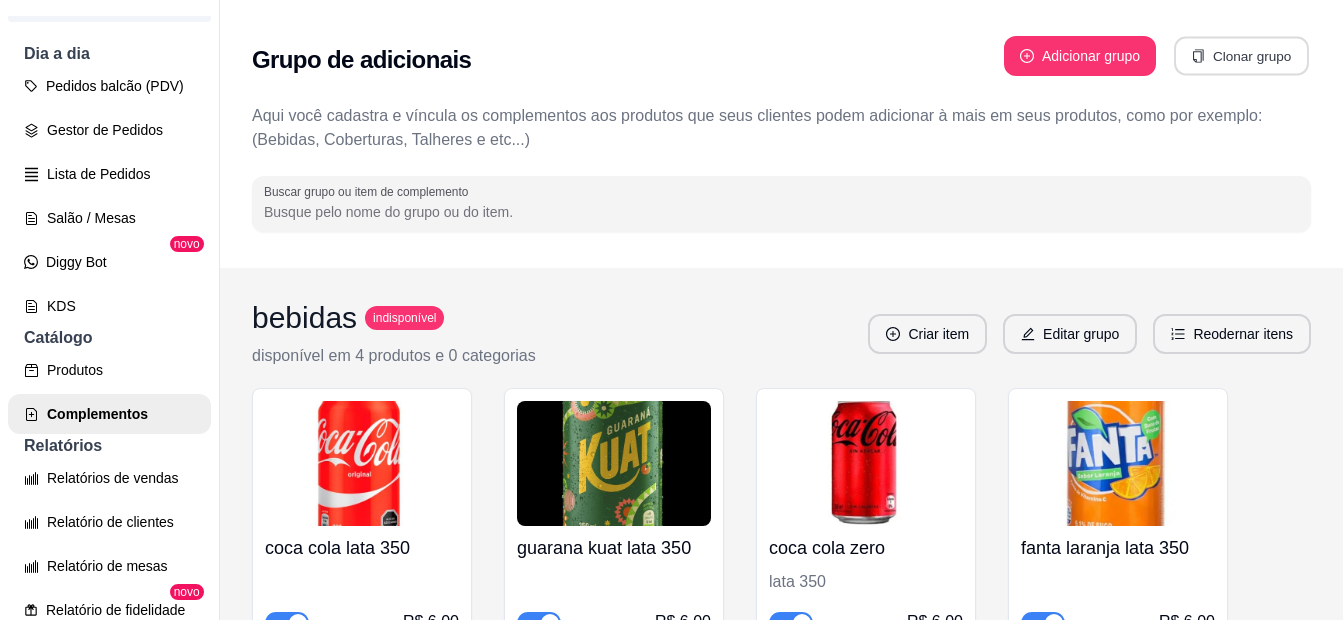 click on "Clonar grupo" at bounding box center [1241, 56] 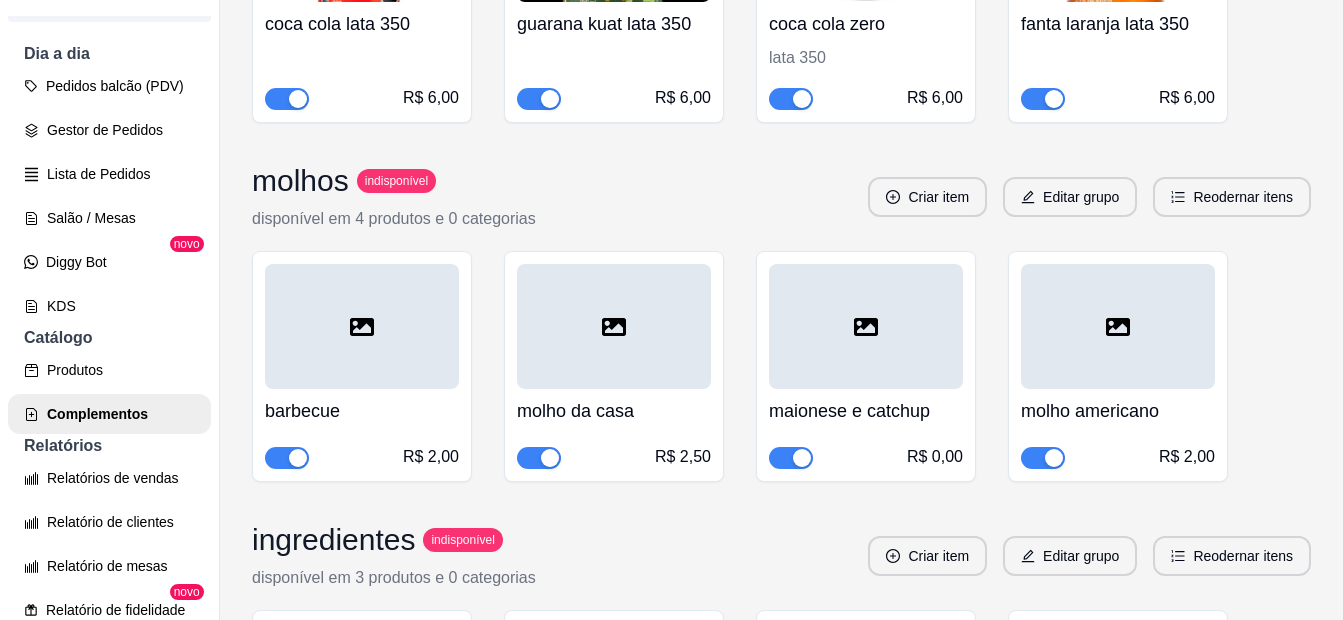 scroll, scrollTop: 400, scrollLeft: 0, axis: vertical 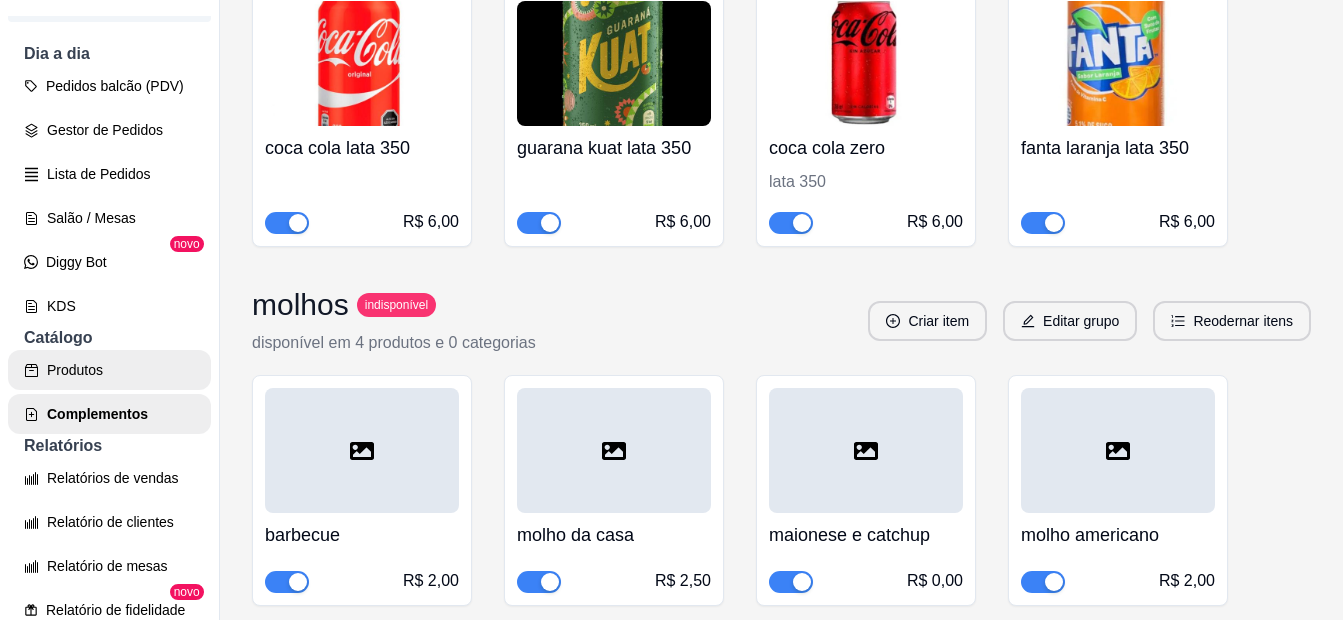 click on "Produtos" at bounding box center [109, 370] 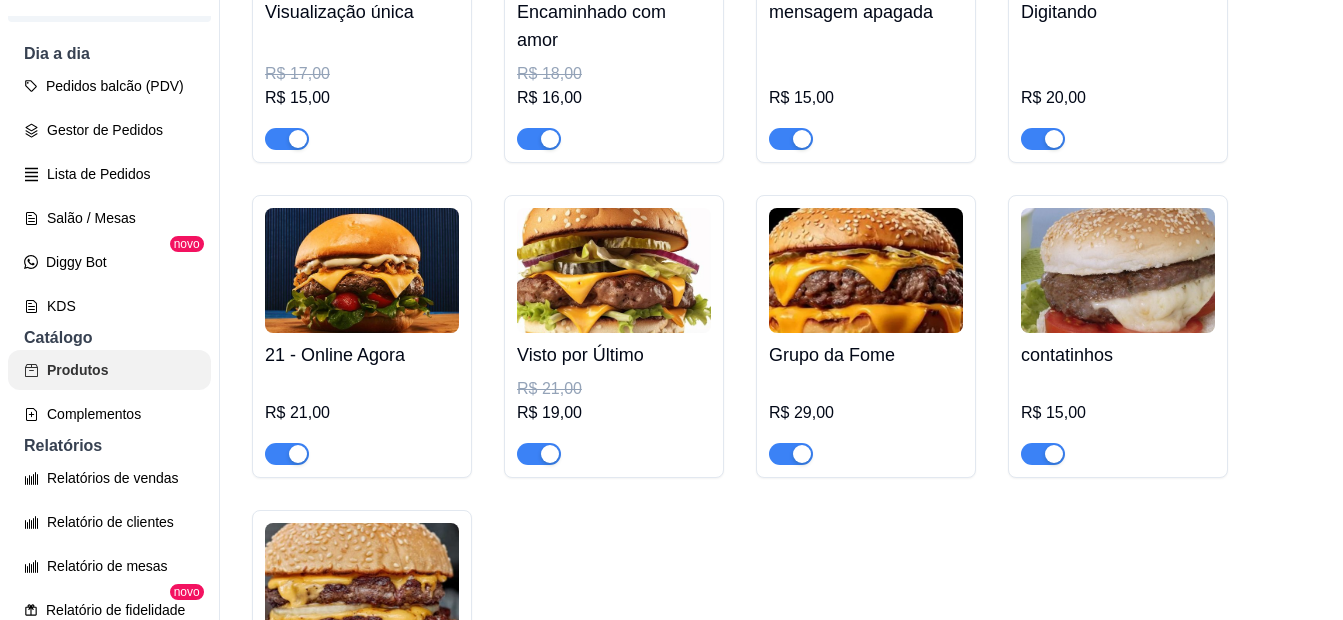scroll, scrollTop: 0, scrollLeft: 0, axis: both 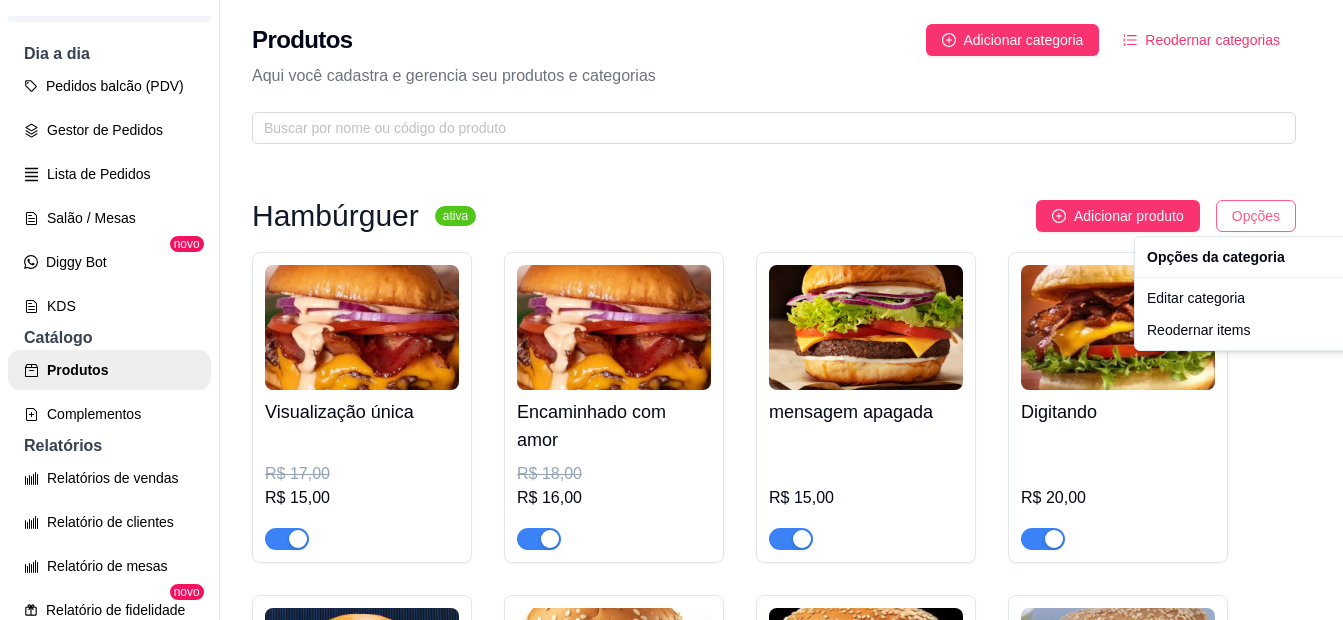 click on "C Chat burguer  ... Loja Aberta Loja Período gratuito até 01/09   Dia a dia Pedidos balcão (PDV) Gestor de Pedidos Lista de Pedidos Salão / Mesas Diggy Bot novo KDS Catálogo Produtos Complementos Relatórios Relatórios de vendas Relatório de clientes Relatório de mesas Relatório de fidelidade novo Gerenciar Entregadores novo Nota Fiscal (NFC-e) Controle de caixa Controle de fiado Cupons Clientes Estoque Configurações Diggy Planos Precisa de ajuda? Sair Produtos Adicionar categoria Reodernar categorias Aqui você cadastra e gerencia seu produtos e categorias Hambúrguer  ativa Adicionar produto Opções Visualização única    R$ 17,00 R$ 15,00 Encaminhado com amor    R$ 18,00 R$ 16,00 mensagem apagada    R$ 15,00 Digitando   R$ 20,00 21 - Online Agora   R$ 21,00 Visto por Último    R$ 21,00 R$ 19,00 Grupo da Fome   R$ 29,00 contatinhos    R$ 15,00 Arquivado   R$ 25,00 Porções  ativa Adicionar produto Opções Batata  palito frita    R$ 11,00 R$ 9,00   R$ 13,00 R$ 11,00 Bebidas" at bounding box center [671, 310] 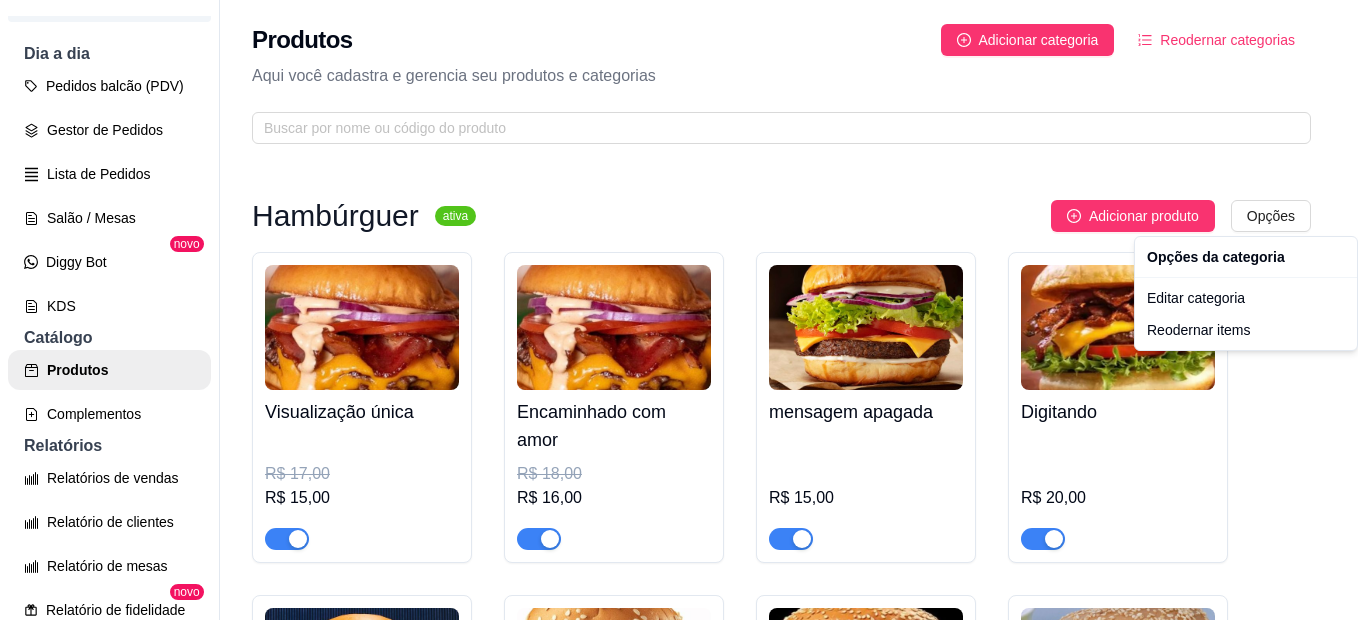 click on "C Chat burguer  ... Loja Aberta Loja Período gratuito até 01/09   Dia a dia Pedidos balcão (PDV) Gestor de Pedidos Lista de Pedidos Salão / Mesas Diggy Bot novo KDS Catálogo Produtos Complementos Relatórios Relatórios de vendas Relatório de clientes Relatório de mesas Relatório de fidelidade novo Gerenciar Entregadores novo Nota Fiscal (NFC-e) Controle de caixa Controle de fiado Cupons Clientes Estoque Configurações Diggy Planos Precisa de ajuda? Sair Produtos Adicionar categoria Reodernar categorias Aqui você cadastra e gerencia seu produtos e categorias Hambúrguer  ativa Adicionar produto Opções Visualização única    R$ 17,00 R$ 15,00 Encaminhado com amor    R$ 18,00 R$ 16,00 mensagem apagada    R$ 15,00 Digitando   R$ 20,00 21 - Online Agora   R$ 21,00 Visto por Último    R$ 21,00 R$ 19,00 Grupo da Fome   R$ 29,00 contatinhos    R$ 15,00 Arquivado   R$ 25,00 Porções  ativa Adicionar produto Opções Batata  palito frita    R$ 11,00 R$ 9,00   R$ 13,00 R$ 11,00 Bebidas" at bounding box center [679, 310] 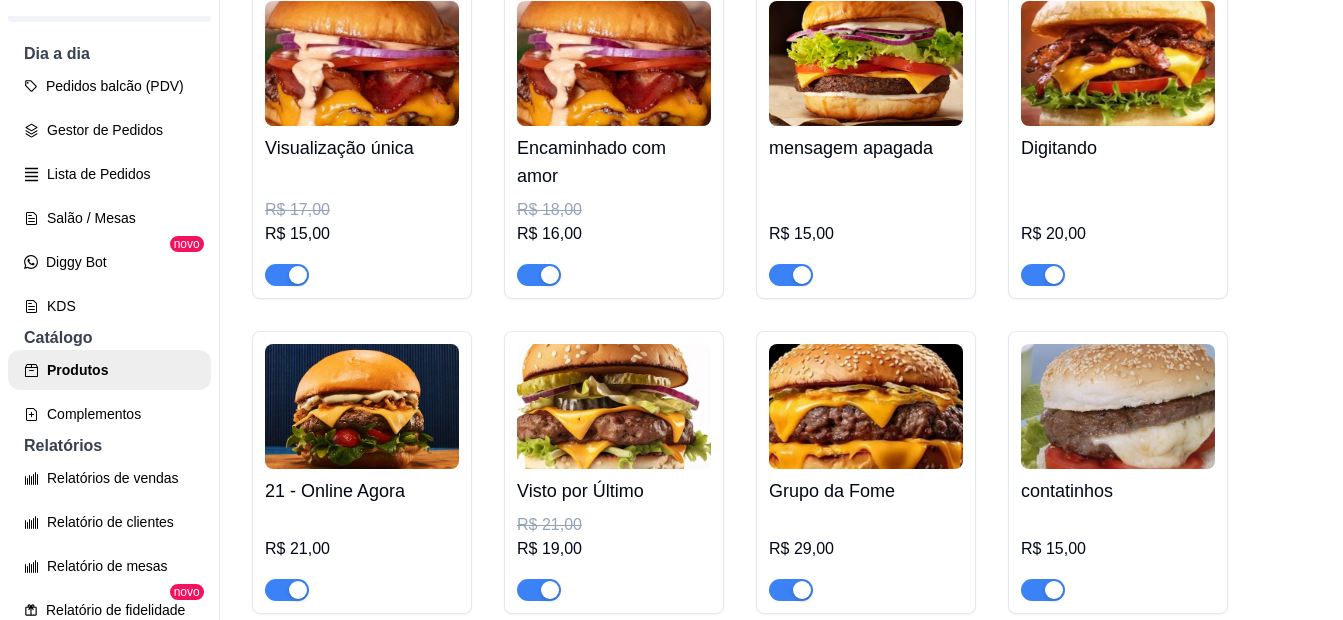 scroll, scrollTop: 0, scrollLeft: 0, axis: both 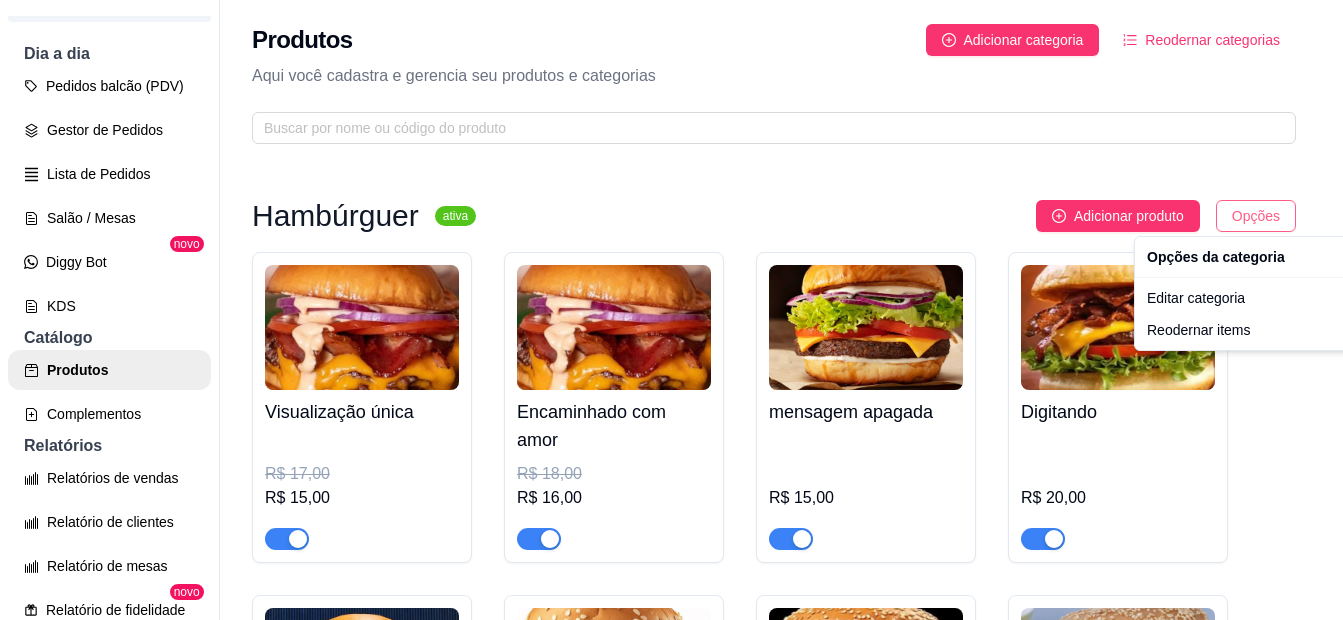 click on "C Chat burguer  ... Loja Aberta Loja Período gratuito até 01/09   Dia a dia Pedidos balcão (PDV) Gestor de Pedidos Lista de Pedidos Salão / Mesas Diggy Bot novo KDS Catálogo Produtos Complementos Relatórios Relatórios de vendas Relatório de clientes Relatório de mesas Relatório de fidelidade novo Gerenciar Entregadores novo Nota Fiscal (NFC-e) Controle de caixa Controle de fiado Cupons Clientes Estoque Configurações Diggy Planos Precisa de ajuda? Sair Produtos Adicionar categoria Reodernar categorias Aqui você cadastra e gerencia seu produtos e categorias Hambúrguer  ativa Adicionar produto Opções Visualização única    R$ 17,00 R$ 15,00 Encaminhado com amor    R$ 18,00 R$ 16,00 mensagem apagada    R$ 15,00 Digitando   R$ 20,00 21 - Online Agora   R$ 21,00 Visto por Último    R$ 21,00 R$ 19,00 Grupo da Fome   R$ 29,00 contatinhos    R$ 15,00 Arquivado   R$ 25,00 Porções  ativa Adicionar produto Opções Batata  palito frita    R$ 11,00 R$ 9,00   R$ 13,00 R$ 11,00 Bebidas" at bounding box center (671, 310) 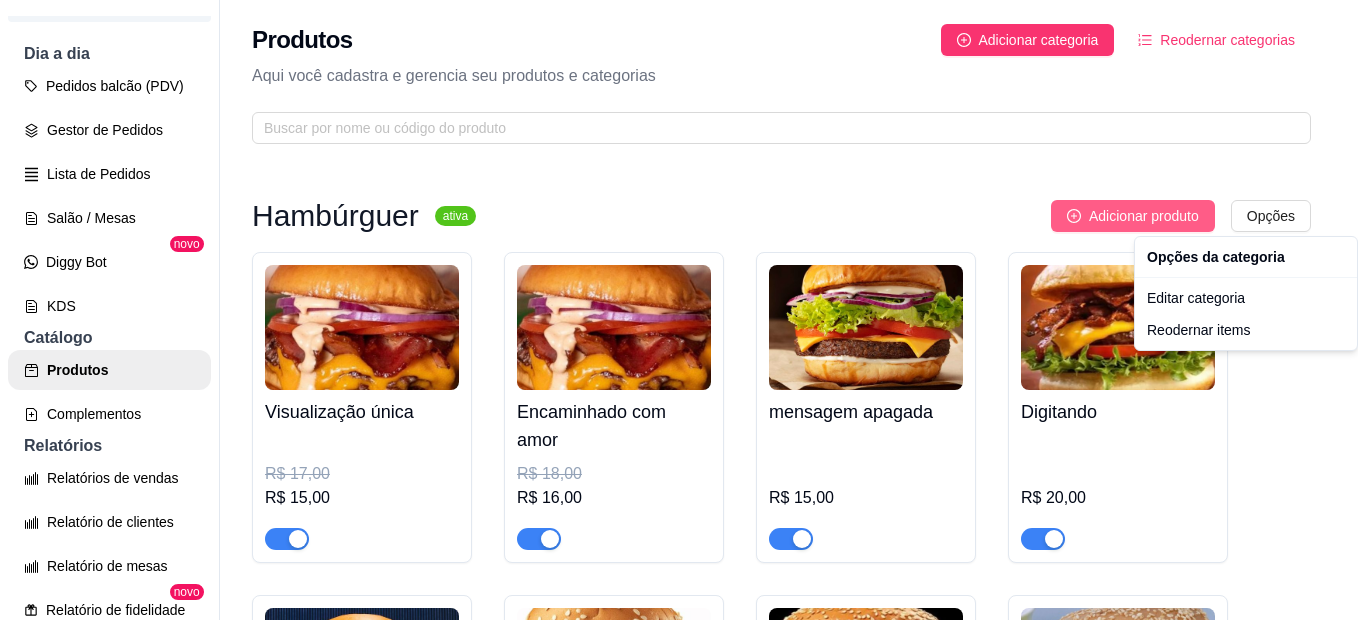 click on "C Chat burguer  ... Loja Aberta Loja Período gratuito até 01/09   Dia a dia Pedidos balcão (PDV) Gestor de Pedidos Lista de Pedidos Salão / Mesas Diggy Bot novo KDS Catálogo Produtos Complementos Relatórios Relatórios de vendas Relatório de clientes Relatório de mesas Relatório de fidelidade novo Gerenciar Entregadores novo Nota Fiscal (NFC-e) Controle de caixa Controle de fiado Cupons Clientes Estoque Configurações Diggy Planos Precisa de ajuda? Sair Produtos Adicionar categoria Reodernar categorias Aqui você cadastra e gerencia seu produtos e categorias Hambúrguer  ativa Adicionar produto Opções Visualização única    R$ 17,00 R$ 15,00 Encaminhado com amor    R$ 18,00 R$ 16,00 mensagem apagada    R$ 15,00 Digitando   R$ 20,00 21 - Online Agora   R$ 21,00 Visto por Último    R$ 21,00 R$ 19,00 Grupo da Fome   R$ 29,00 contatinhos    R$ 15,00 Arquivado   R$ 25,00 Porções  ativa Adicionar produto Opções Batata  palito frita    R$ 11,00 R$ 9,00   R$ 13,00 R$ 11,00 Bebidas" at bounding box center [679, 310] 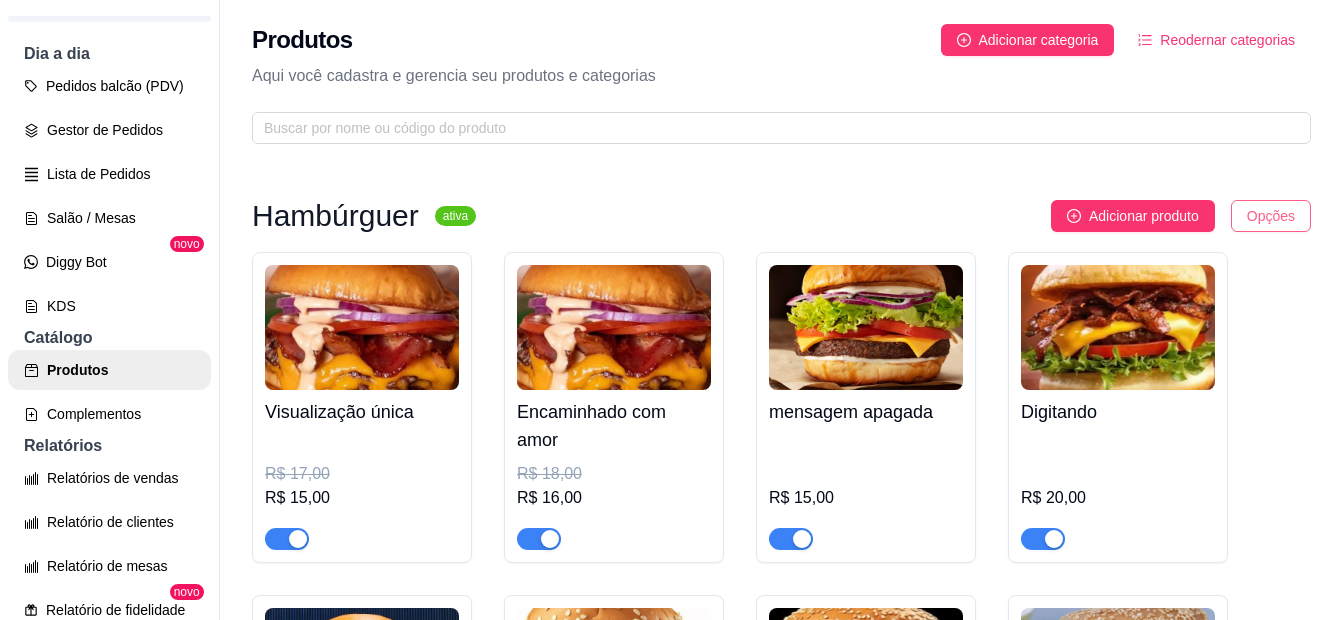 click on "C Chat burguer  ... Loja Aberta Loja Período gratuito até 01/09   Dia a dia Pedidos balcão (PDV) Gestor de Pedidos Lista de Pedidos Salão / Mesas Diggy Bot novo KDS Catálogo Produtos Complementos Relatórios Relatórios de vendas Relatório de clientes Relatório de mesas Relatório de fidelidade novo Gerenciar Entregadores novo Nota Fiscal (NFC-e) Controle de caixa Controle de fiado Cupons Clientes Estoque Configurações Diggy Planos Precisa de ajuda? Sair Produtos Adicionar categoria Reodernar categorias Aqui você cadastra e gerencia seu produtos e categorias Hambúrguer  ativa Adicionar produto Opções Visualização única    R$ 17,00 R$ 15,00 Encaminhado com amor    R$ 18,00 R$ 16,00 mensagem apagada    R$ 15,00 Digitando   R$ 20,00 21 - Online Agora   R$ 21,00 Visto por Último    R$ 21,00 R$ 19,00 Grupo da Fome   R$ 29,00 contatinhos    R$ 15,00 Arquivado   R$ 25,00 Porções  ativa Adicionar produto Opções Batata  palito frita    R$ 11,00 R$ 9,00   R$ 13,00 R$ 11,00 Bebidas" at bounding box center [671, 310] 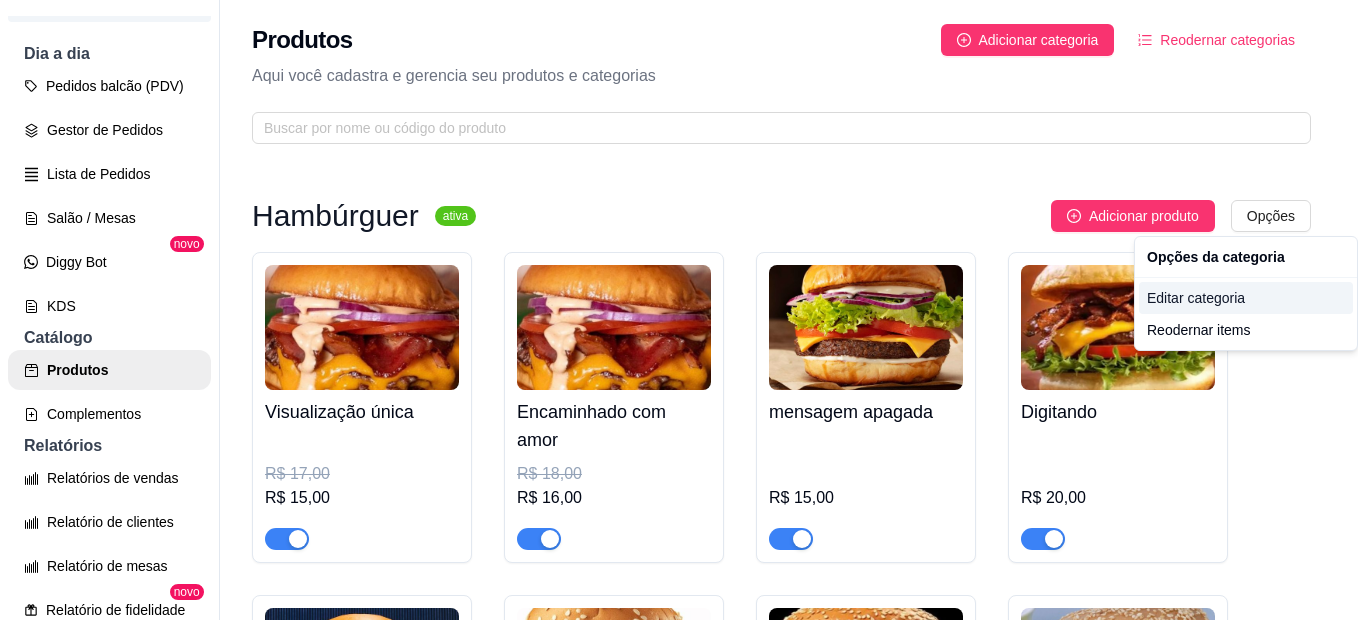 click on "Editar categoria" at bounding box center [1246, 298] 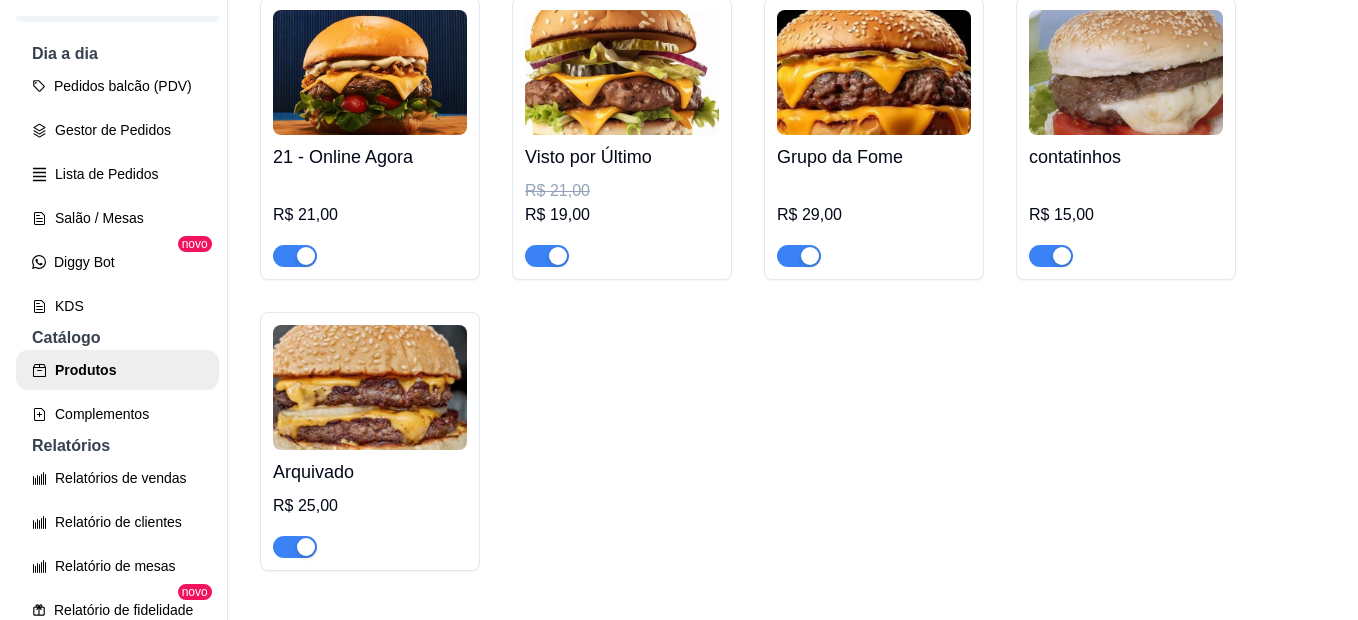 scroll, scrollTop: 600, scrollLeft: 0, axis: vertical 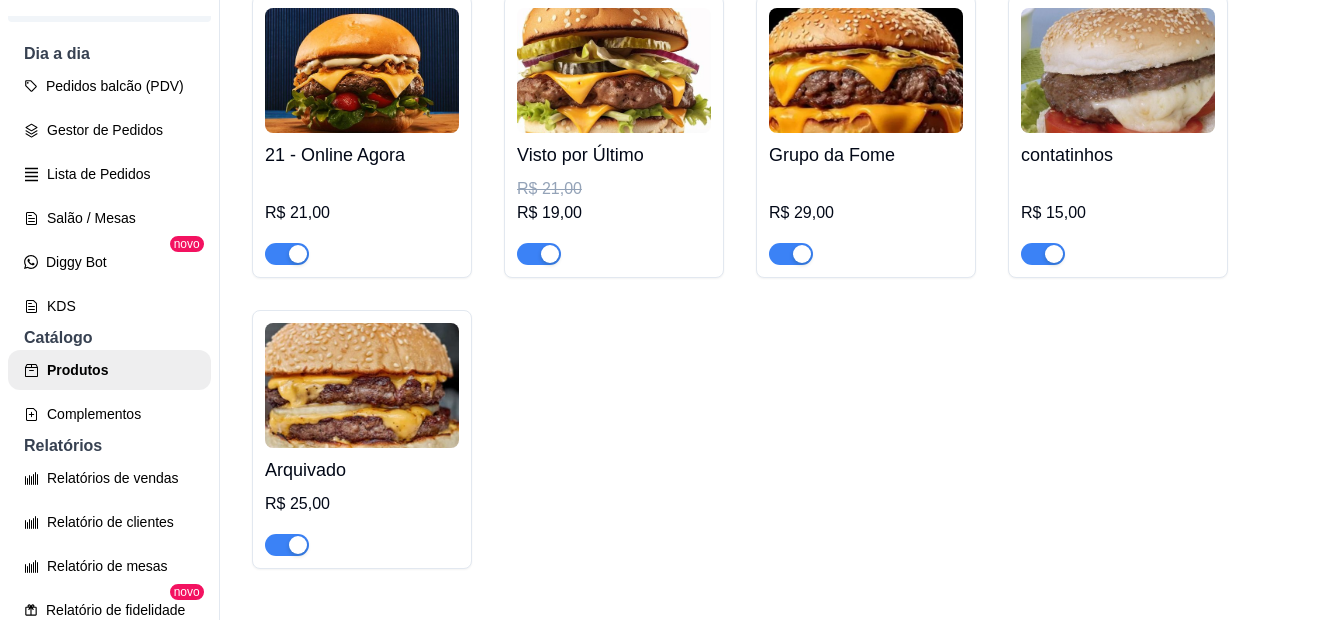 click at bounding box center (362, 385) 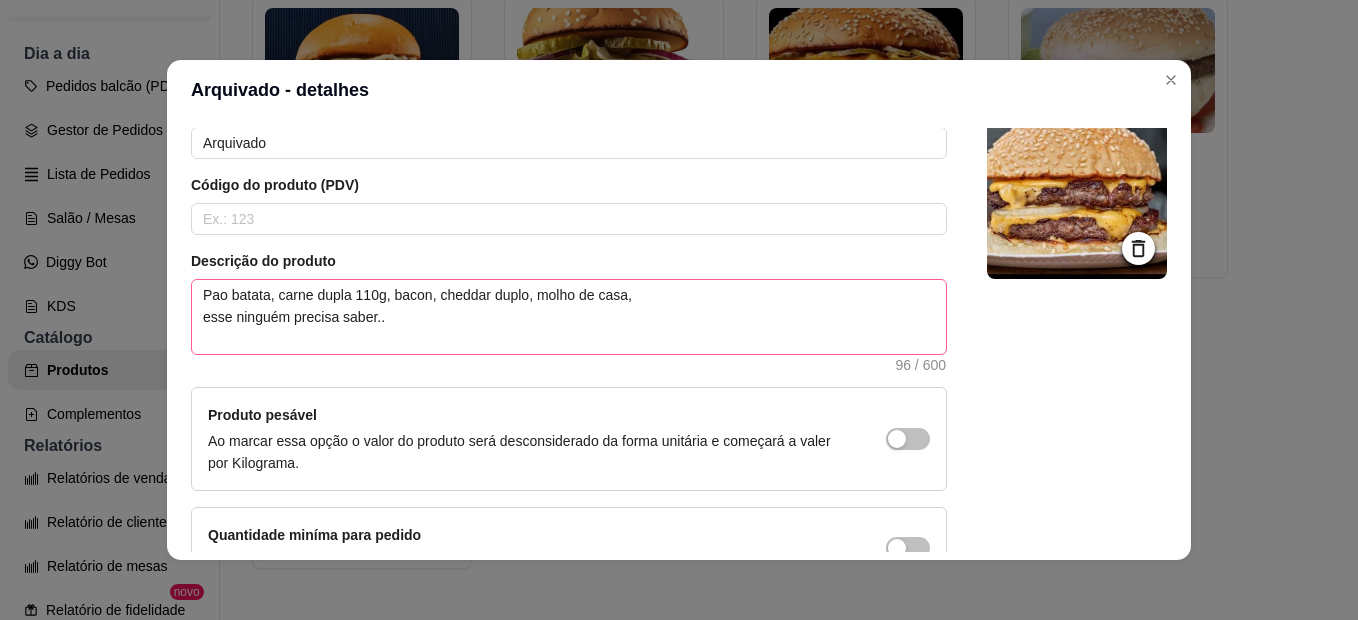 scroll, scrollTop: 228, scrollLeft: 0, axis: vertical 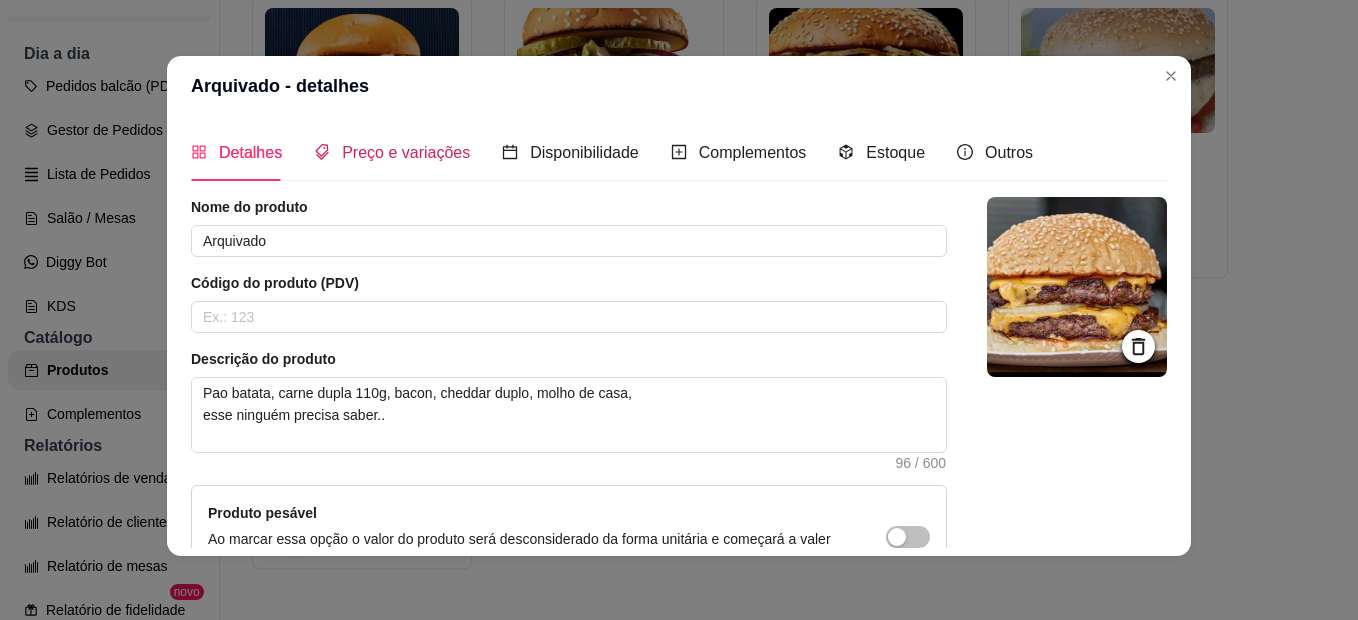 click on "Preço e variações" at bounding box center (406, 152) 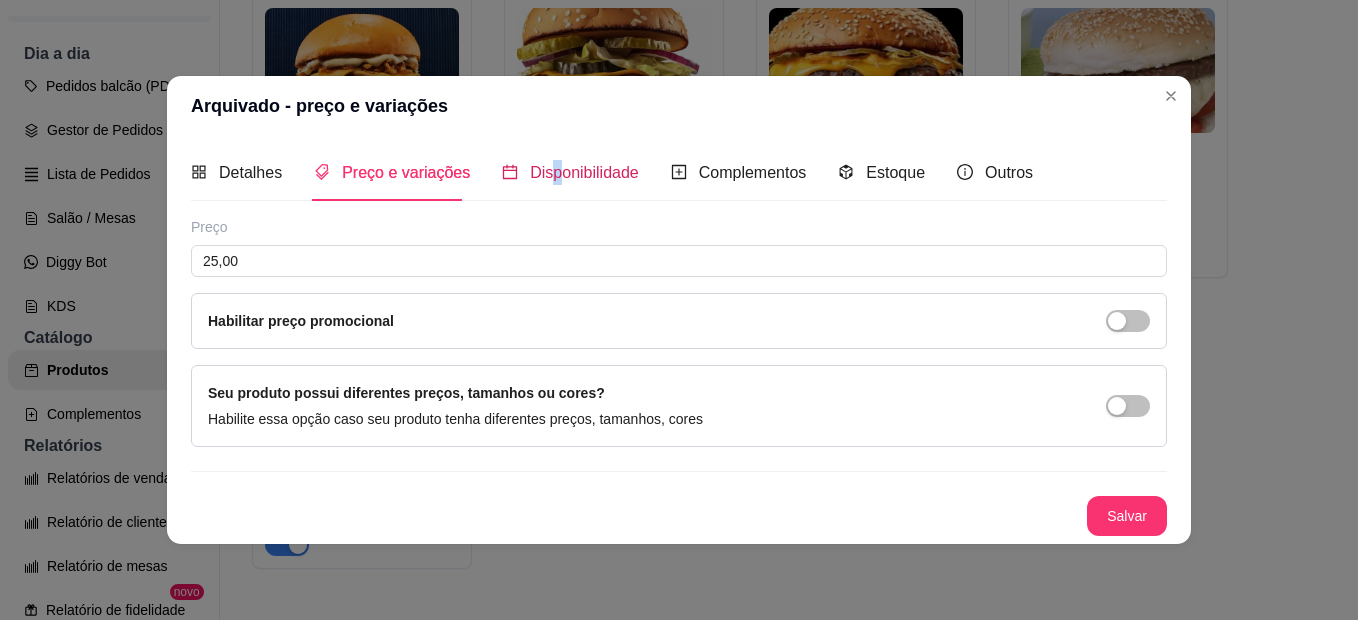 click on "Disponibilidade" at bounding box center (584, 172) 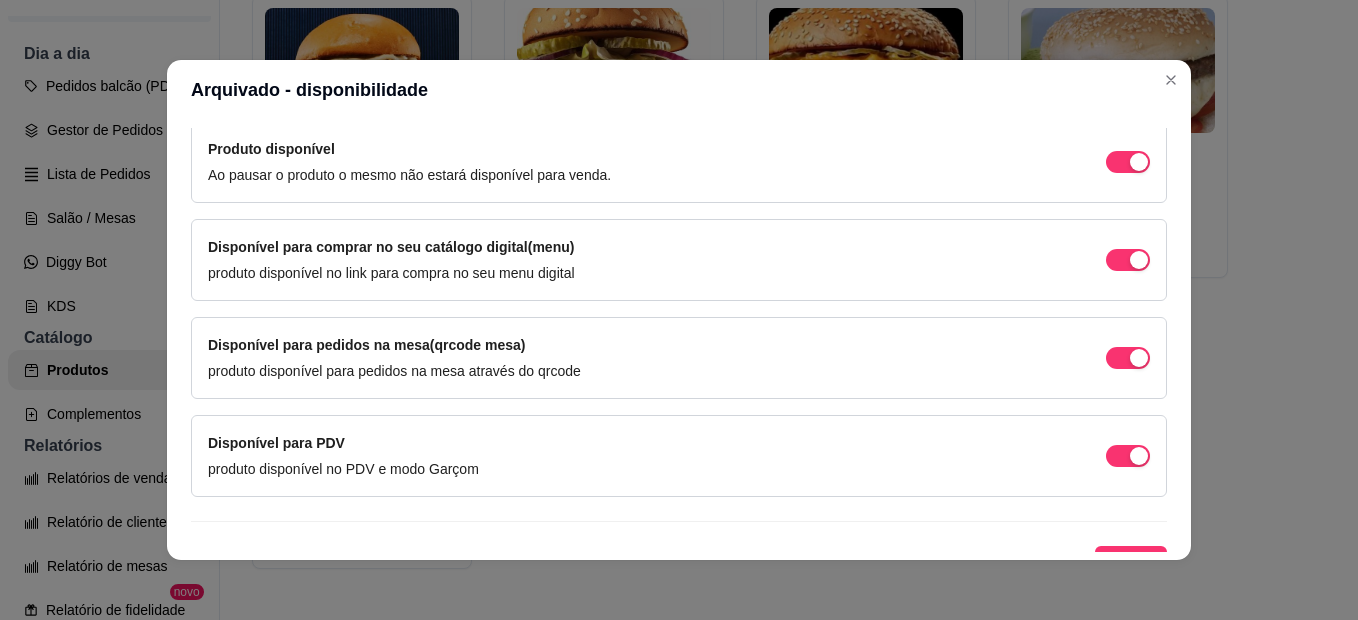 scroll, scrollTop: 226, scrollLeft: 0, axis: vertical 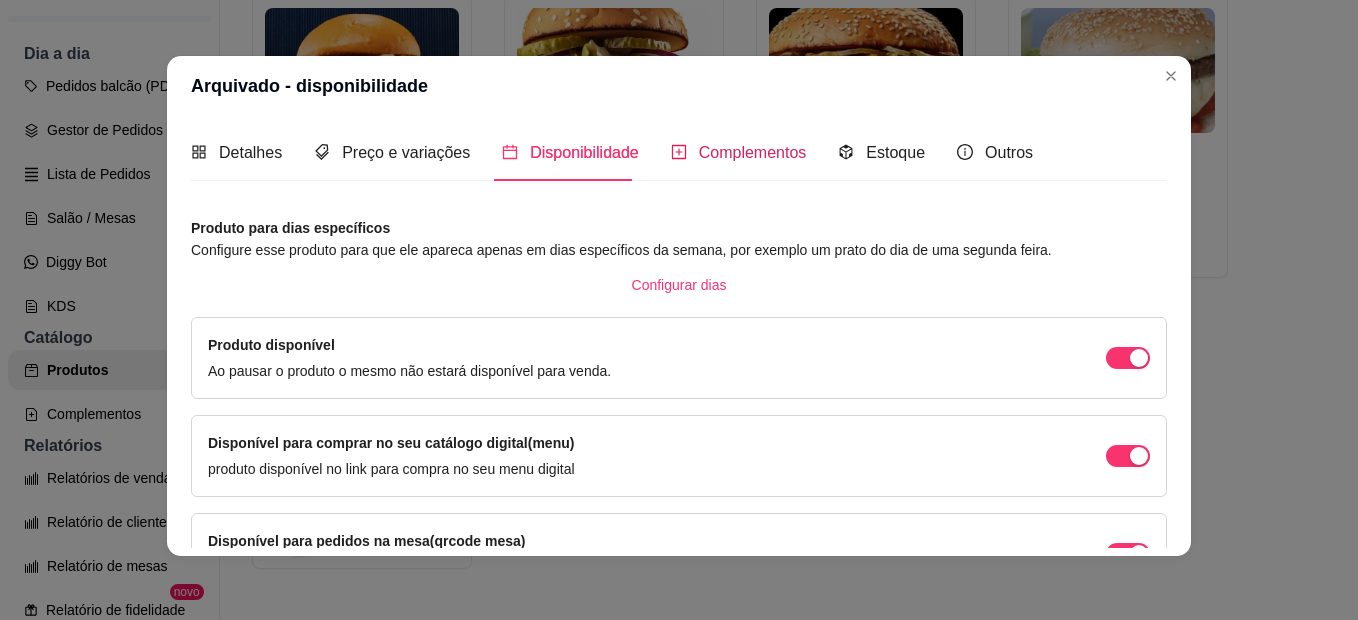 click on "Complementos" at bounding box center (753, 152) 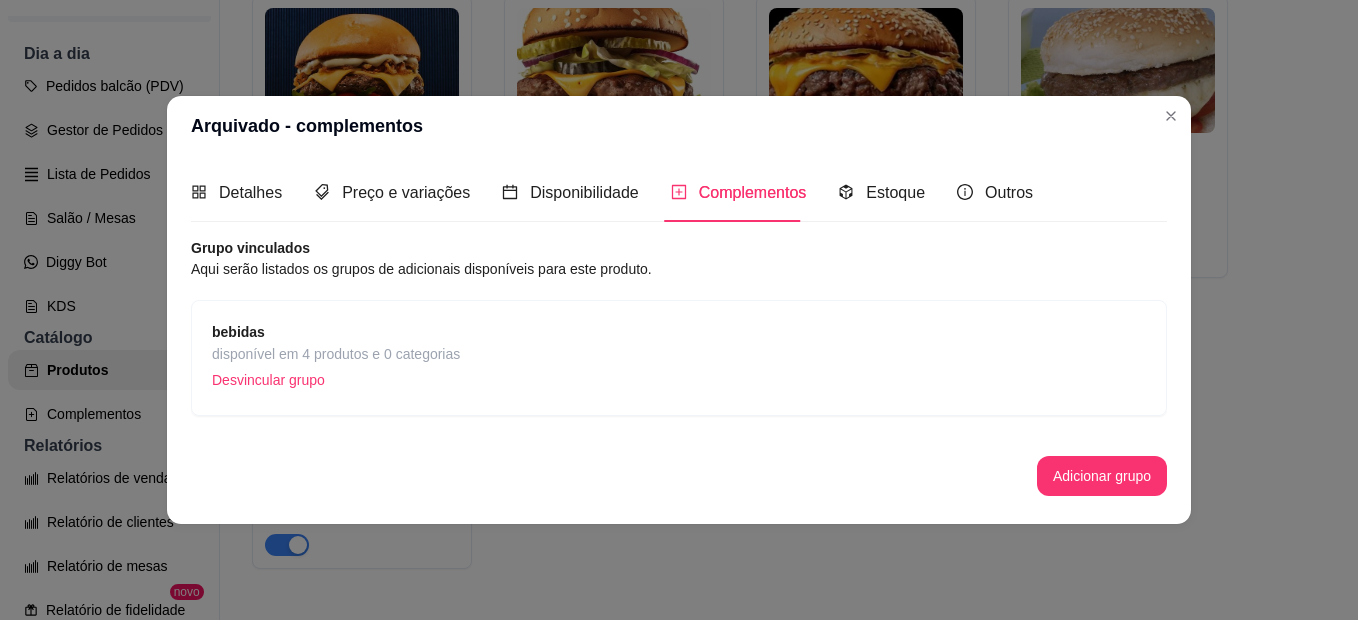 scroll, scrollTop: 0, scrollLeft: 0, axis: both 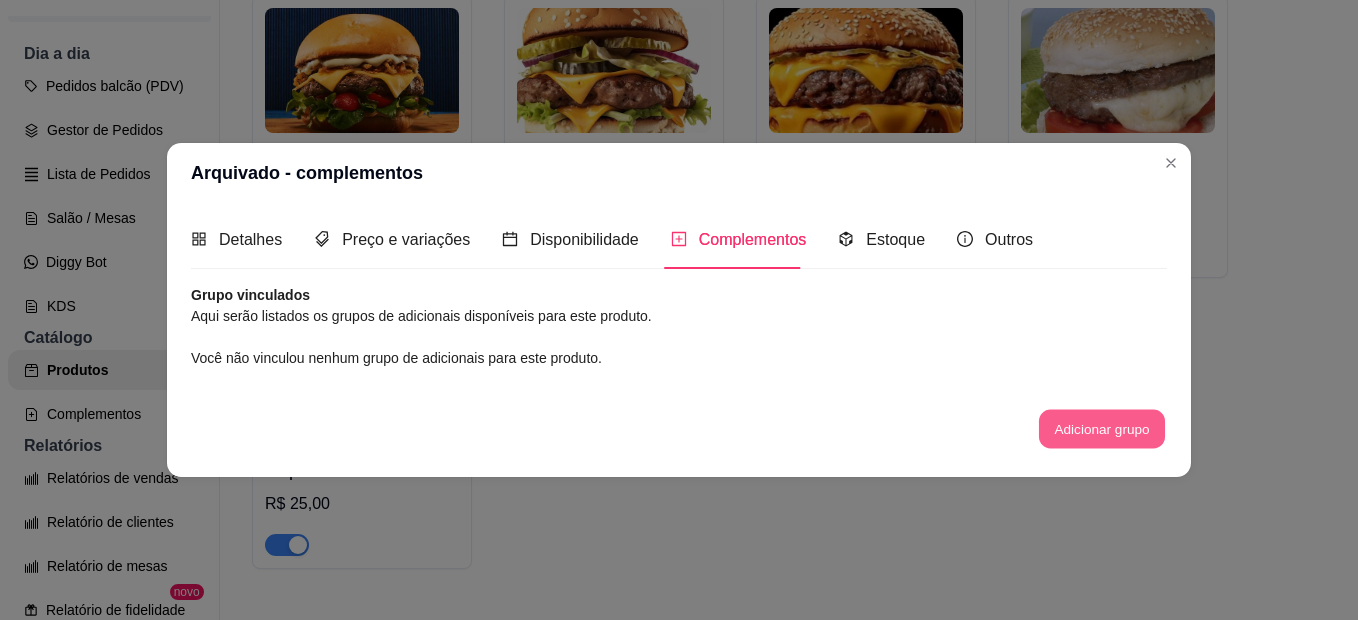 click on "Adicionar grupo" at bounding box center [1102, 428] 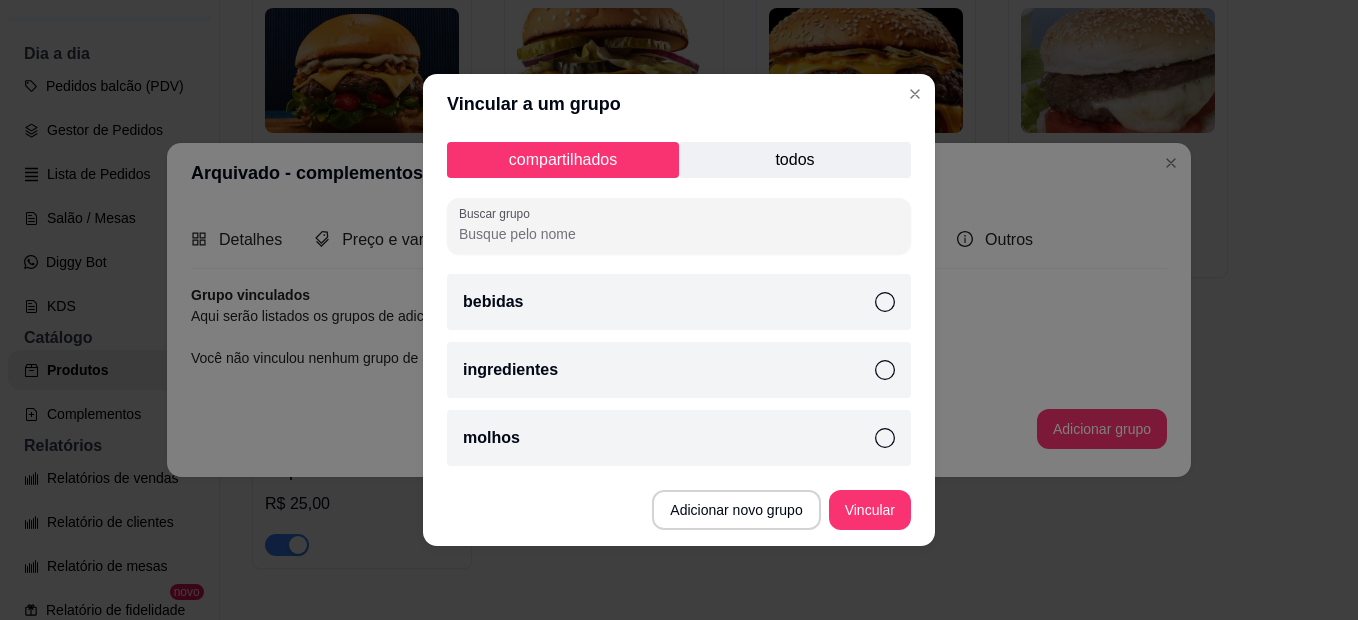 click 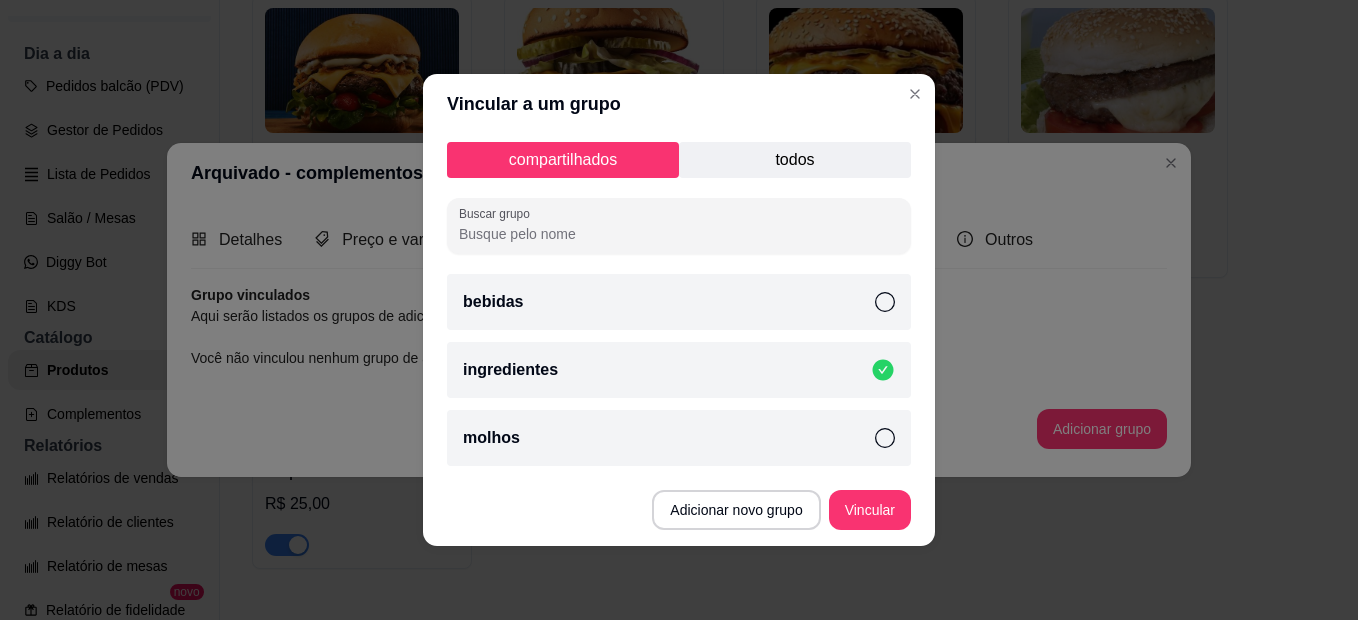 click 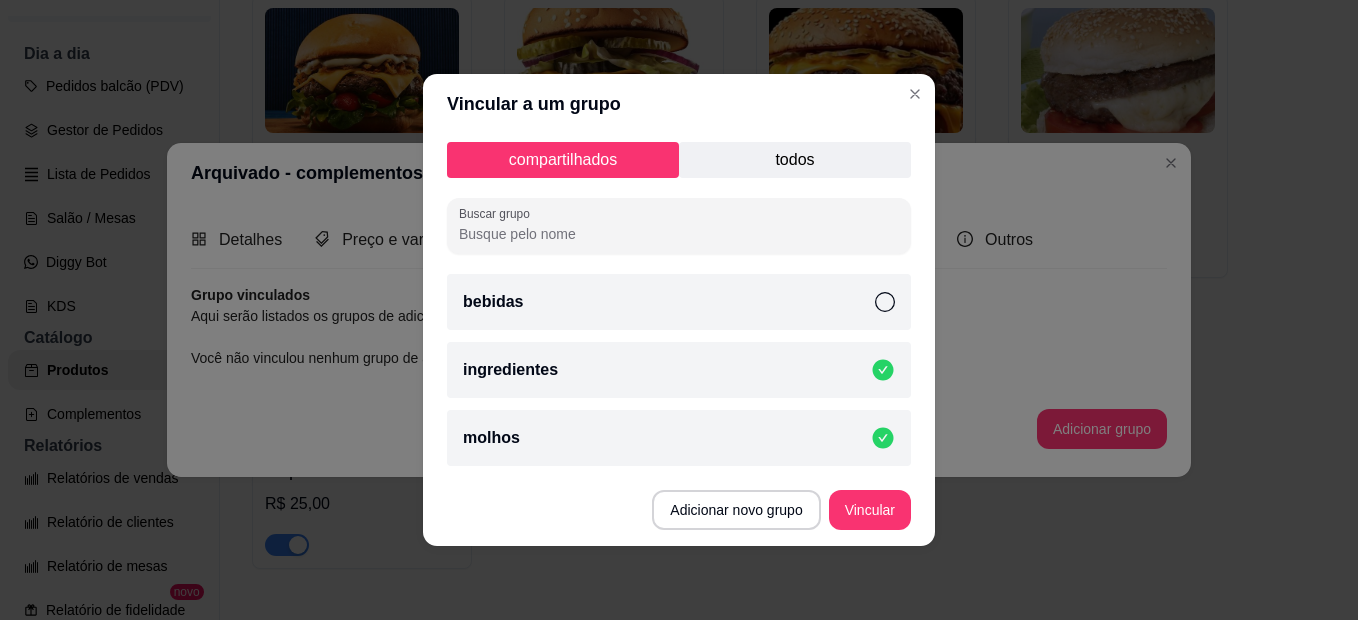 click 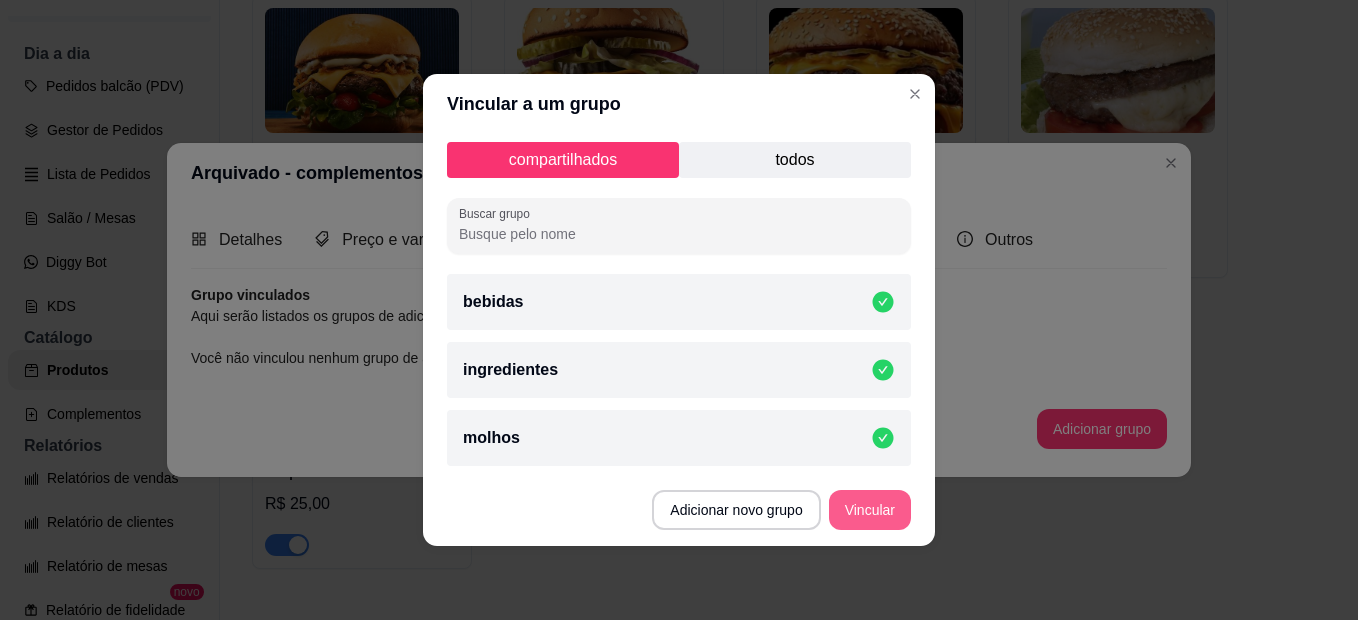 click on "Vincular" at bounding box center (870, 510) 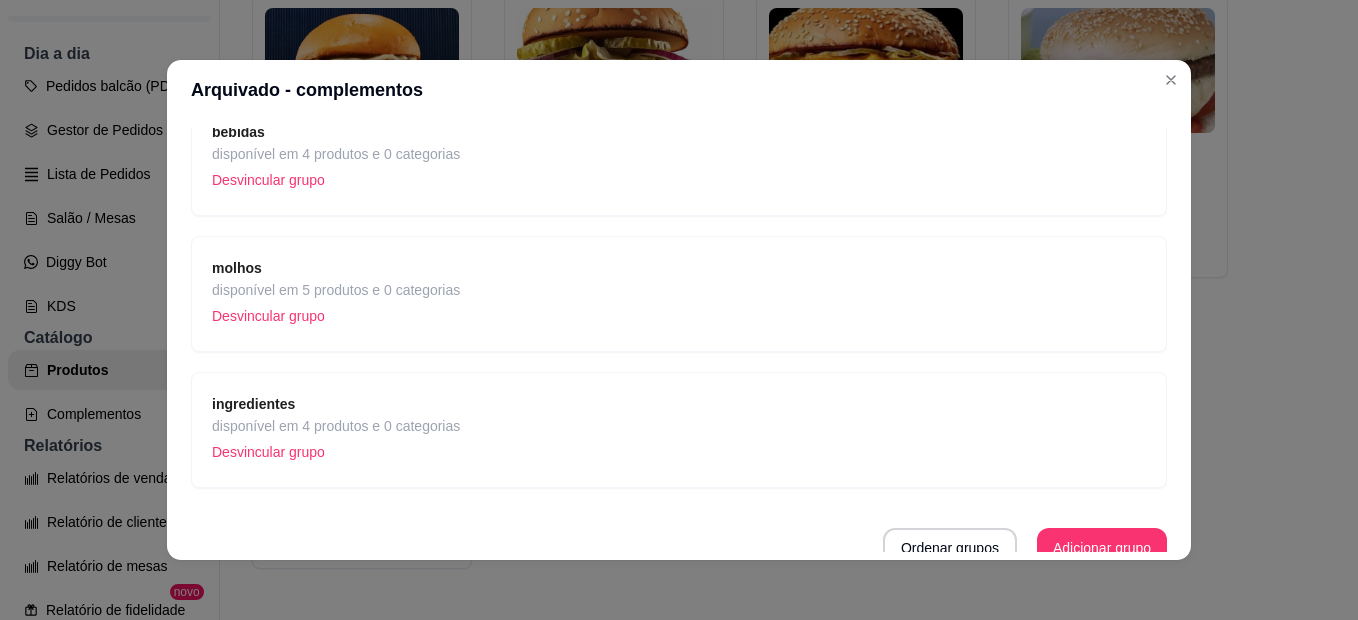 scroll, scrollTop: 179, scrollLeft: 0, axis: vertical 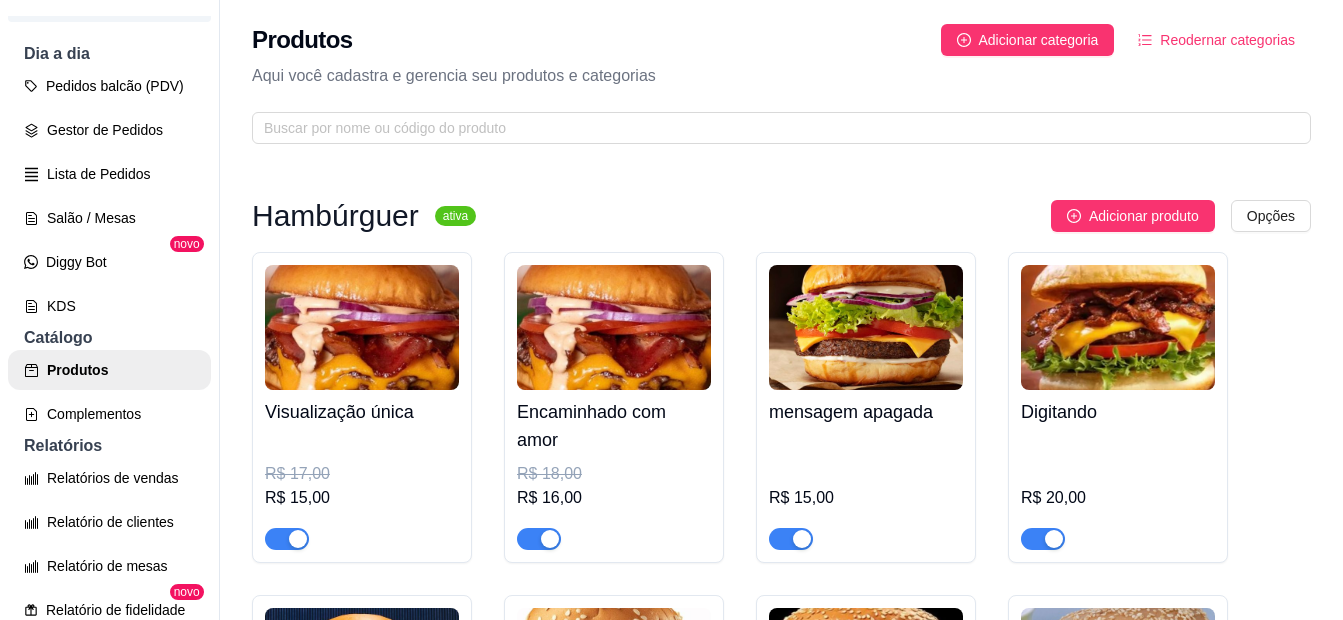 click at bounding box center [1118, 327] 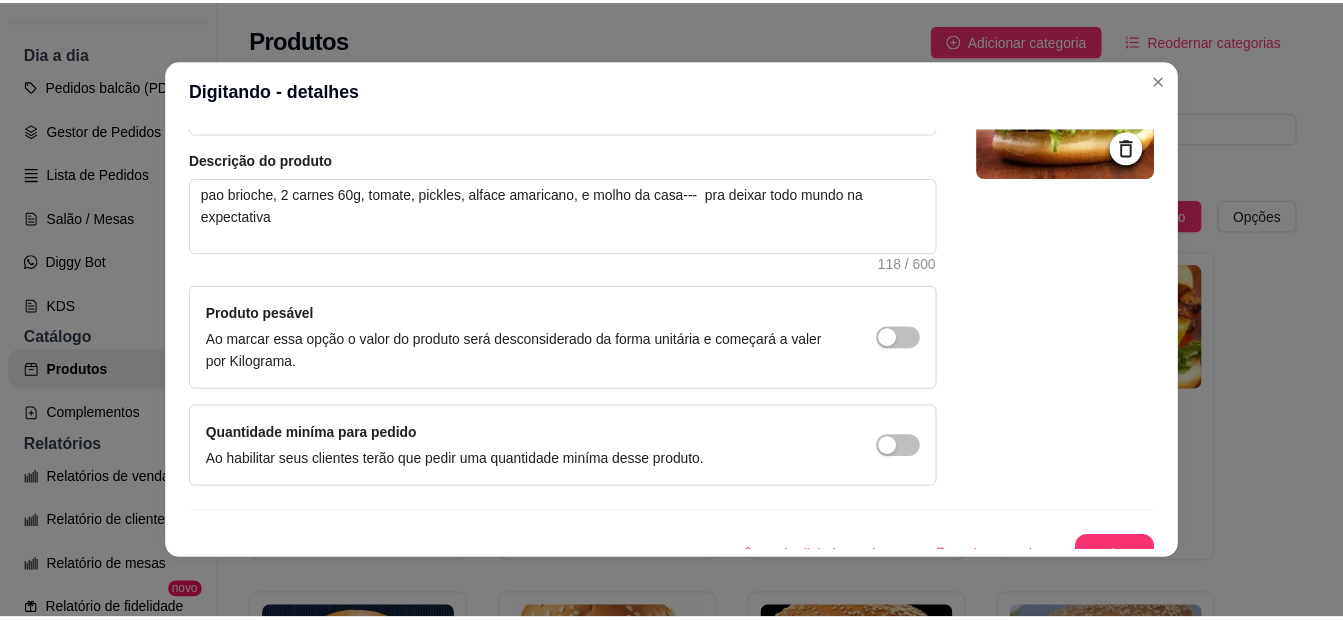 scroll, scrollTop: 228, scrollLeft: 0, axis: vertical 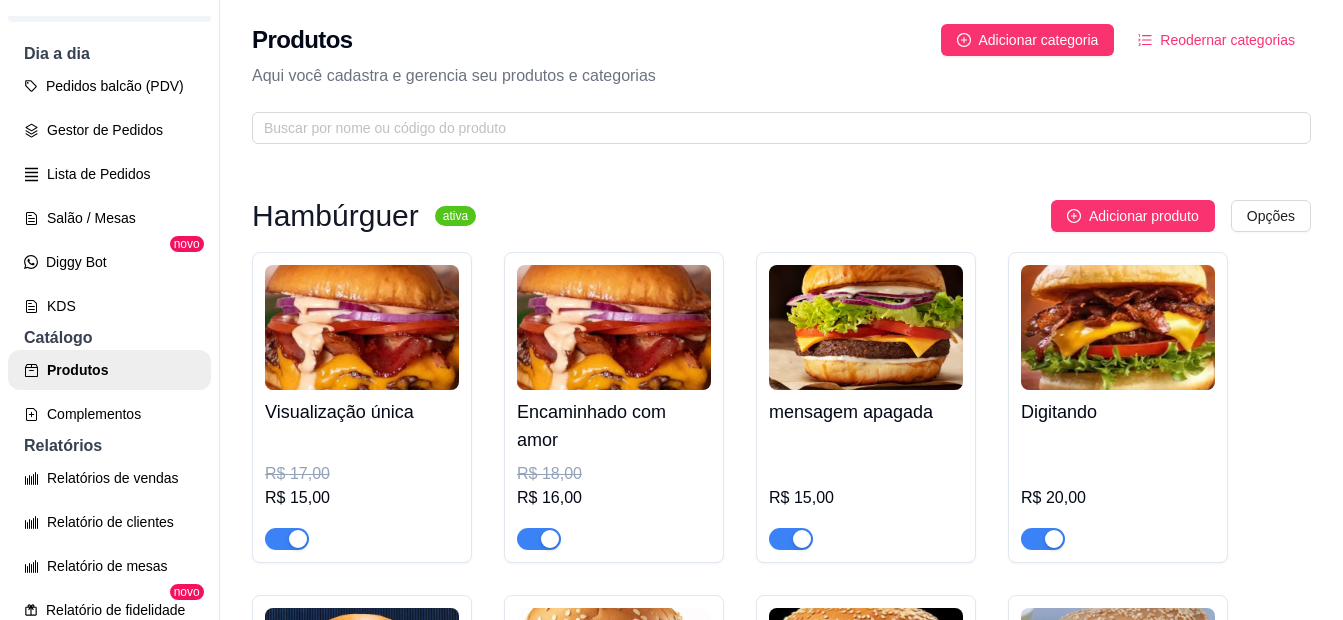 click at bounding box center [362, 327] 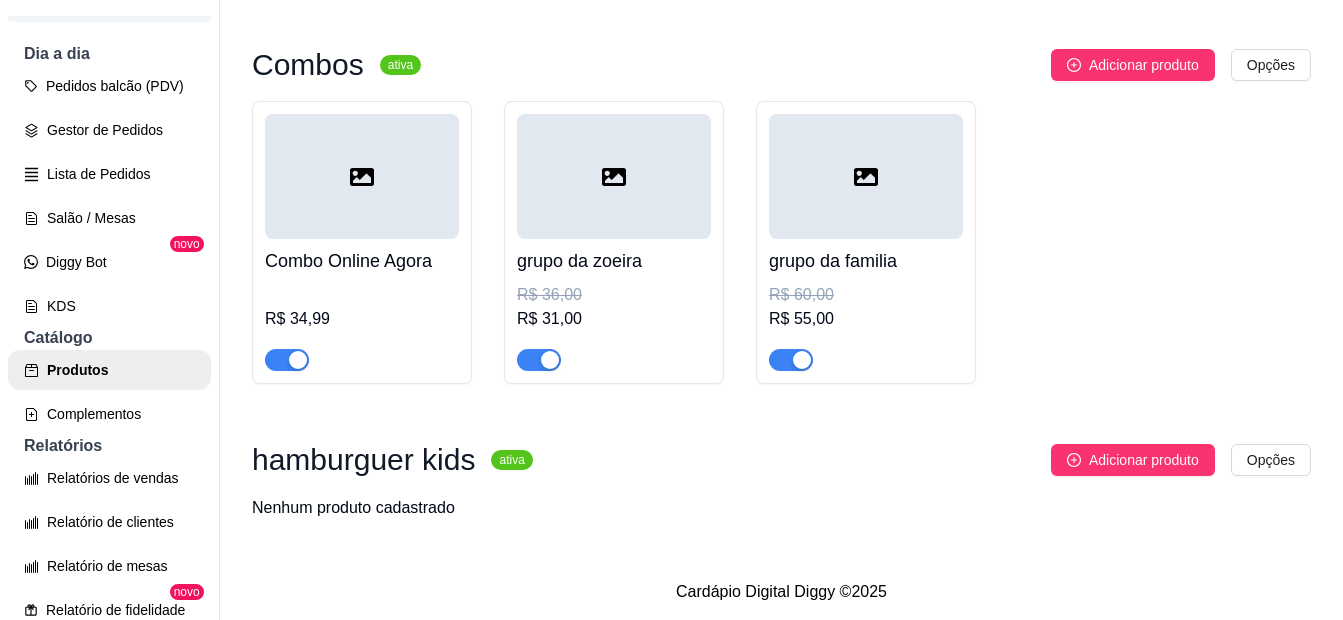 scroll, scrollTop: 1547, scrollLeft: 0, axis: vertical 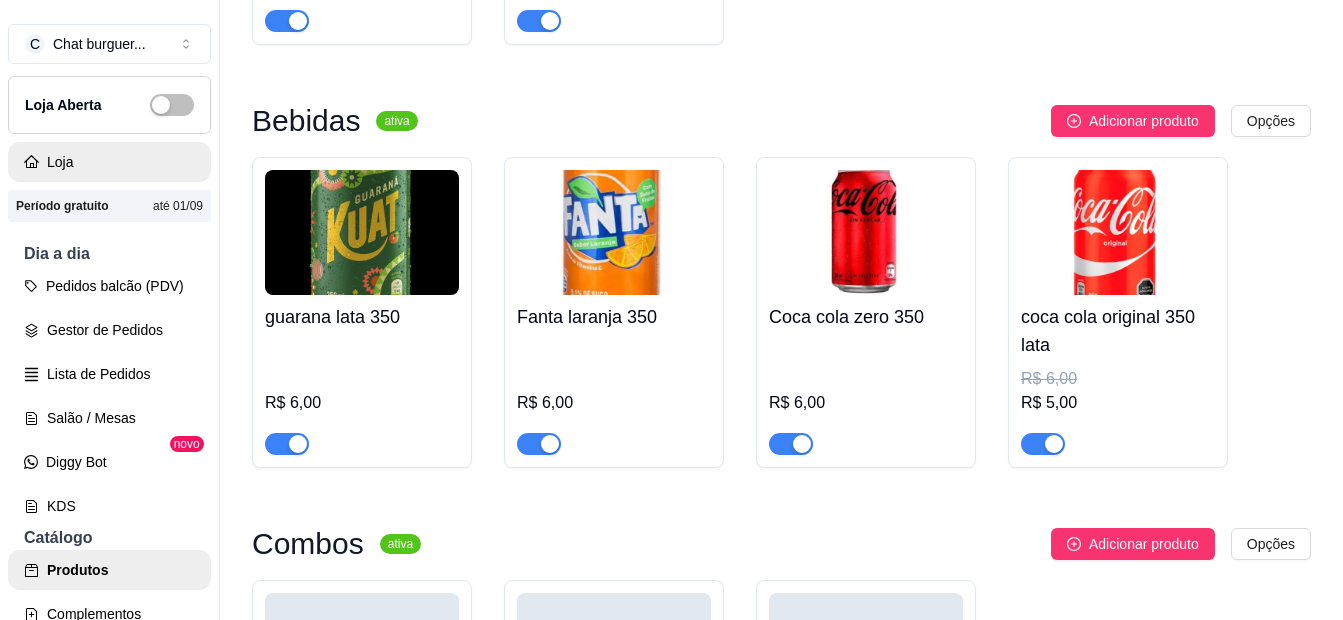 click on "Loja" at bounding box center [109, 162] 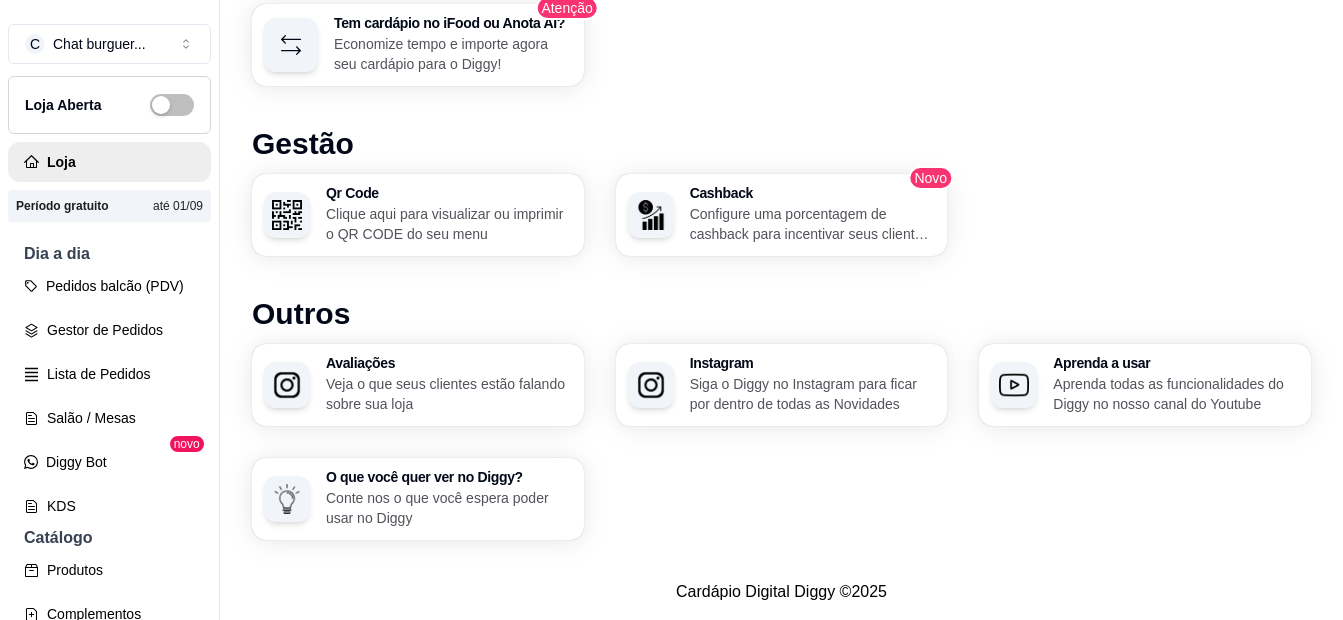 scroll, scrollTop: 0, scrollLeft: 0, axis: both 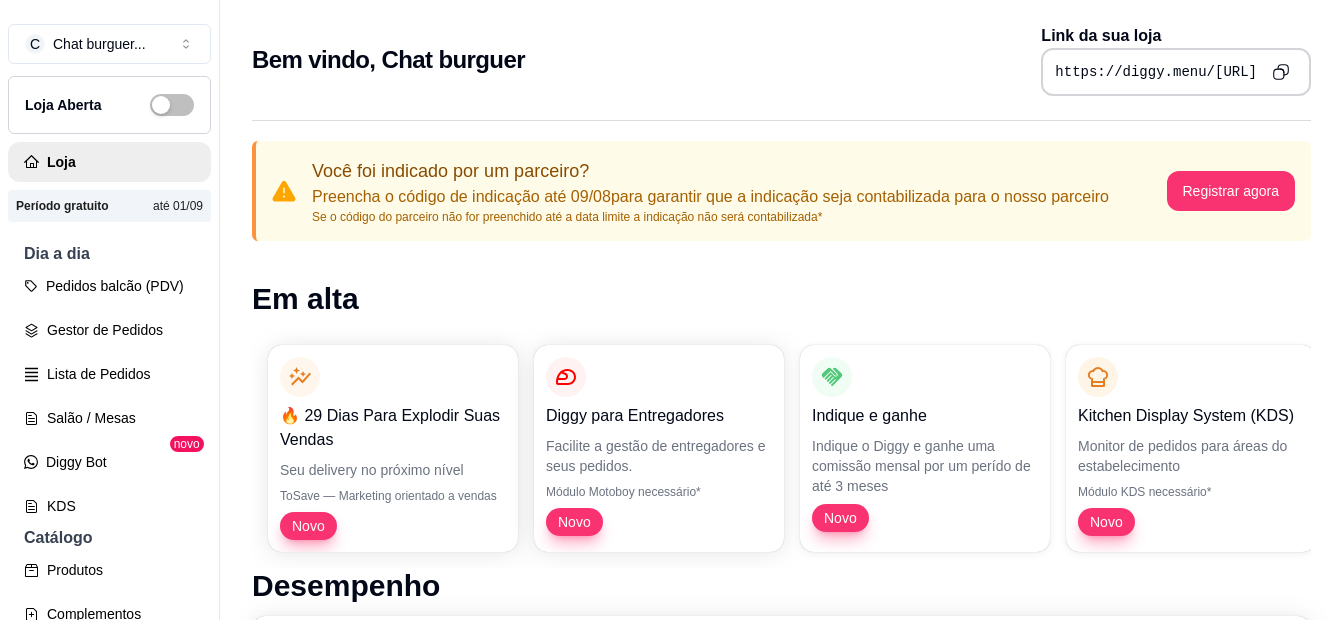 click 